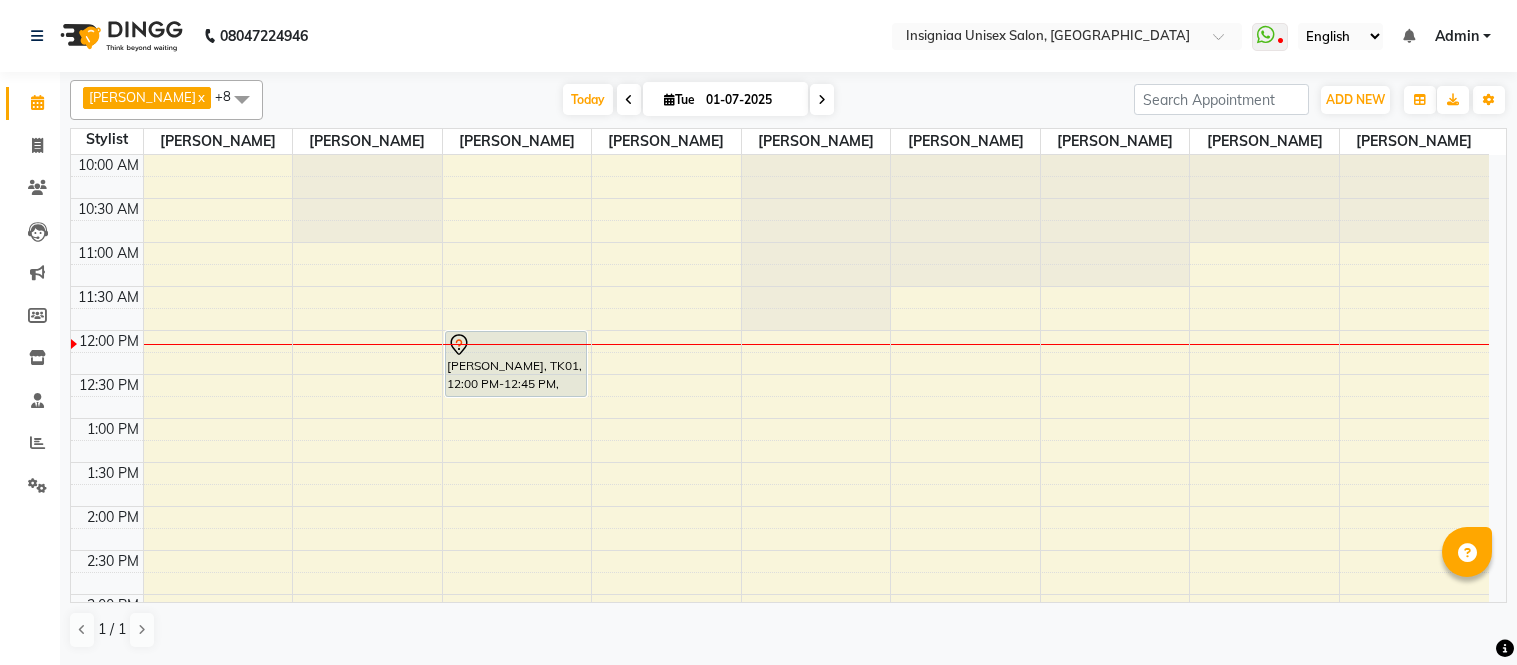 scroll, scrollTop: 0, scrollLeft: 0, axis: both 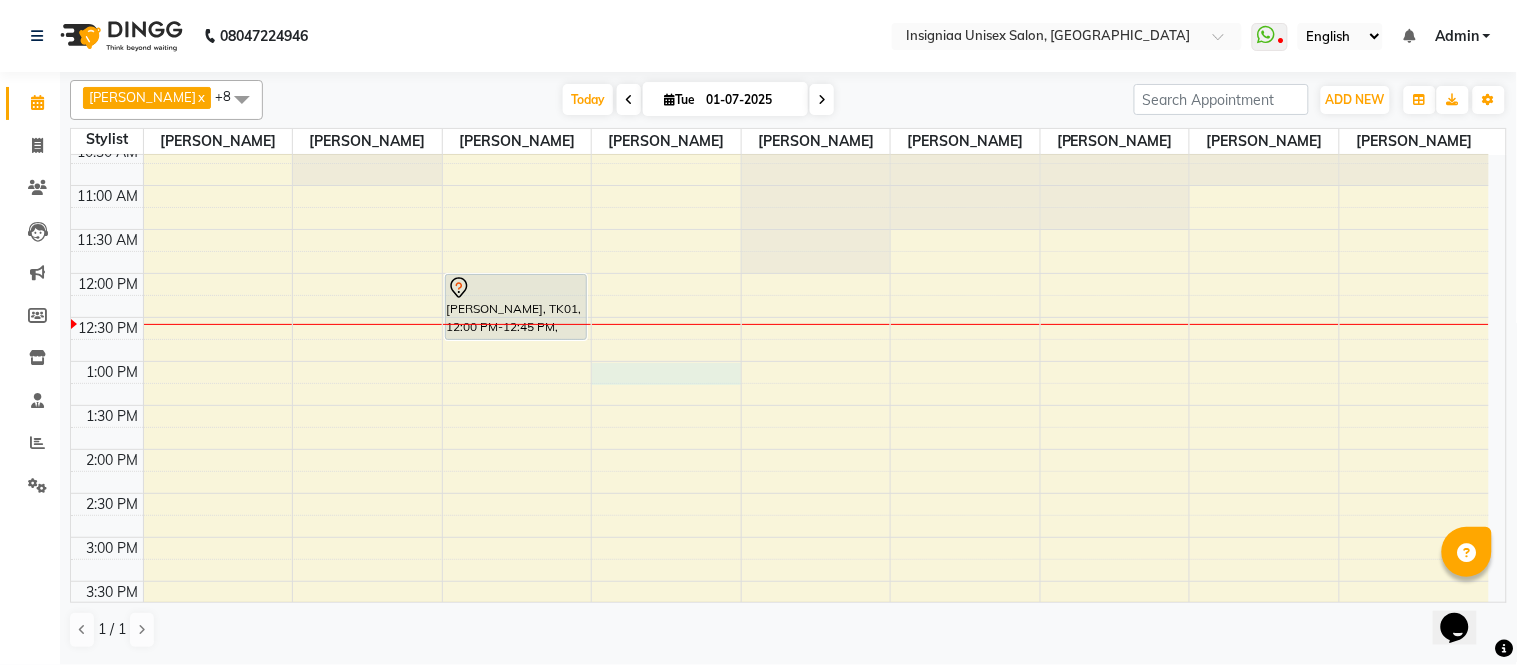 click on "10:00 AM 10:30 AM 11:00 AM 11:30 AM 12:00 PM 12:30 PM 1:00 PM 1:30 PM 2:00 PM 2:30 PM 3:00 PM 3:30 PM 4:00 PM 4:30 PM 5:00 PM 5:30 PM 6:00 PM 6:30 PM 7:00 PM 7:30 PM 8:00 PM 8:30 PM 9:00 PM 9:30 PM             [PERSON_NAME], TK01, 12:00 PM-12:45 PM, Haircut [DEMOGRAPHIC_DATA]" at bounding box center (780, 625) 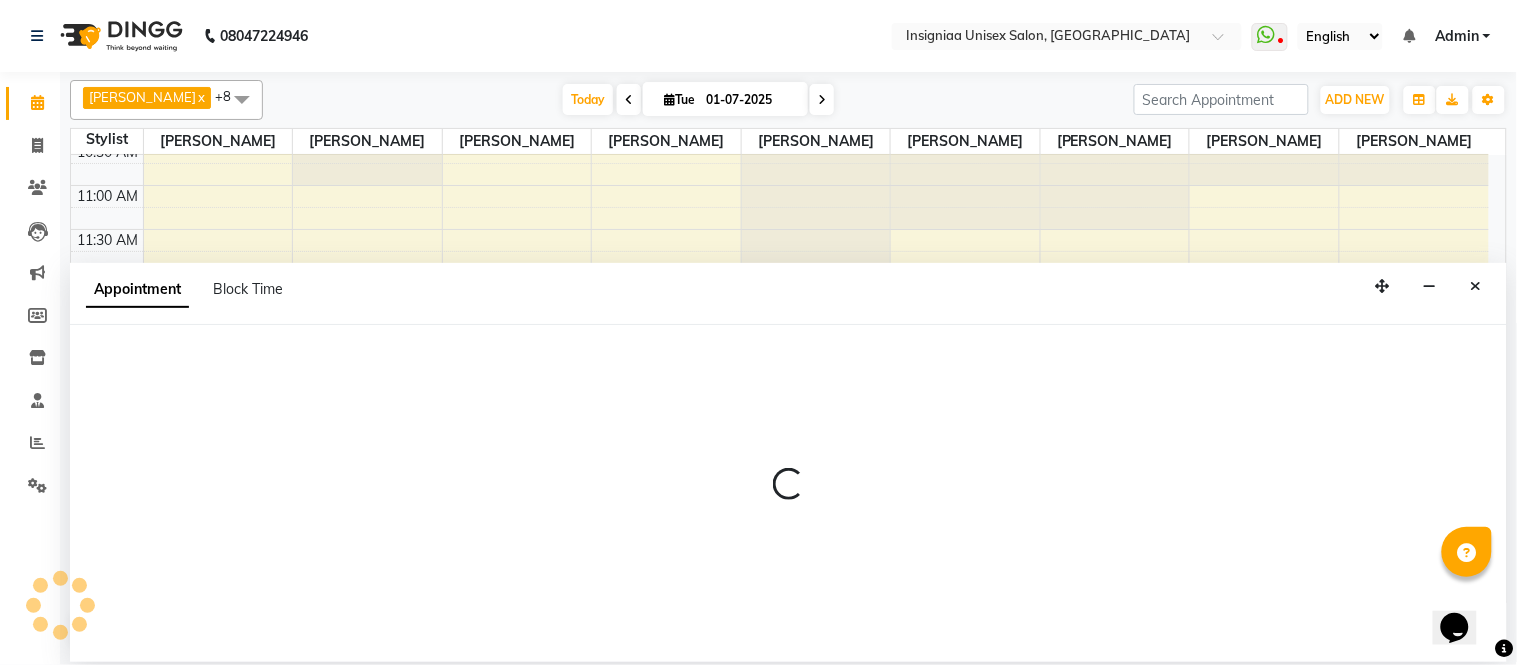 select on "58134" 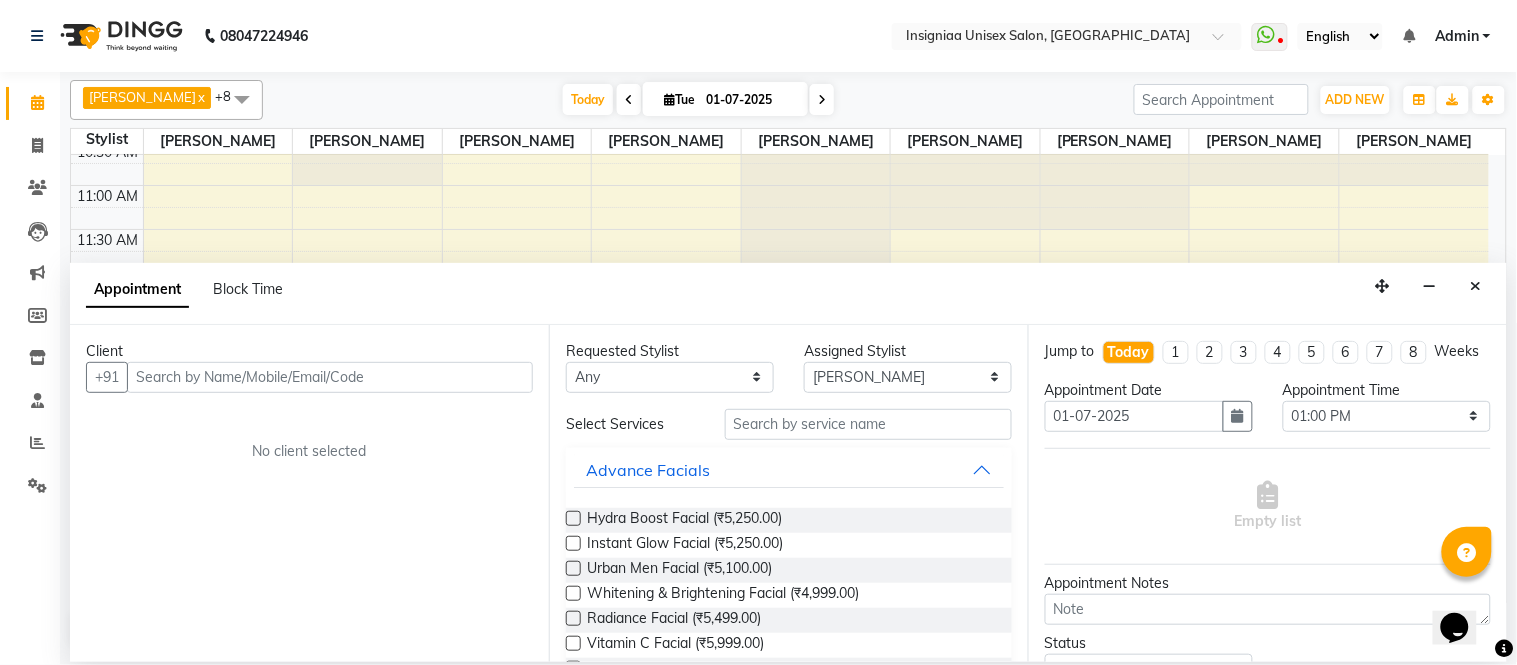 click at bounding box center (330, 377) 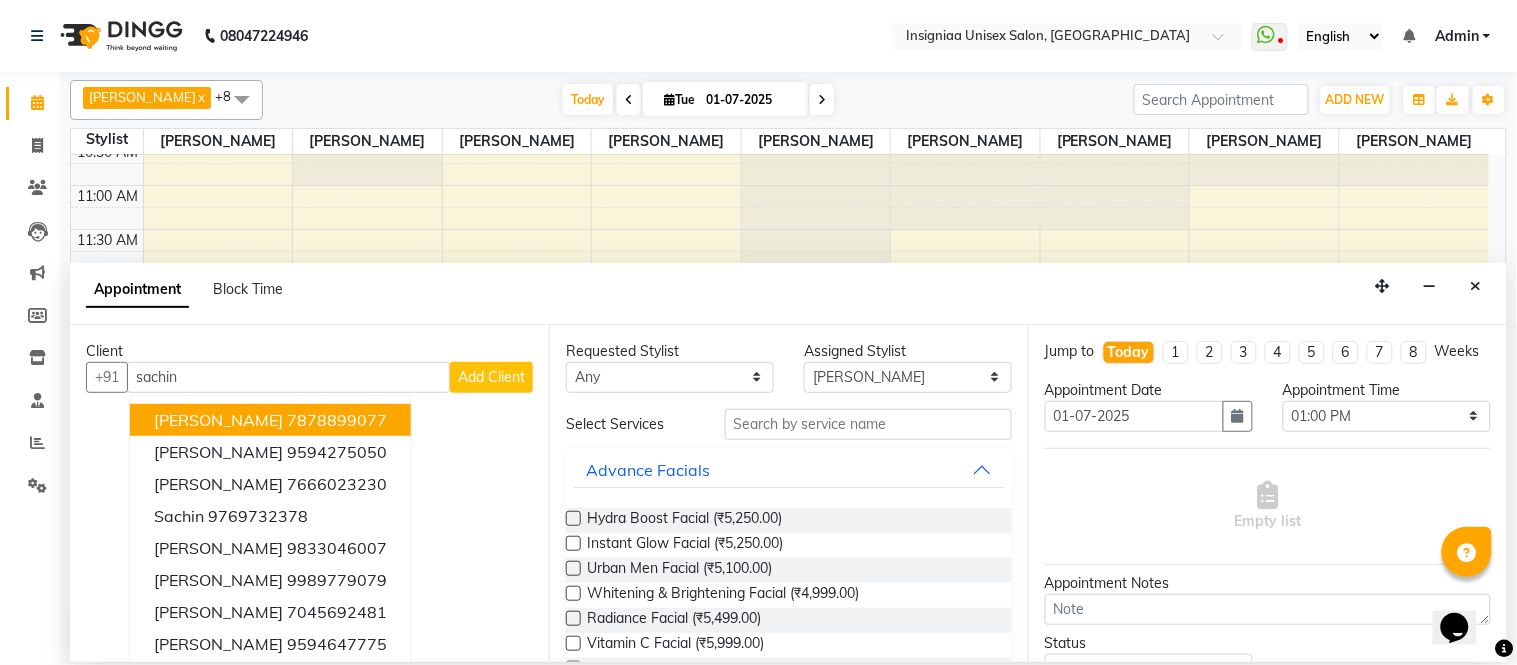 click on "7878899077" at bounding box center [337, 420] 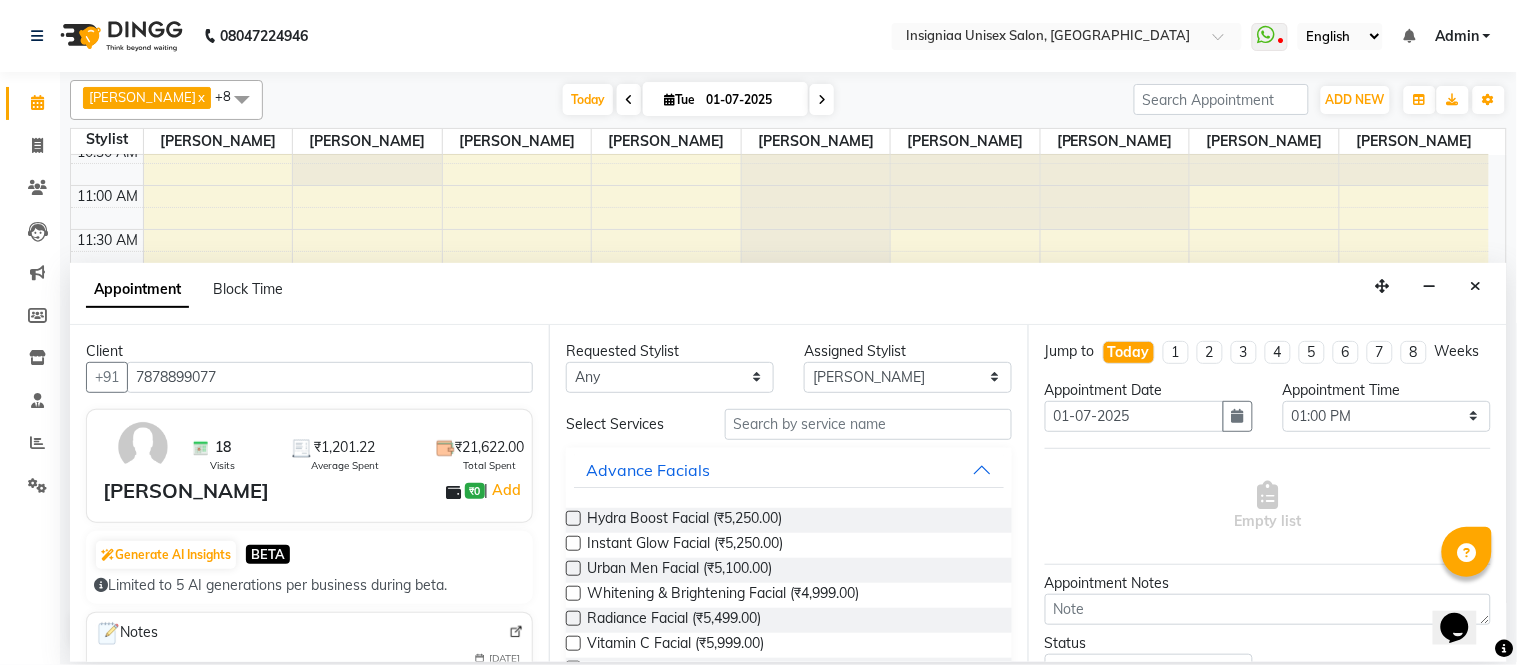 type on "7878899077" 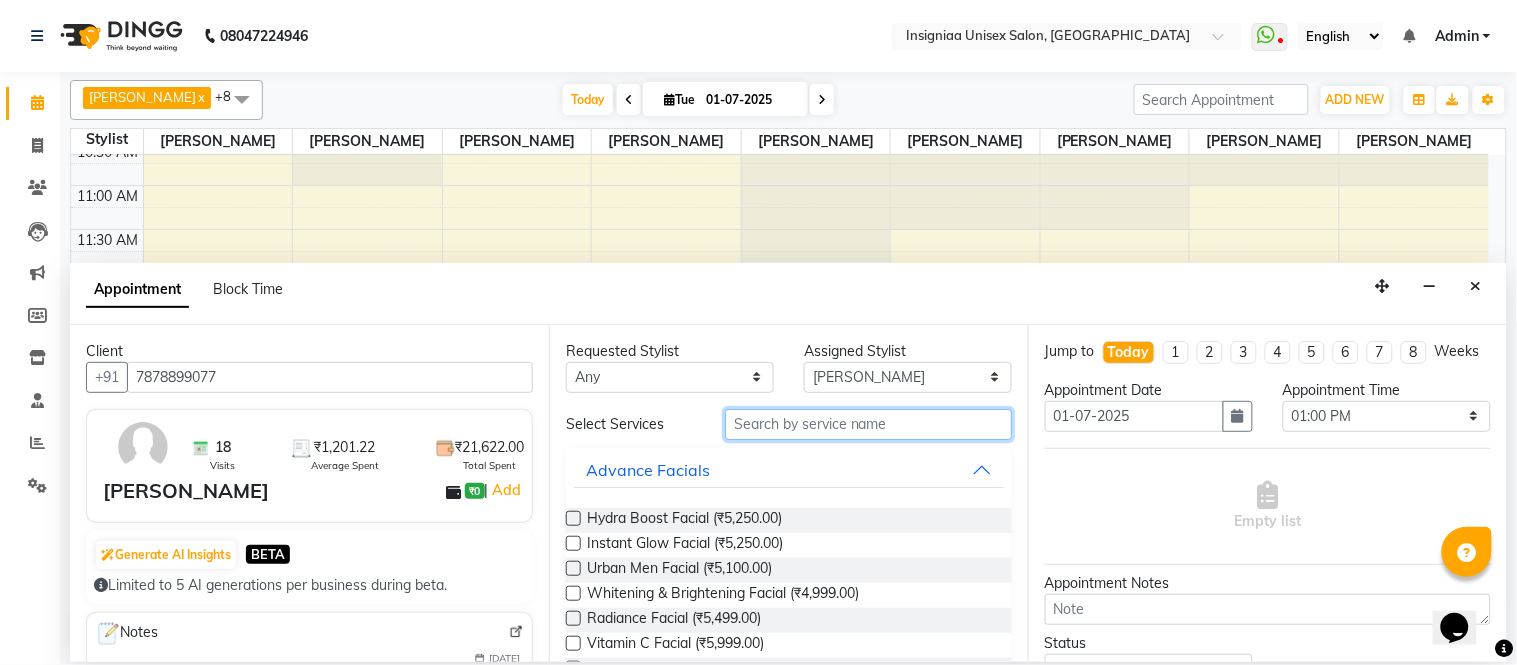 click at bounding box center (868, 424) 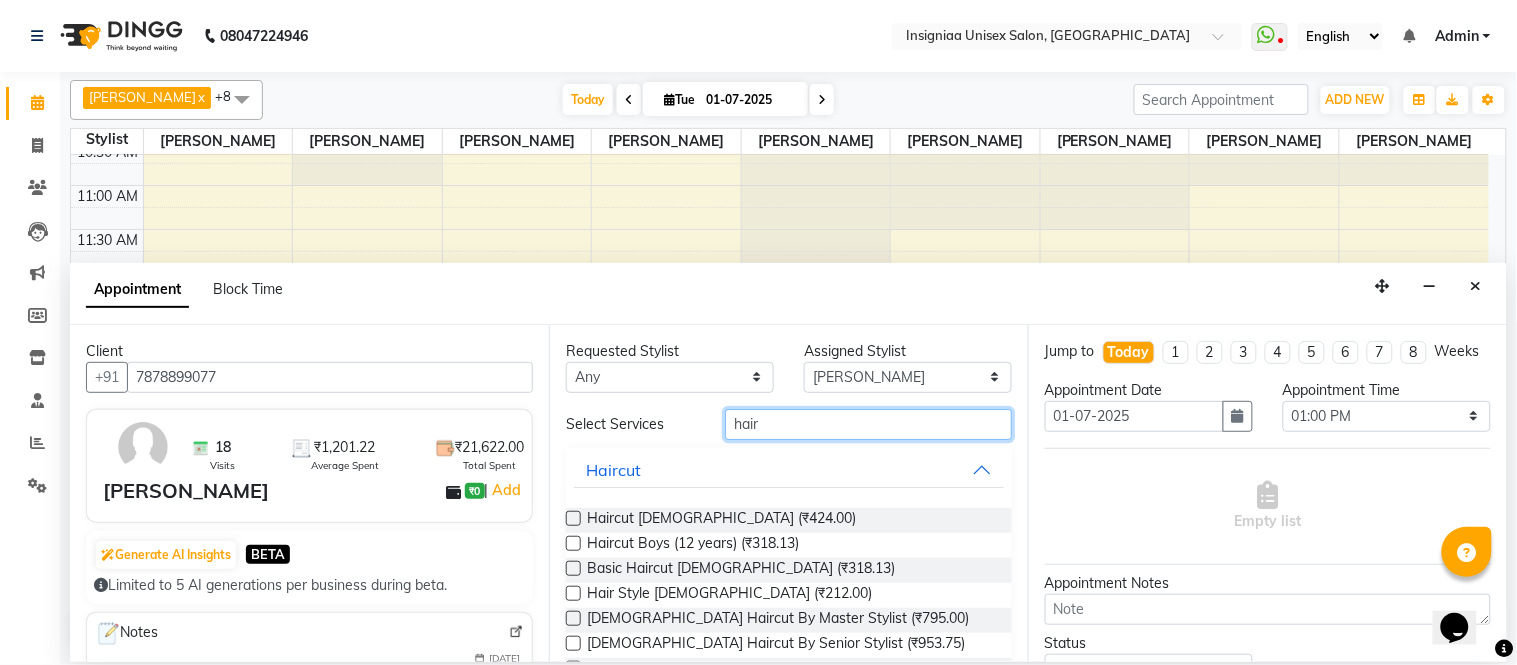 type on "hair" 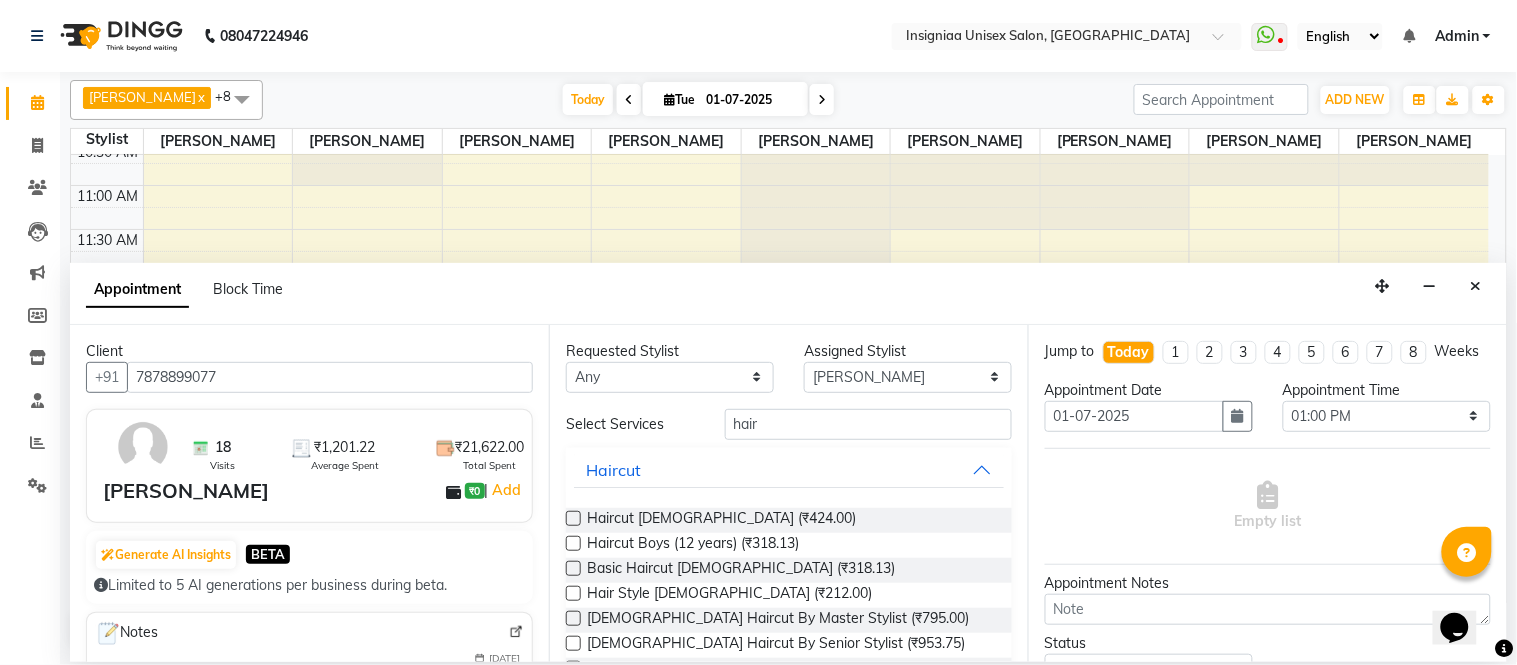 click at bounding box center (573, 518) 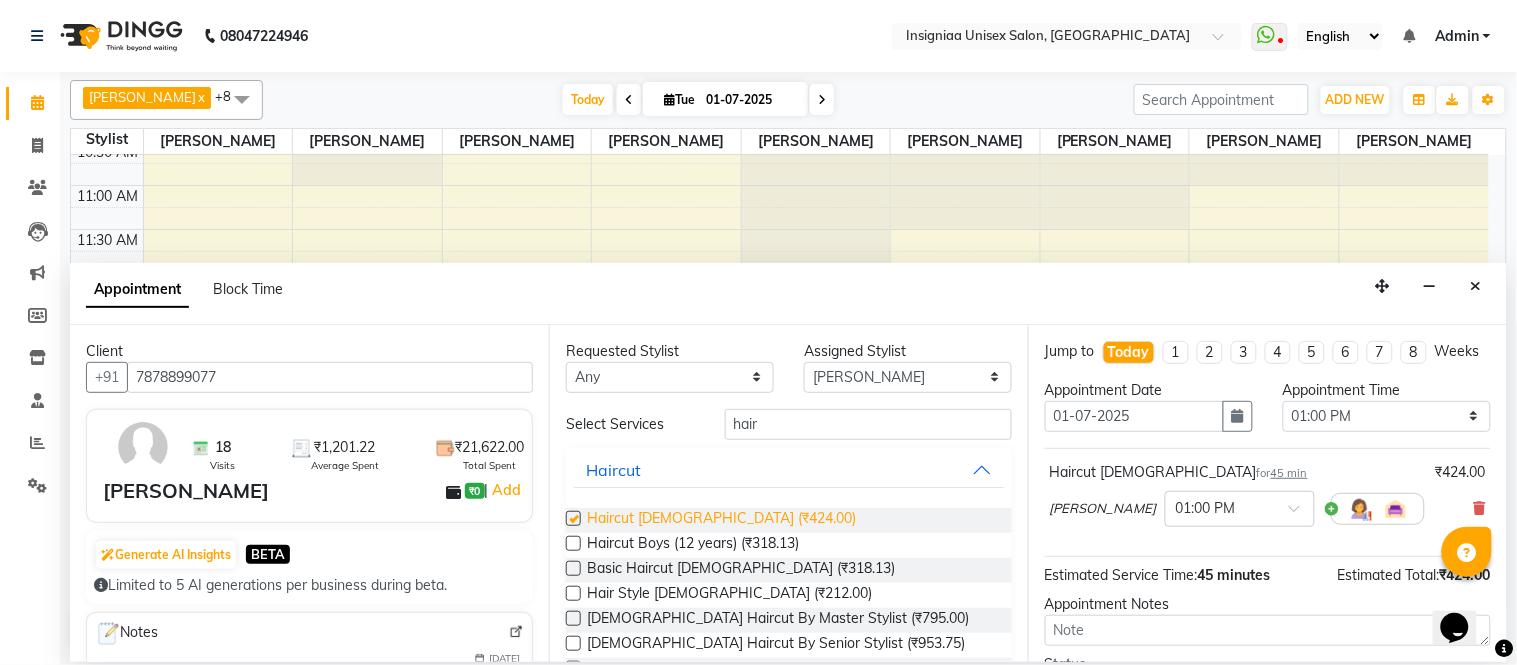 checkbox on "false" 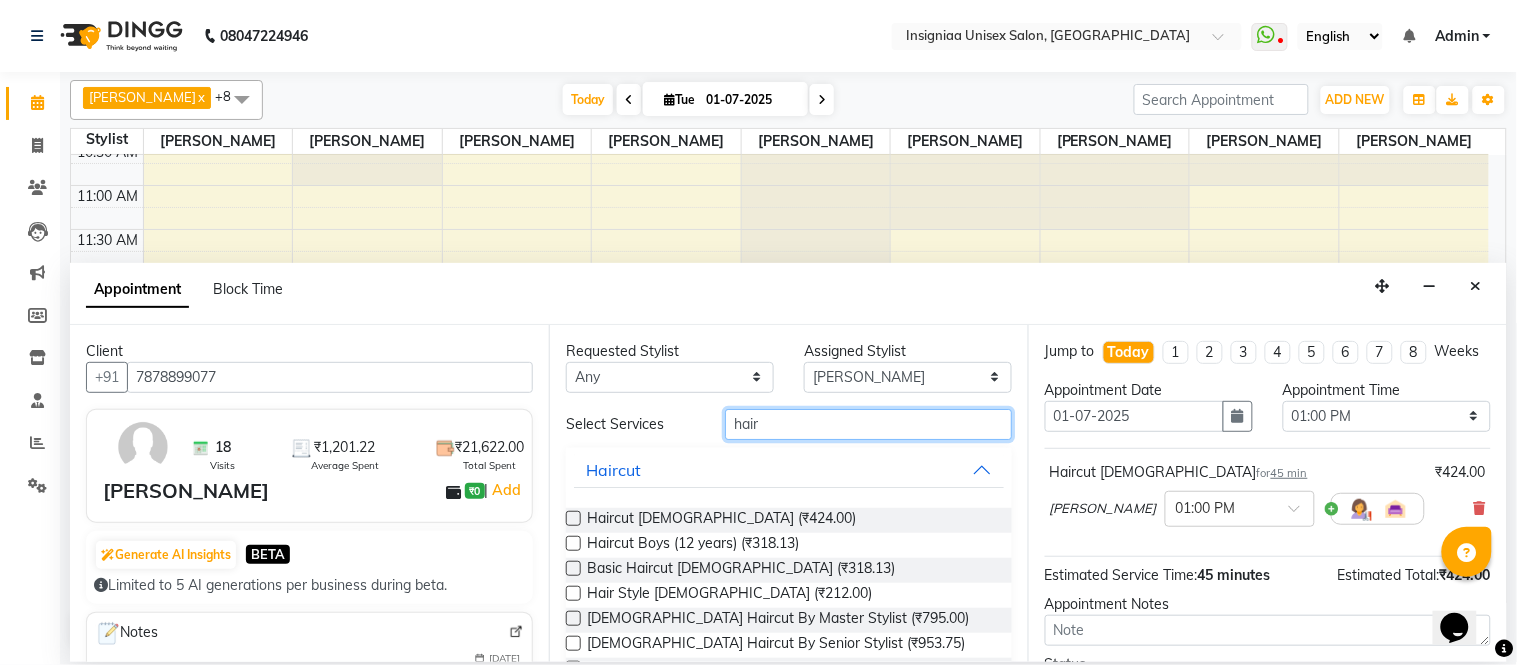 drag, startPoint x: 863, startPoint y: 416, endPoint x: 572, endPoint y: 414, distance: 291.00687 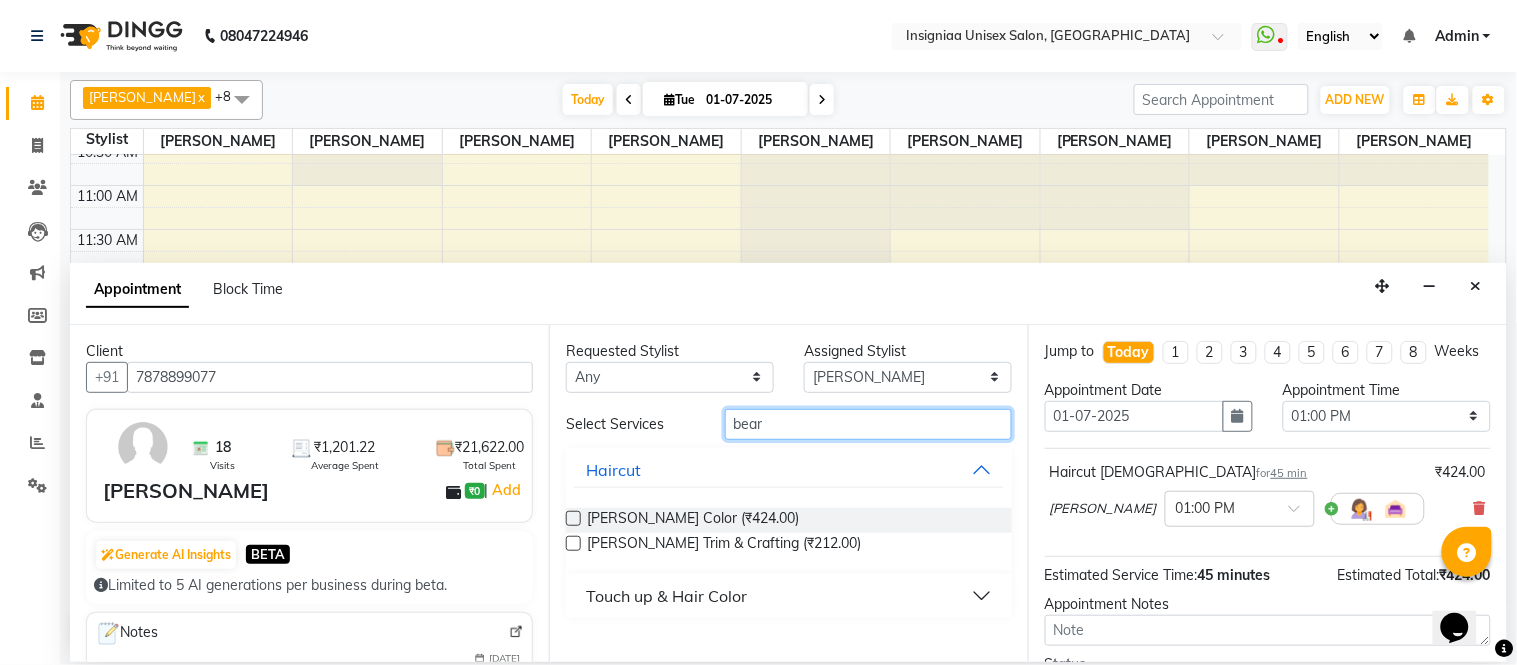 type on "bear" 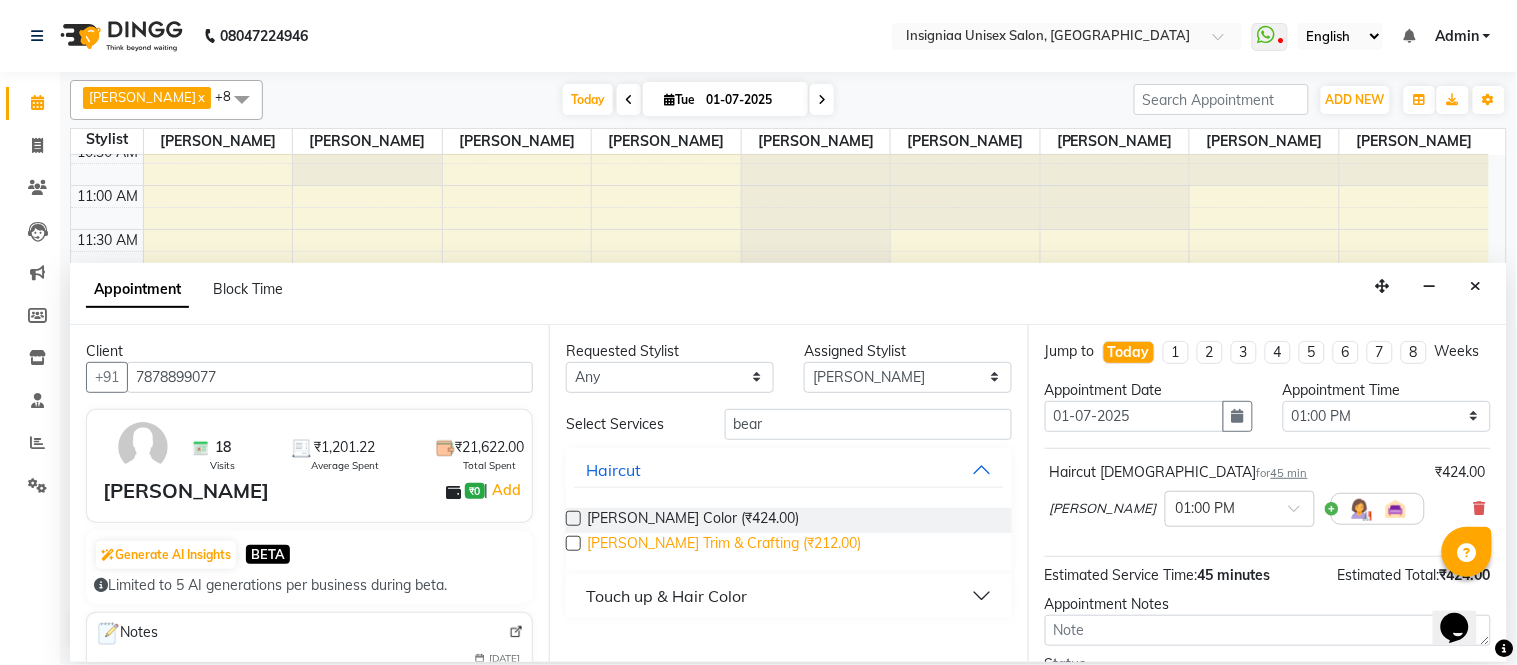 drag, startPoint x: 576, startPoint y: 545, endPoint x: 587, endPoint y: 552, distance: 13.038404 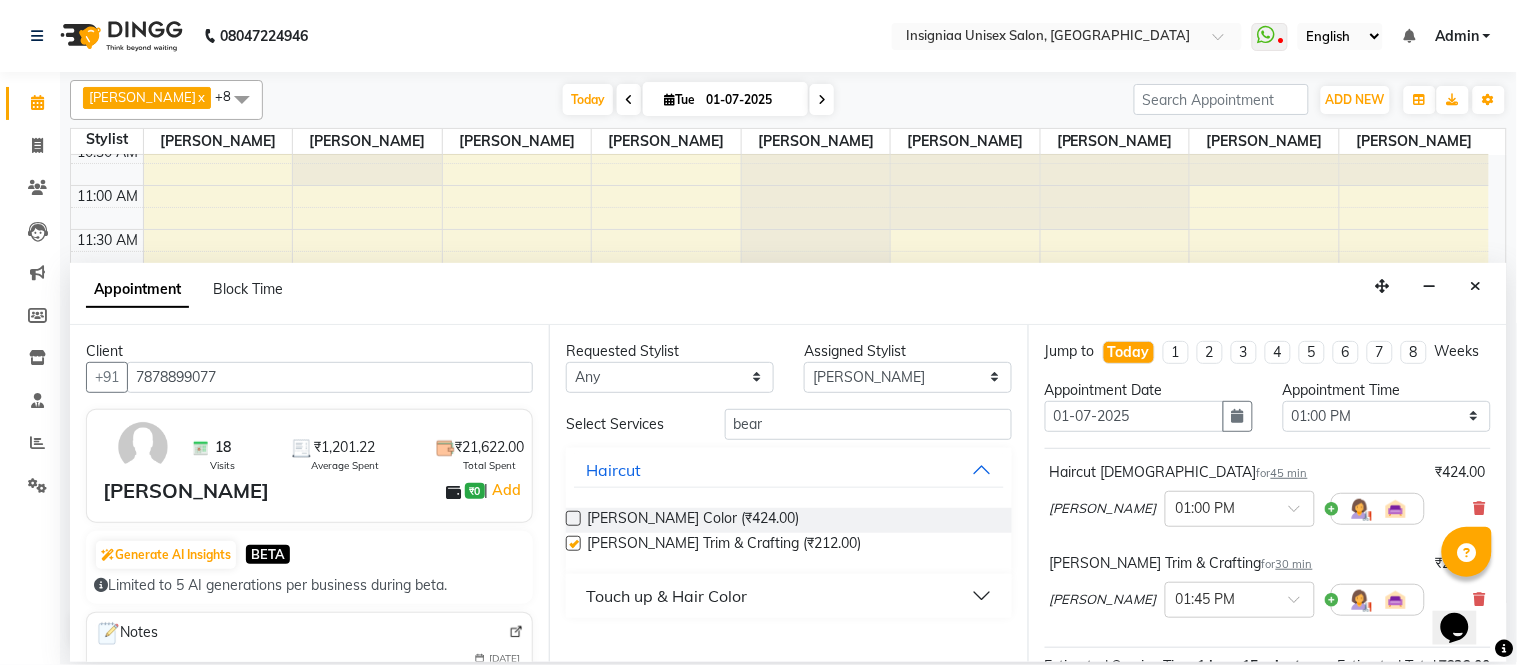 checkbox on "false" 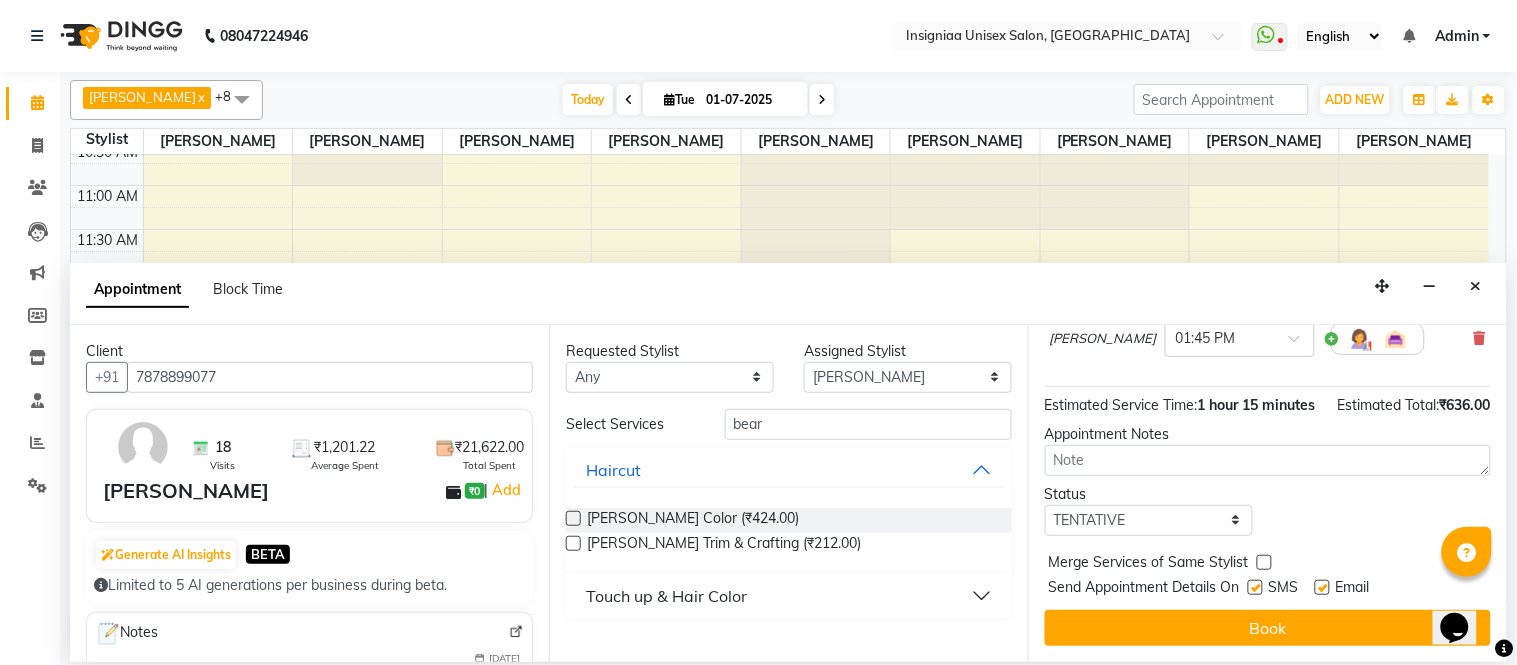 scroll, scrollTop: 300, scrollLeft: 0, axis: vertical 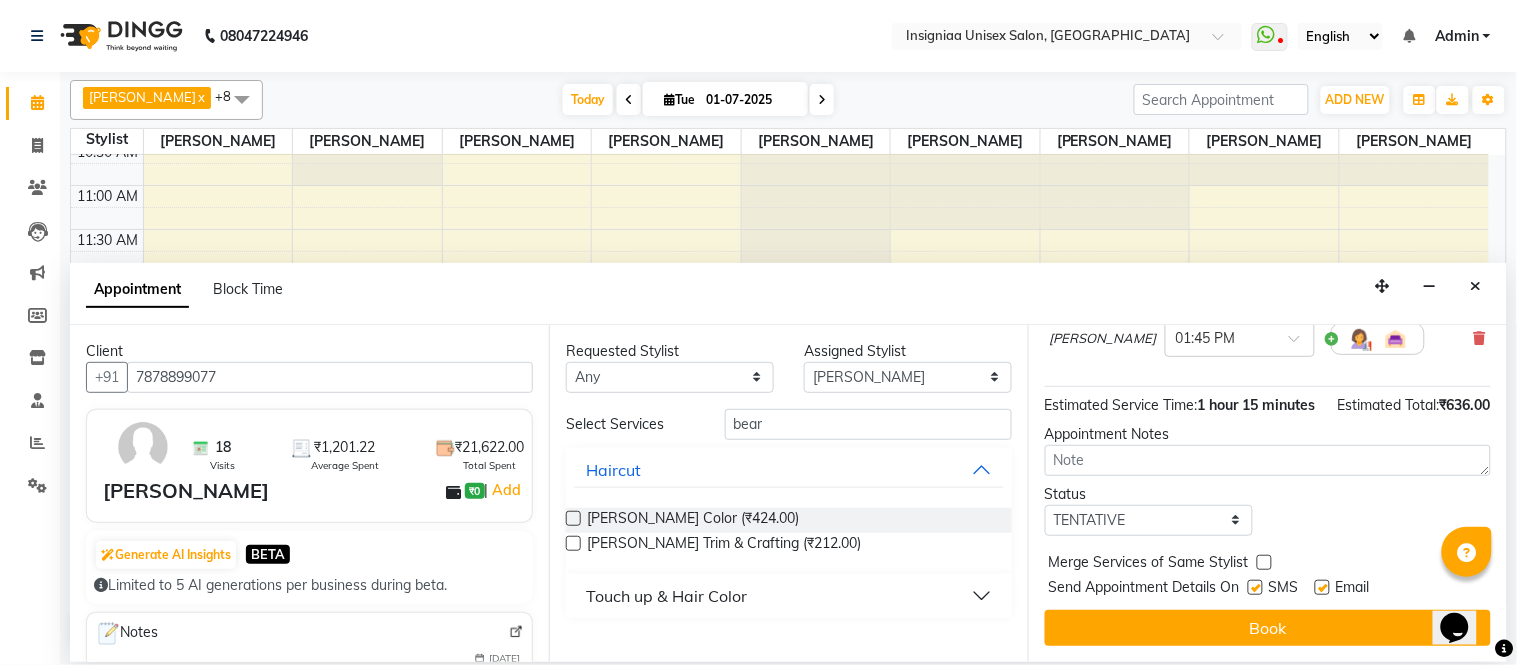 click at bounding box center [1322, 587] 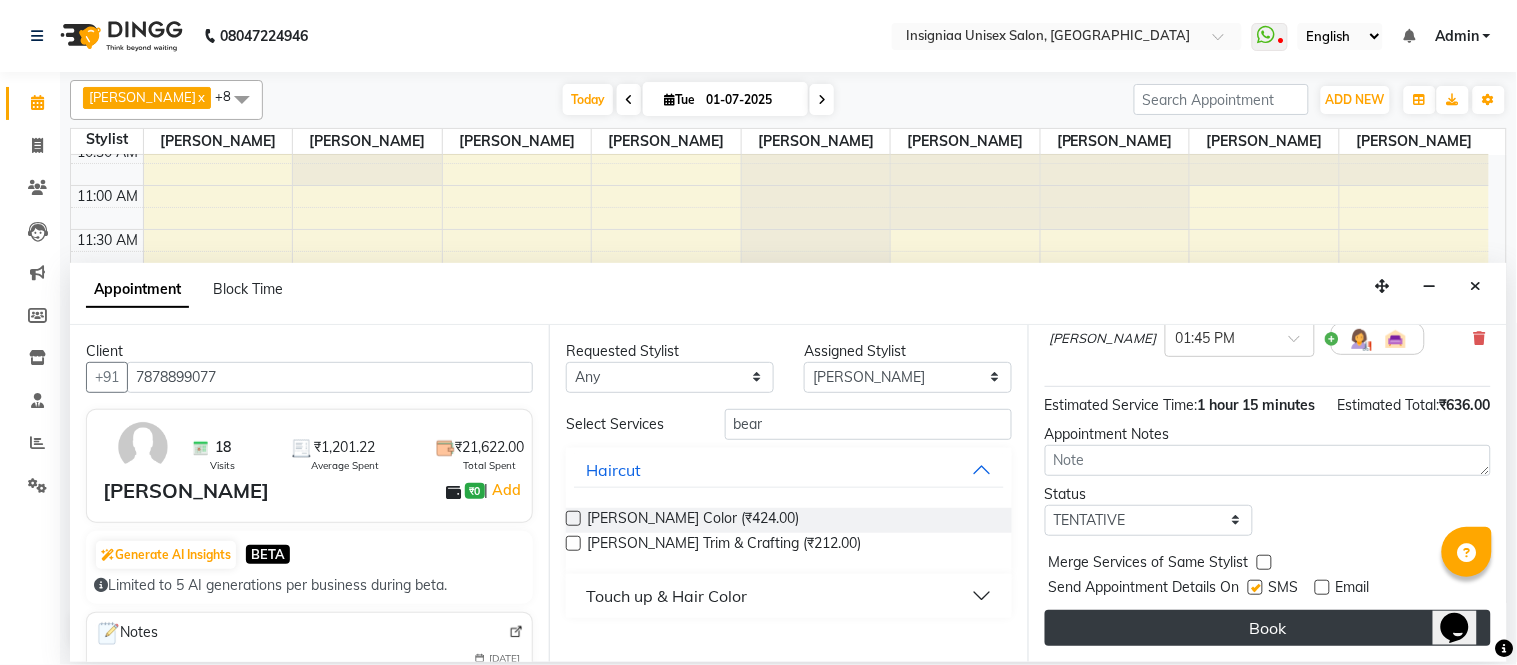 click on "Book" at bounding box center [1268, 628] 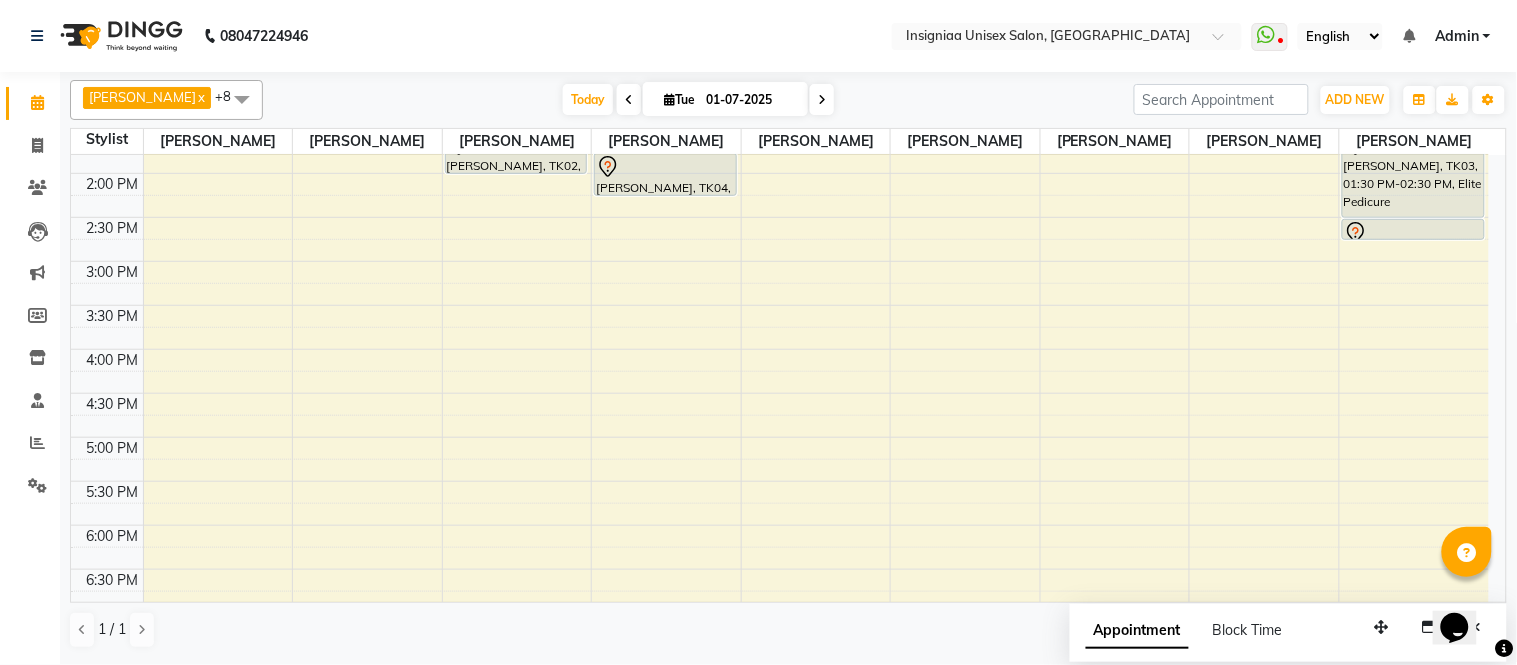 scroll, scrollTop: 222, scrollLeft: 0, axis: vertical 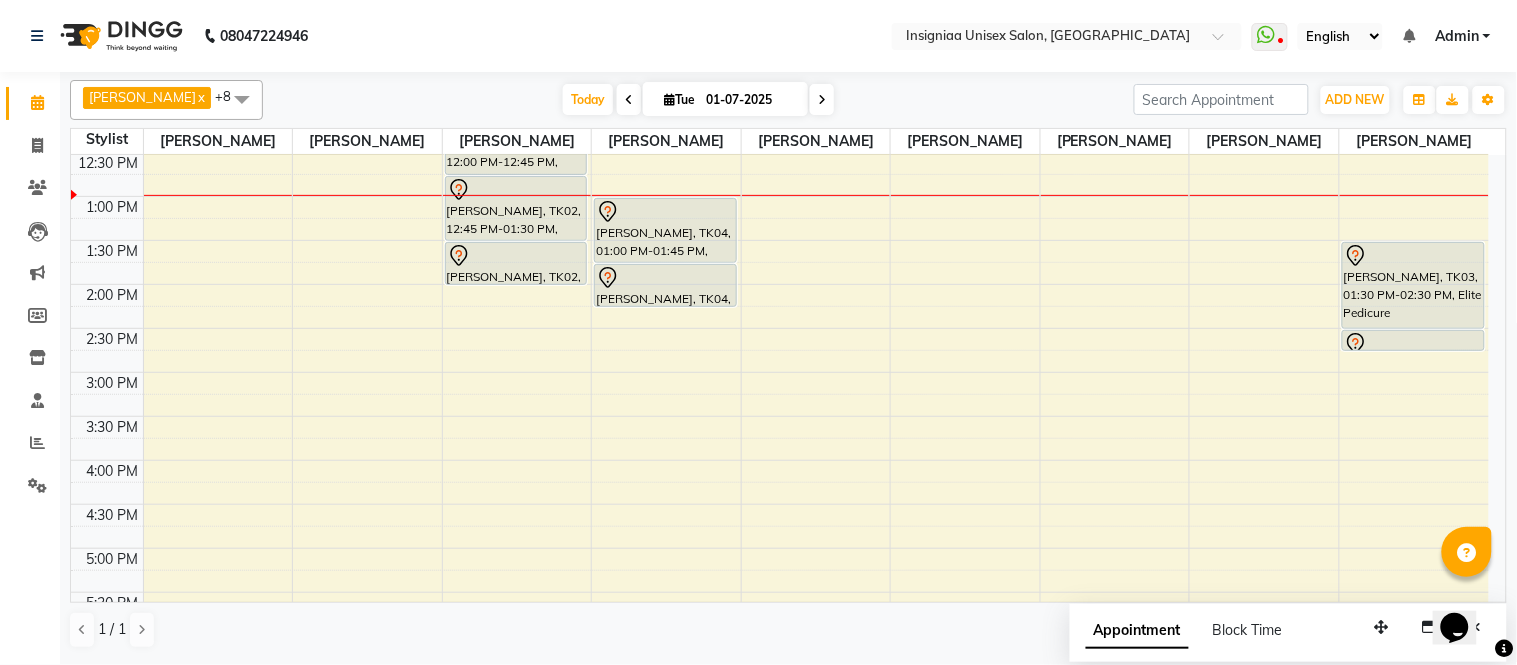 click on "10:00 AM 10:30 AM 11:00 AM 11:30 AM 12:00 PM 12:30 PM 1:00 PM 1:30 PM 2:00 PM 2:30 PM 3:00 PM 3:30 PM 4:00 PM 4:30 PM 5:00 PM 5:30 PM 6:00 PM 6:30 PM 7:00 PM 7:30 PM 8:00 PM 8:30 PM 9:00 PM 9:30 PM             [PERSON_NAME], TK01, 12:00 PM-12:45 PM, Haircut [DEMOGRAPHIC_DATA]             [PERSON_NAME], TK02, 12:45 PM-01:30 PM, Haircut [DEMOGRAPHIC_DATA]             [PERSON_NAME], TK02, 01:30 PM-02:00 PM, [PERSON_NAME] Trim & Crafting             [PERSON_NAME], TK04, 01:00 PM-01:45 PM, Haircut [DEMOGRAPHIC_DATA]             [PERSON_NAME], TK04, 01:45 PM-02:15 PM, [PERSON_NAME] Trim & Crafting             [PERSON_NAME], TK03, 01:30 PM-02:30 PM, Elite Pedicure             [PERSON_NAME], TK03, 02:30 PM-02:45 PM, Eyebrow" at bounding box center (780, 460) 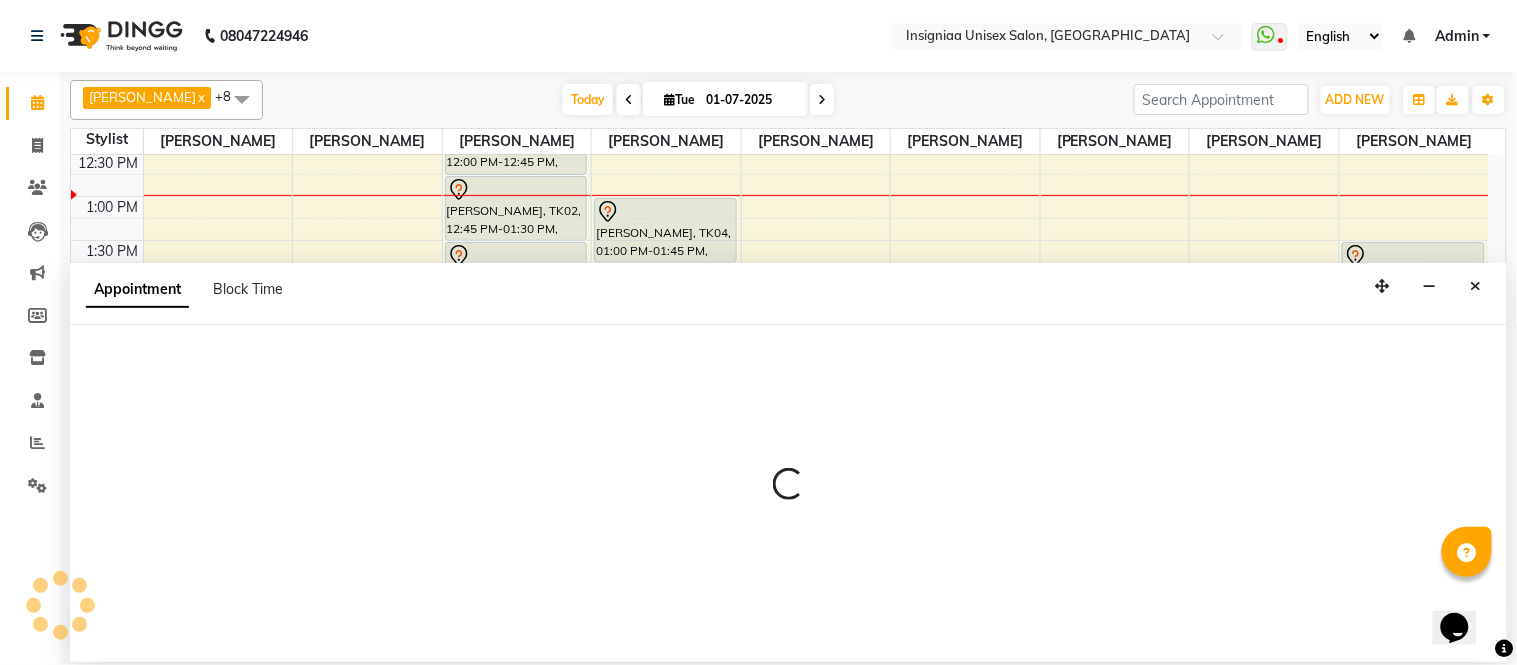 select on "58133" 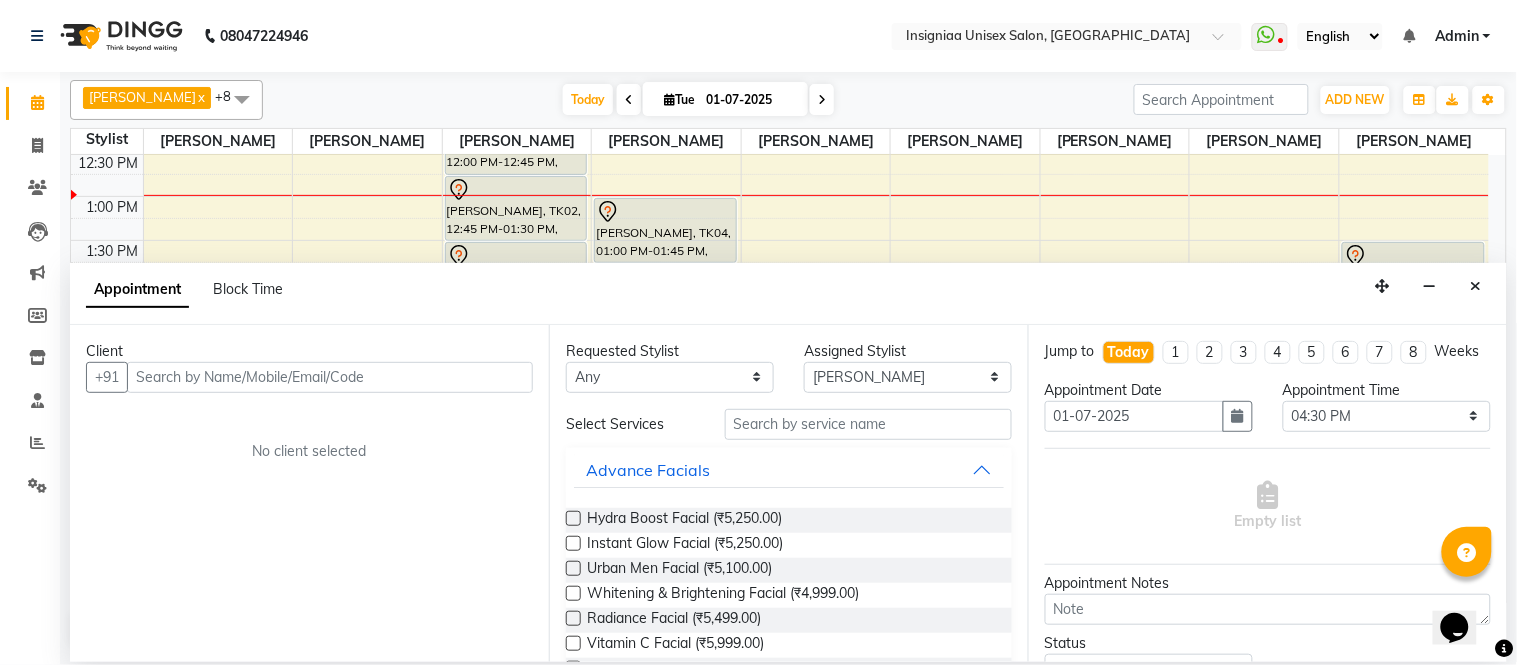 click at bounding box center (330, 377) 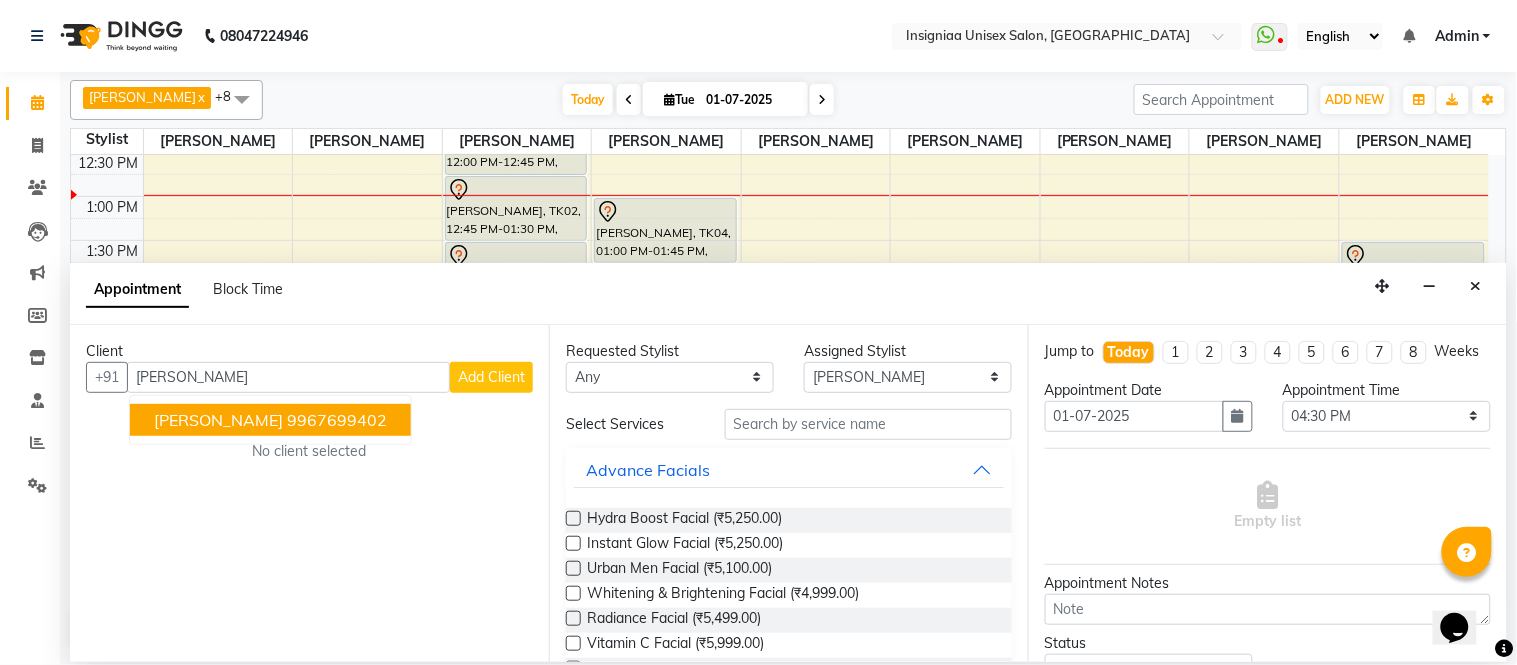 click on "9967699402" at bounding box center [337, 420] 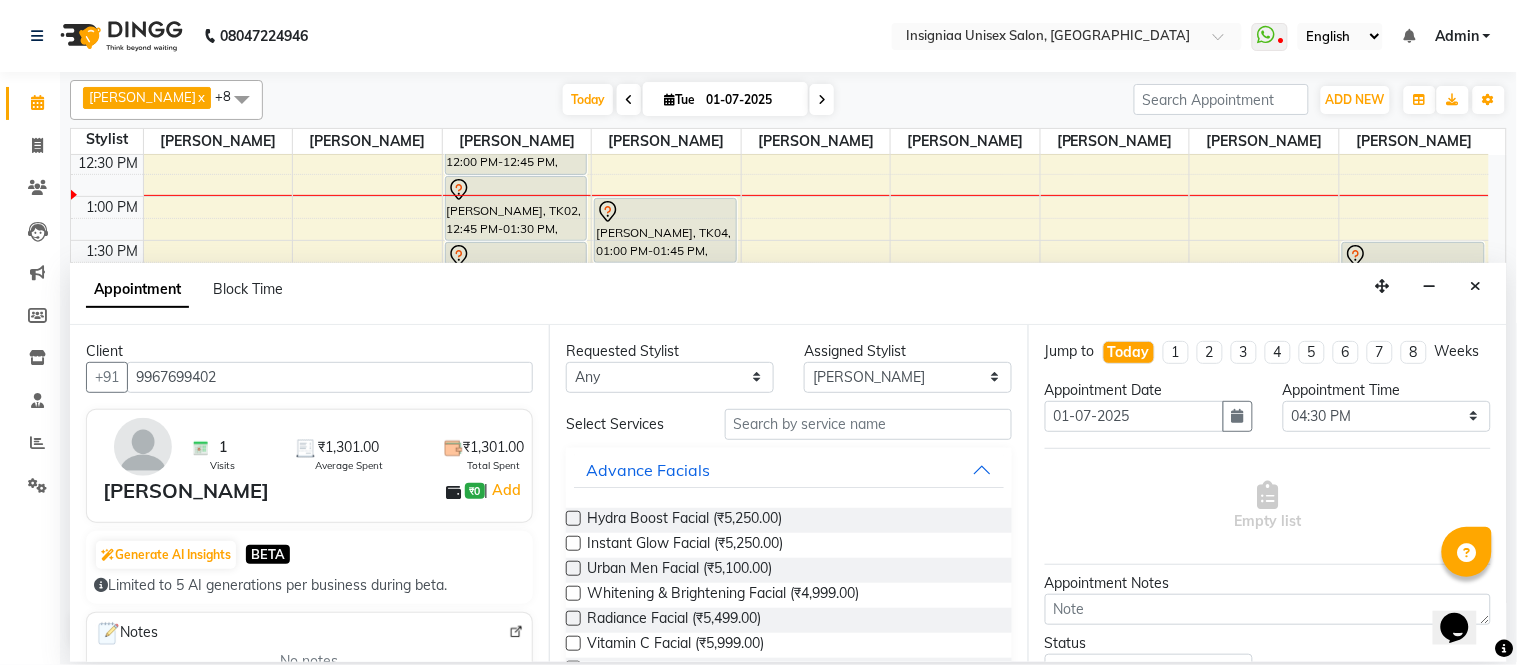 type on "9967699402" 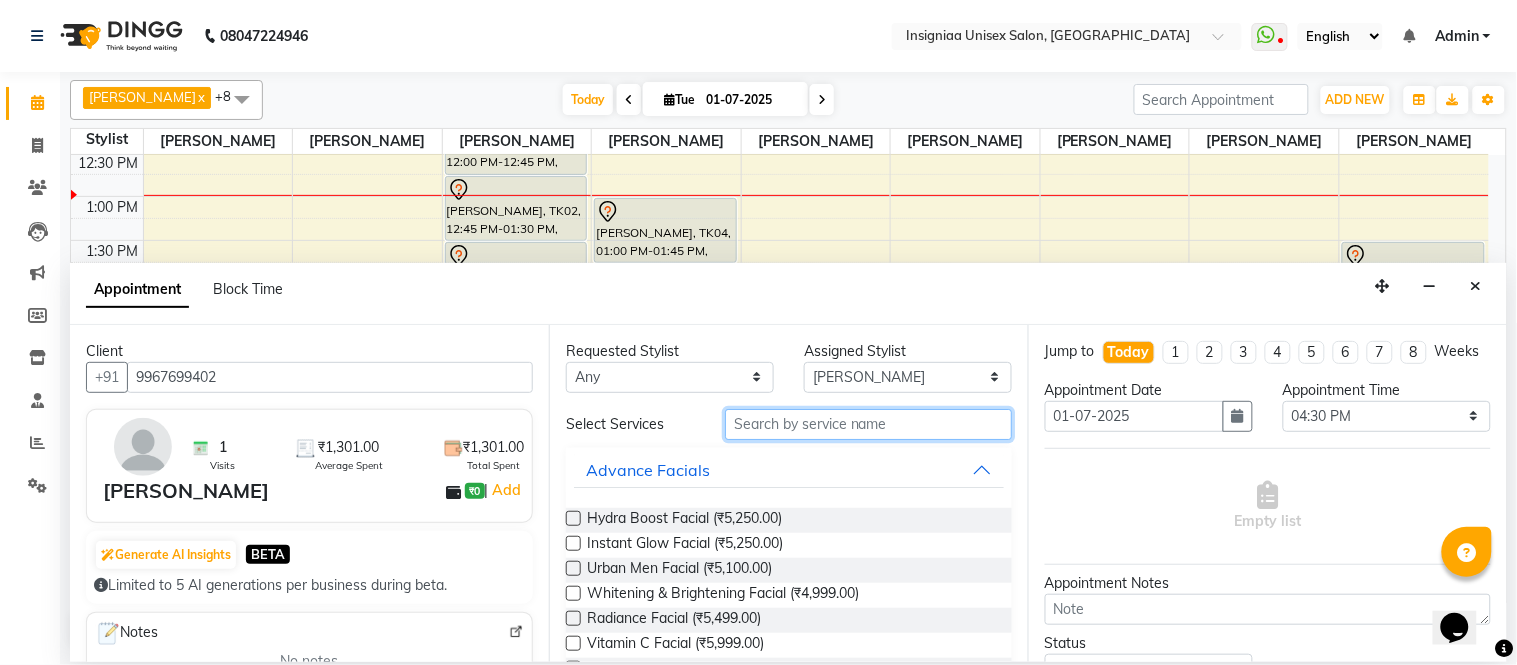 click at bounding box center [868, 424] 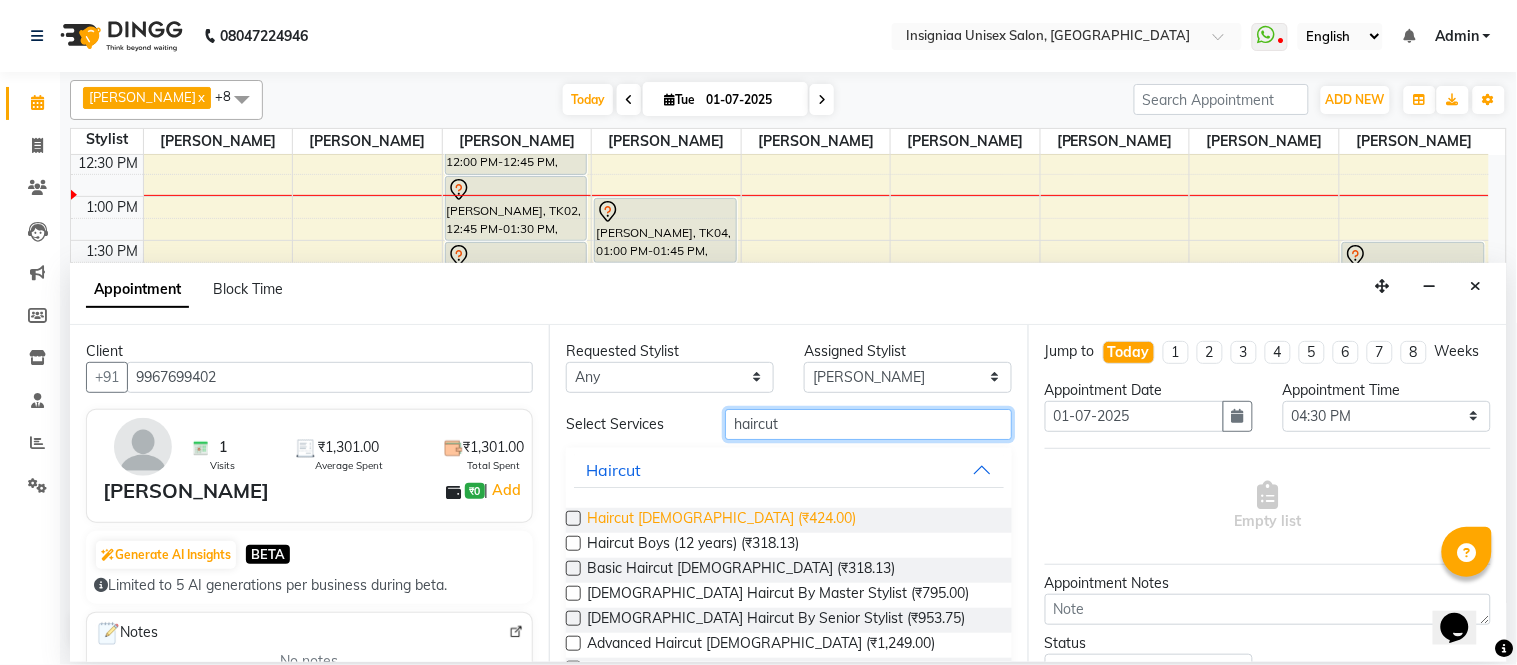 type on "haircut" 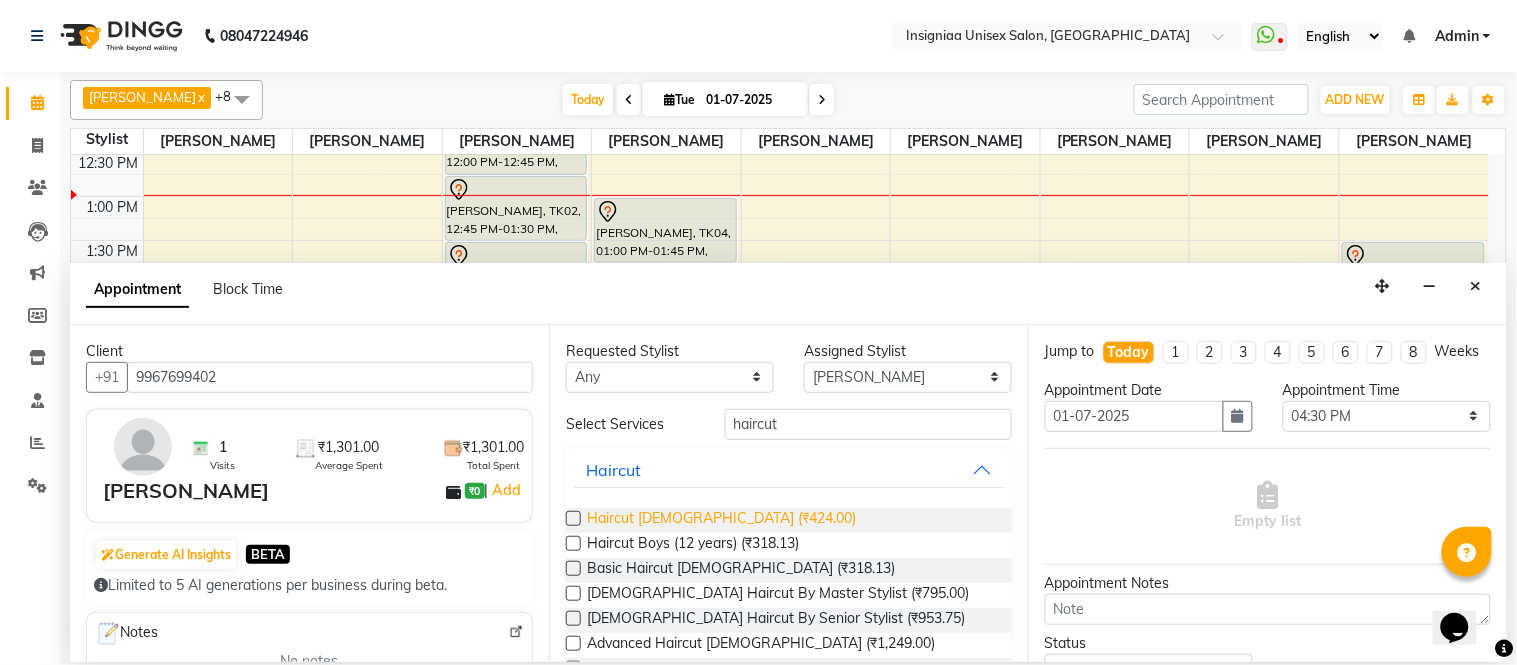click on "Haircut [DEMOGRAPHIC_DATA] (₹424.00)" at bounding box center (721, 520) 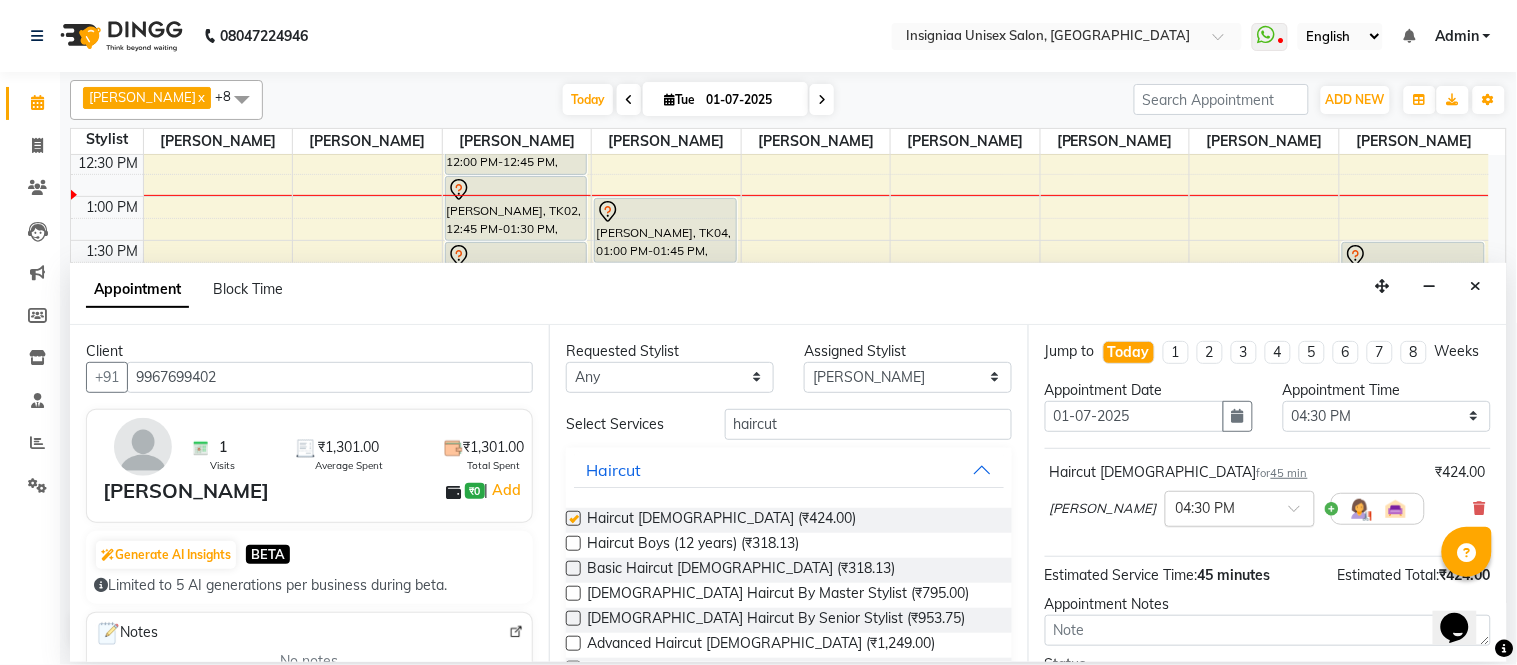 checkbox on "false" 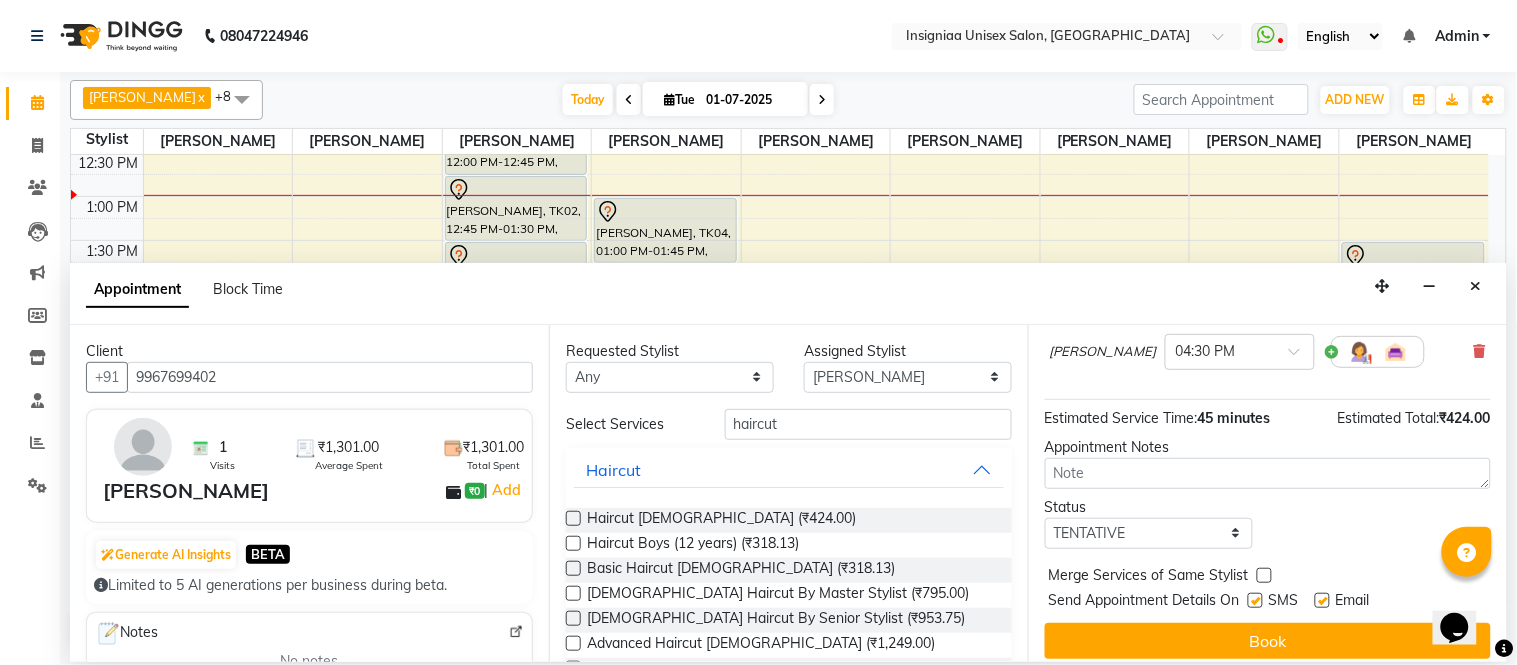 scroll, scrollTop: 188, scrollLeft: 0, axis: vertical 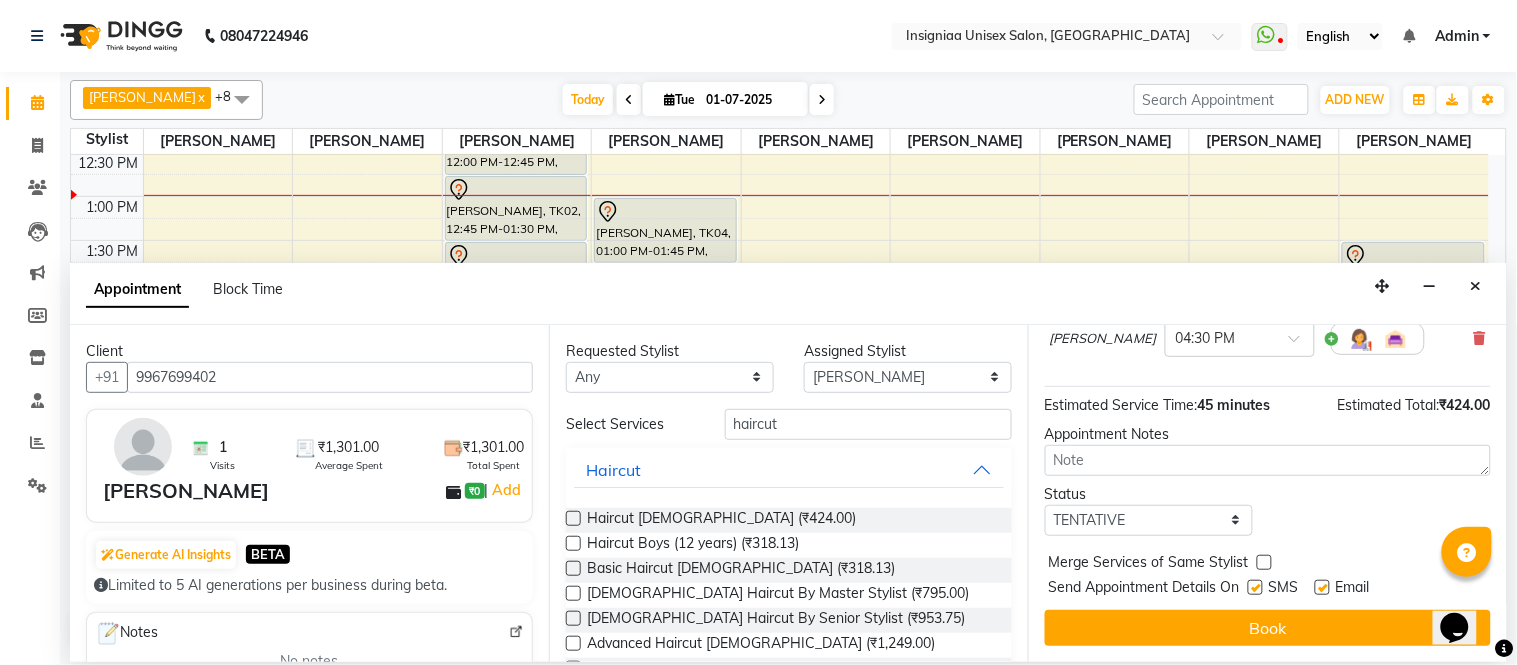 click on "Email" at bounding box center (1350, 589) 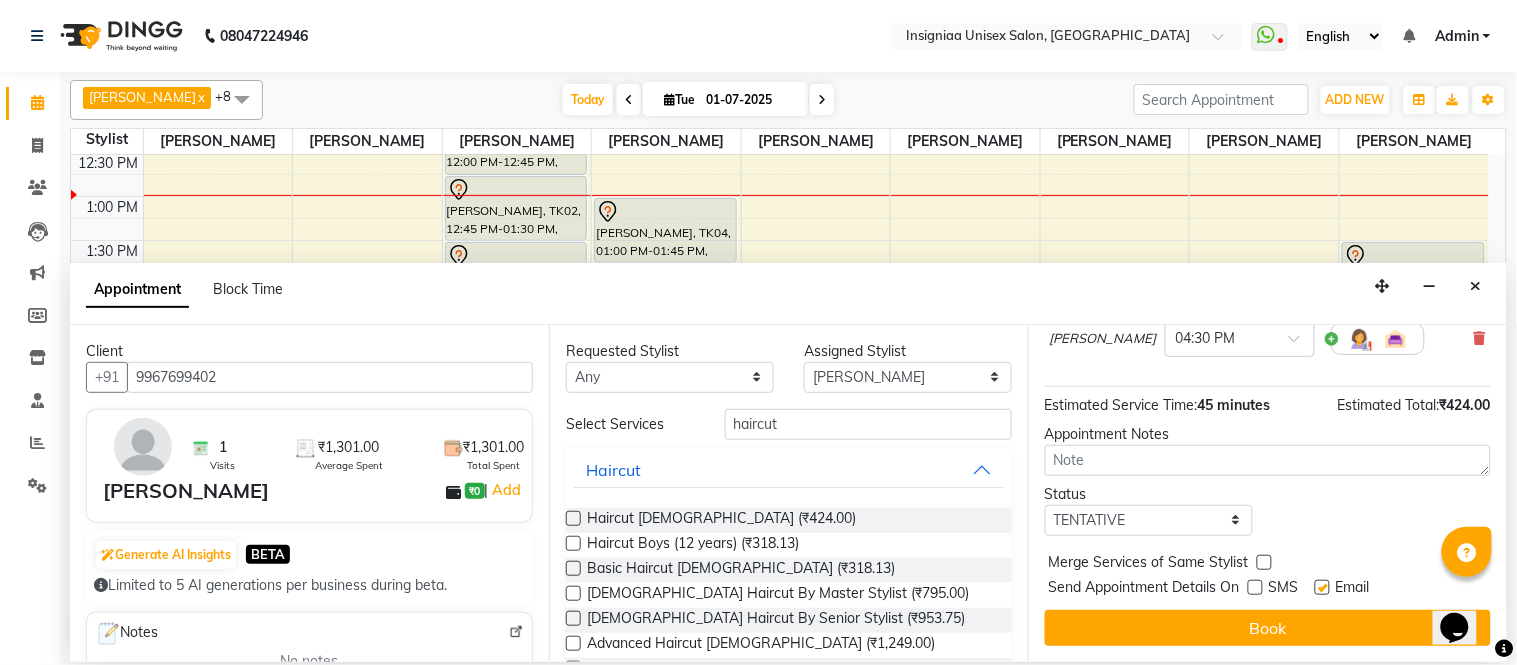 click at bounding box center [1322, 587] 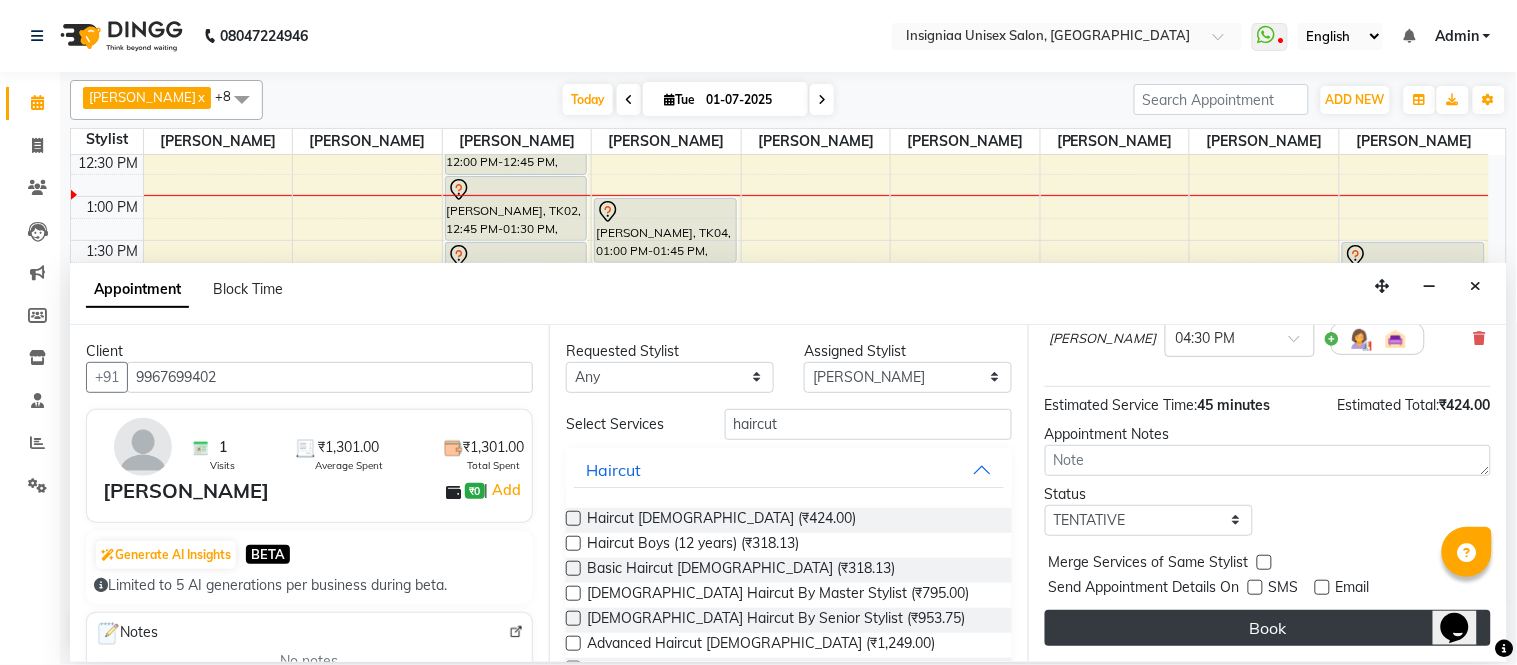 click on "Book" at bounding box center [1268, 628] 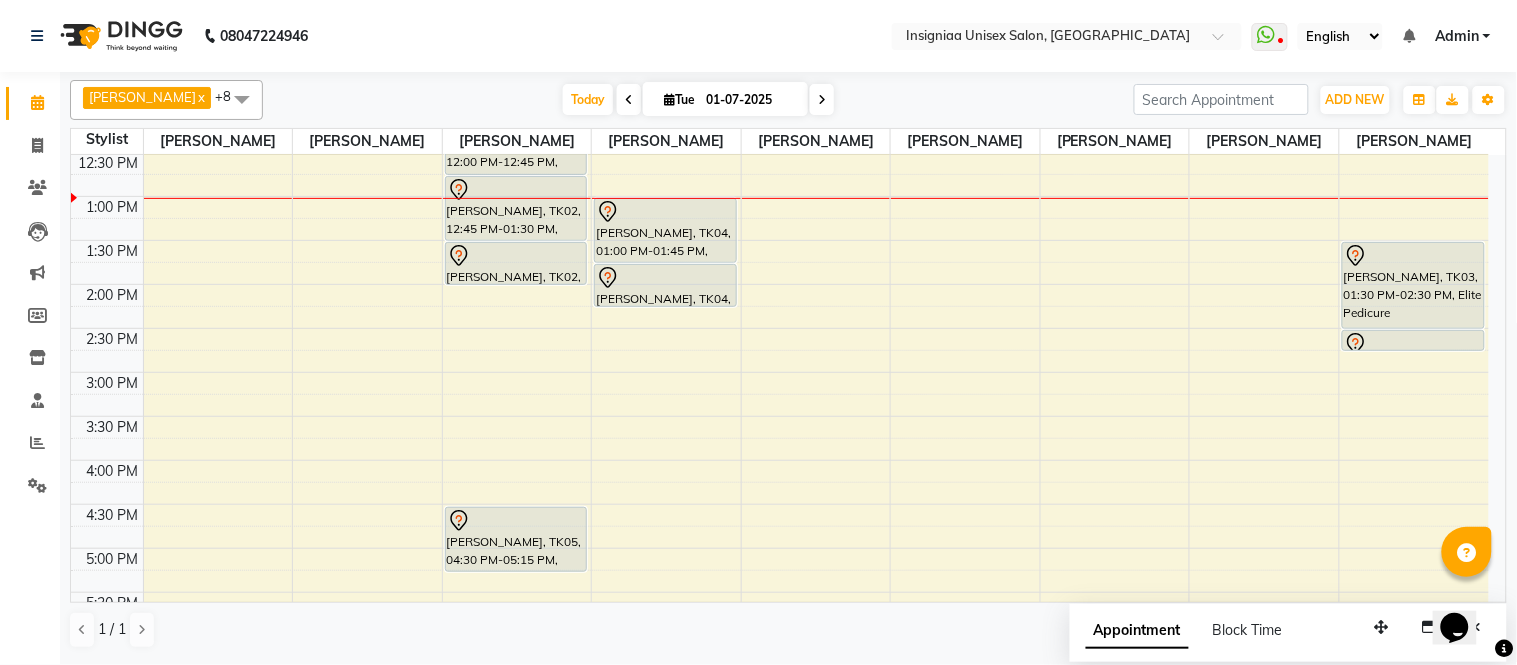 scroll, scrollTop: 111, scrollLeft: 0, axis: vertical 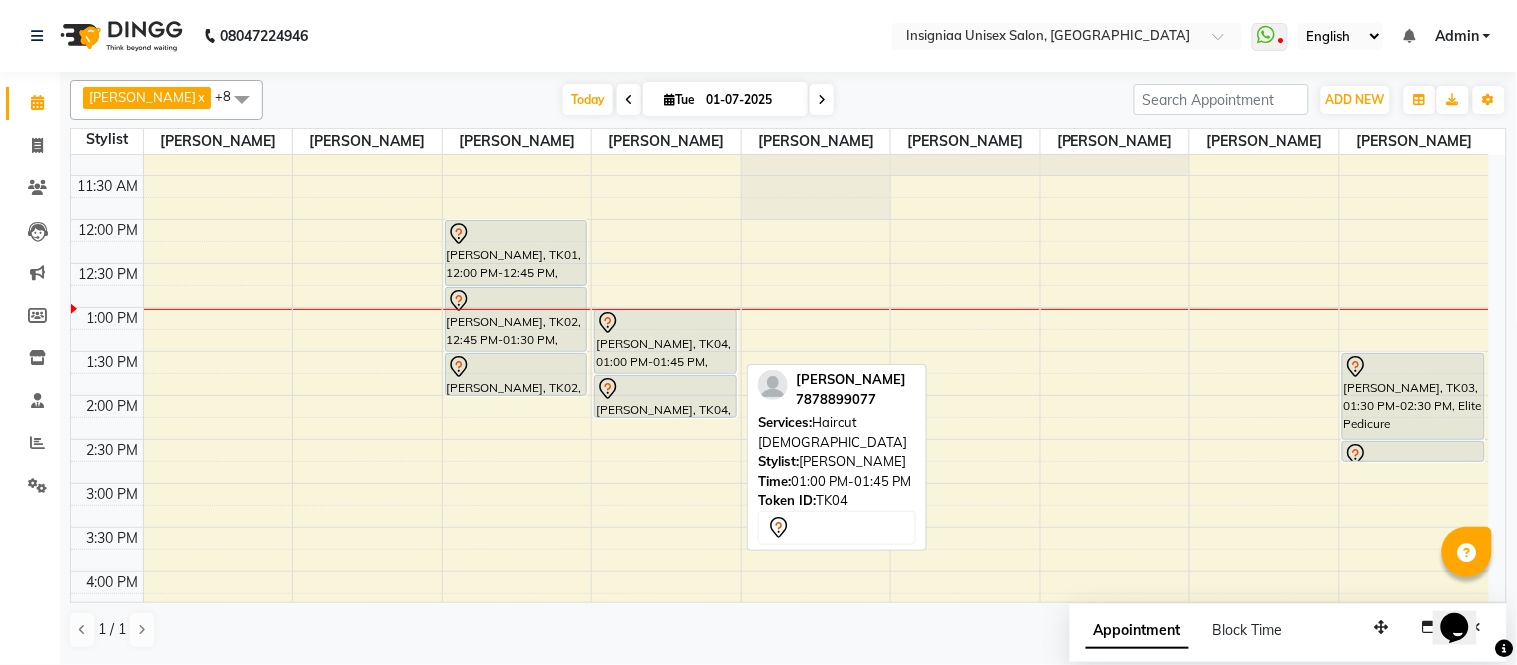 click at bounding box center (665, 323) 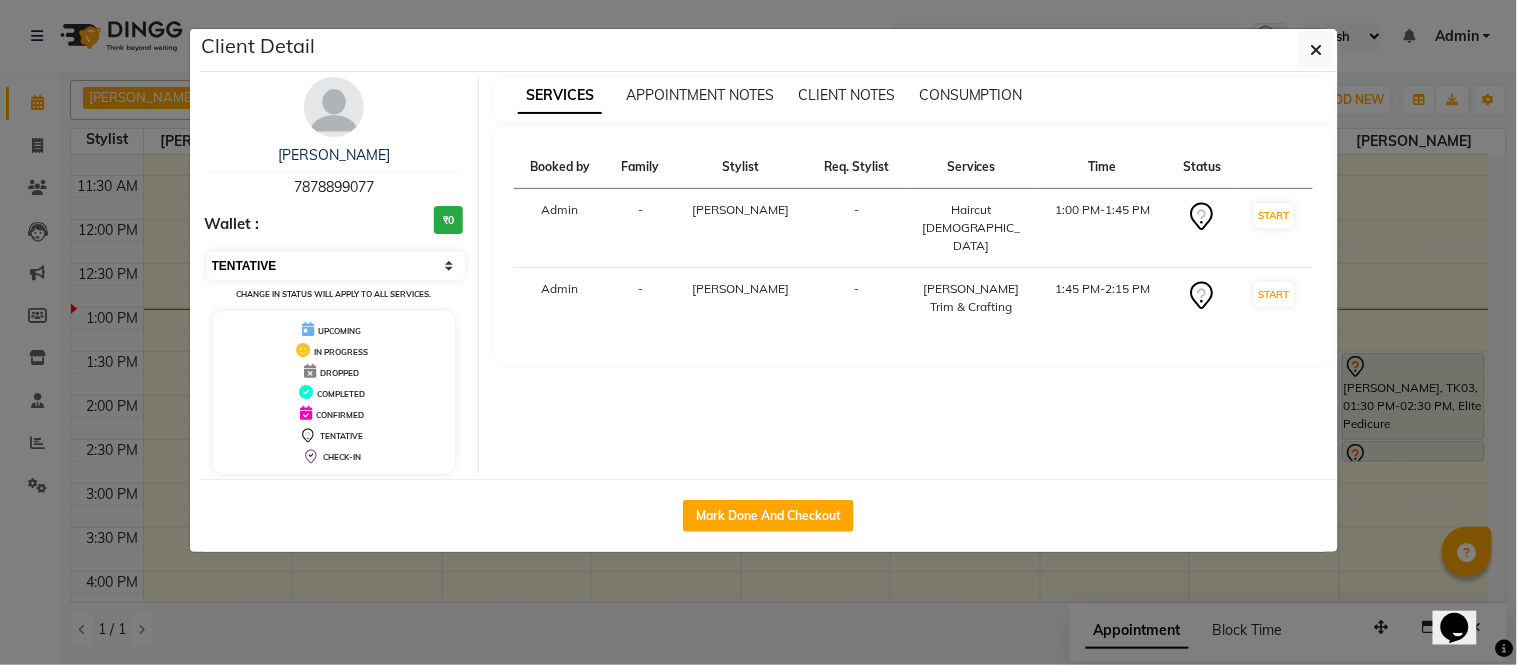 click on "Select IN SERVICE CONFIRMED TENTATIVE CHECK IN MARK DONE DROPPED UPCOMING" at bounding box center [336, 266] 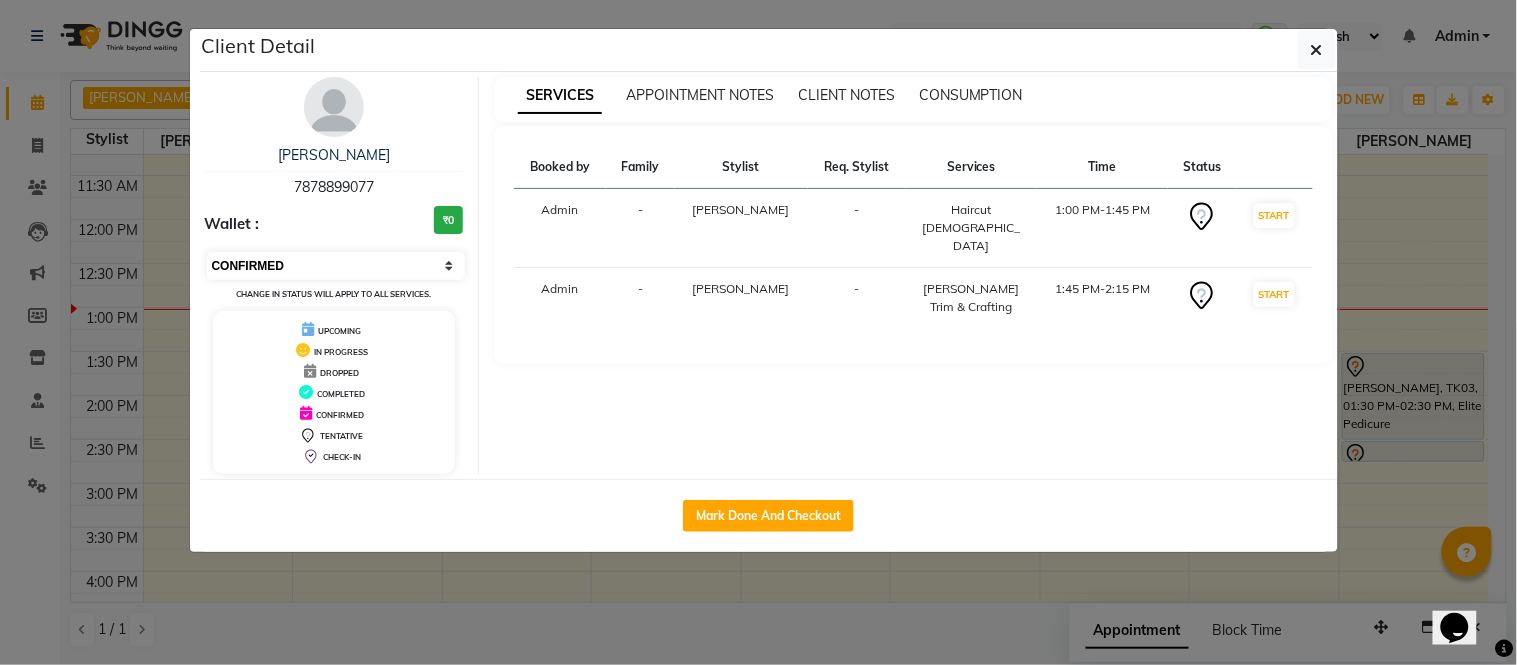 click on "Select IN SERVICE CONFIRMED TENTATIVE CHECK IN MARK DONE DROPPED UPCOMING" at bounding box center [336, 266] 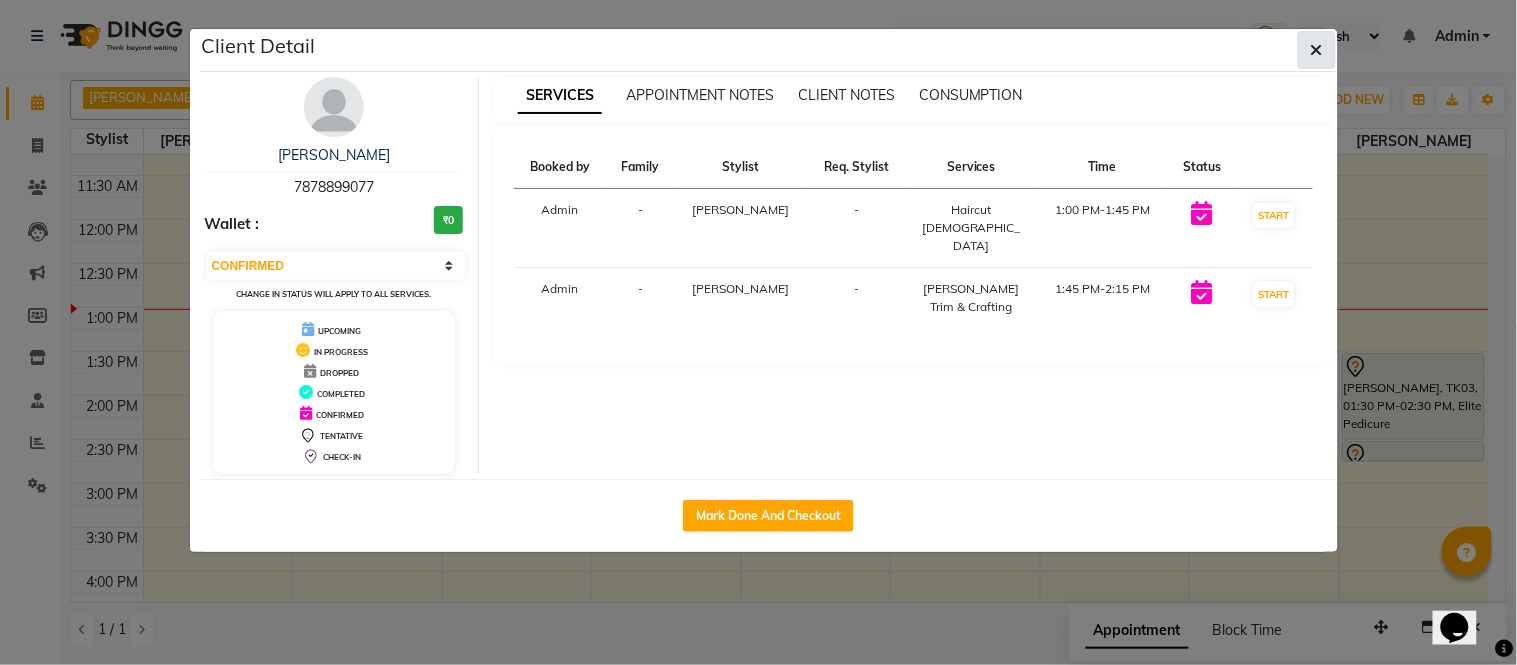 click 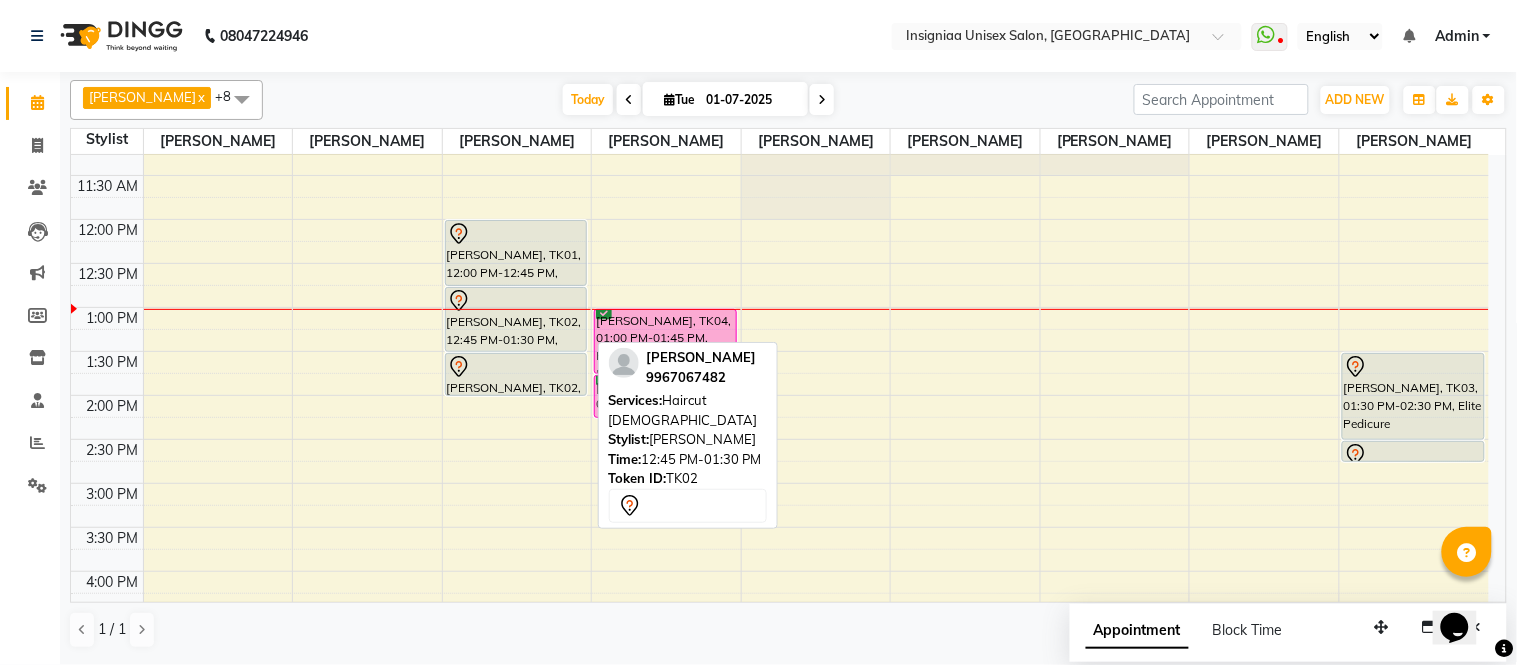 click at bounding box center (516, 301) 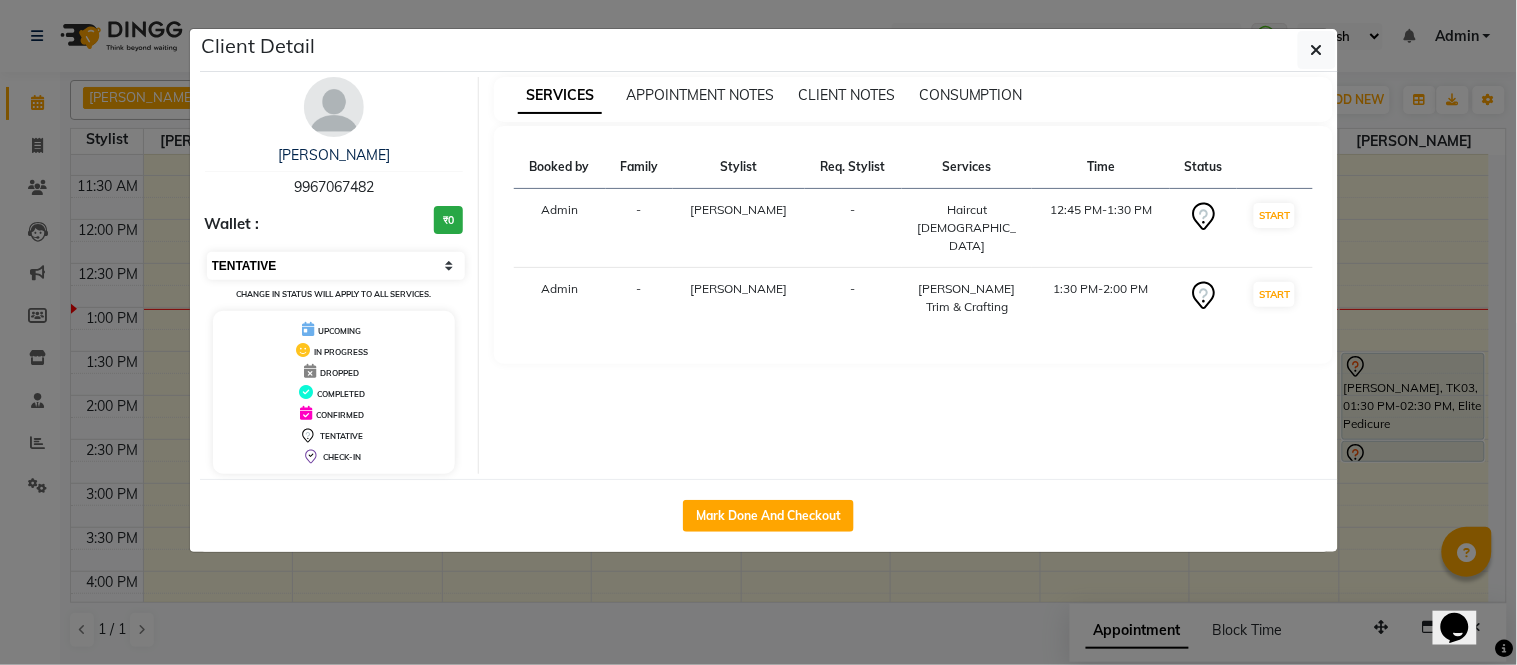 click on "Select IN SERVICE CONFIRMED TENTATIVE CHECK IN MARK DONE DROPPED UPCOMING" at bounding box center [336, 266] 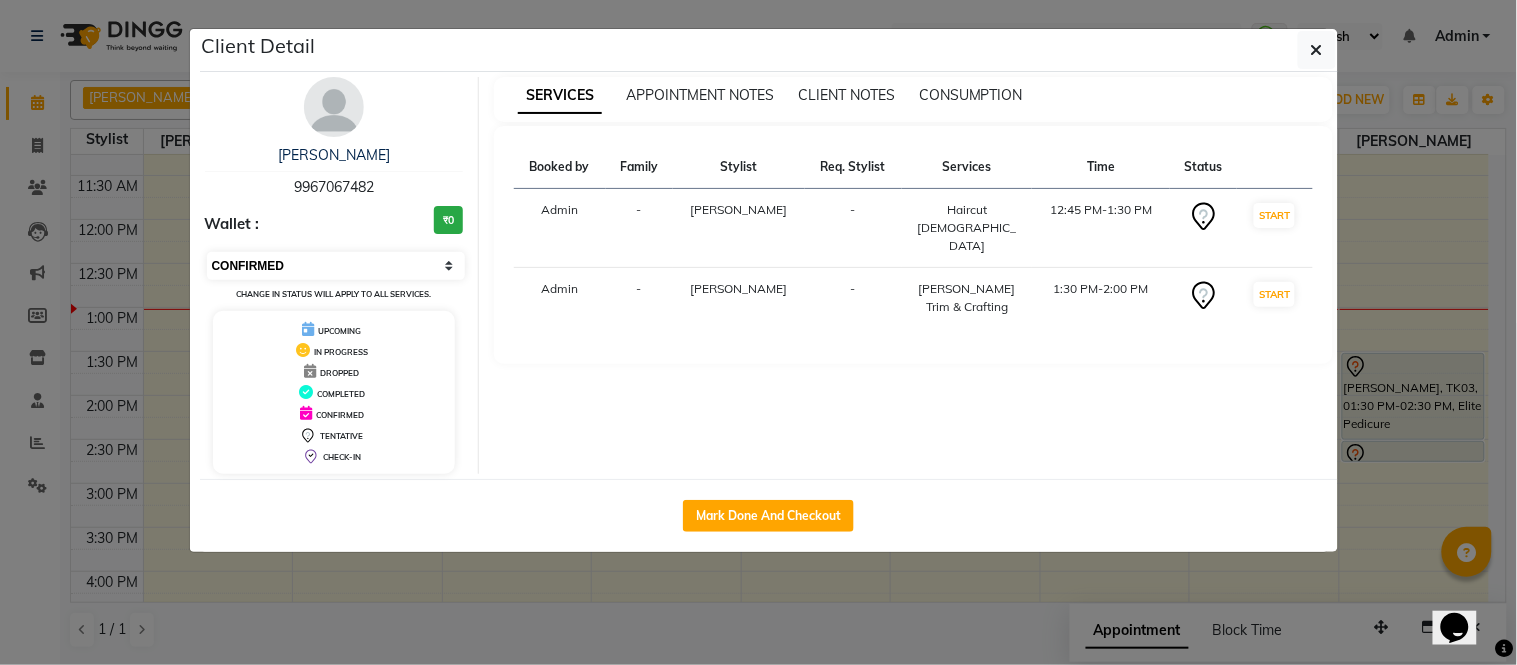 click on "Select IN SERVICE CONFIRMED TENTATIVE CHECK IN MARK DONE DROPPED UPCOMING" at bounding box center (336, 266) 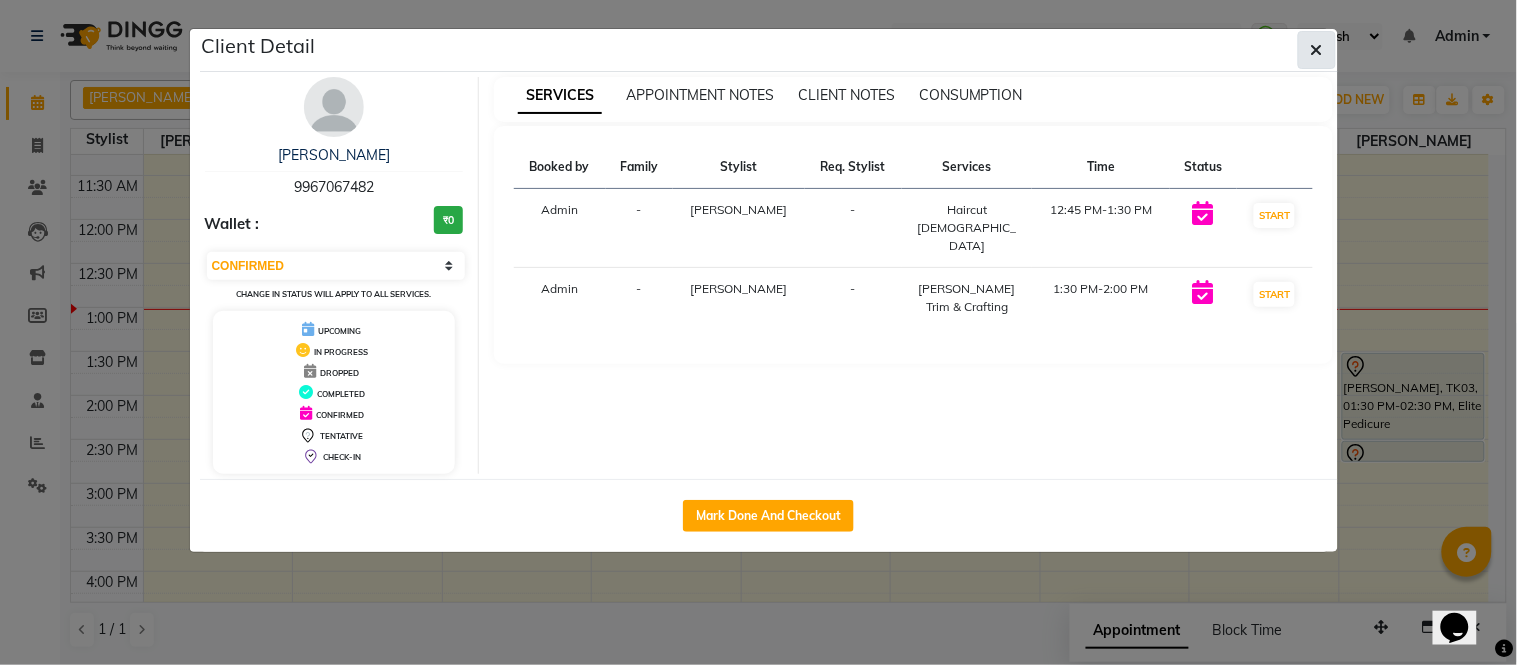 click 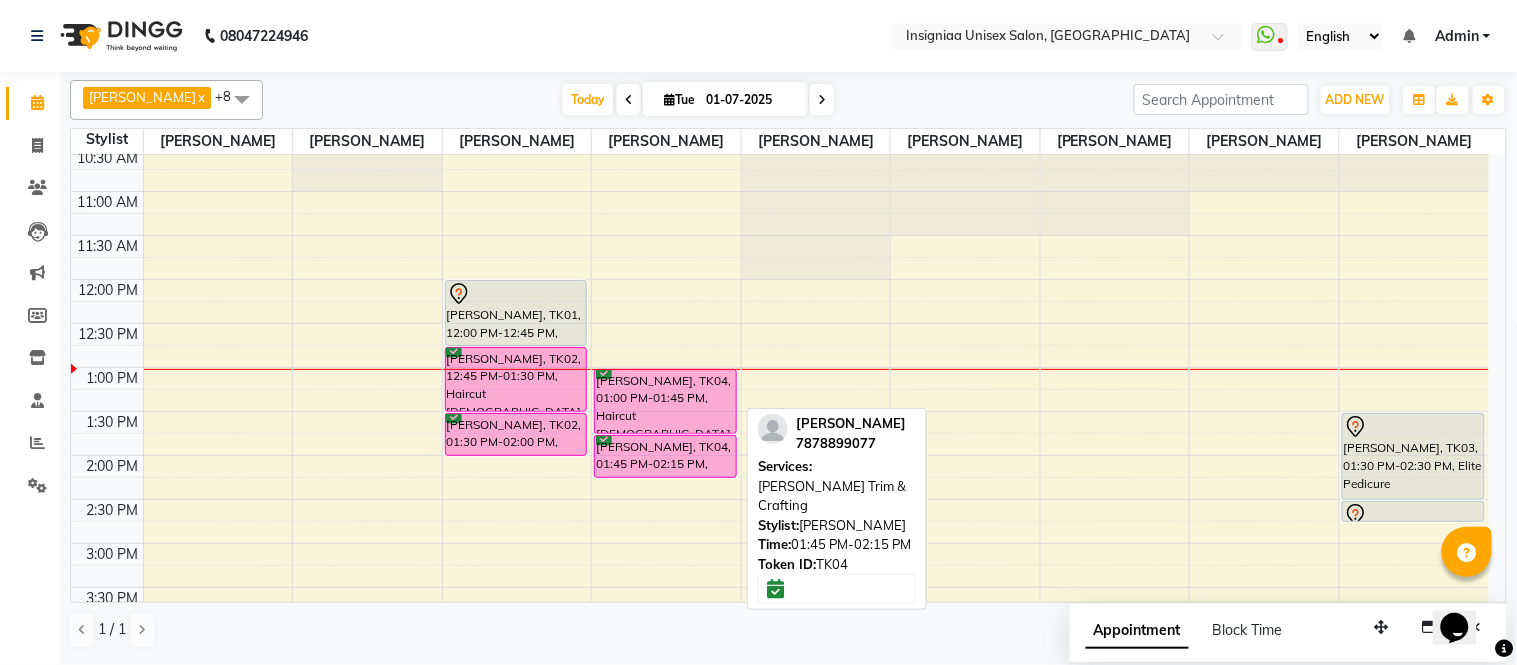 scroll, scrollTop: 0, scrollLeft: 0, axis: both 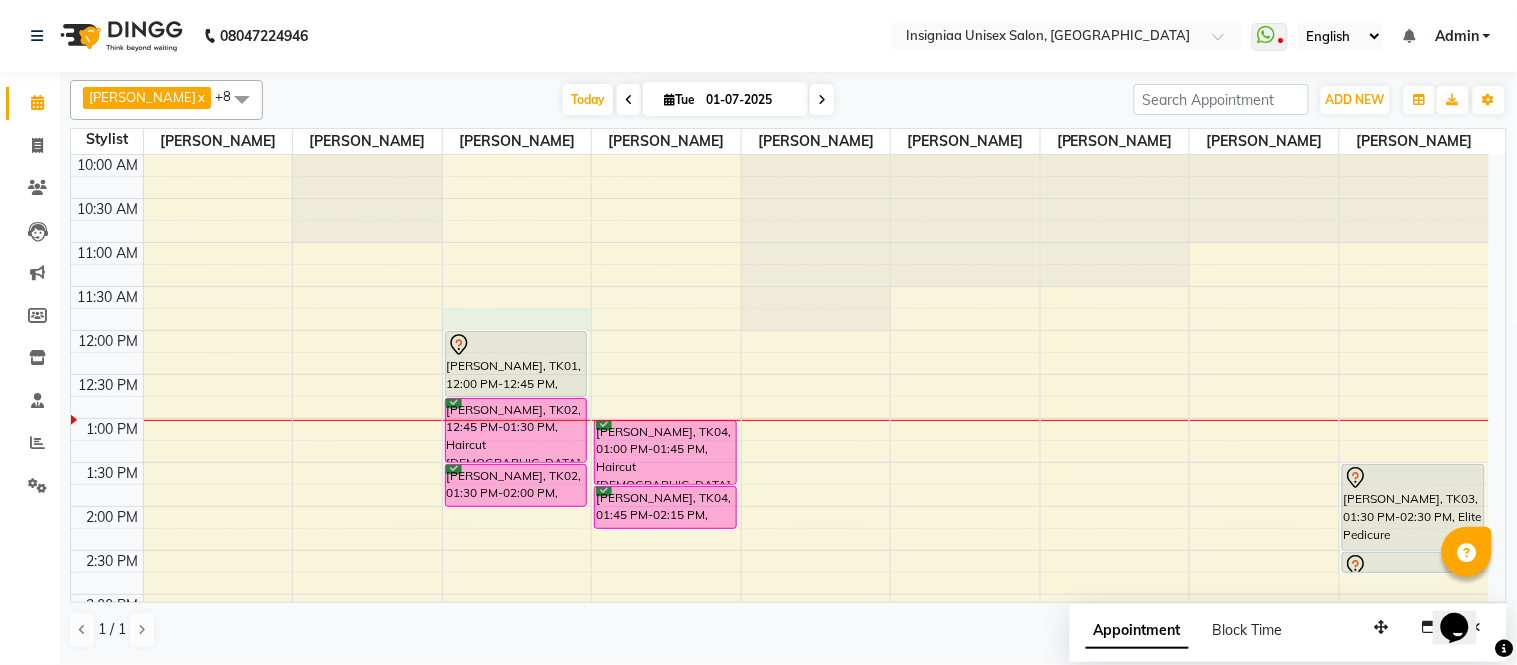 click on "10:00 AM 10:30 AM 11:00 AM 11:30 AM 12:00 PM 12:30 PM 1:00 PM 1:30 PM 2:00 PM 2:30 PM 3:00 PM 3:30 PM 4:00 PM 4:30 PM 5:00 PM 5:30 PM 6:00 PM 6:30 PM 7:00 PM 7:30 PM 8:00 PM 8:30 PM 9:00 PM 9:30 PM             [PERSON_NAME], TK01, 12:00 PM-12:45 PM, Haircut [DEMOGRAPHIC_DATA]     [PERSON_NAME], TK02, 12:45 PM-01:30 PM, Haircut [DEMOGRAPHIC_DATA]     [PERSON_NAME], TK02, 01:30 PM-02:00 PM, [PERSON_NAME] Trim & Crafting             [PERSON_NAME], TK05, 04:30 PM-05:15 PM, Haircut [DEMOGRAPHIC_DATA]     [PERSON_NAME], TK04, 01:00 PM-01:45 PM, Haircut [DEMOGRAPHIC_DATA]     [PERSON_NAME], TK04, 01:45 PM-02:15 PM, [PERSON_NAME] Trim & Crafting             [PERSON_NAME], TK03, 01:30 PM-02:30 PM, Elite Pedicure             [PERSON_NAME], TK03, 02:30 PM-02:45 PM, Eyebrow" at bounding box center (780, 682) 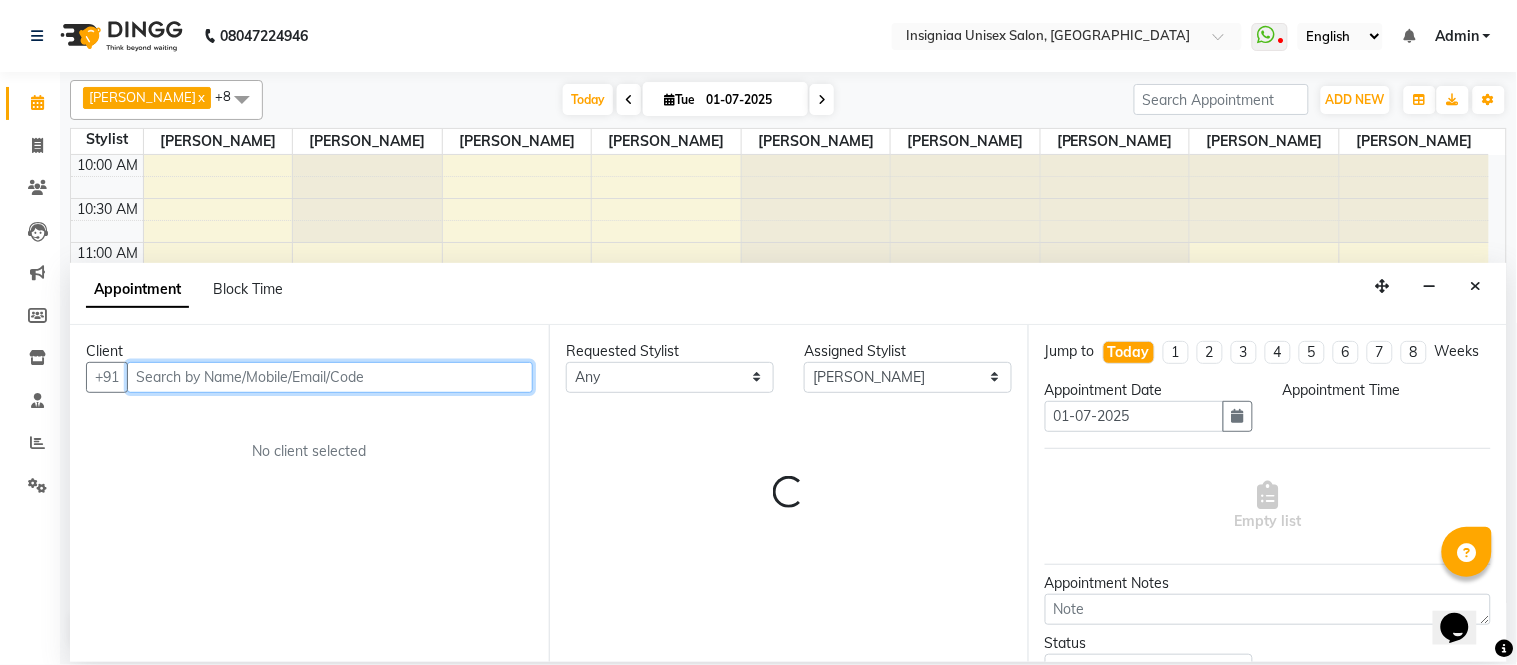 select on "705" 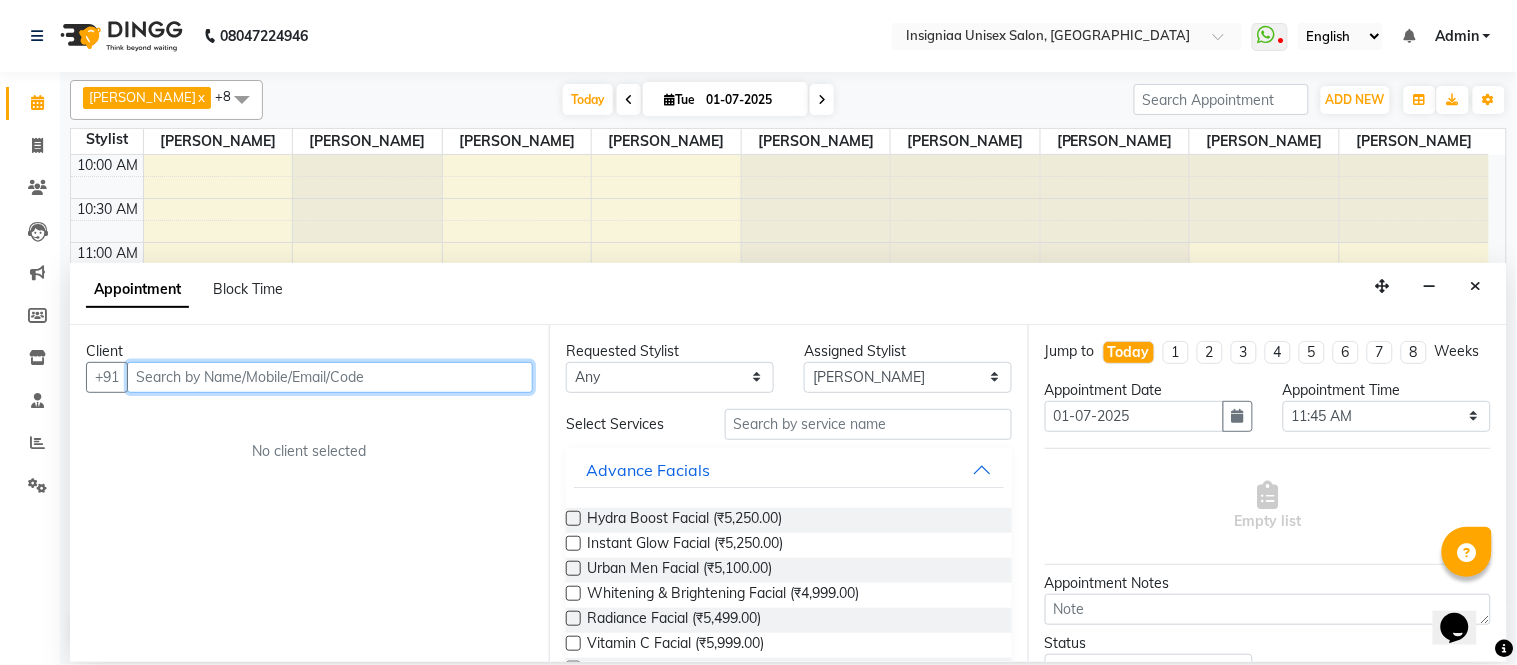 click at bounding box center (330, 377) 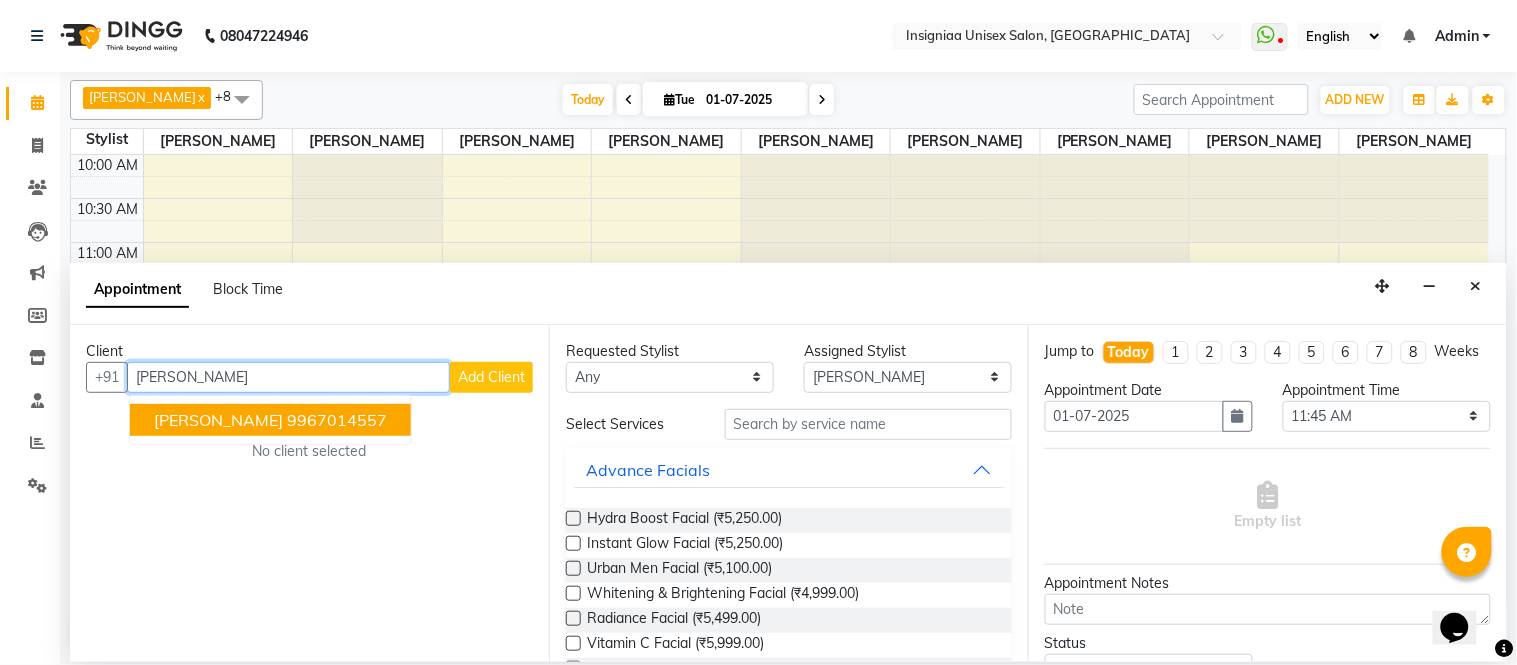 click on "[PERSON_NAME]  9967014557" at bounding box center (270, 420) 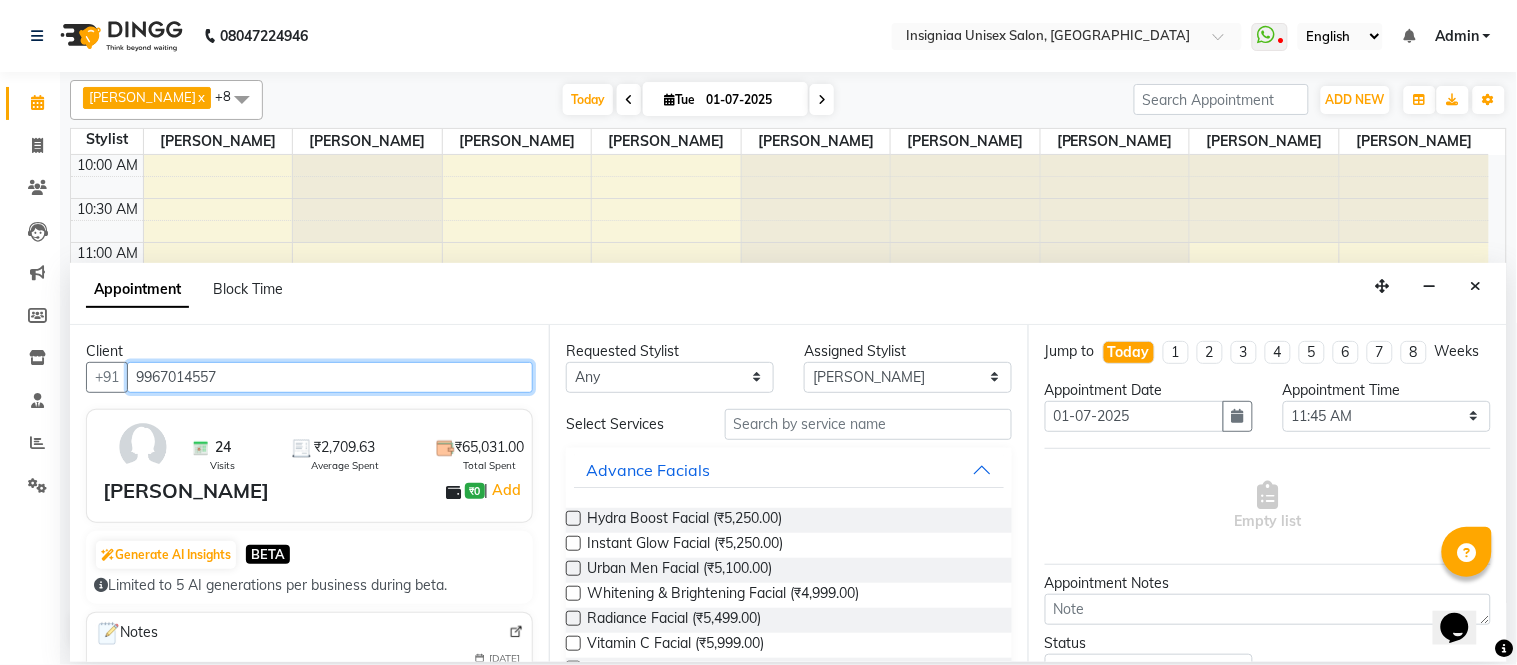 type on "9967014557" 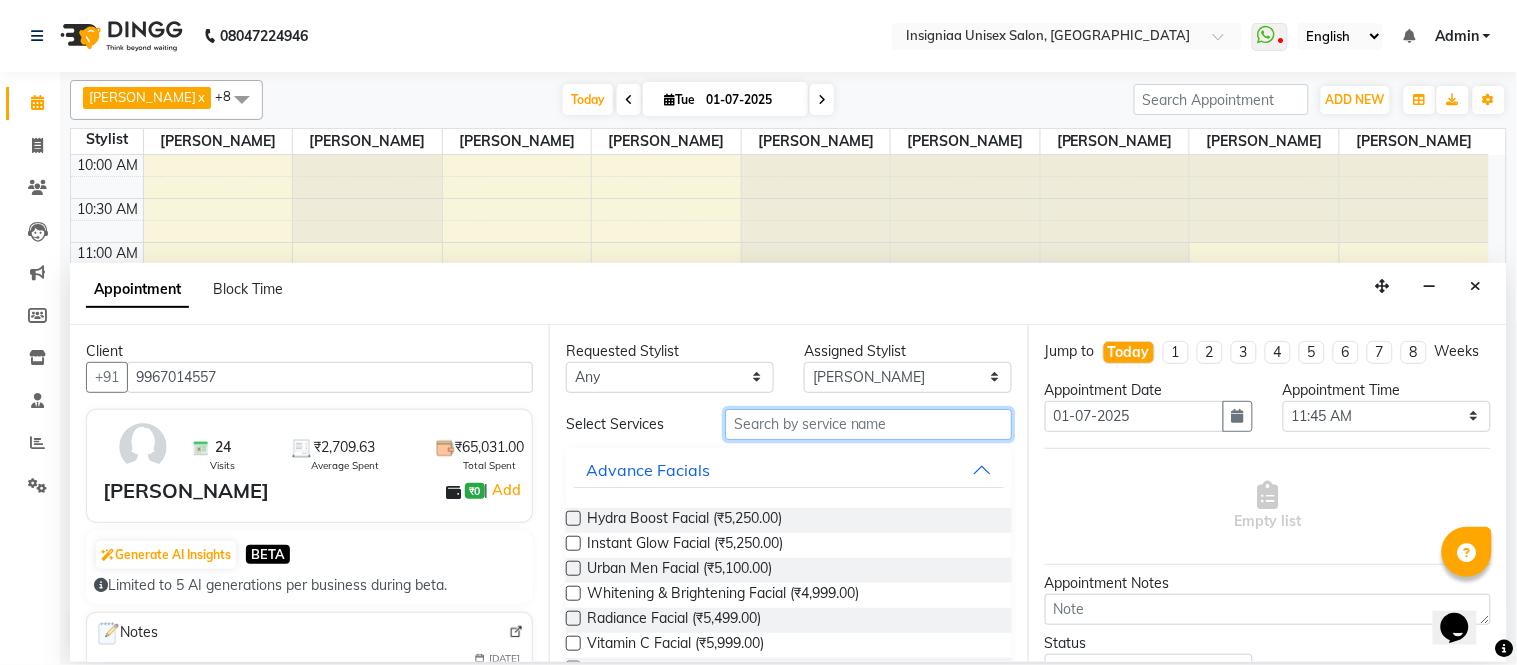 click at bounding box center (868, 424) 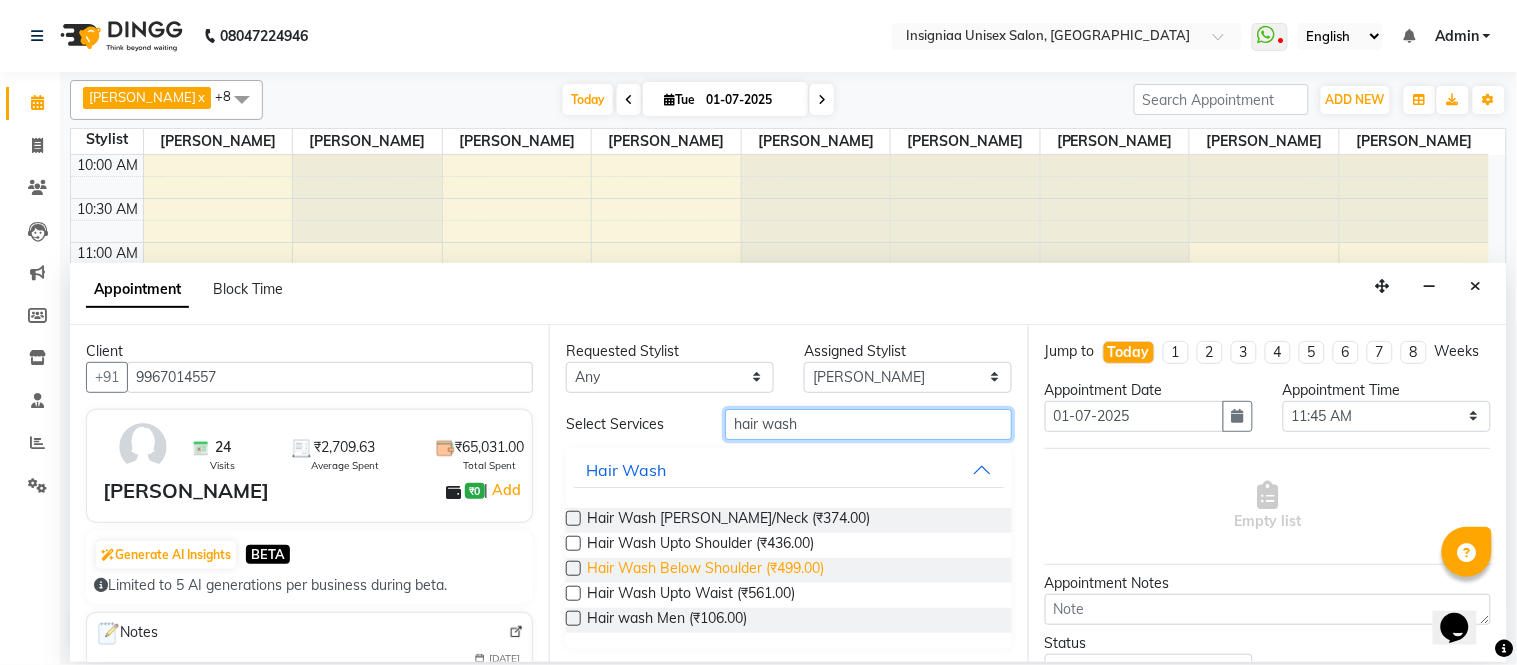 type on "hair wash" 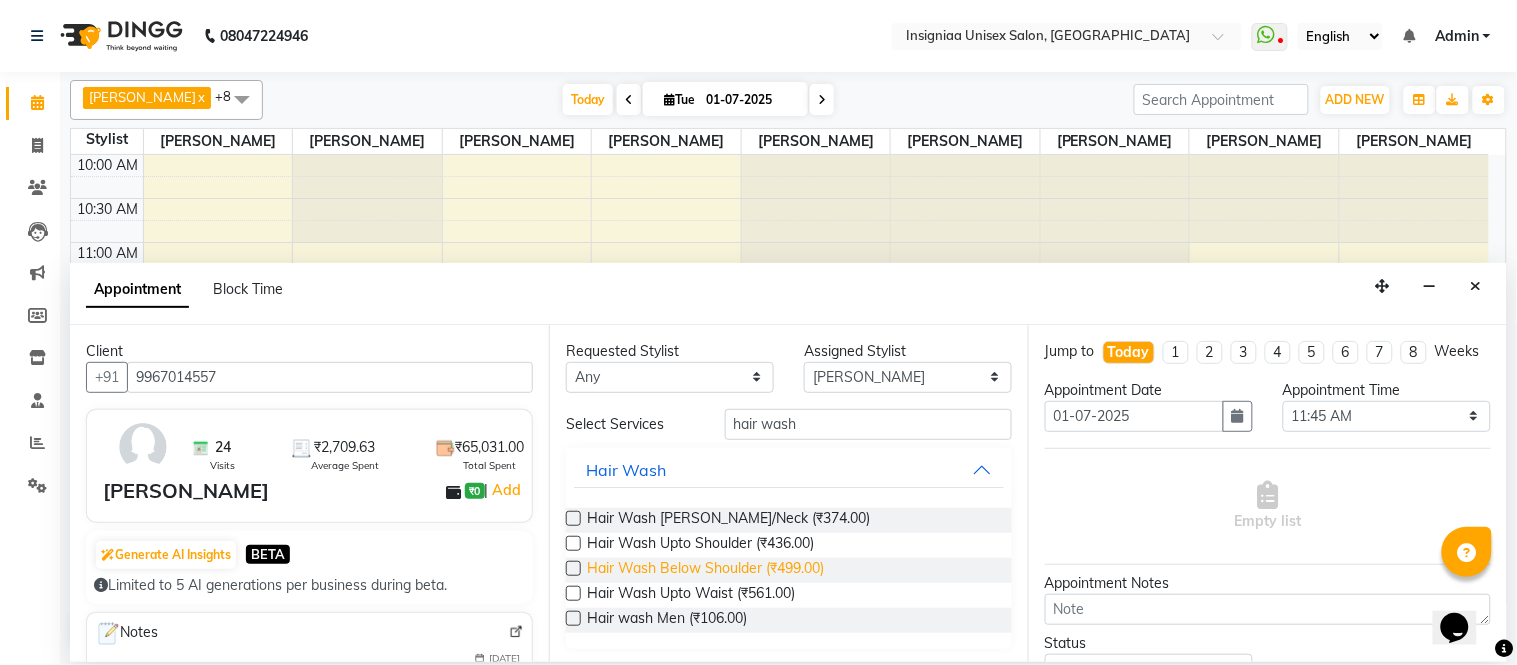 click on "Hair Wash Below Shoulder (₹499.00)" at bounding box center (705, 570) 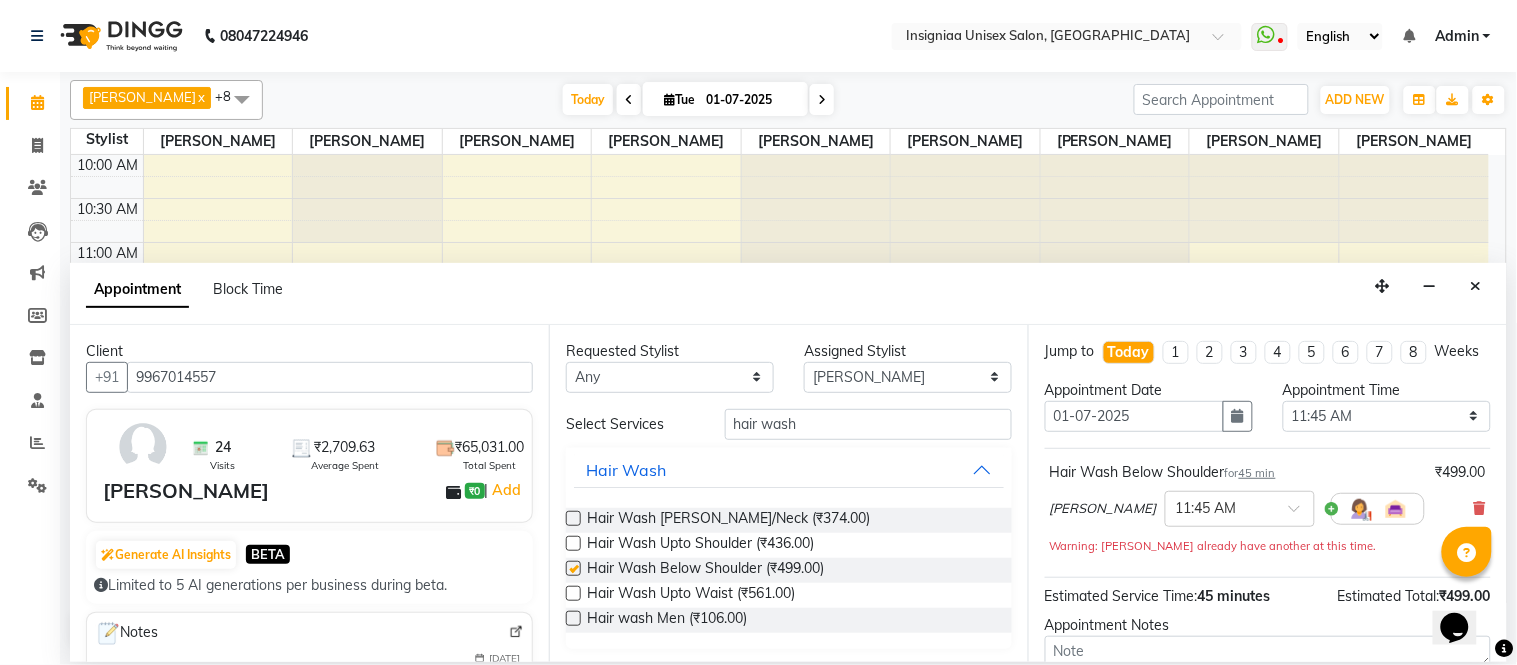 checkbox on "false" 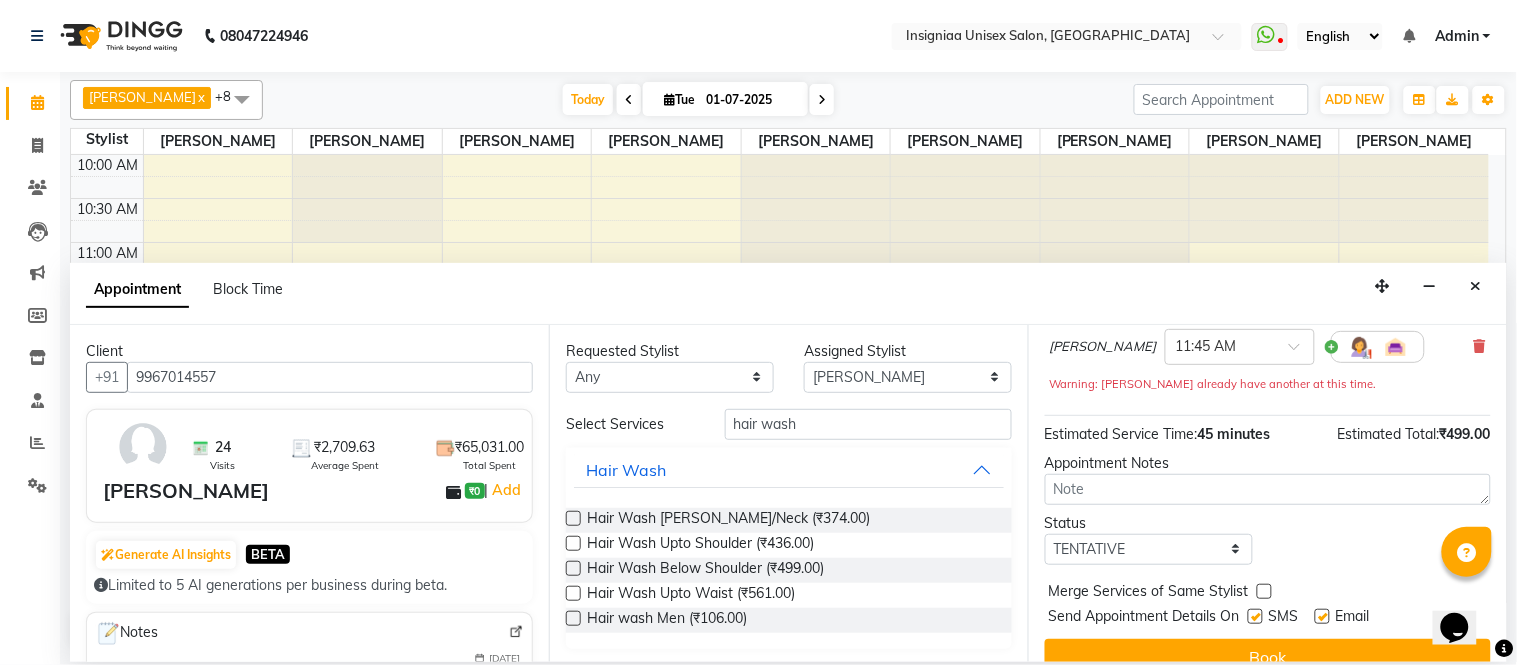 scroll, scrollTop: 210, scrollLeft: 0, axis: vertical 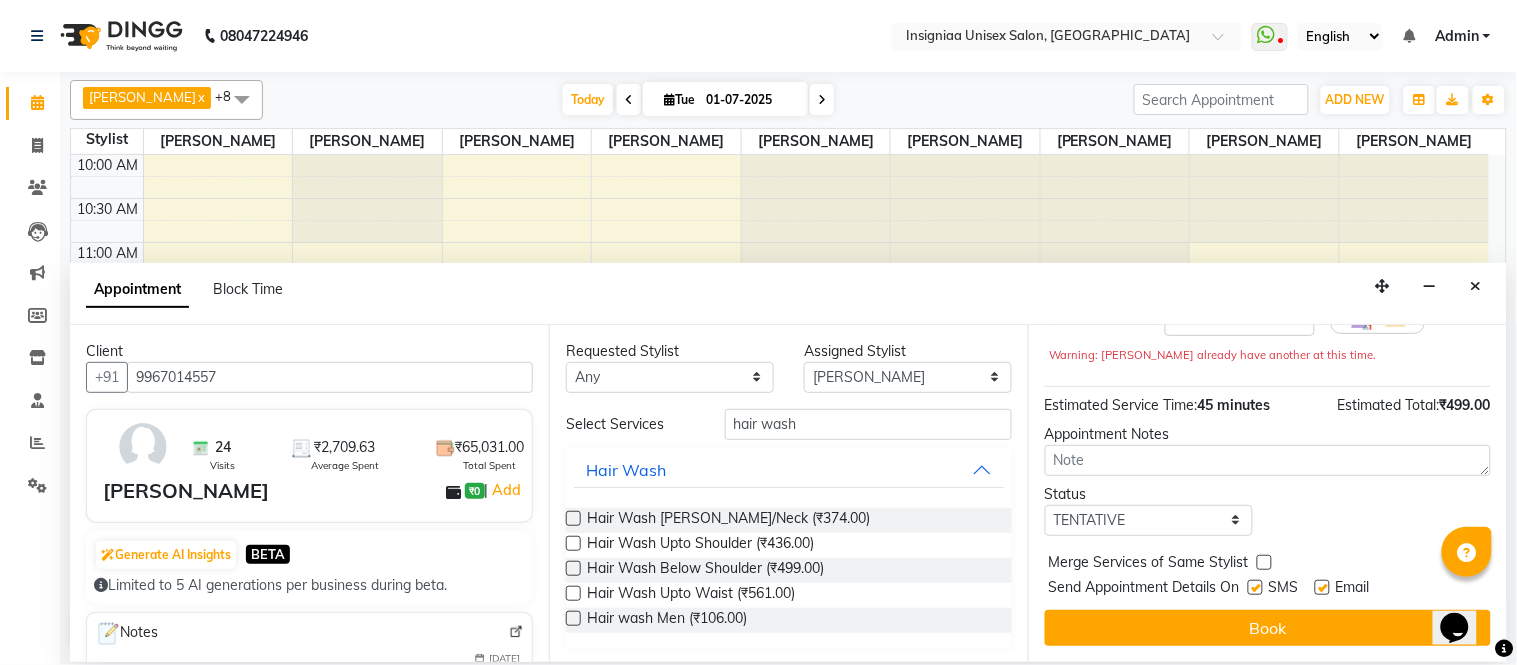 click at bounding box center (1322, 587) 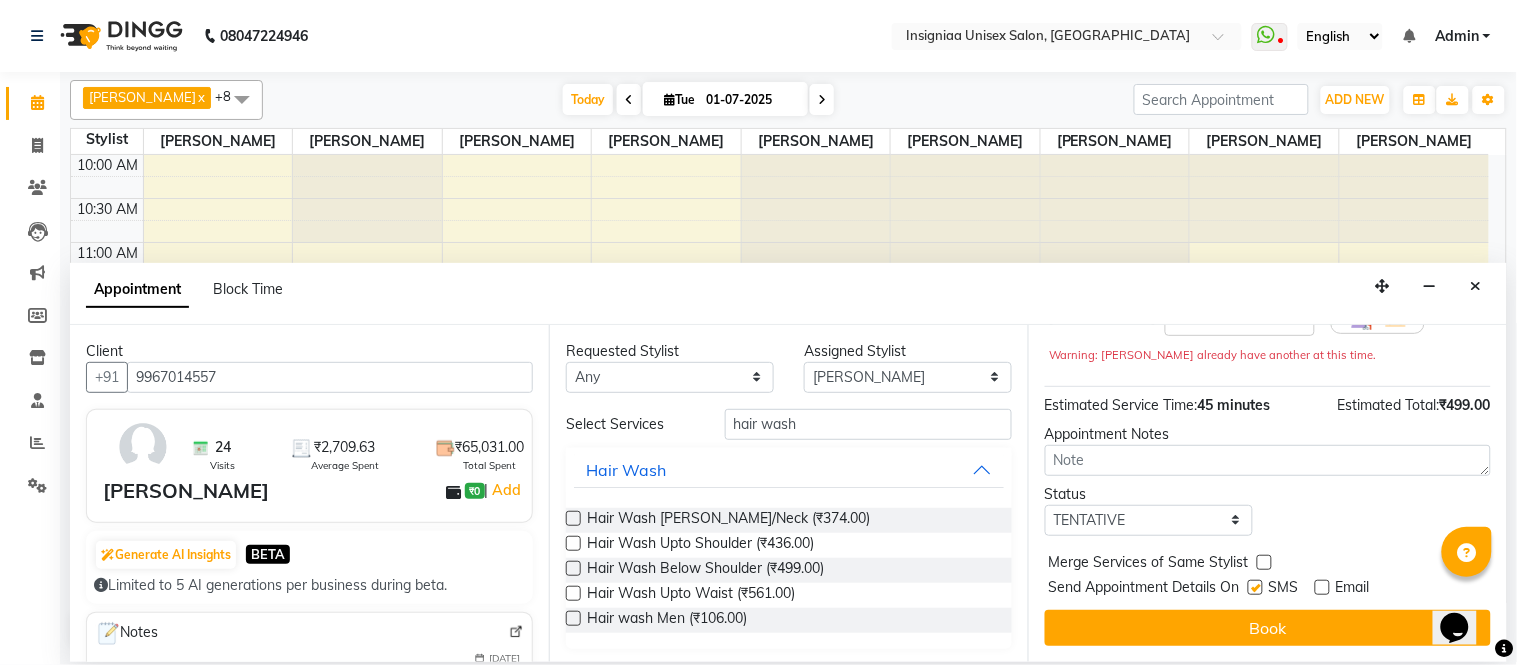 click at bounding box center [1255, 587] 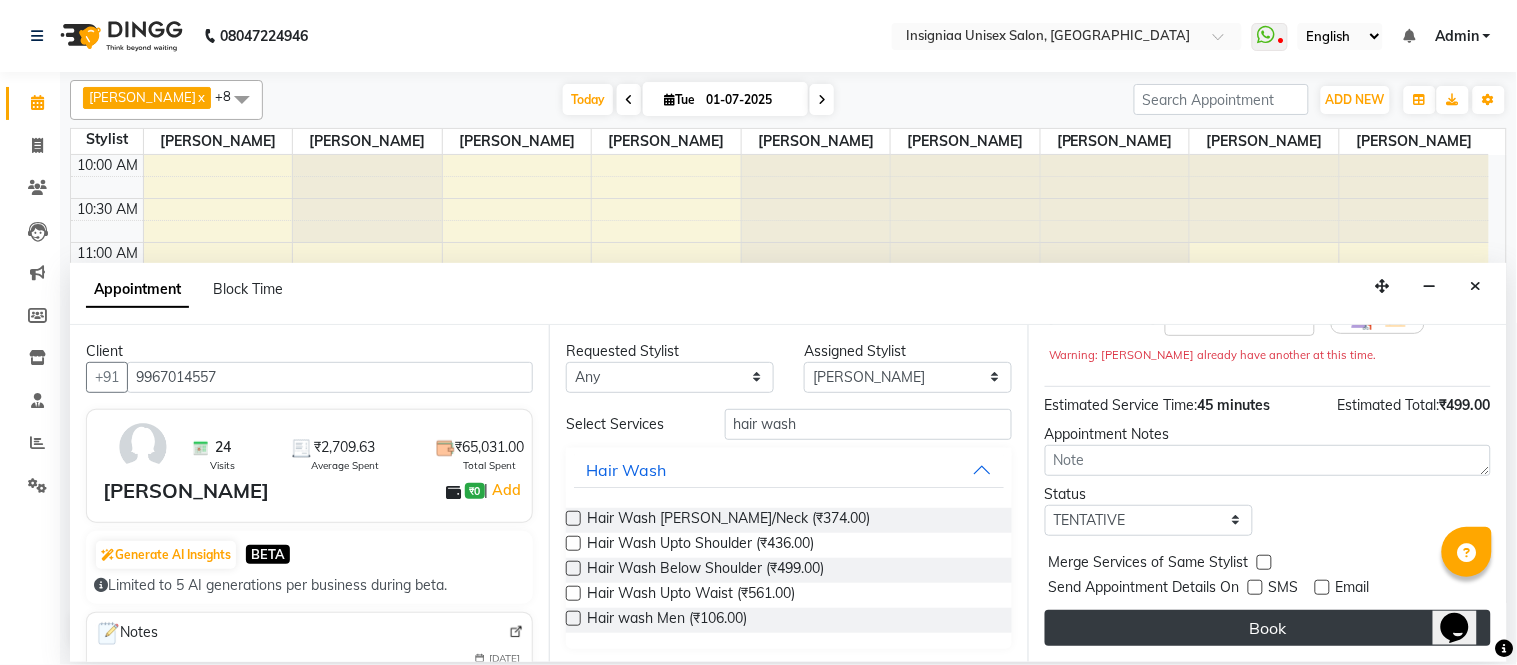 click on "Book" at bounding box center [1268, 628] 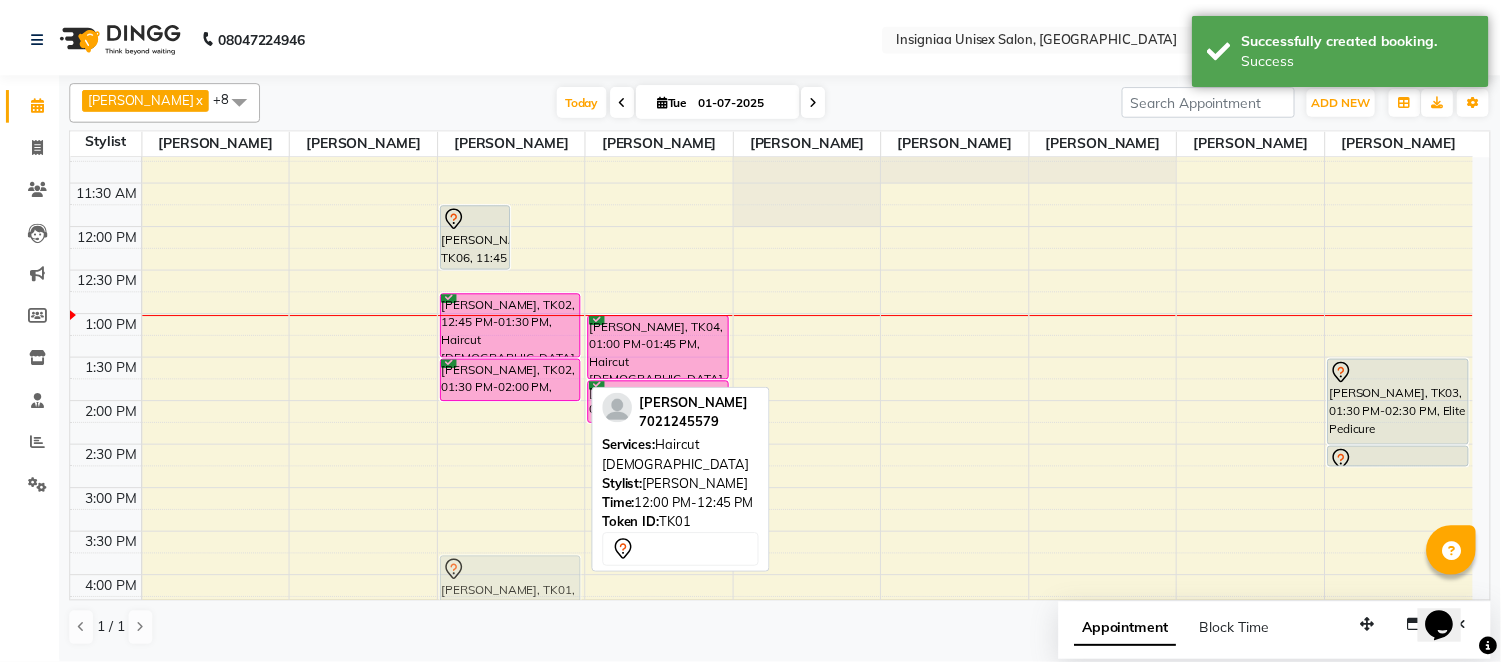 scroll, scrollTop: 108, scrollLeft: 0, axis: vertical 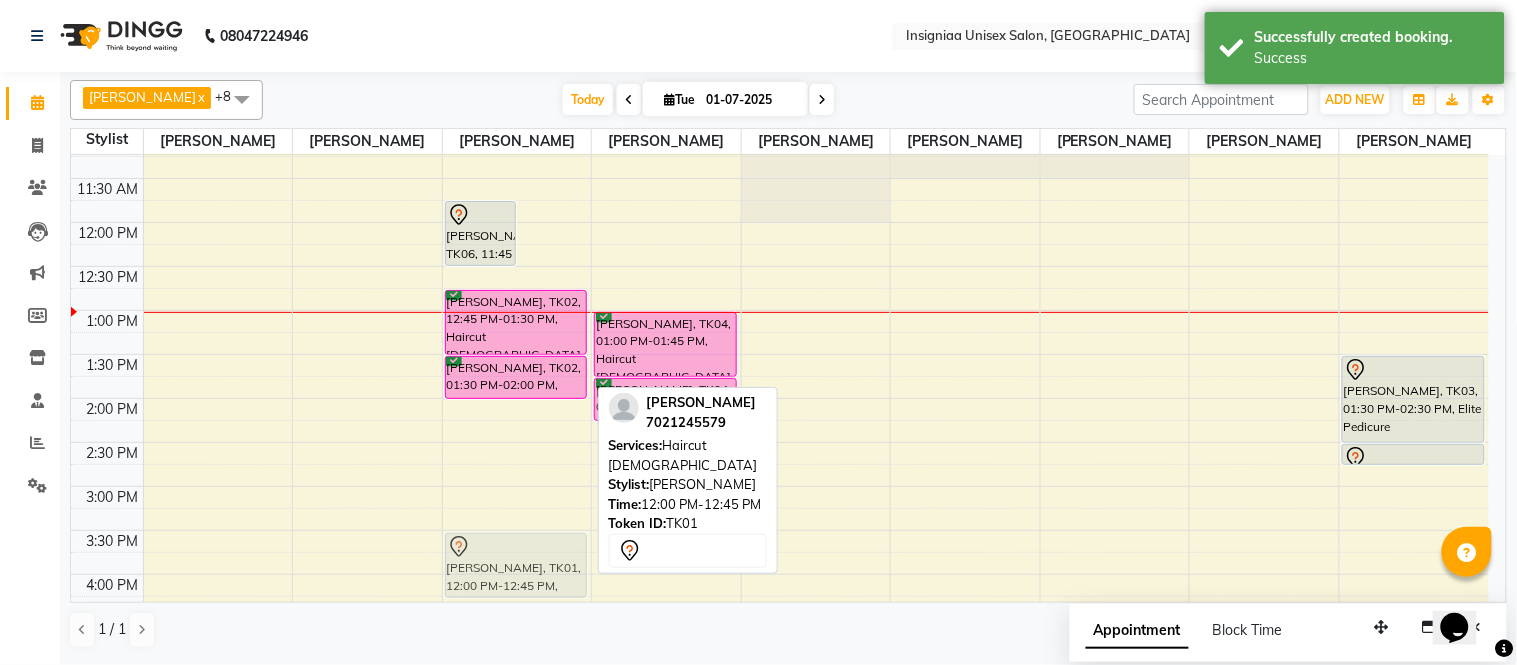 drag, startPoint x: 542, startPoint y: 352, endPoint x: 518, endPoint y: 553, distance: 202.42776 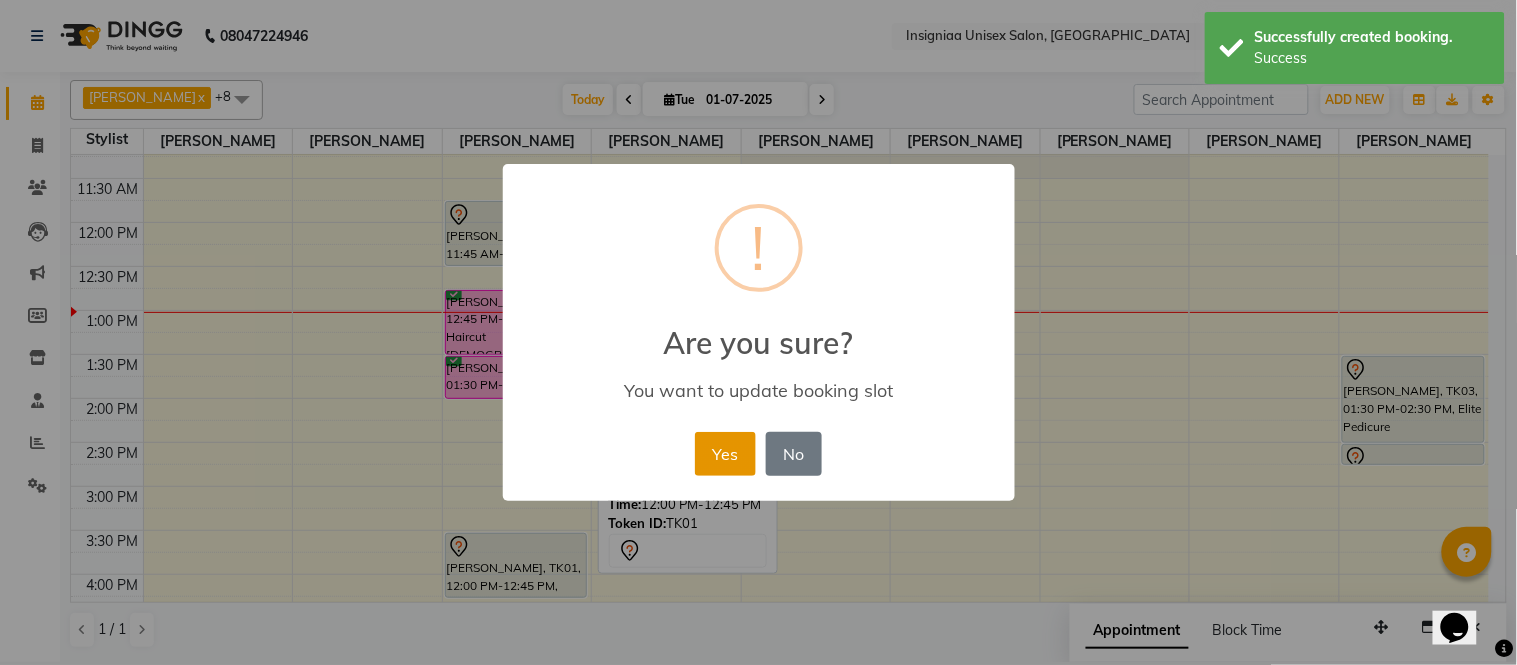 click on "Yes" at bounding box center (725, 454) 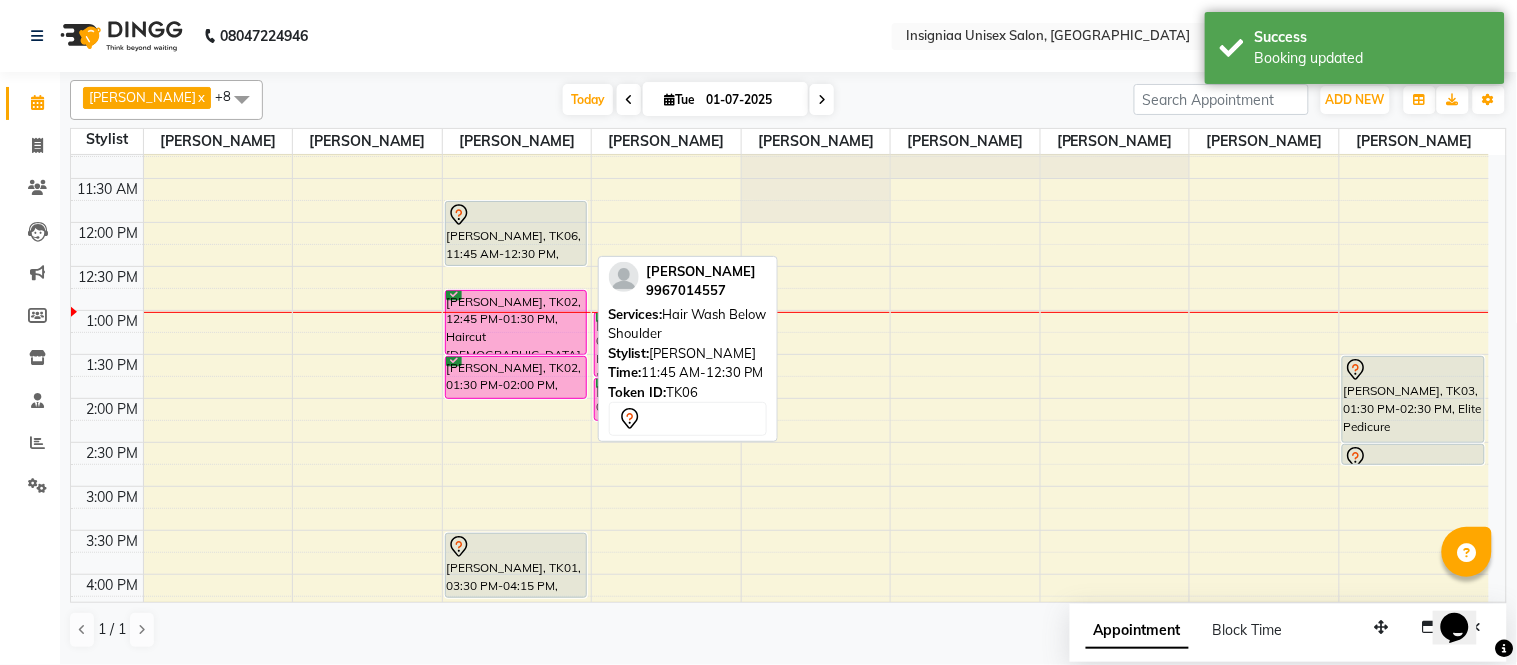 click at bounding box center (516, 215) 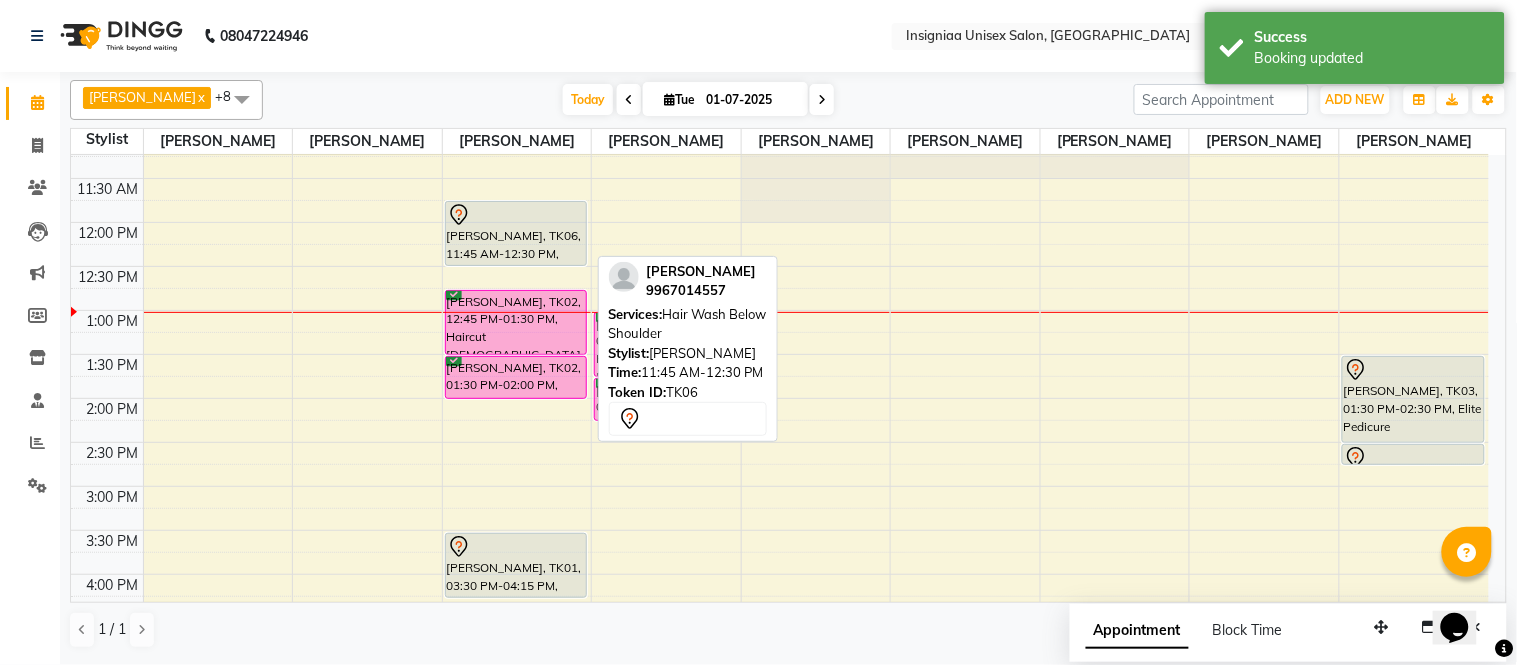 click at bounding box center (516, 215) 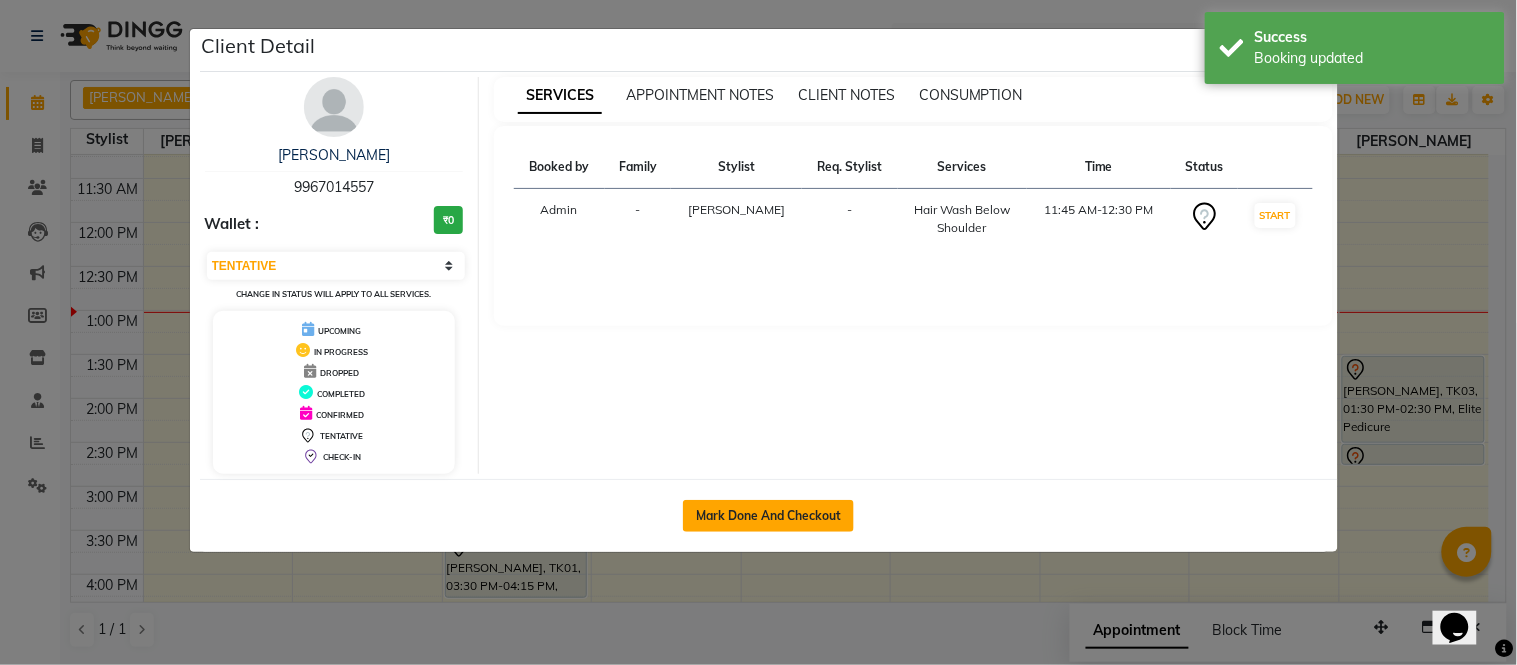 click on "Mark Done And Checkout" 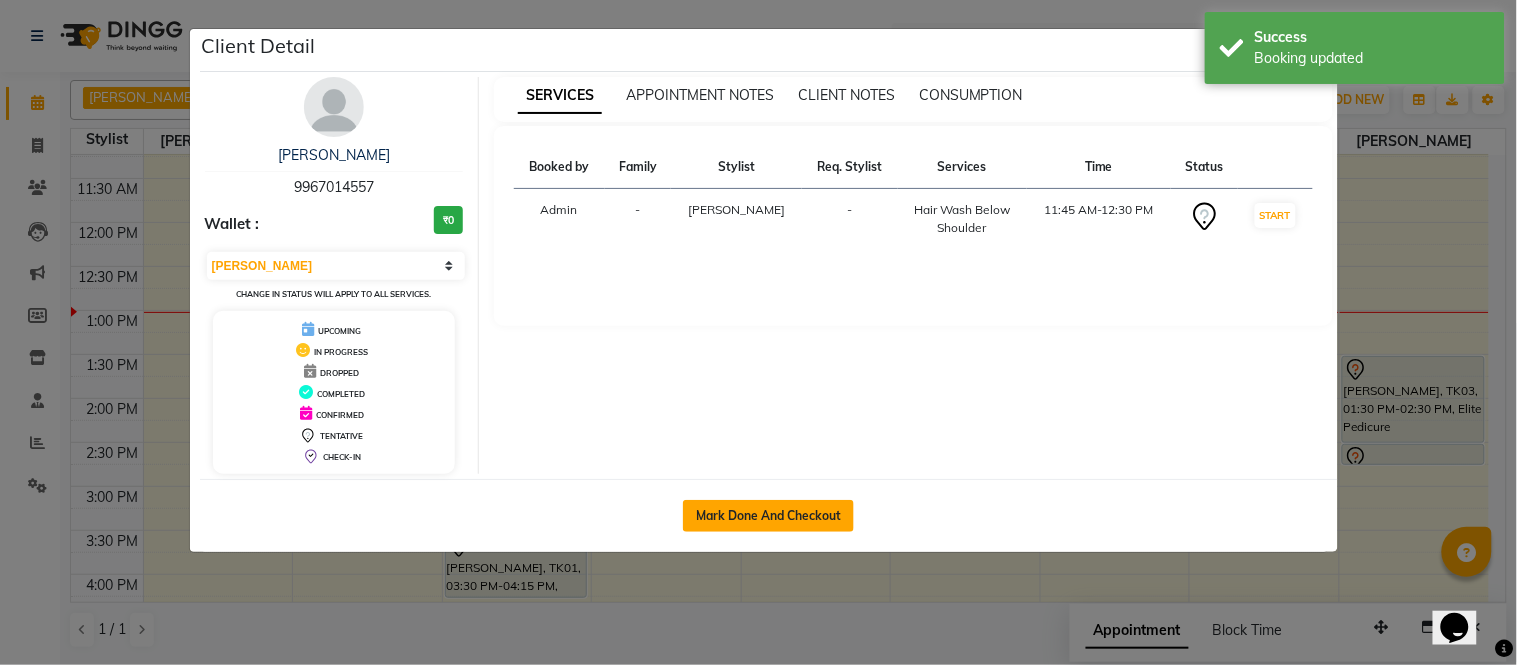 select on "6999" 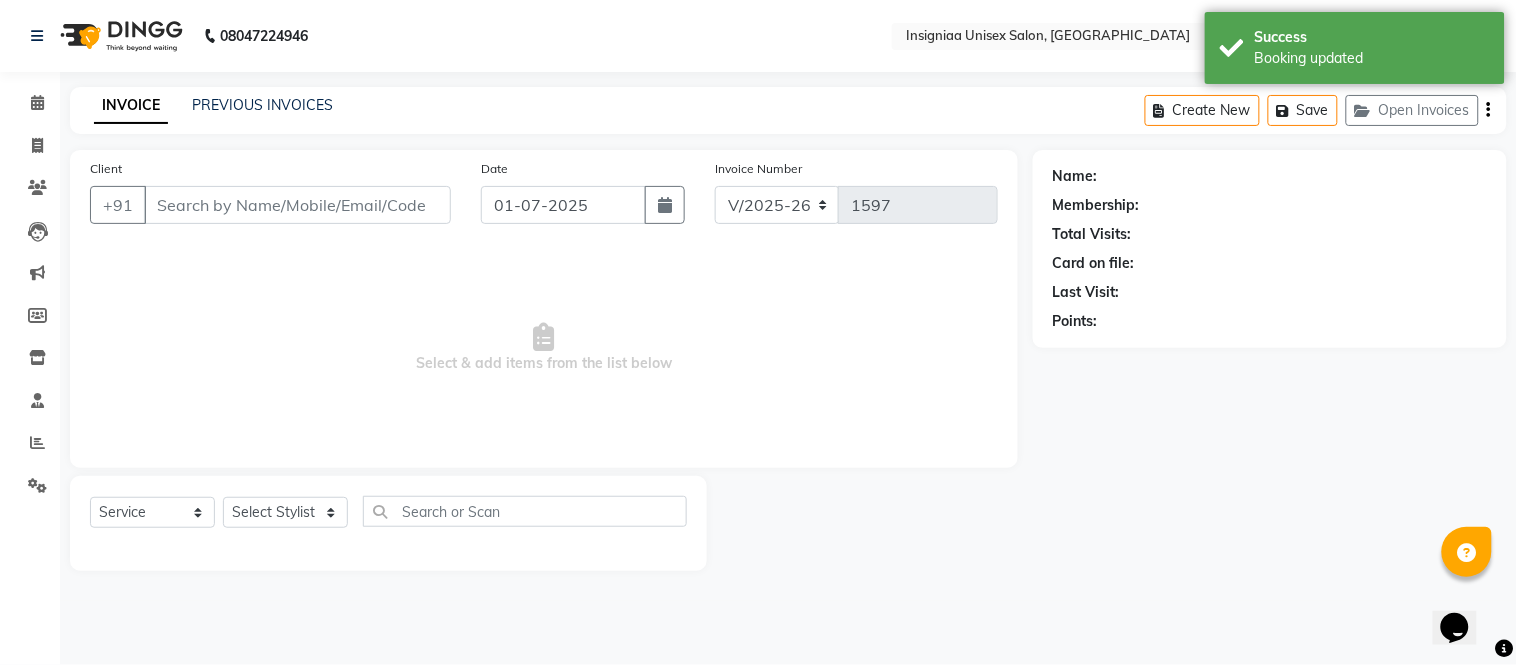 type on "9967014557" 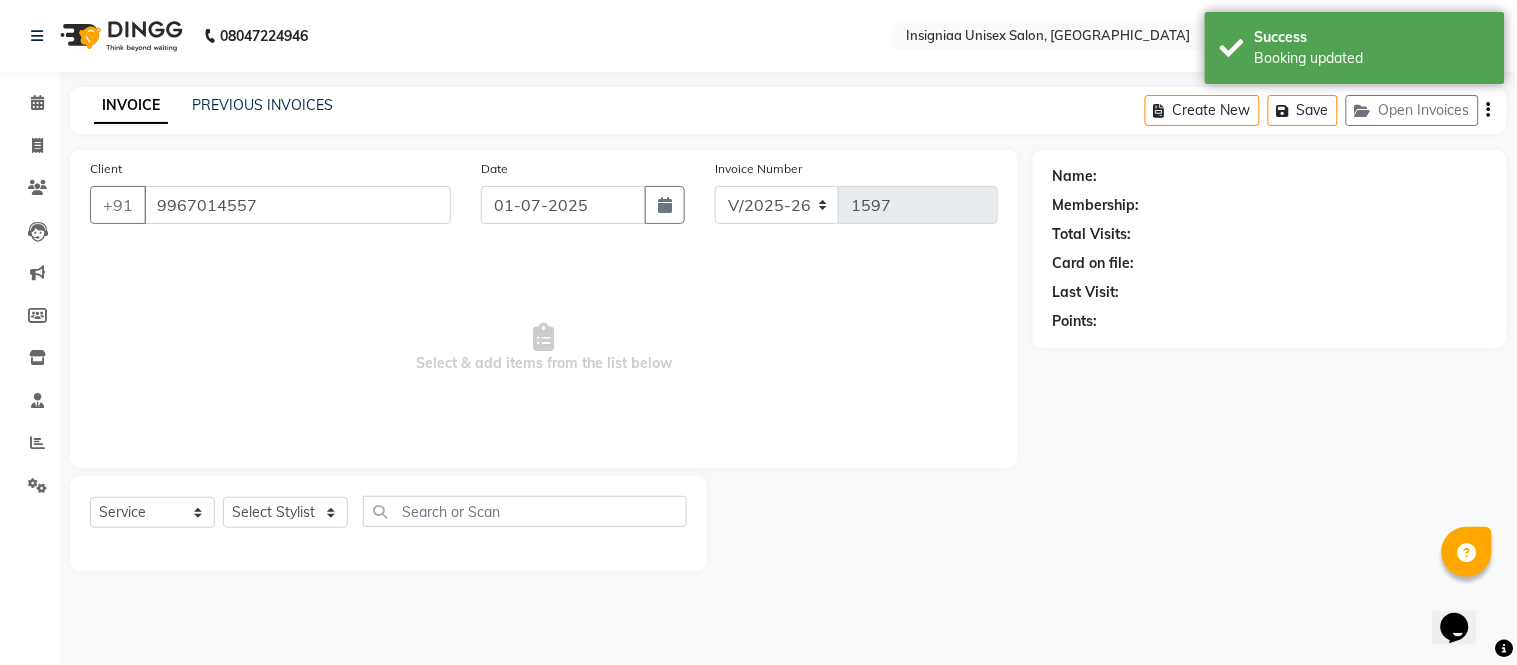 select on "58133" 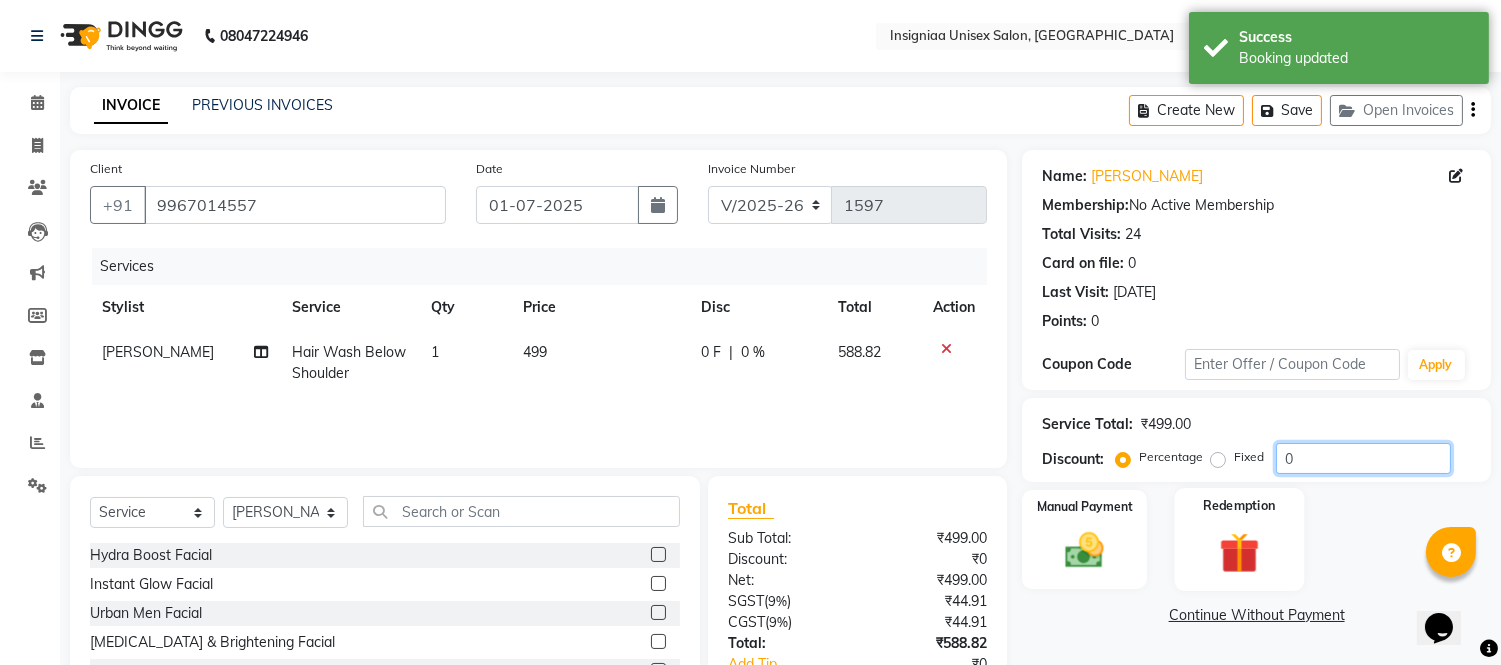 drag, startPoint x: 1286, startPoint y: 457, endPoint x: 1214, endPoint y: 518, distance: 94.36631 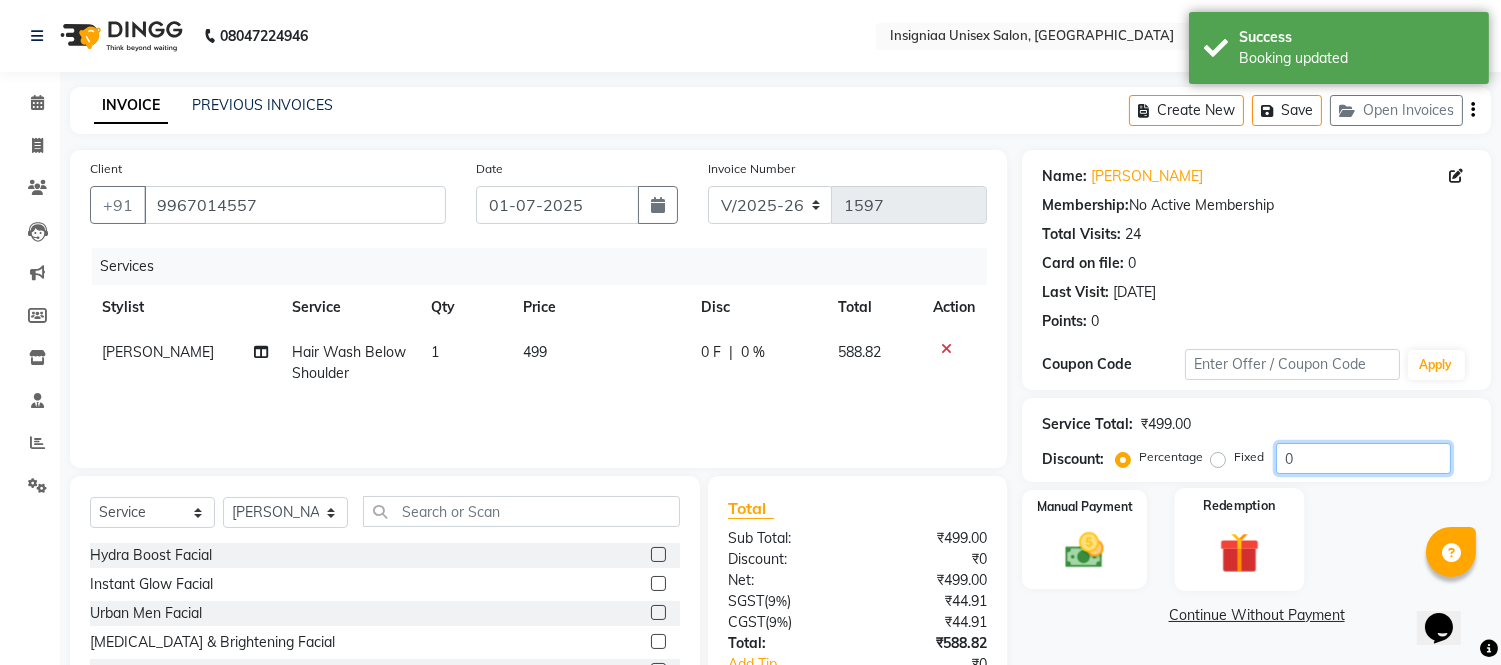 click on "0" 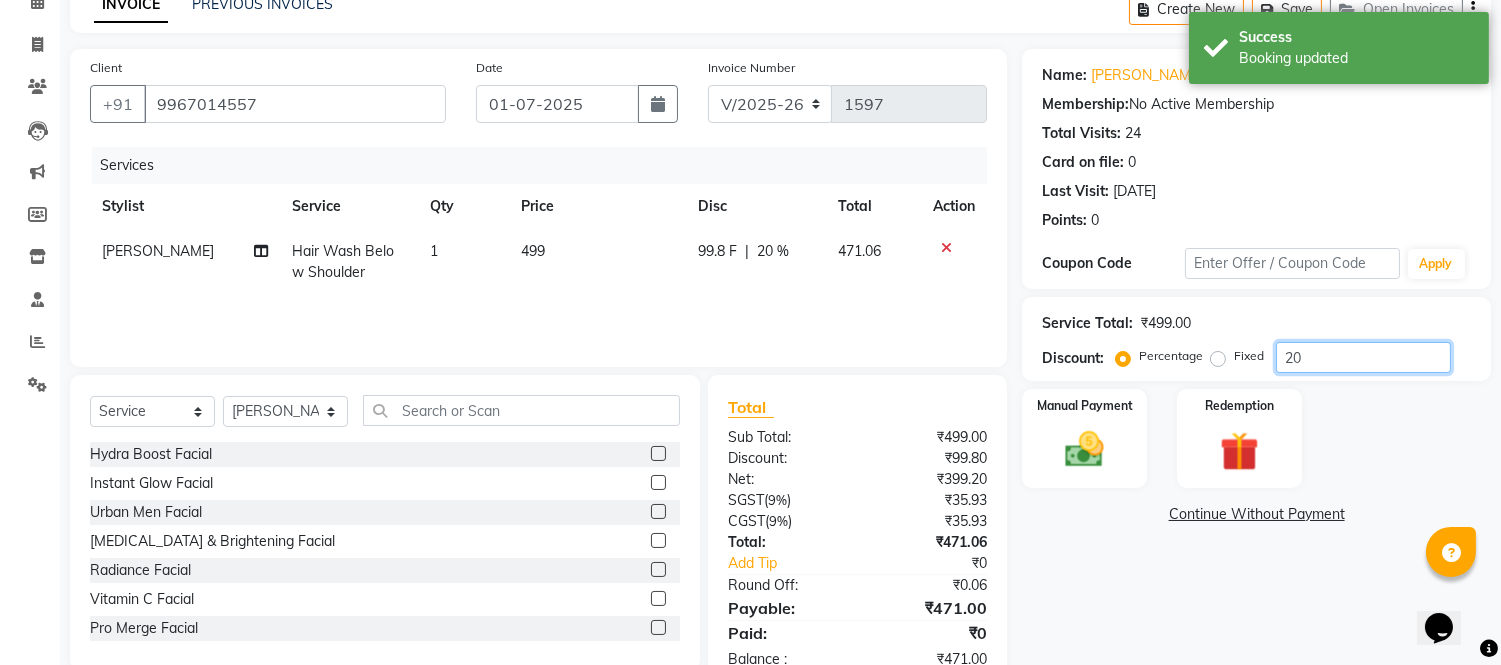 scroll, scrollTop: 111, scrollLeft: 0, axis: vertical 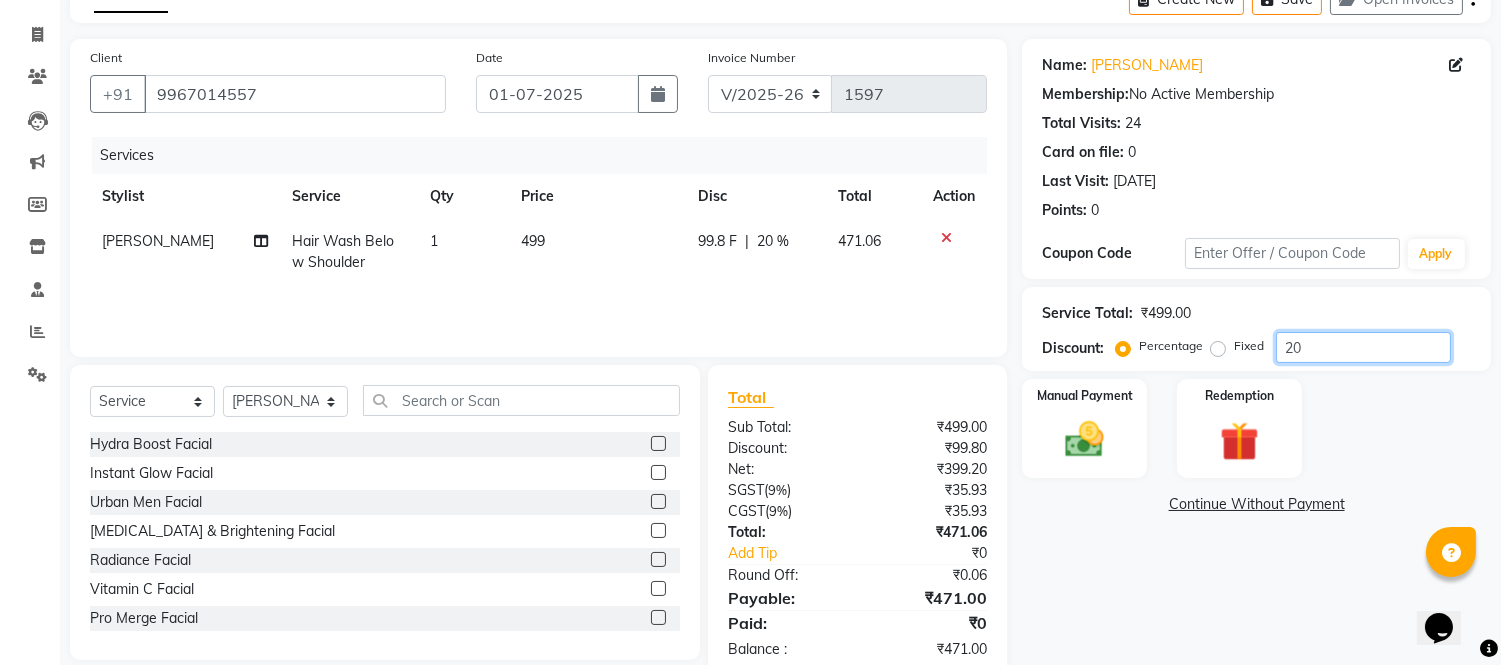 drag, startPoint x: 1317, startPoint y: 360, endPoint x: 1260, endPoint y: 357, distance: 57.07889 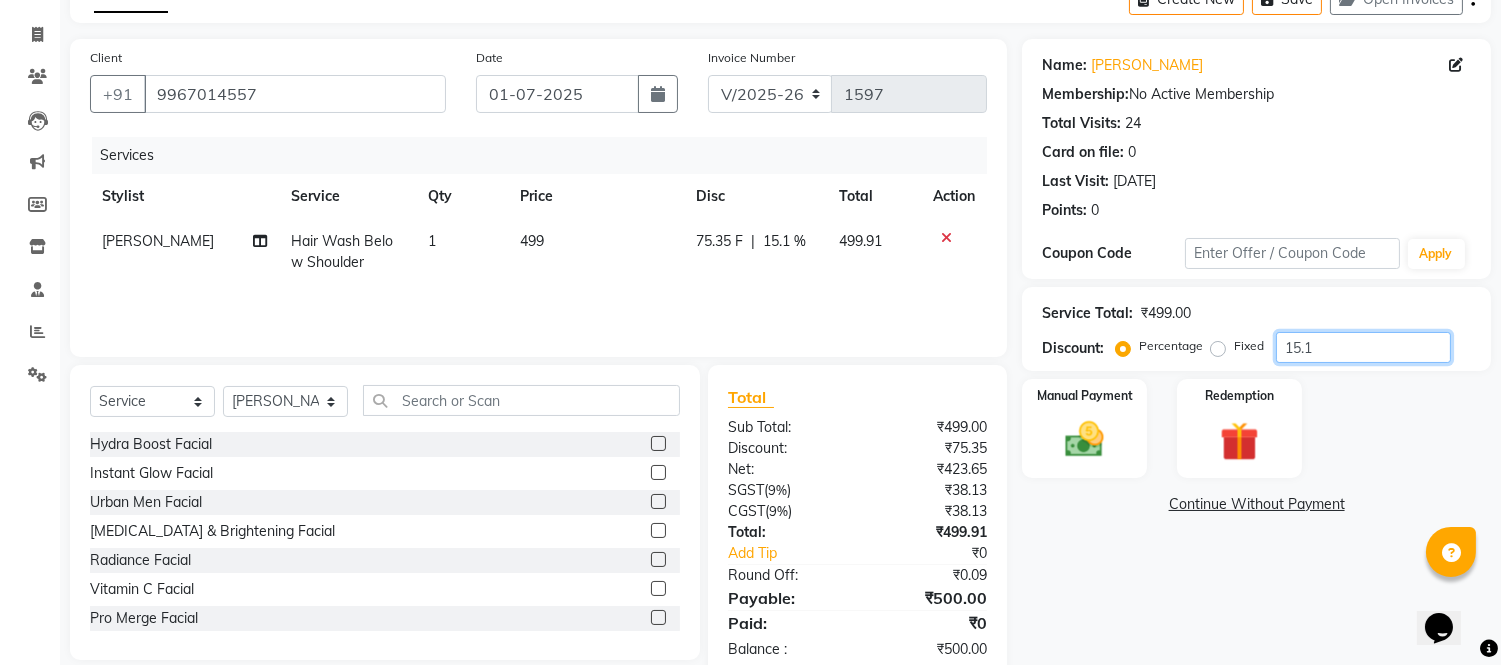 type on "15.1" 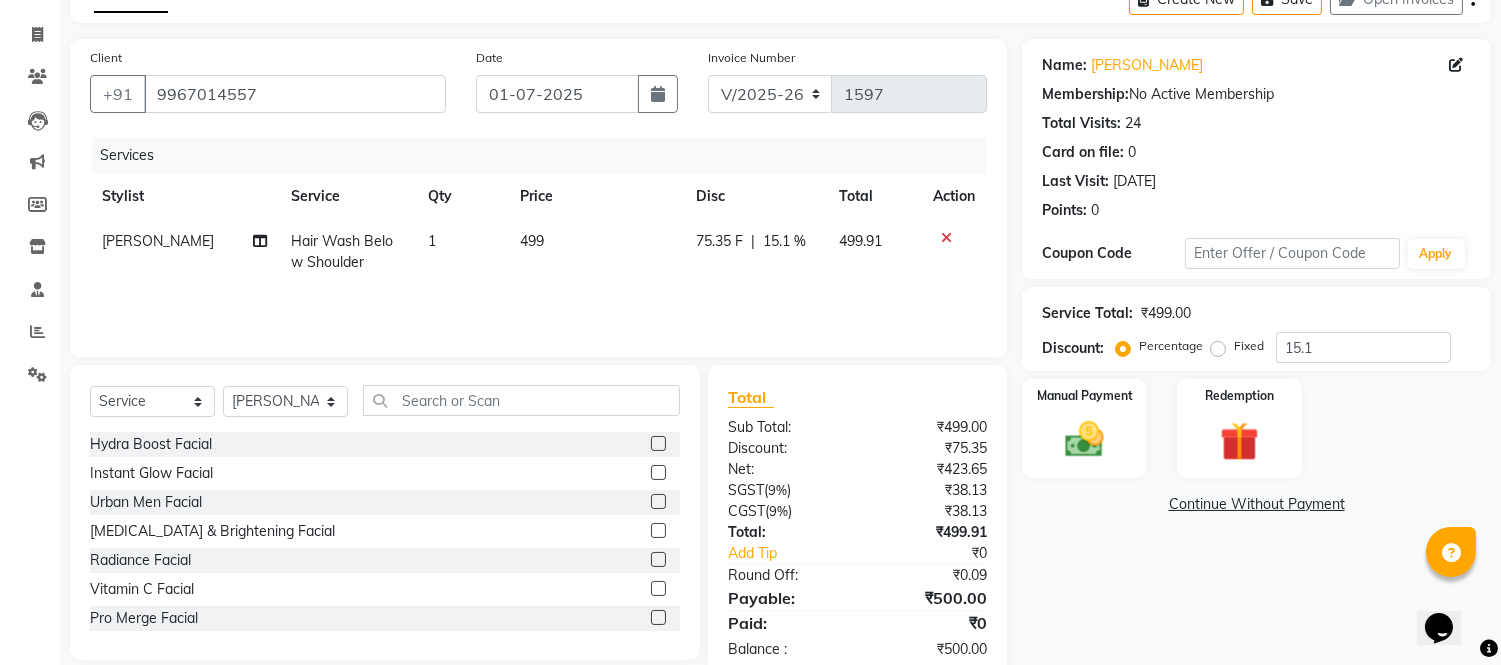 click on "Name: [PERSON_NAME] Membership:  No Active Membership  Total Visits:  24 Card on file:  0 Last Visit:   [DATE] Points:   0  Coupon Code Apply Service Total:  ₹499.00  Discount:  Percentage   Fixed  15.1 Manual Payment Redemption  Continue Without Payment" 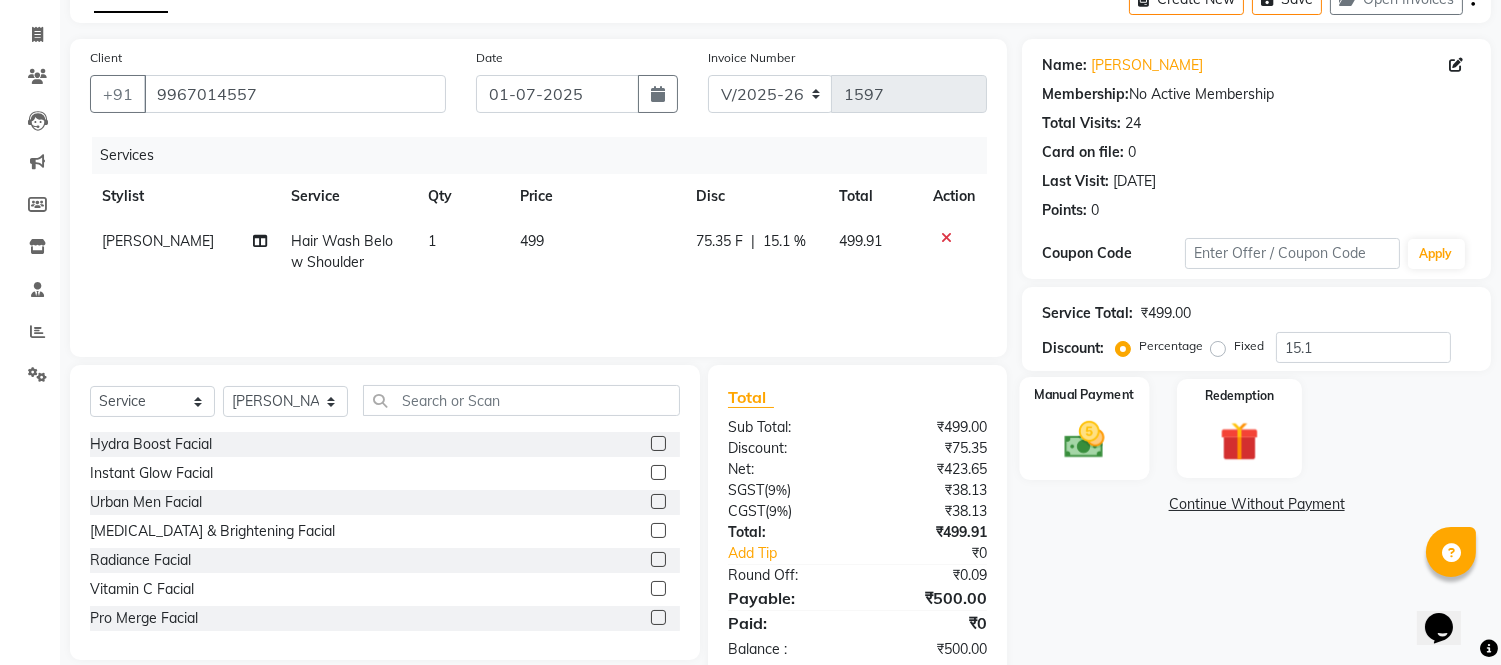 click on "Manual Payment" 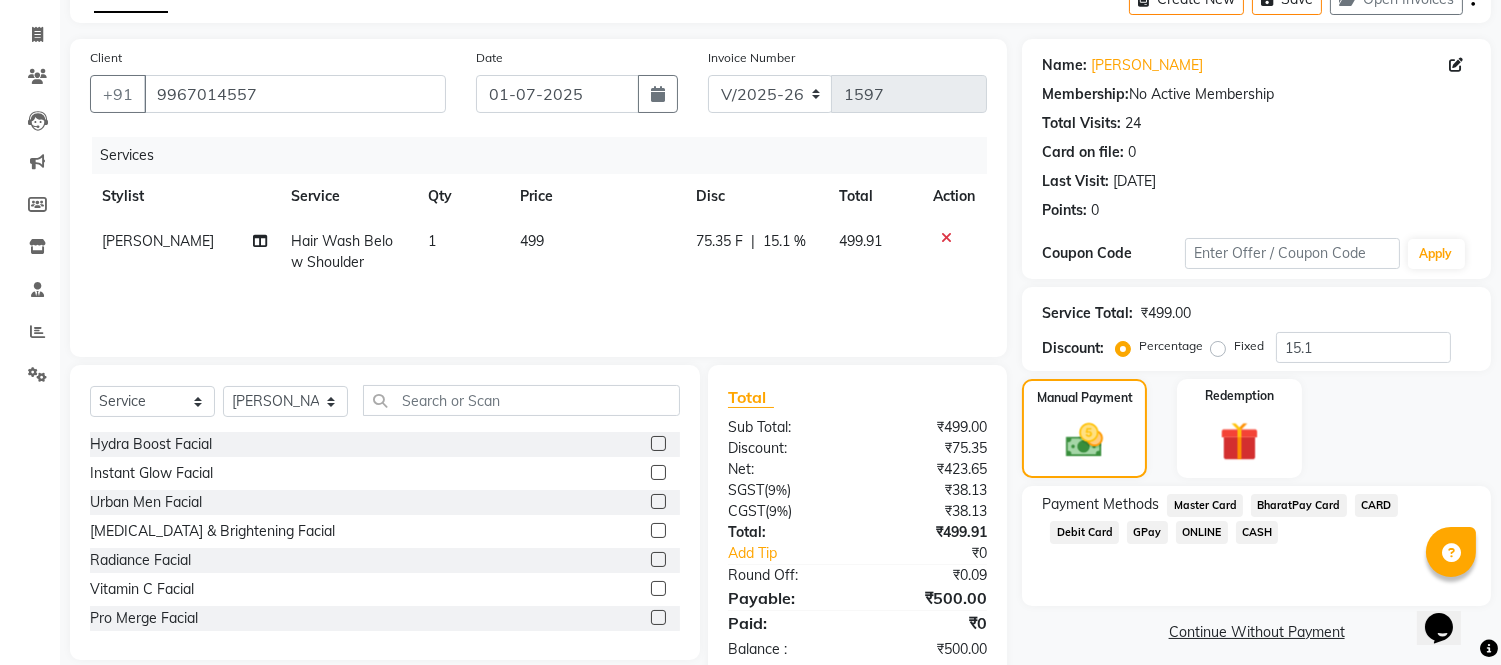 click on "GPay" 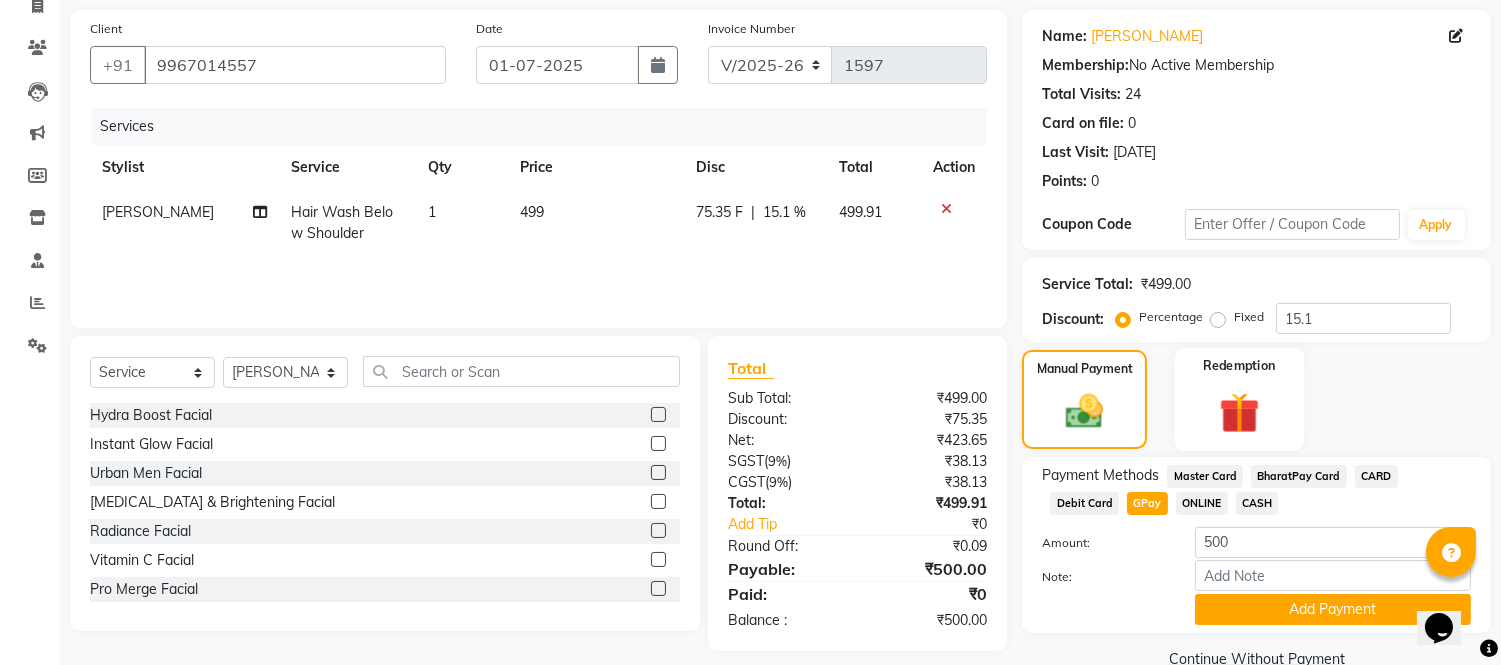 scroll, scrollTop: 178, scrollLeft: 0, axis: vertical 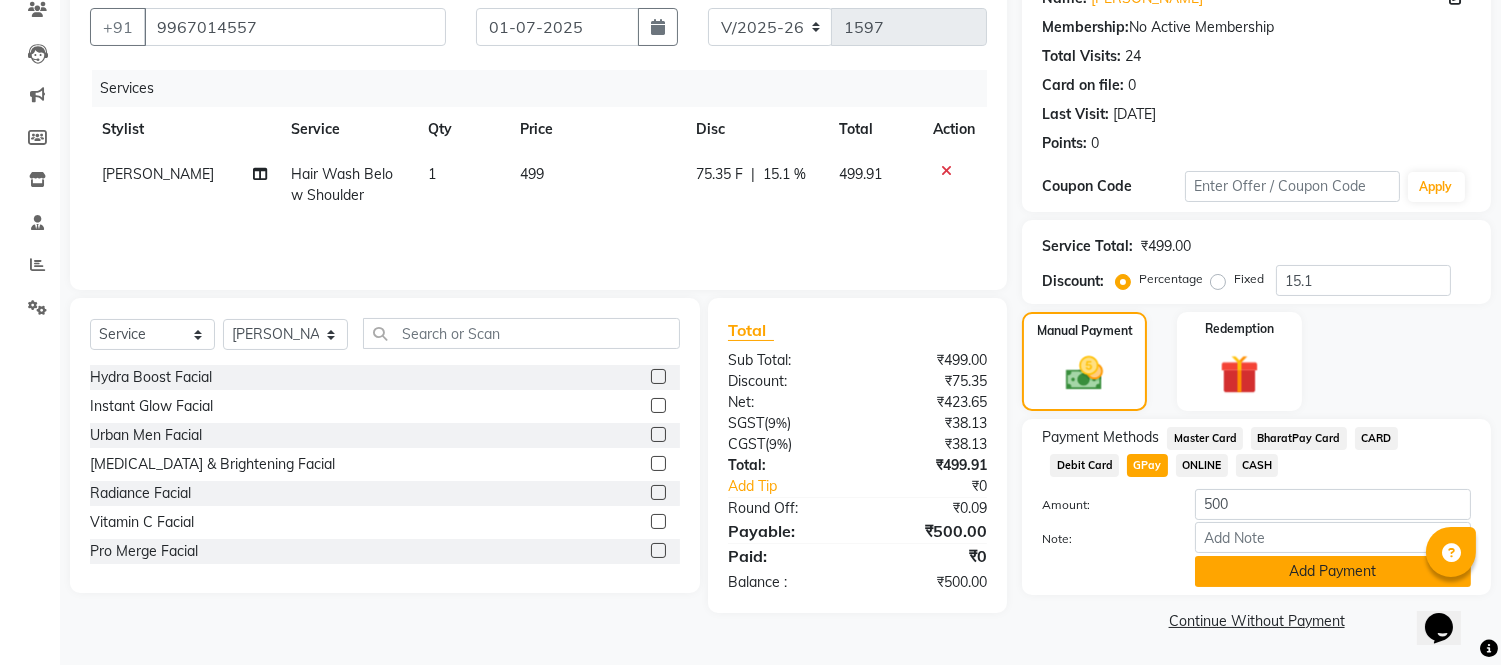 click on "Add Payment" 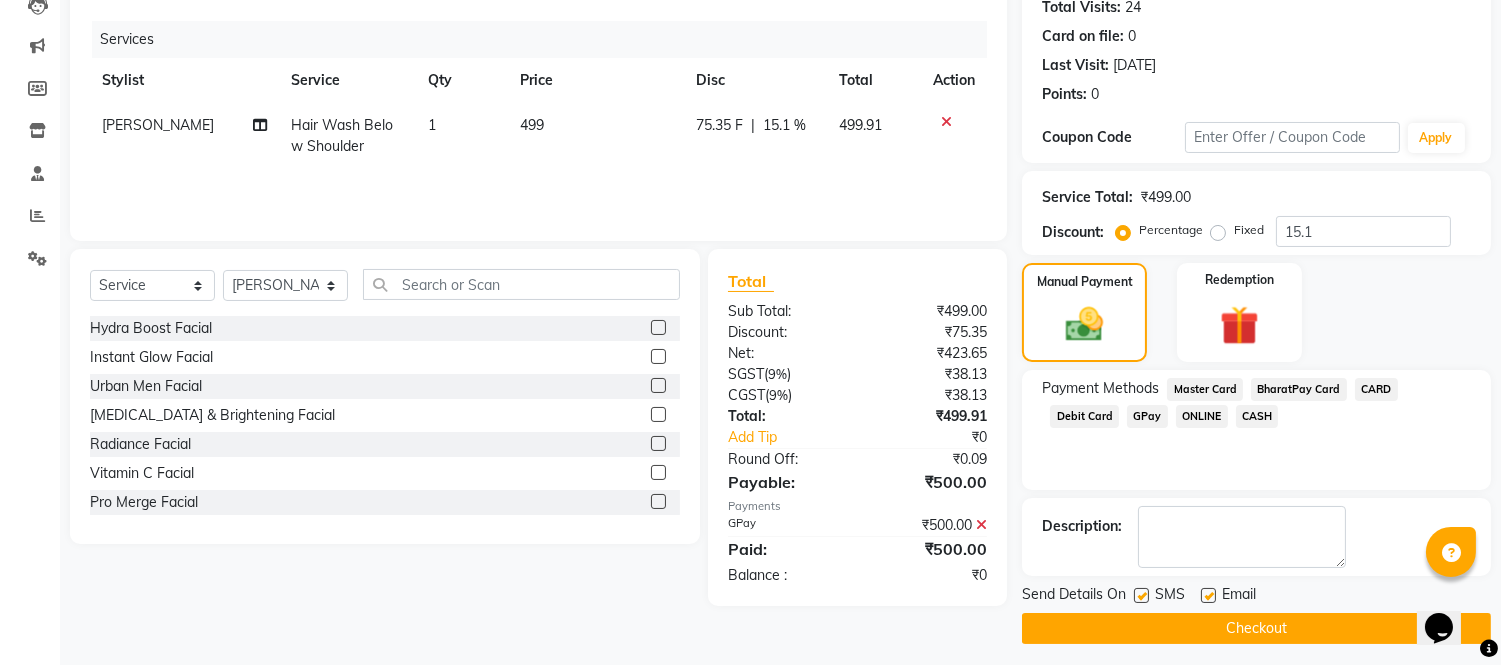 scroll, scrollTop: 234, scrollLeft: 0, axis: vertical 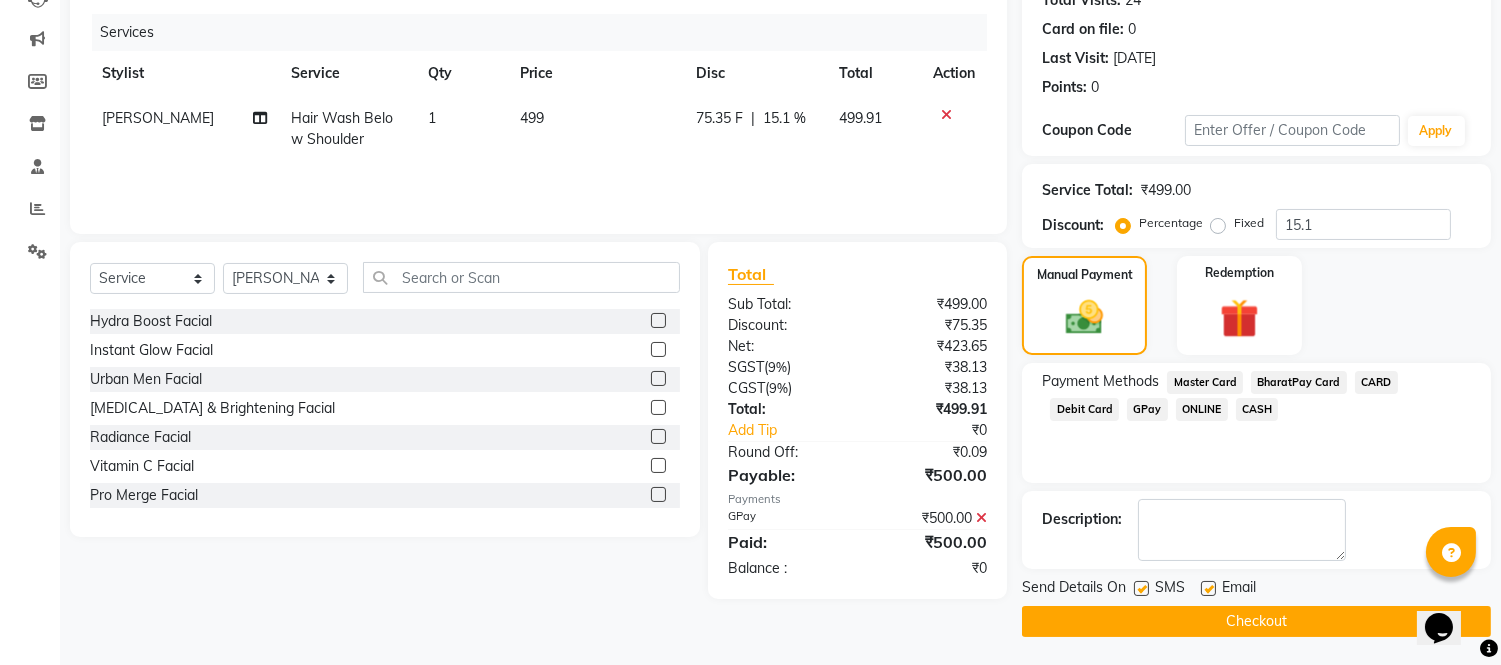 click 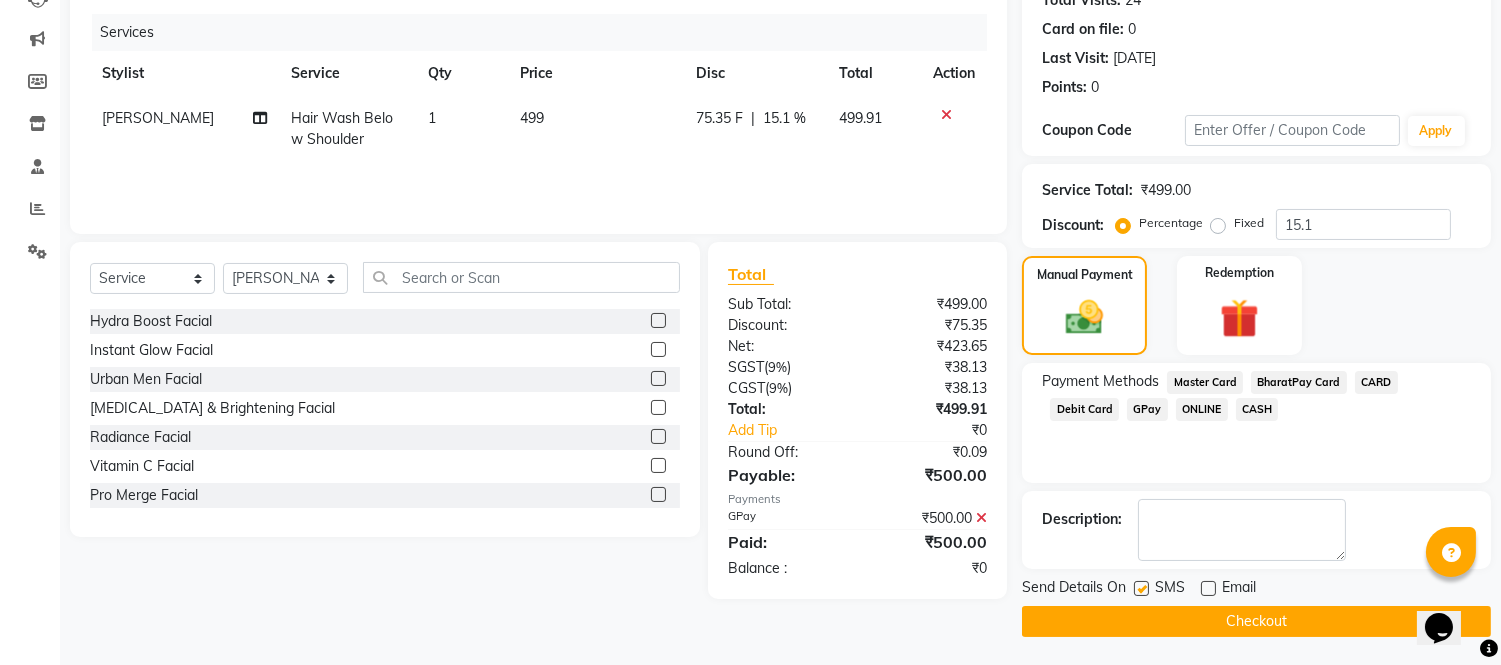 click 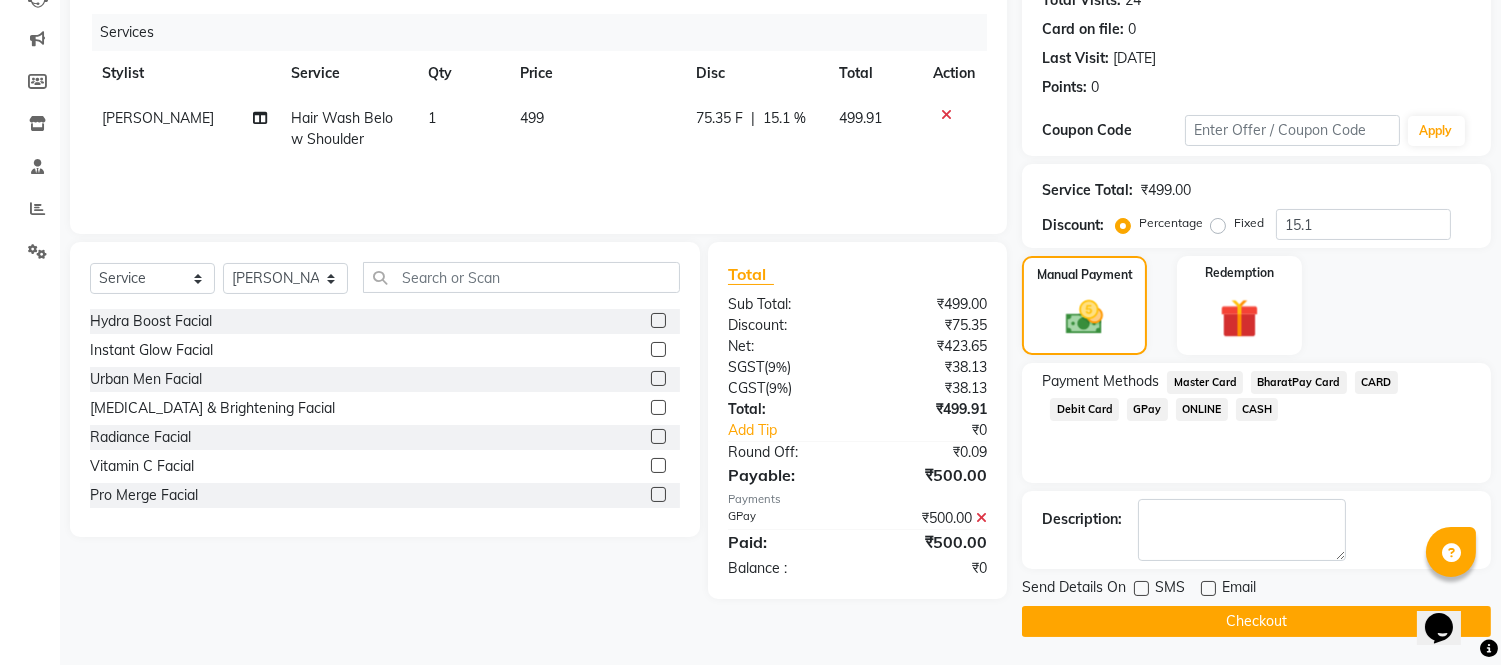 click on "Checkout" 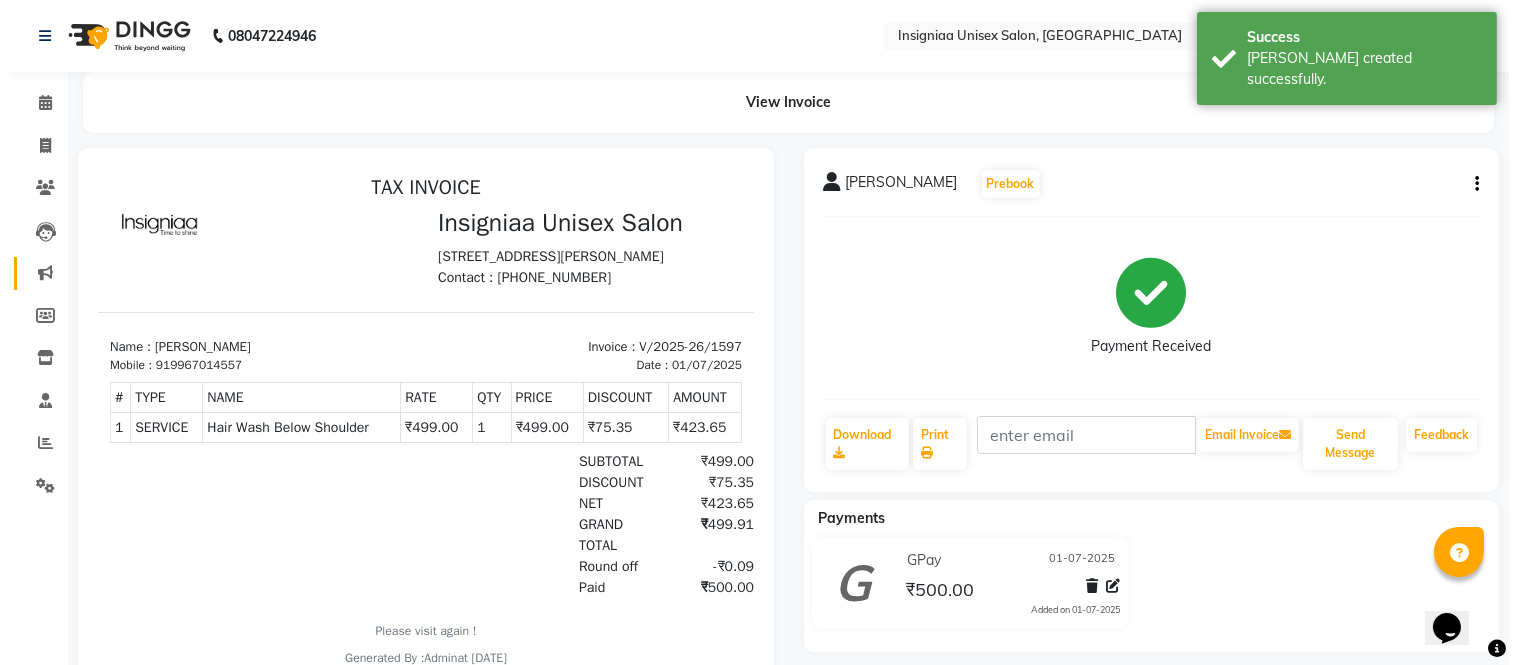 scroll, scrollTop: 0, scrollLeft: 0, axis: both 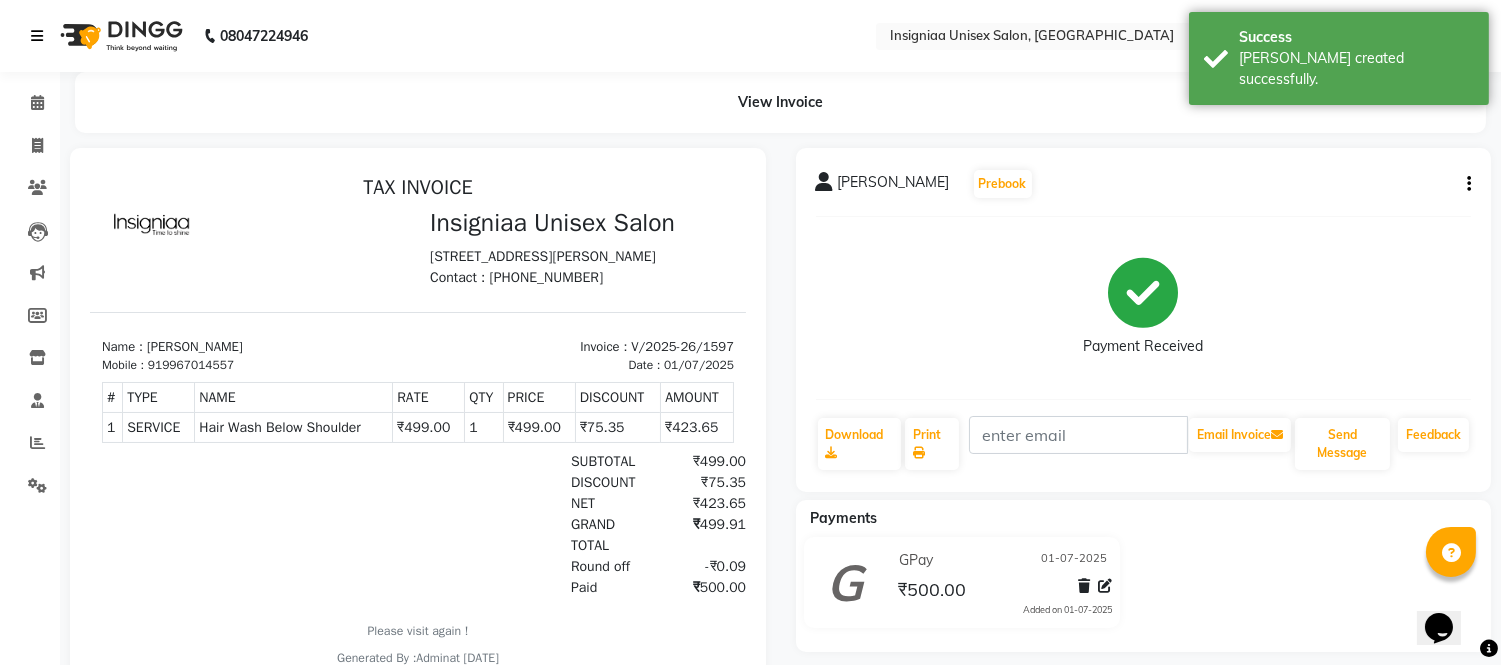 click at bounding box center (37, 36) 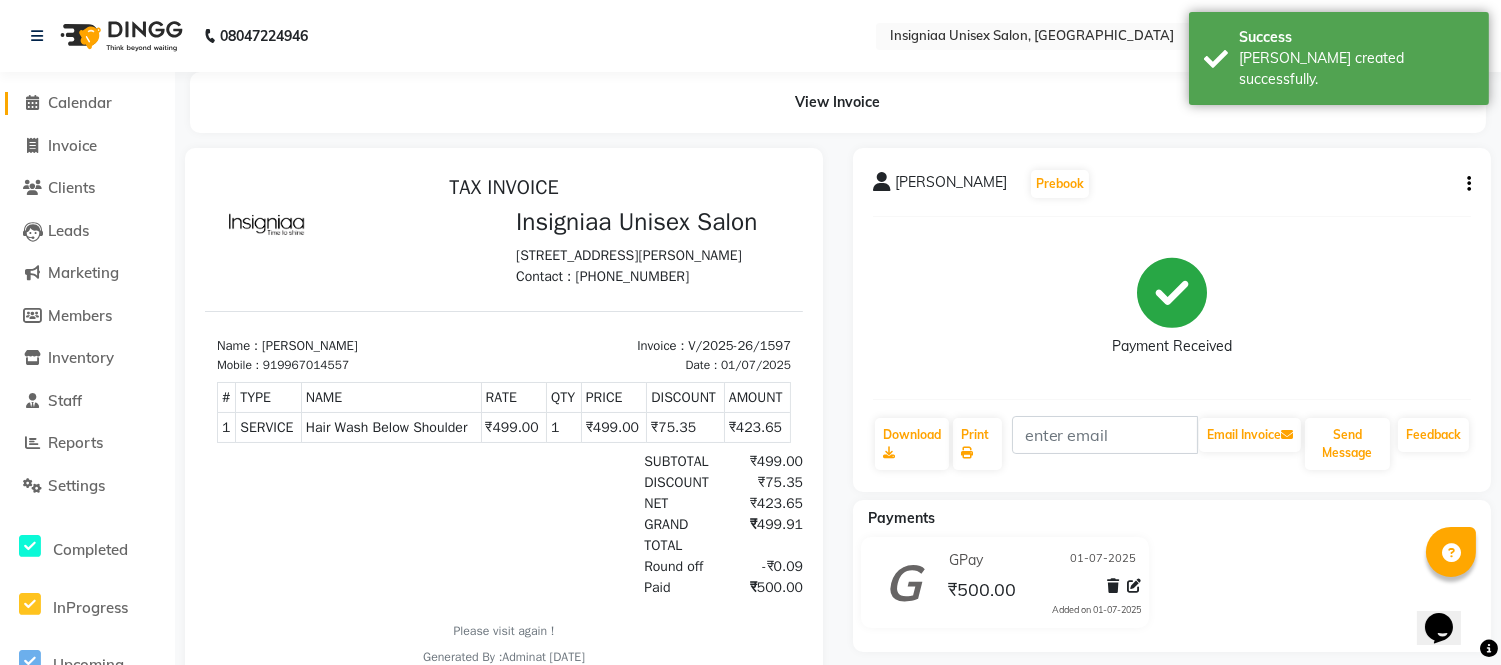 click on "Calendar" 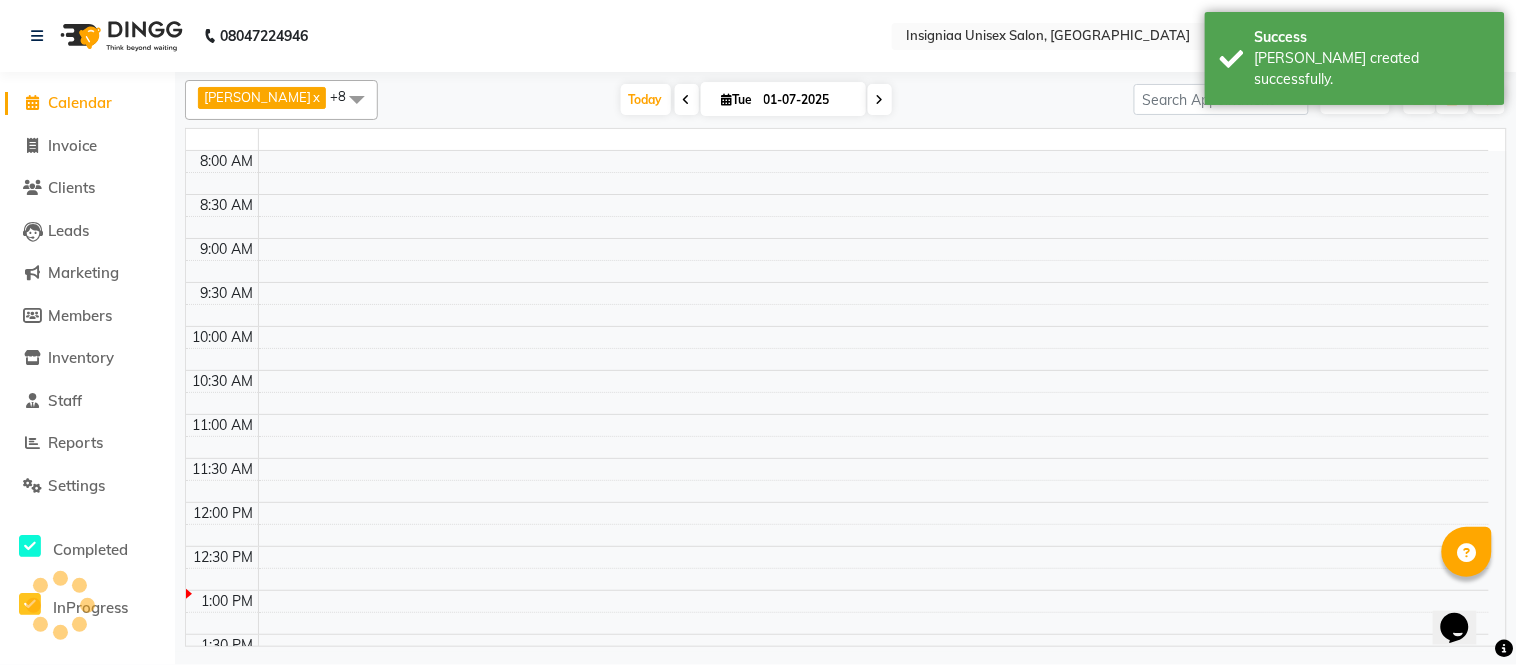 scroll, scrollTop: 265, scrollLeft: 0, axis: vertical 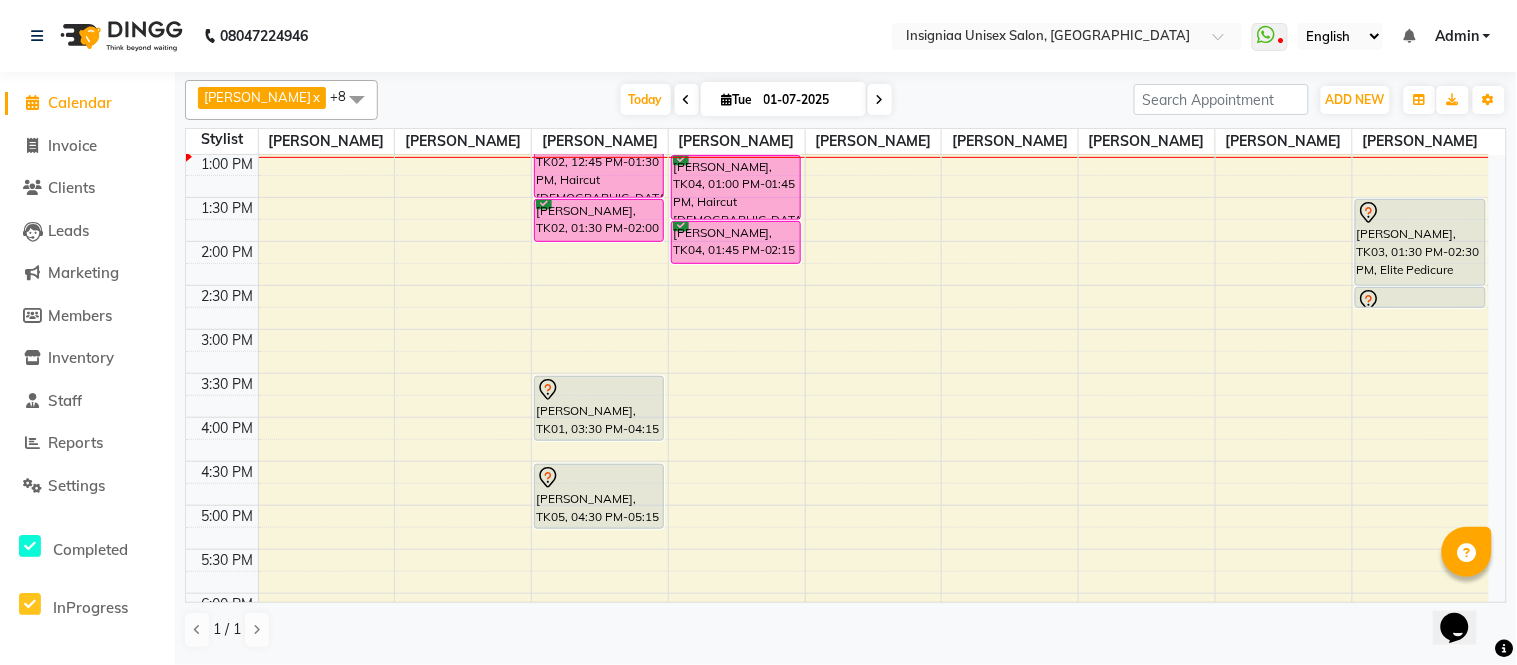 click on "10:00 AM 10:30 AM 11:00 AM 11:30 AM 12:00 PM 12:30 PM 1:00 PM 1:30 PM 2:00 PM 2:30 PM 3:00 PM 3:30 PM 4:00 PM 4:30 PM 5:00 PM 5:30 PM 6:00 PM 6:30 PM 7:00 PM 7:30 PM 8:00 PM 8:30 PM 9:00 PM 9:30 PM     [PERSON_NAME], TK06, 11:45 AM-12:30 PM, Hair Wash Below Shoulder     [PERSON_NAME], TK02, 12:45 PM-01:30 PM, Haircut [DEMOGRAPHIC_DATA]     [PERSON_NAME], TK02, 01:30 PM-02:00 PM, [PERSON_NAME] Trim & Crafting             [PERSON_NAME], TK01, 03:30 PM-04:15 PM, Haircut [DEMOGRAPHIC_DATA]             [PERSON_NAME], TK05, 04:30 PM-05:15 PM, Haircut [DEMOGRAPHIC_DATA]     [PERSON_NAME], TK04, 01:00 PM-01:45 PM, Haircut [DEMOGRAPHIC_DATA]     [PERSON_NAME], TK04, 01:45 PM-02:15 PM, [PERSON_NAME] Trim & Crafting             [PERSON_NAME], TK03, 01:30 PM-02:30 PM, Elite Pedicure             [PERSON_NAME], TK03, 02:30 PM-02:45 PM, Eyebrow" at bounding box center (837, 417) 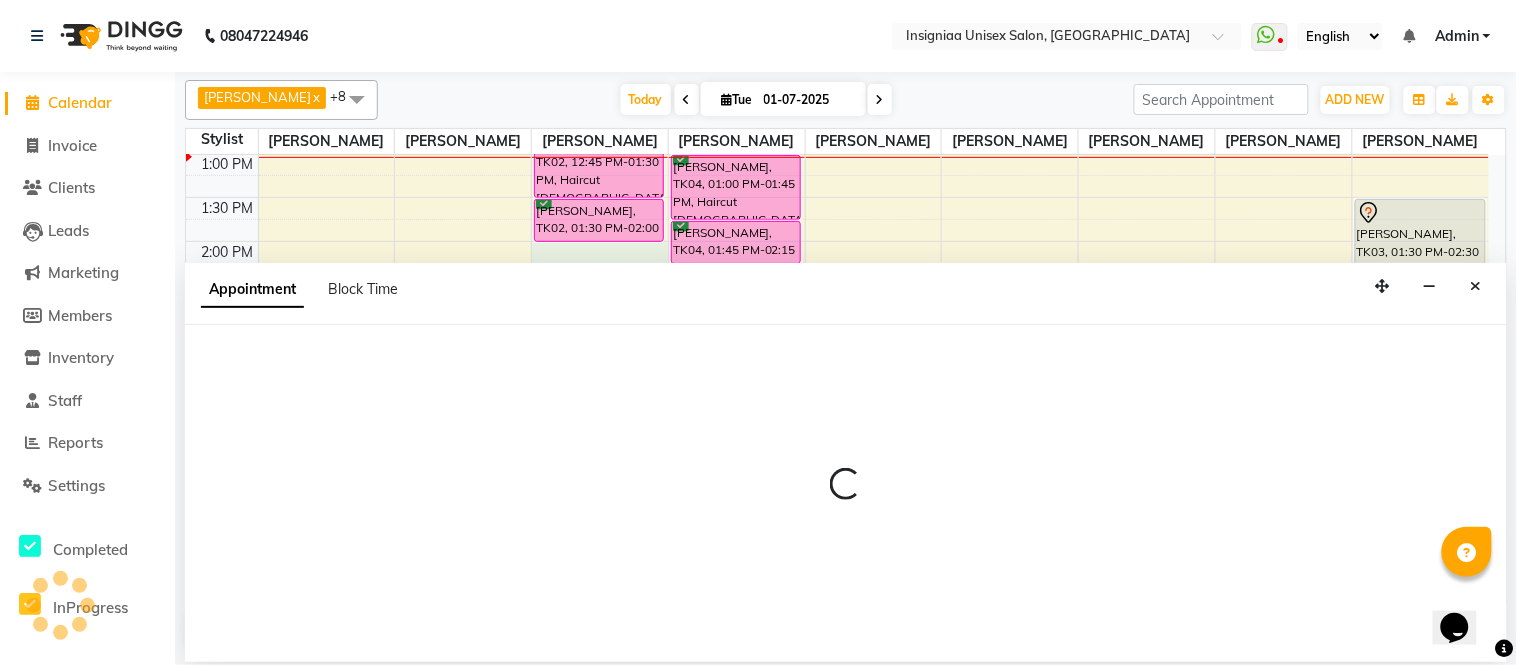 select on "58133" 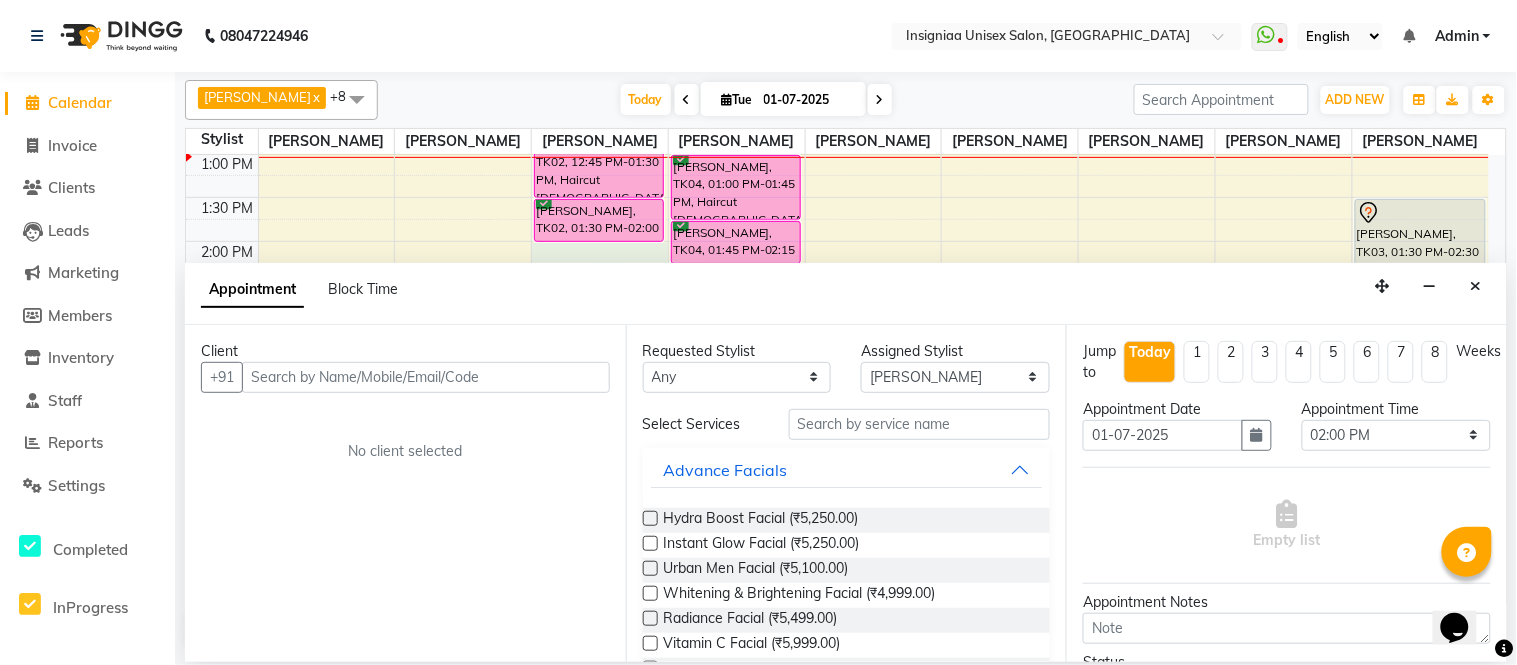 click on "Client +91  No client selected" at bounding box center (405, 493) 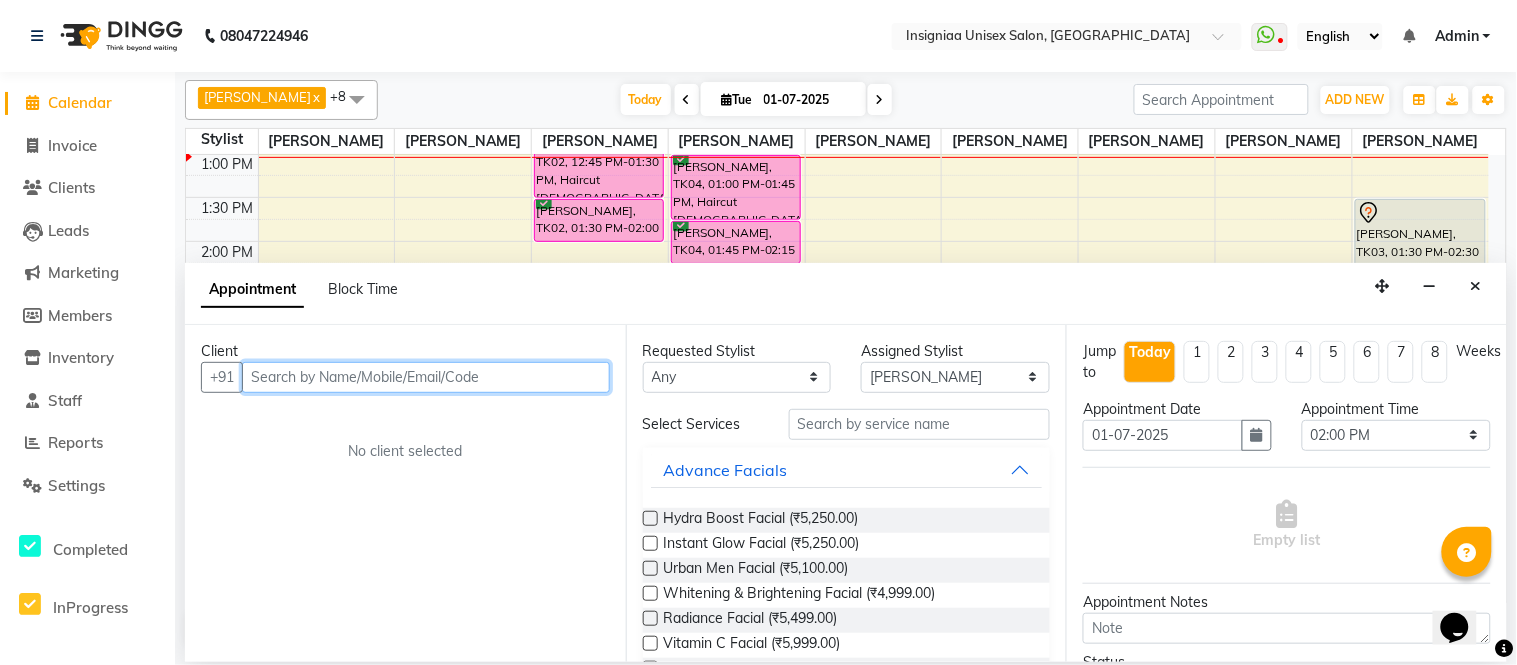 click at bounding box center (426, 377) 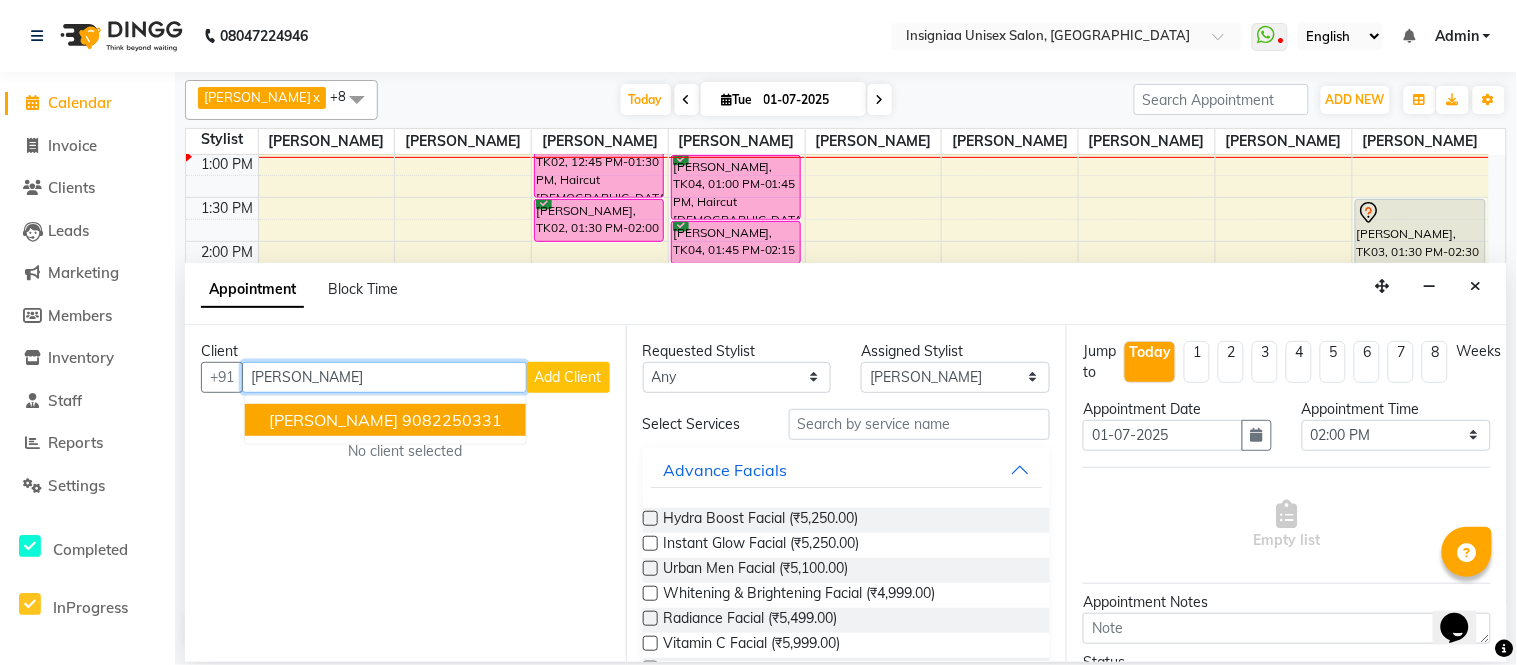 click on "[PERSON_NAME]  9082250331" at bounding box center (385, 420) 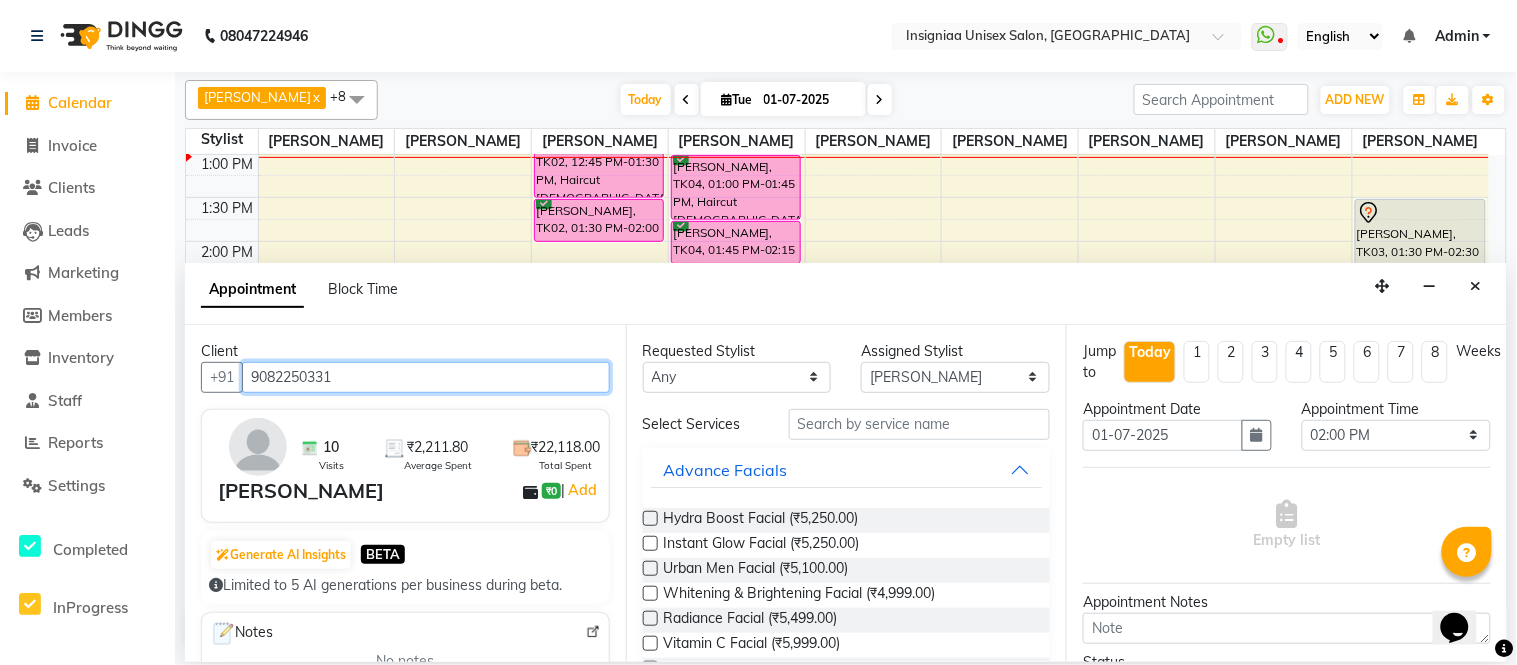 type on "9082250331" 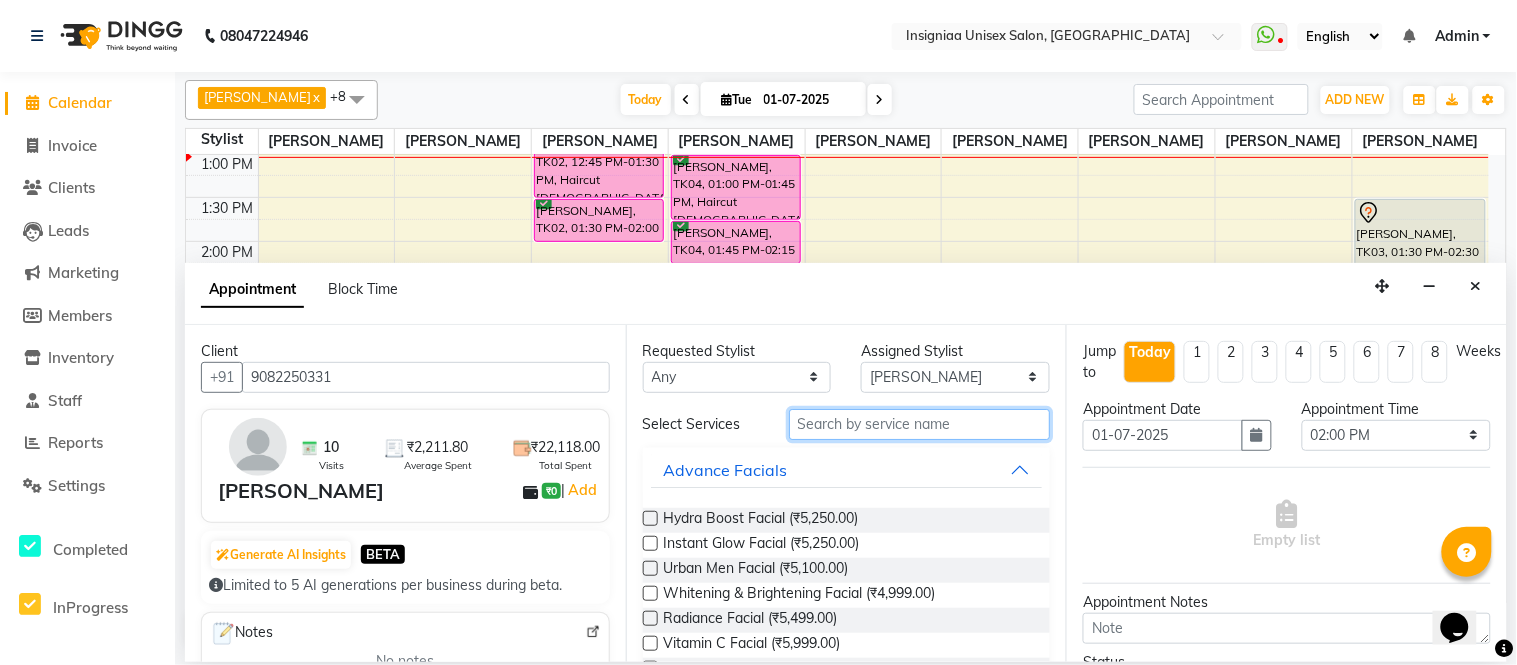 click at bounding box center (920, 424) 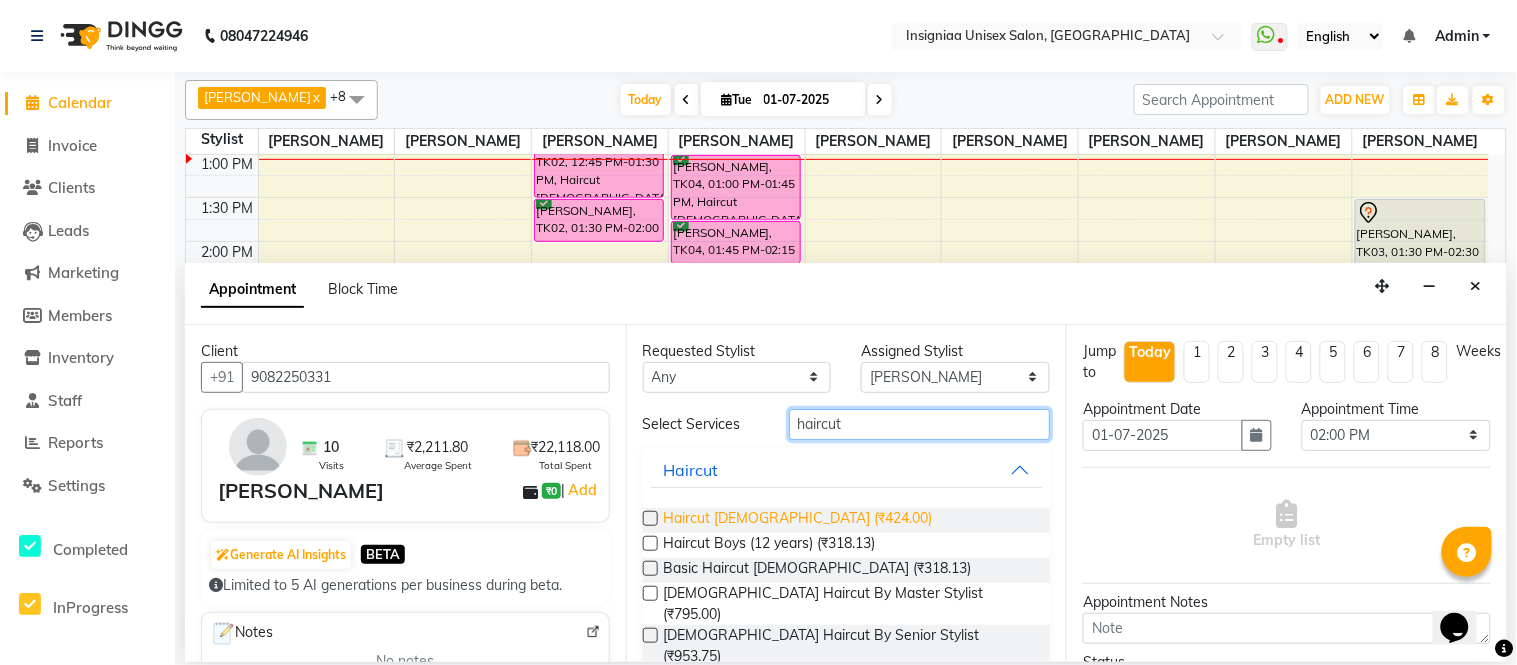 type on "haircut" 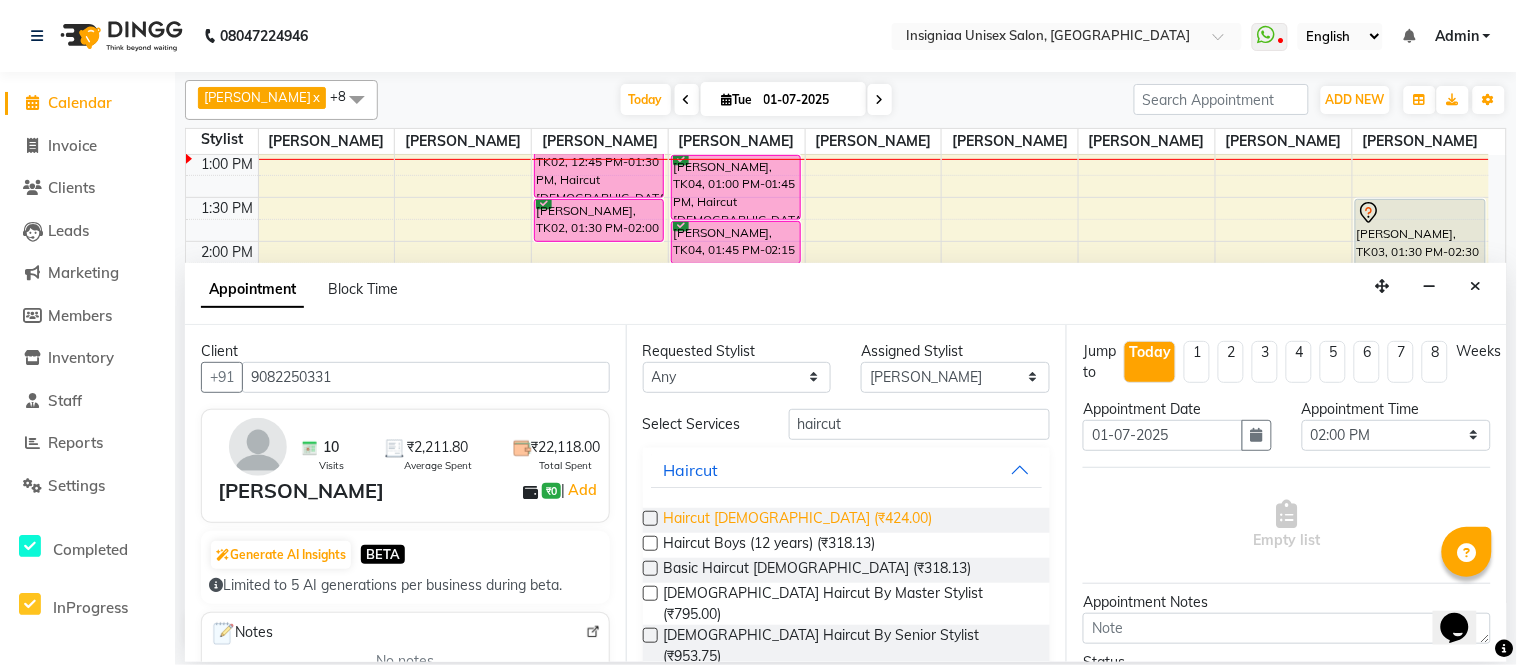 click on "Haircut [DEMOGRAPHIC_DATA] (₹424.00)" at bounding box center [798, 520] 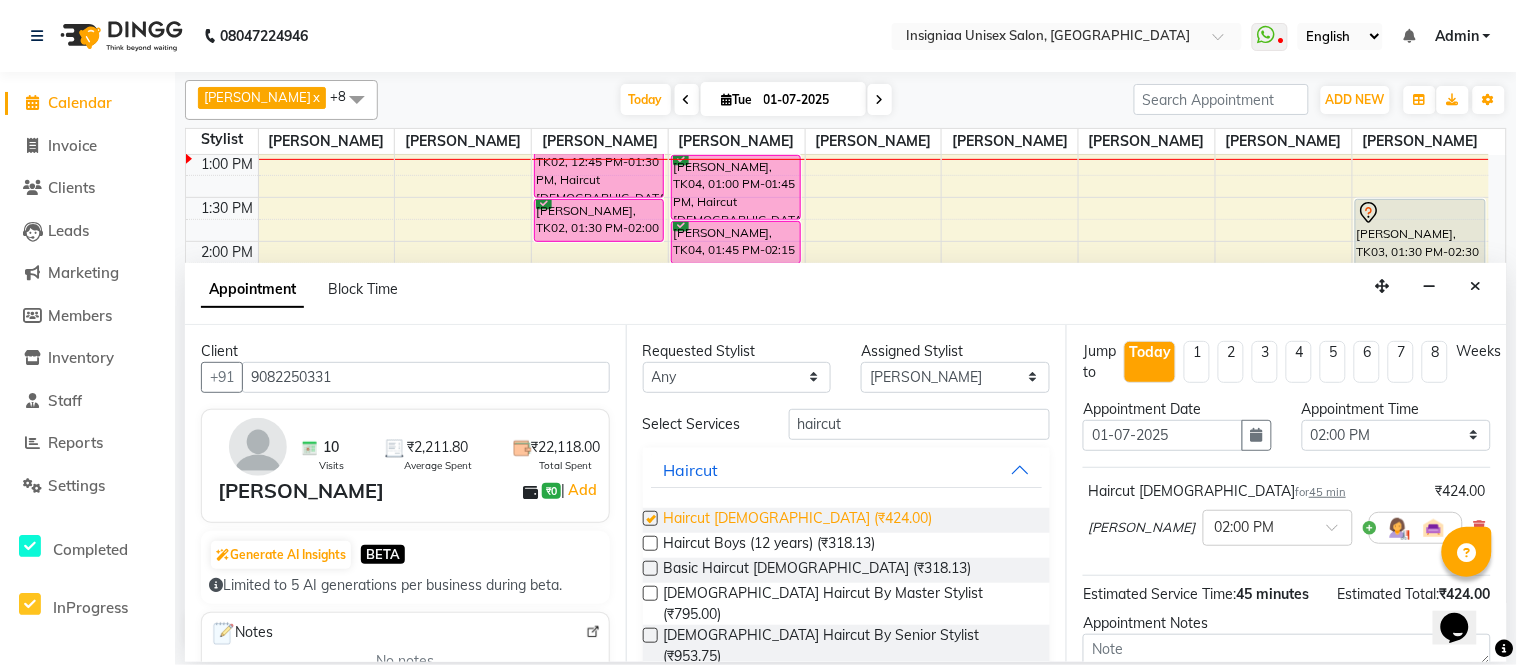 checkbox on "false" 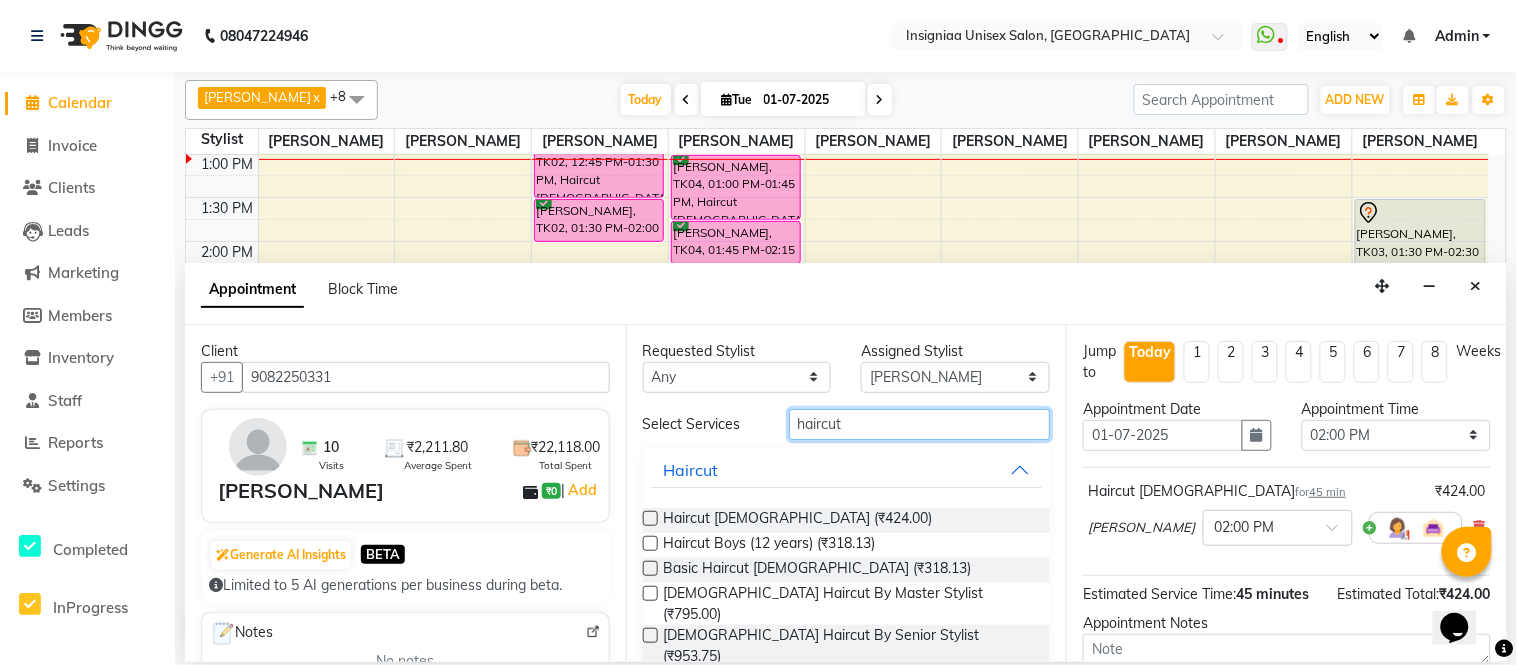 drag, startPoint x: 906, startPoint y: 425, endPoint x: 687, endPoint y: 425, distance: 219 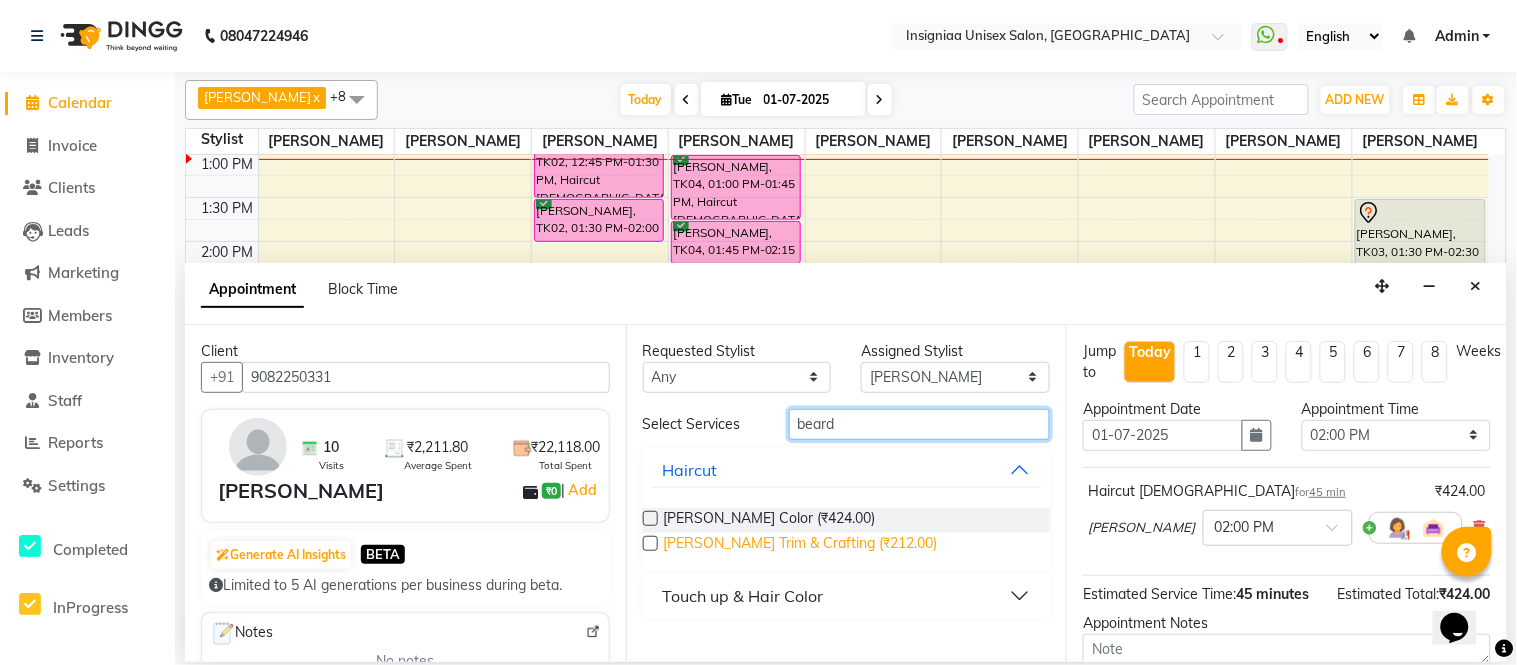 type on "beard" 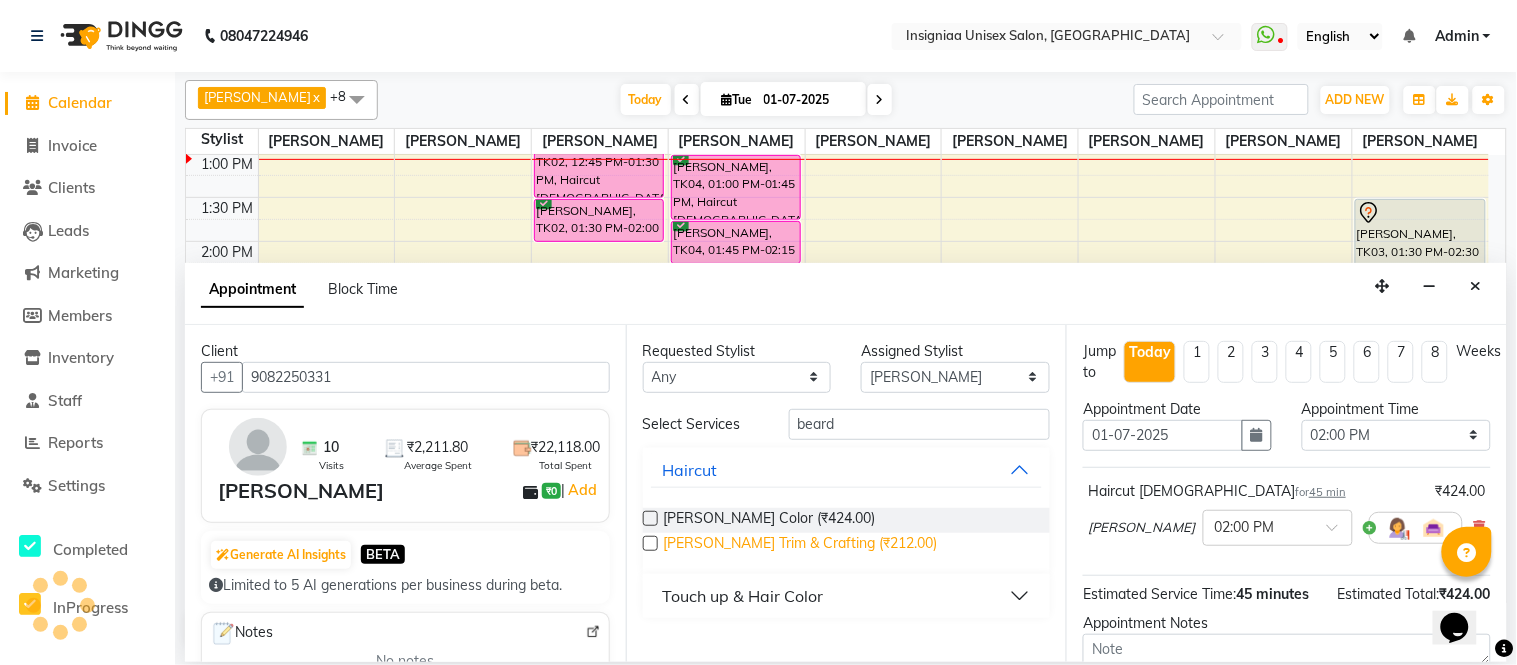 click on "[PERSON_NAME] Trim & Crafting (₹212.00)" at bounding box center (801, 545) 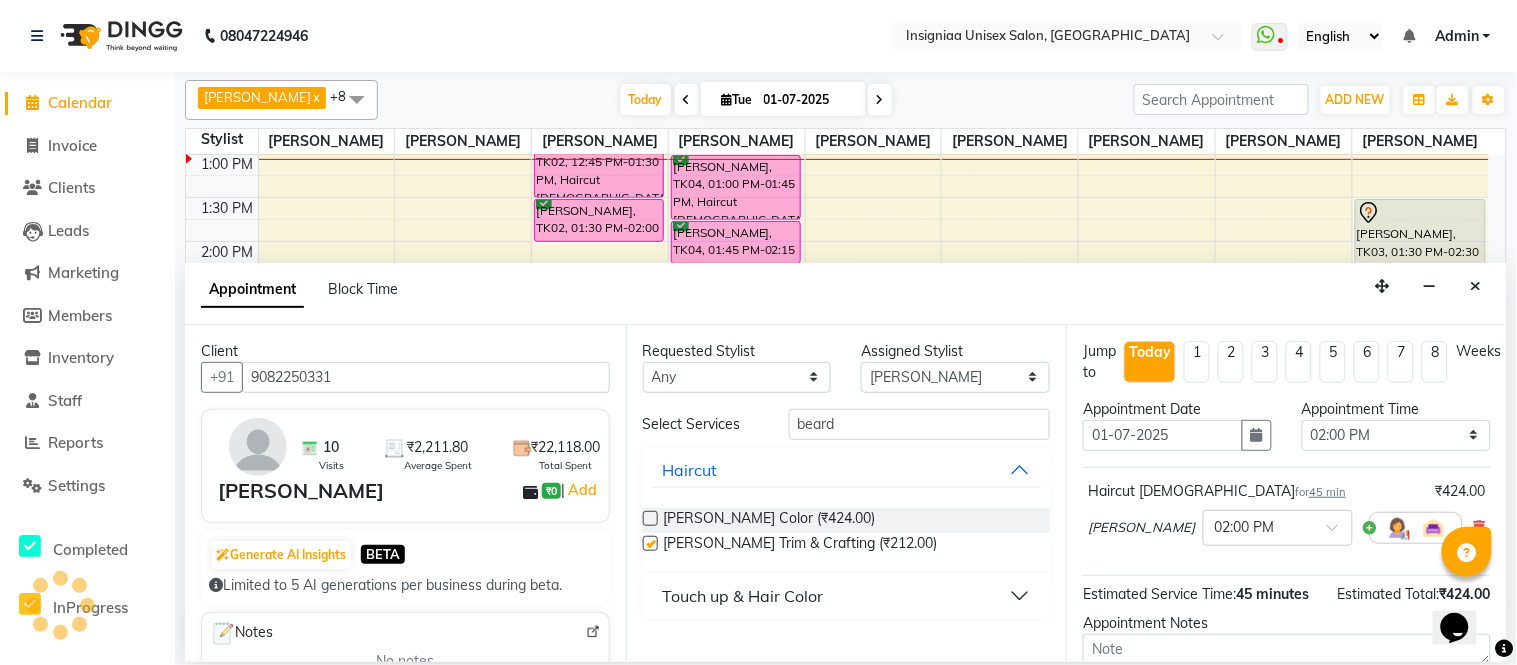checkbox on "false" 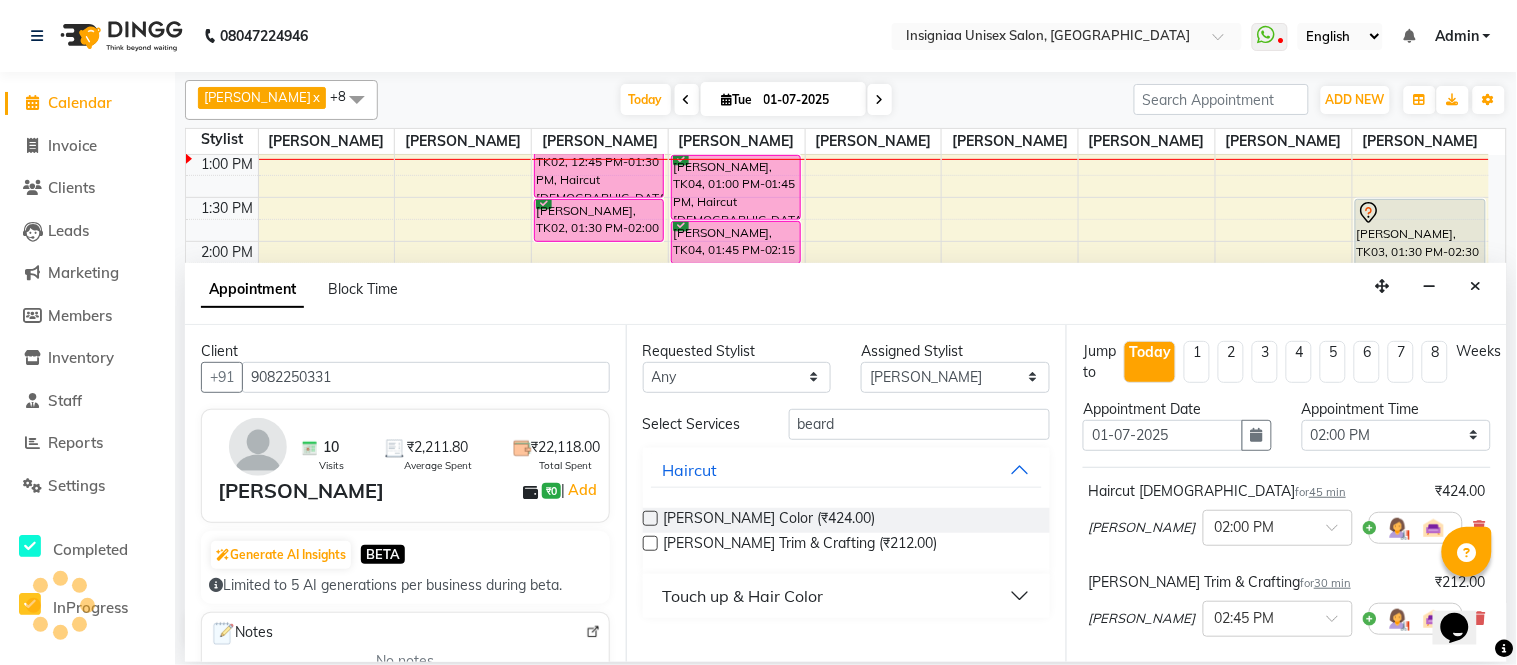 scroll, scrollTop: 316, scrollLeft: 0, axis: vertical 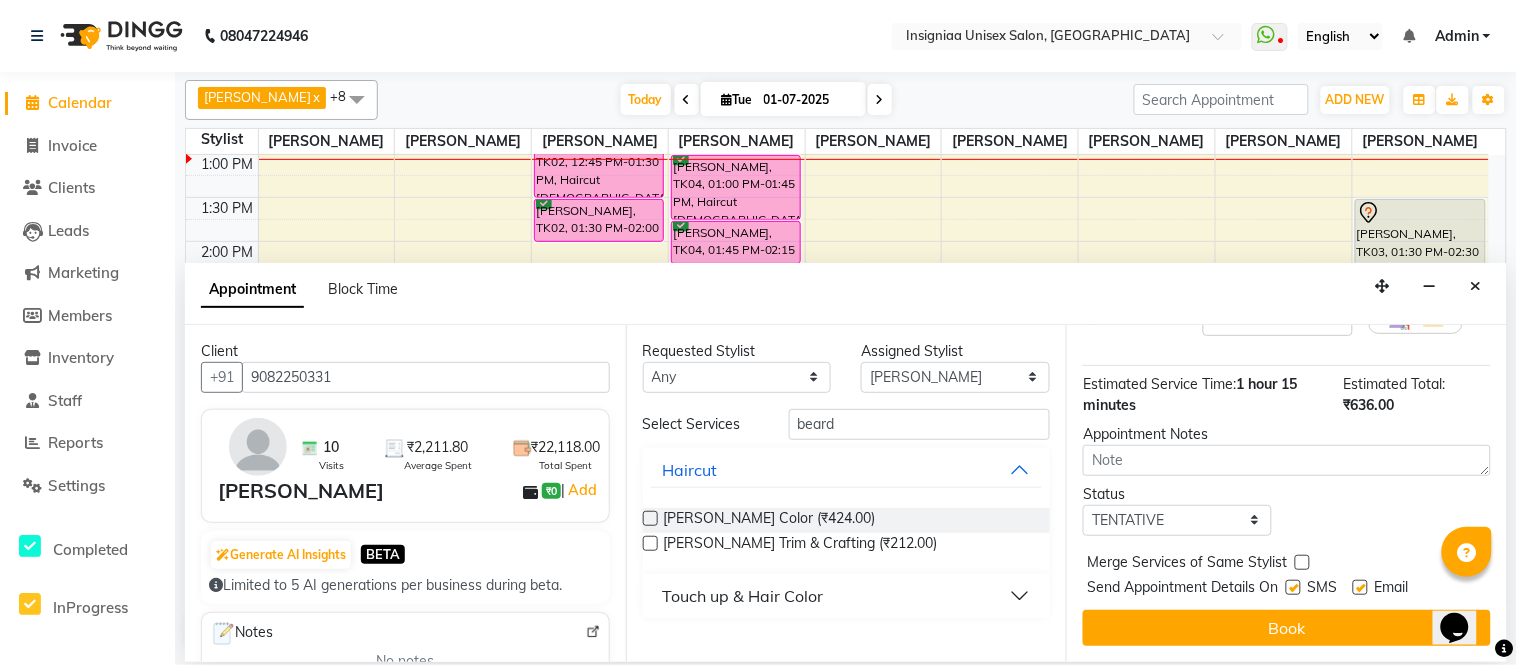 drag, startPoint x: 1356, startPoint y: 573, endPoint x: 1331, endPoint y: 572, distance: 25.019993 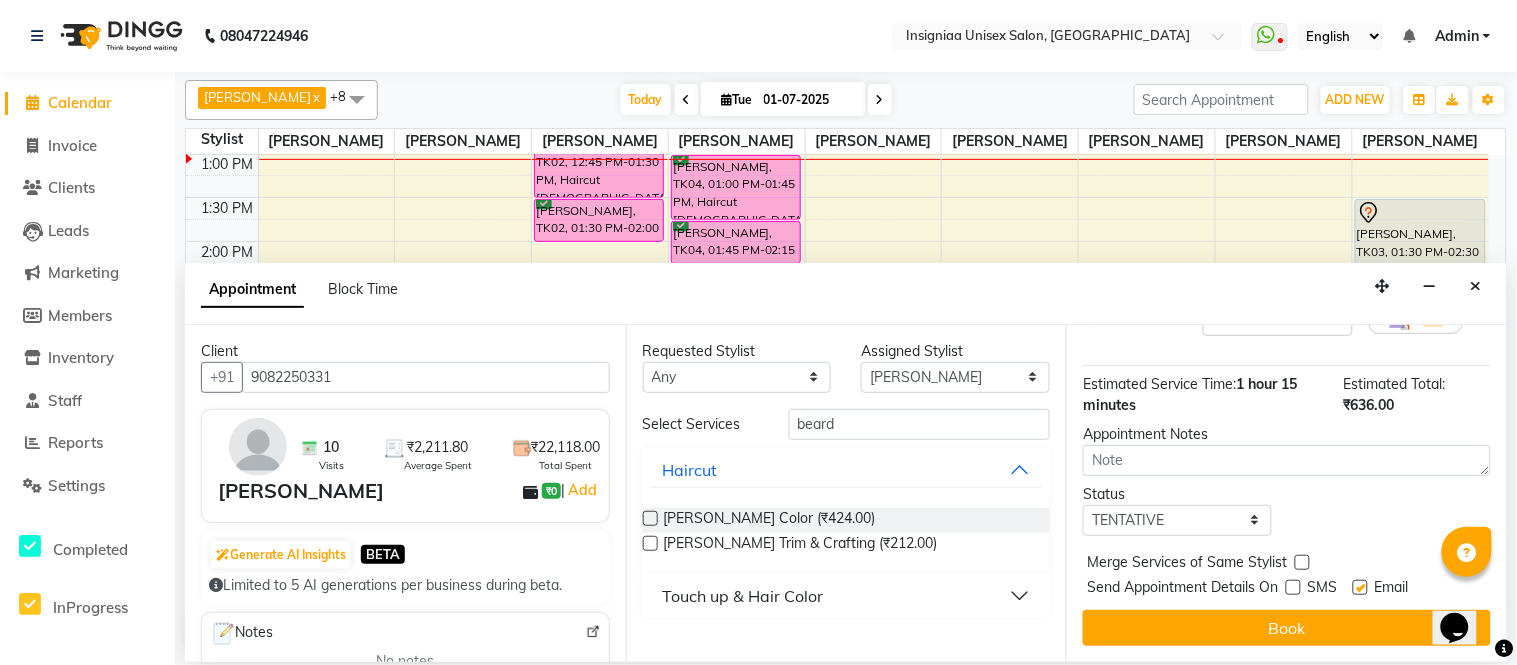 click at bounding box center [1360, 587] 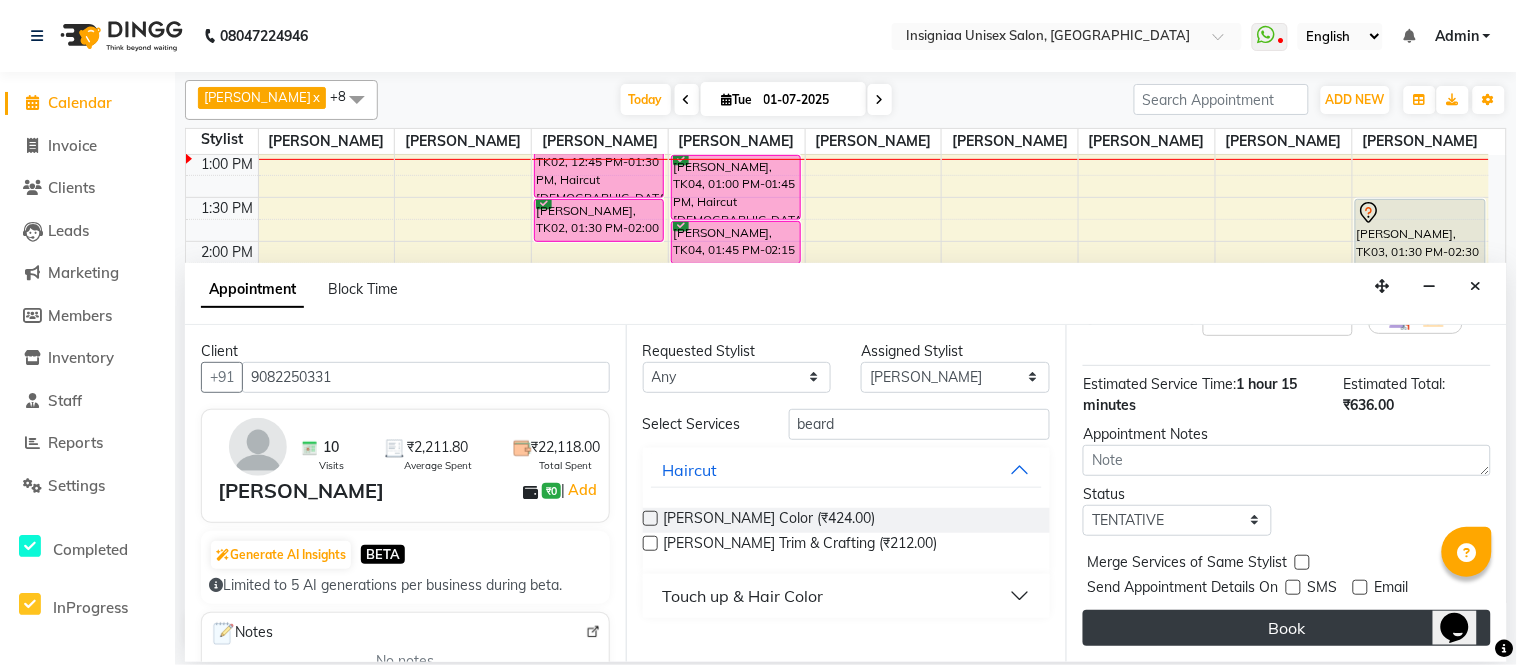 click on "Book" at bounding box center [1287, 628] 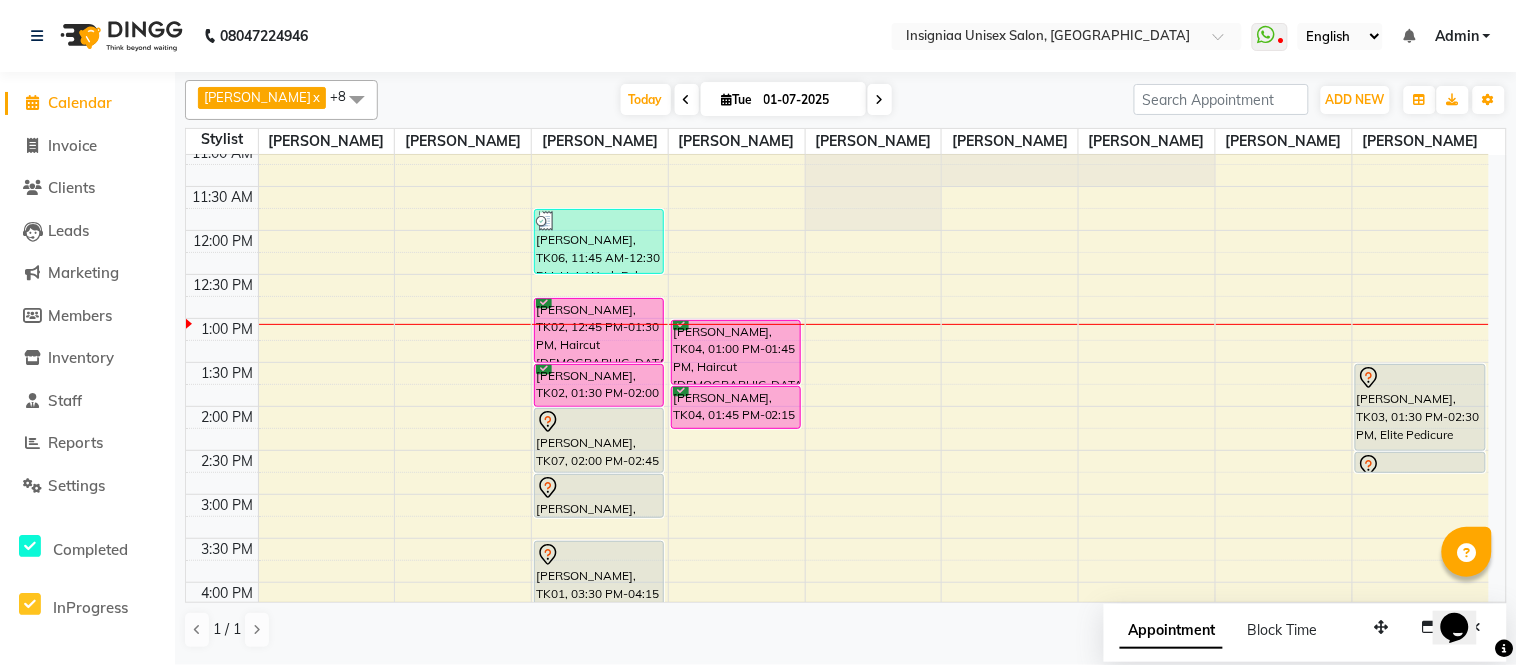 scroll, scrollTop: 43, scrollLeft: 0, axis: vertical 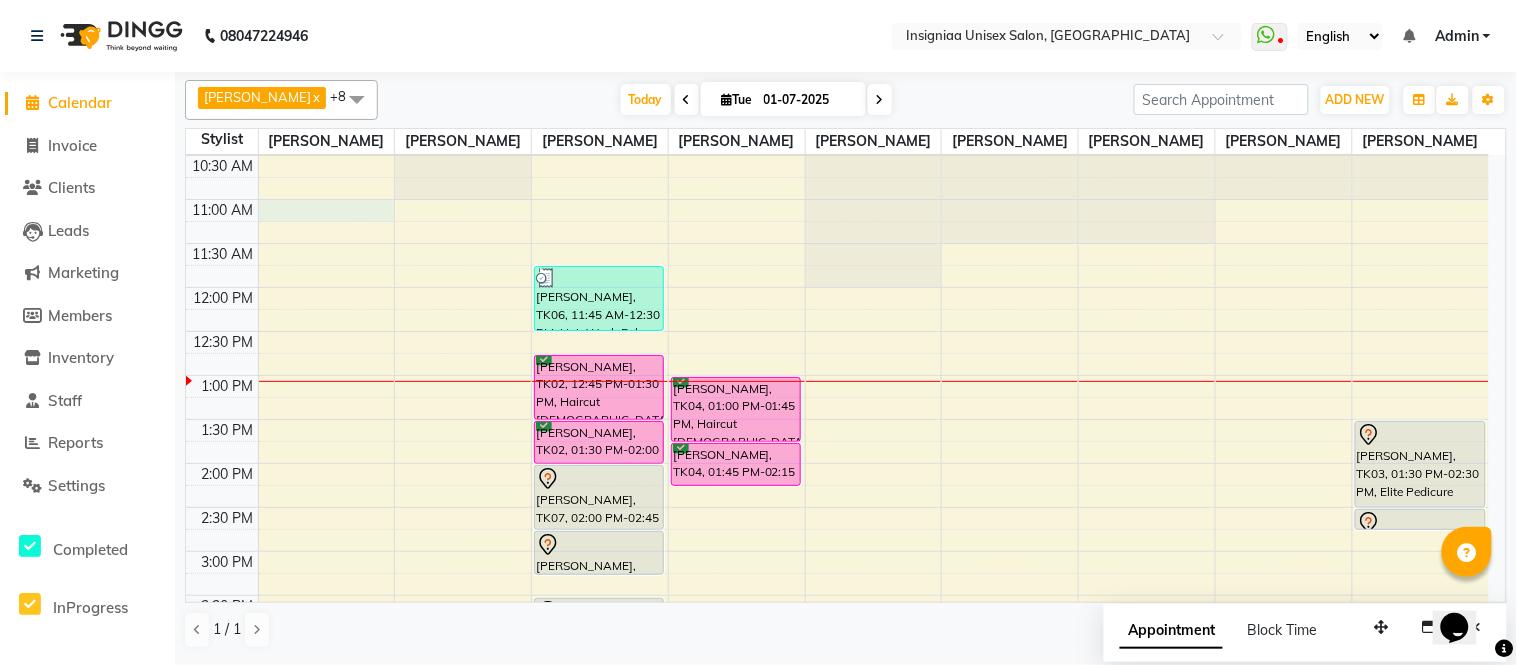 click on "10:00 AM 10:30 AM 11:00 AM 11:30 AM 12:00 PM 12:30 PM 1:00 PM 1:30 PM 2:00 PM 2:30 PM 3:00 PM 3:30 PM 4:00 PM 4:30 PM 5:00 PM 5:30 PM 6:00 PM 6:30 PM 7:00 PM 7:30 PM 8:00 PM 8:30 PM 9:00 PM 9:30 PM     [PERSON_NAME], TK06, 11:45 AM-12:30 PM, Hair Wash Below Shoulder     [PERSON_NAME], TK02, 12:45 PM-01:30 PM, Haircut [DEMOGRAPHIC_DATA]     [PERSON_NAME], TK02, 01:30 PM-02:00 PM, [PERSON_NAME] Trim & Crafting             [PERSON_NAME], TK07, 02:00 PM-02:45 PM, Haircut [DEMOGRAPHIC_DATA]             [PERSON_NAME], TK07, 02:45 PM-03:15 PM, [PERSON_NAME] Trim & Crafting             [PERSON_NAME], TK01, 03:30 PM-04:15 PM, Haircut [DEMOGRAPHIC_DATA]             [PERSON_NAME], TK05, 04:30 PM-05:15 PM, Haircut [DEMOGRAPHIC_DATA]     [PERSON_NAME], TK04, 01:00 PM-01:45 PM, Haircut [DEMOGRAPHIC_DATA]     [PERSON_NAME], TK04, 01:45 PM-02:15 PM, [PERSON_NAME] Trim & Crafting             [PERSON_NAME], TK03, 01:30 PM-02:30 PM, Elite Pedicure             [PERSON_NAME], TK03, 02:30 PM-02:45 PM, Eyebrow" at bounding box center (837, 639) 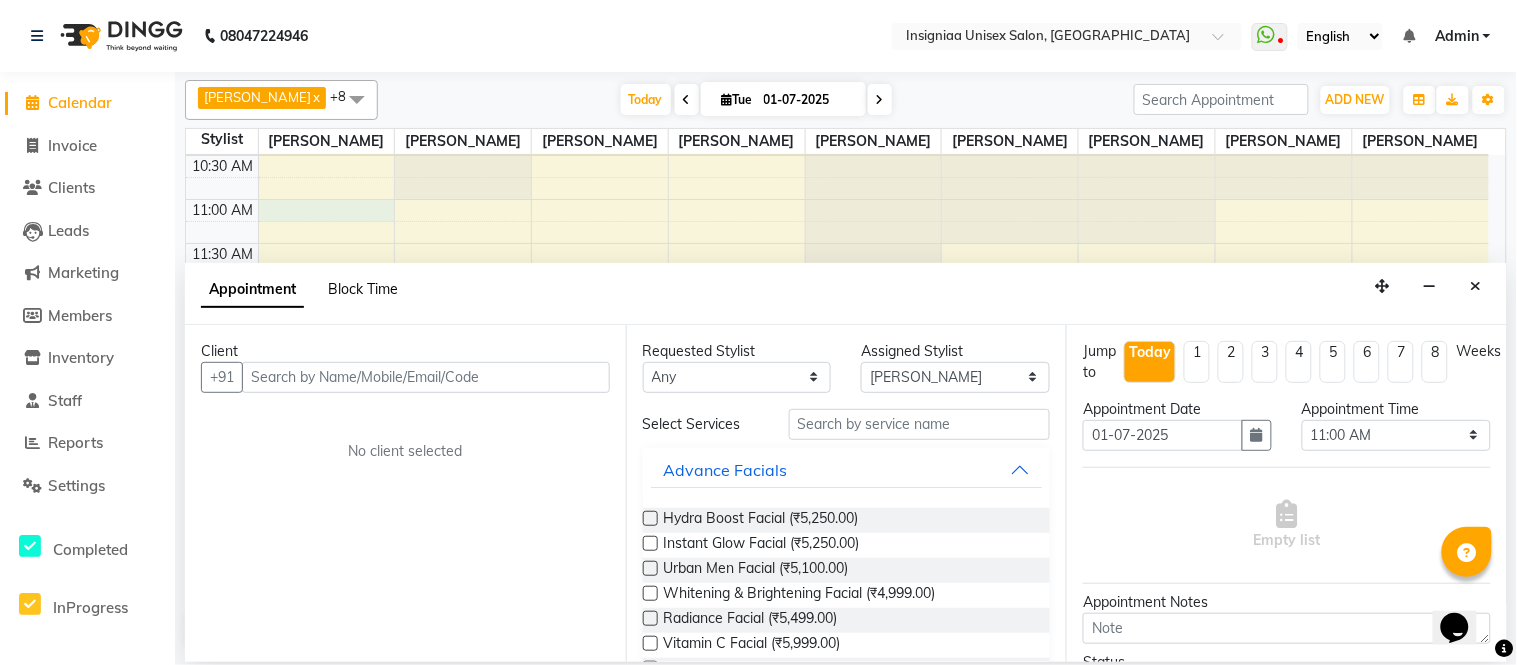 click on "Block Time" at bounding box center [363, 289] 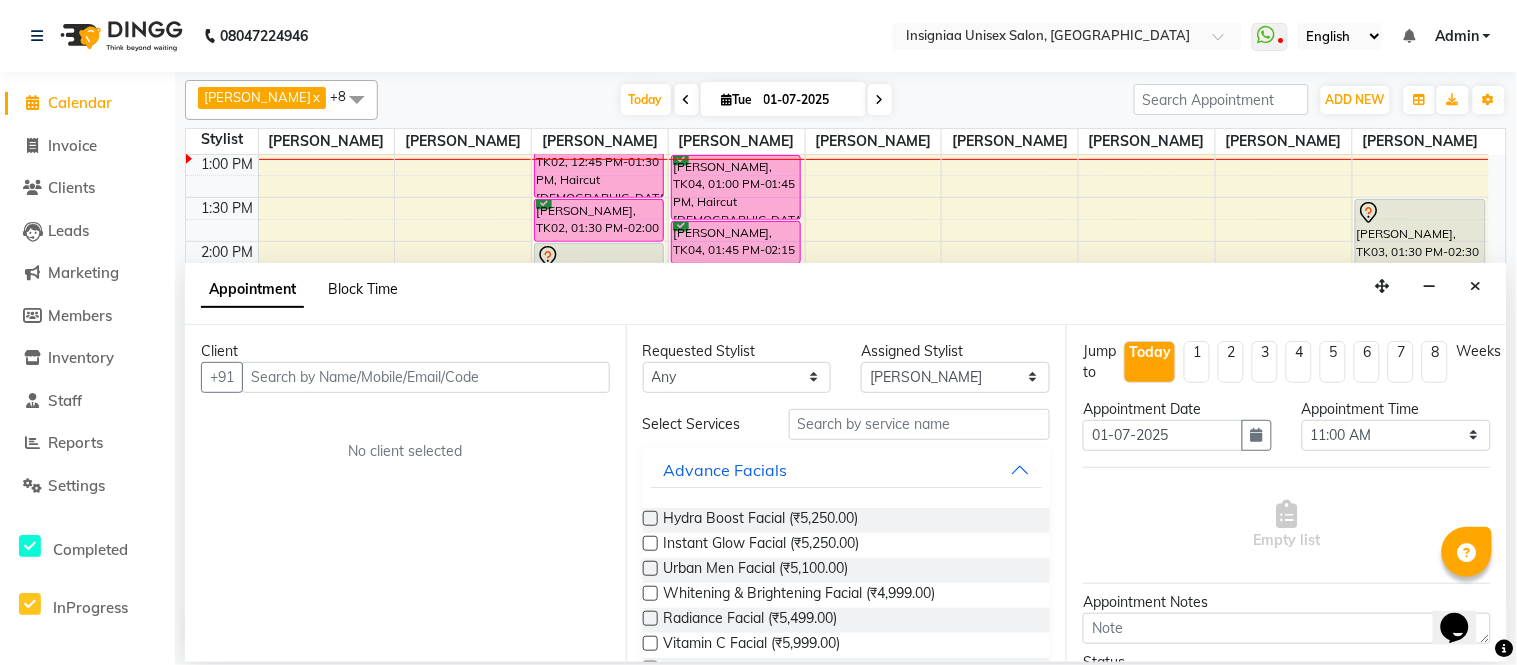 select on "58131" 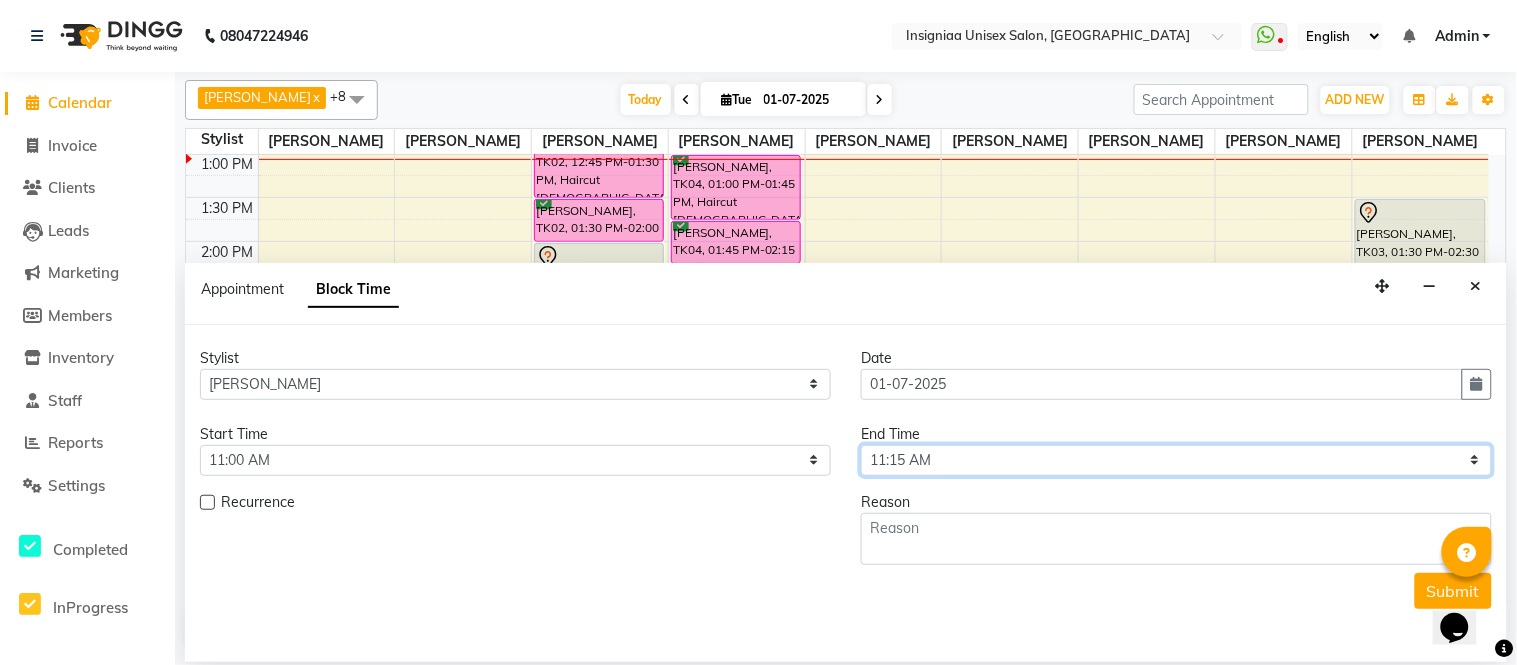 click on "Select 11:00 AM 11:15 AM 11:30 AM 11:45 AM 12:00 PM 12:15 PM 12:30 PM 12:45 PM 01:00 PM 01:15 PM 01:30 PM 01:45 PM 02:00 PM 02:15 PM 02:30 PM 02:45 PM 03:00 PM 03:15 PM 03:30 PM 03:45 PM 04:00 PM 04:15 PM 04:30 PM 04:45 PM 05:00 PM 05:15 PM 05:30 PM 05:45 PM 06:00 PM 06:15 PM 06:30 PM 06:45 PM 07:00 PM 07:15 PM 07:30 PM 07:45 PM 08:00 PM 08:15 PM 08:30 PM 08:45 PM 09:00 PM" at bounding box center [1176, 460] 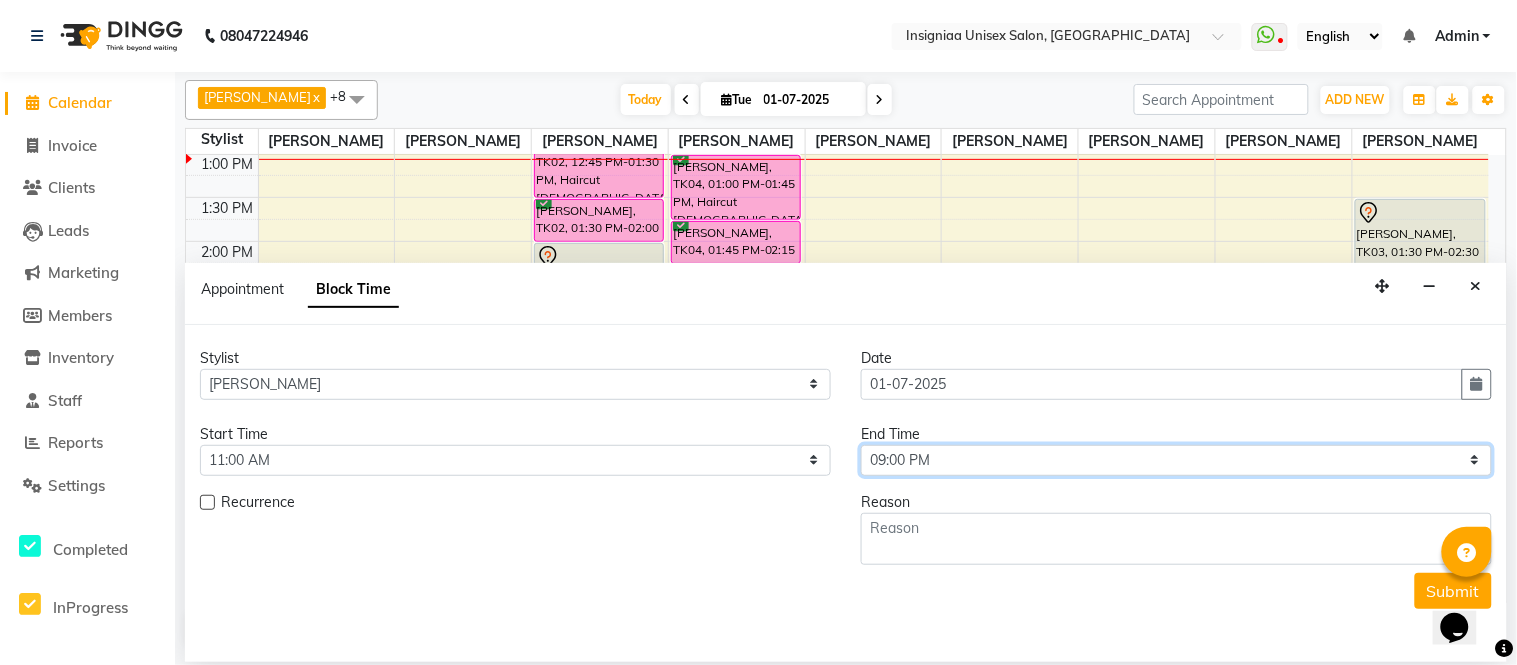 click on "Select 11:00 AM 11:15 AM 11:30 AM 11:45 AM 12:00 PM 12:15 PM 12:30 PM 12:45 PM 01:00 PM 01:15 PM 01:30 PM 01:45 PM 02:00 PM 02:15 PM 02:30 PM 02:45 PM 03:00 PM 03:15 PM 03:30 PM 03:45 PM 04:00 PM 04:15 PM 04:30 PM 04:45 PM 05:00 PM 05:15 PM 05:30 PM 05:45 PM 06:00 PM 06:15 PM 06:30 PM 06:45 PM 07:00 PM 07:15 PM 07:30 PM 07:45 PM 08:00 PM 08:15 PM 08:30 PM 08:45 PM 09:00 PM" at bounding box center [1176, 460] 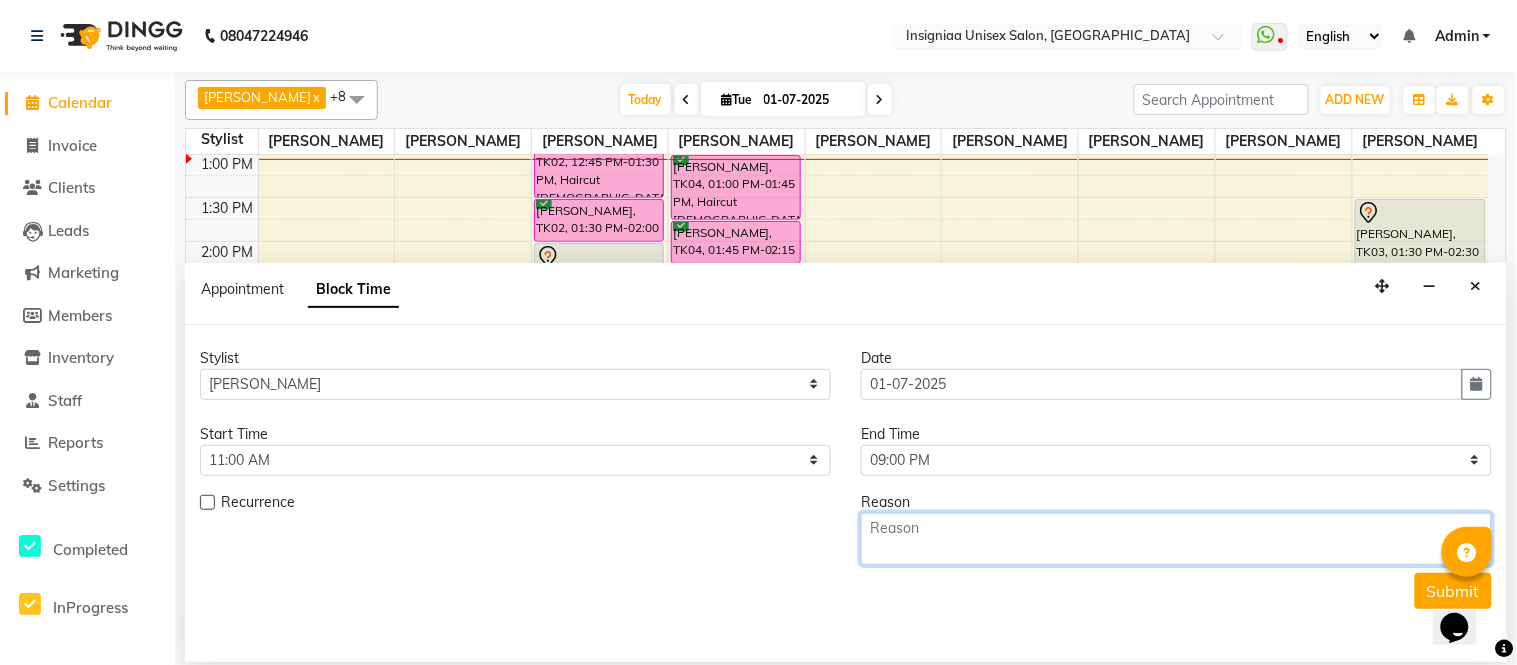 click at bounding box center (1176, 539) 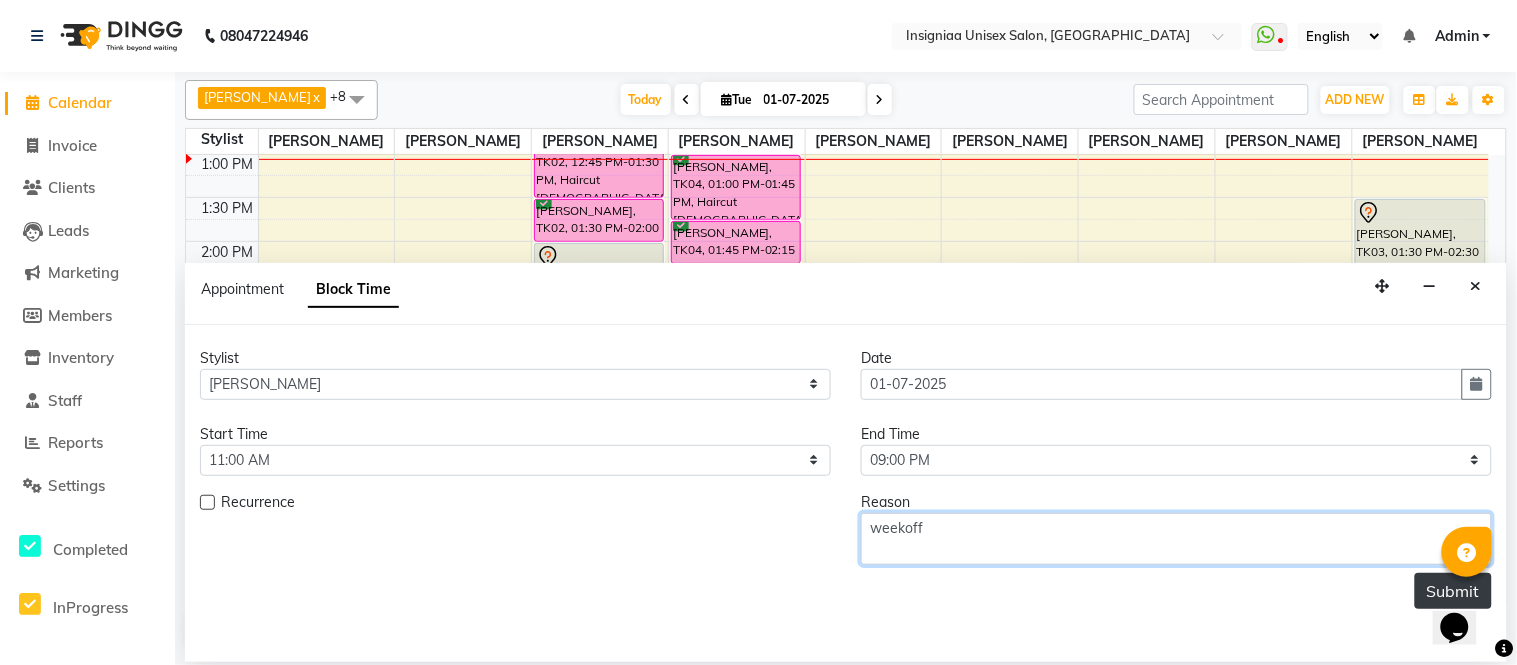 type on "weekoff" 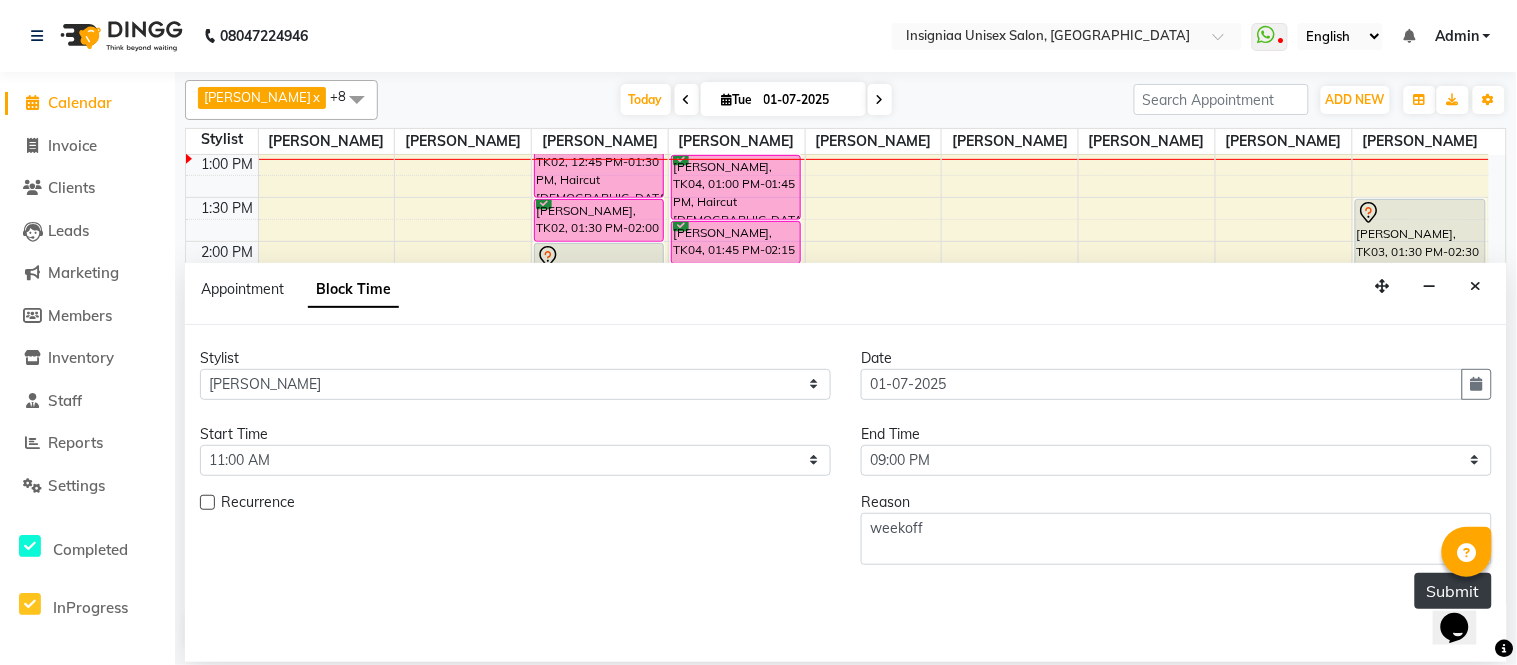 click on "Submit" at bounding box center [1453, 591] 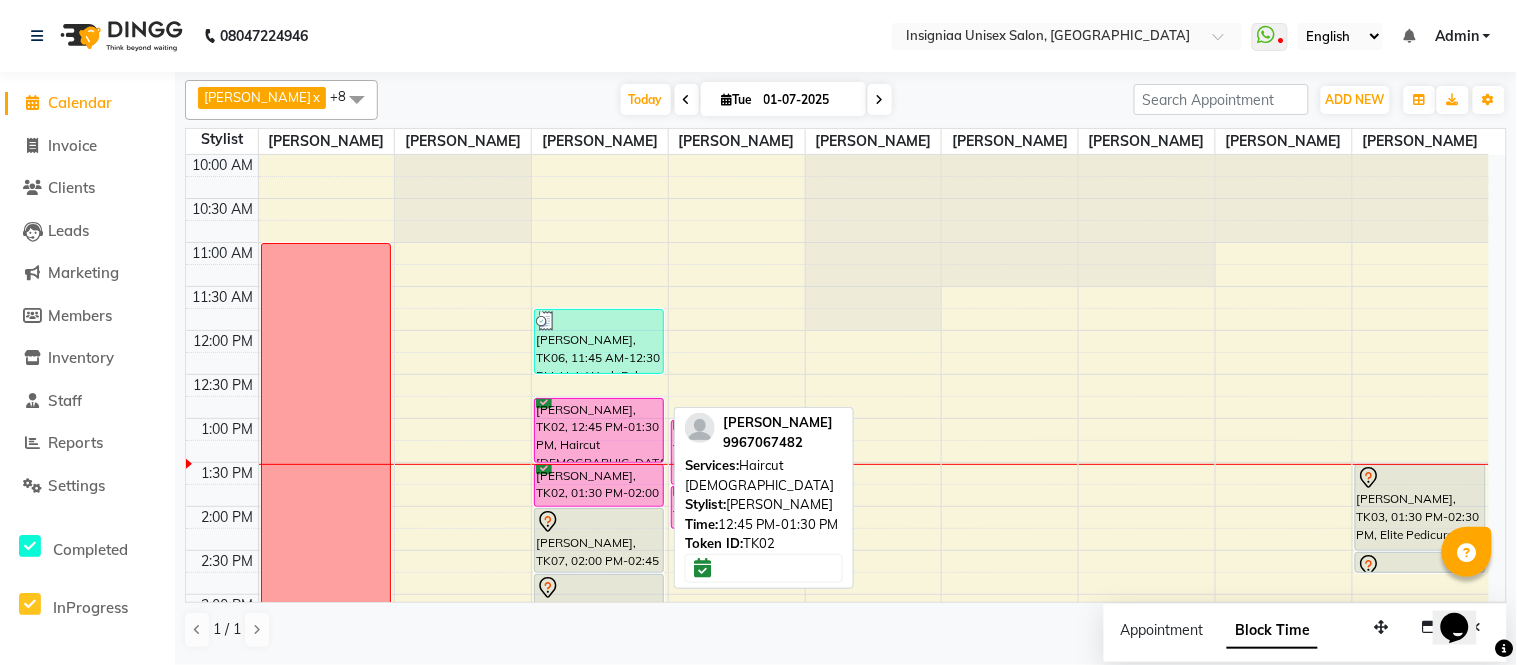 scroll, scrollTop: 111, scrollLeft: 0, axis: vertical 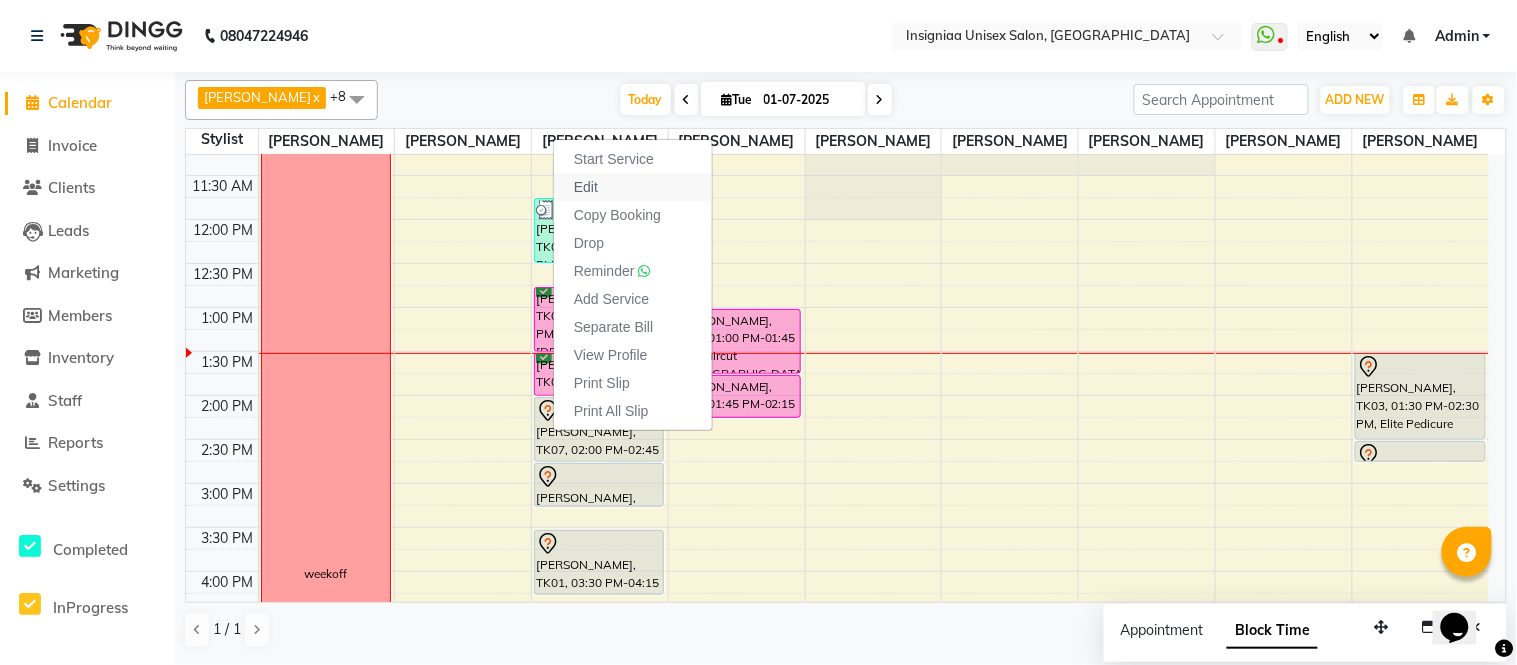 click on "Edit" at bounding box center (586, 187) 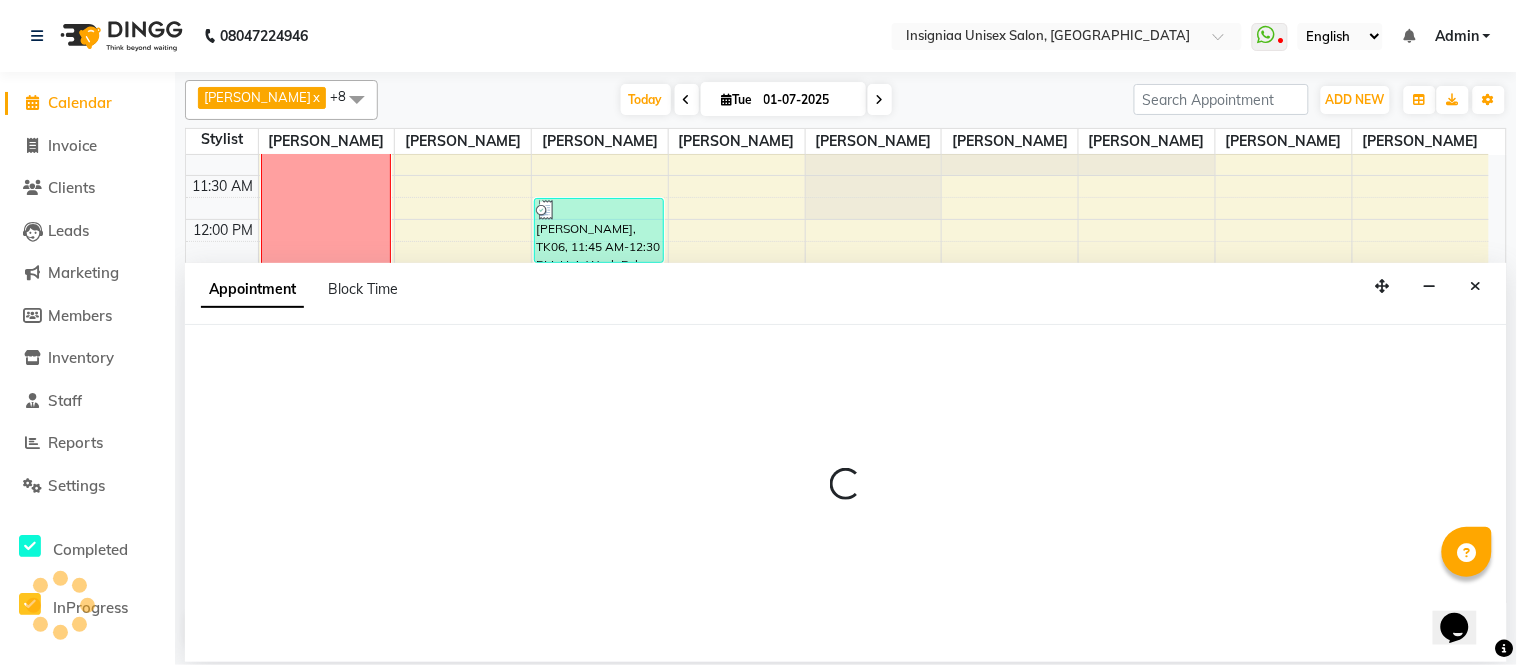 select on "tentative" 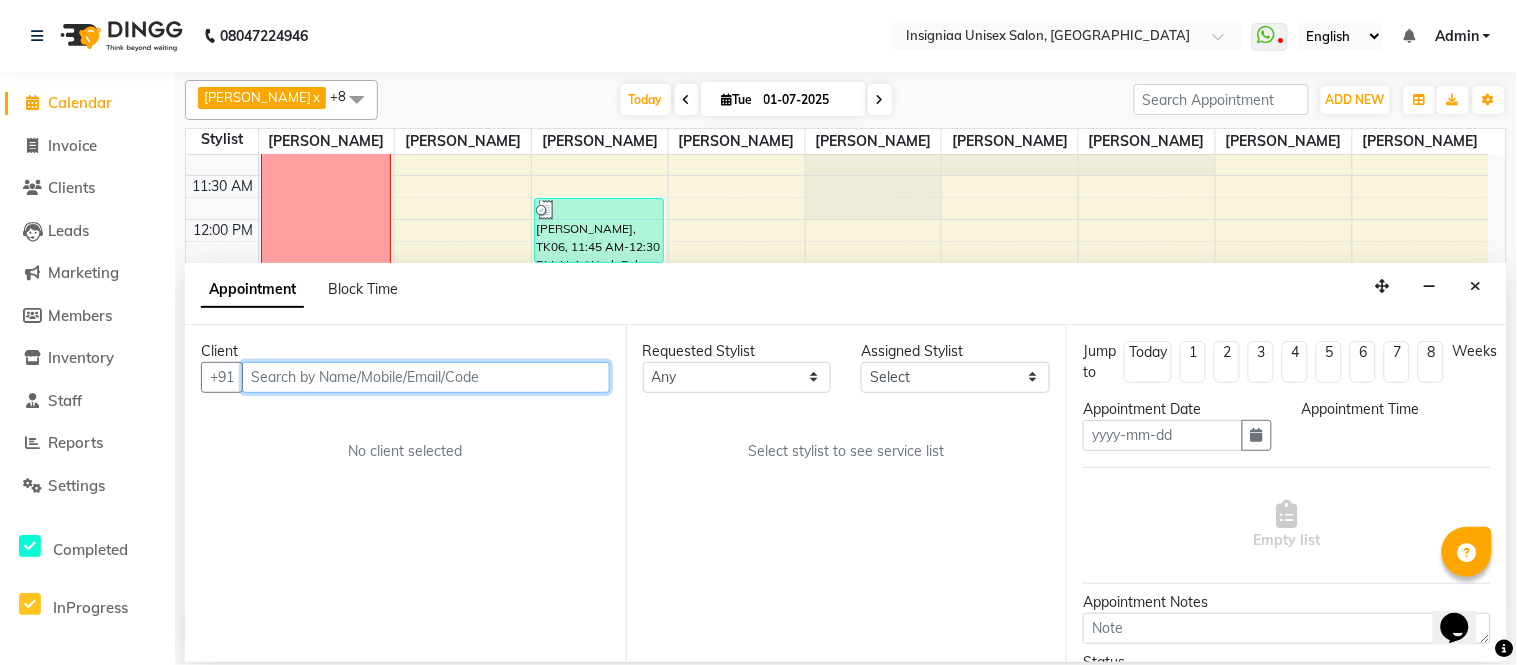 type on "01-07-2025" 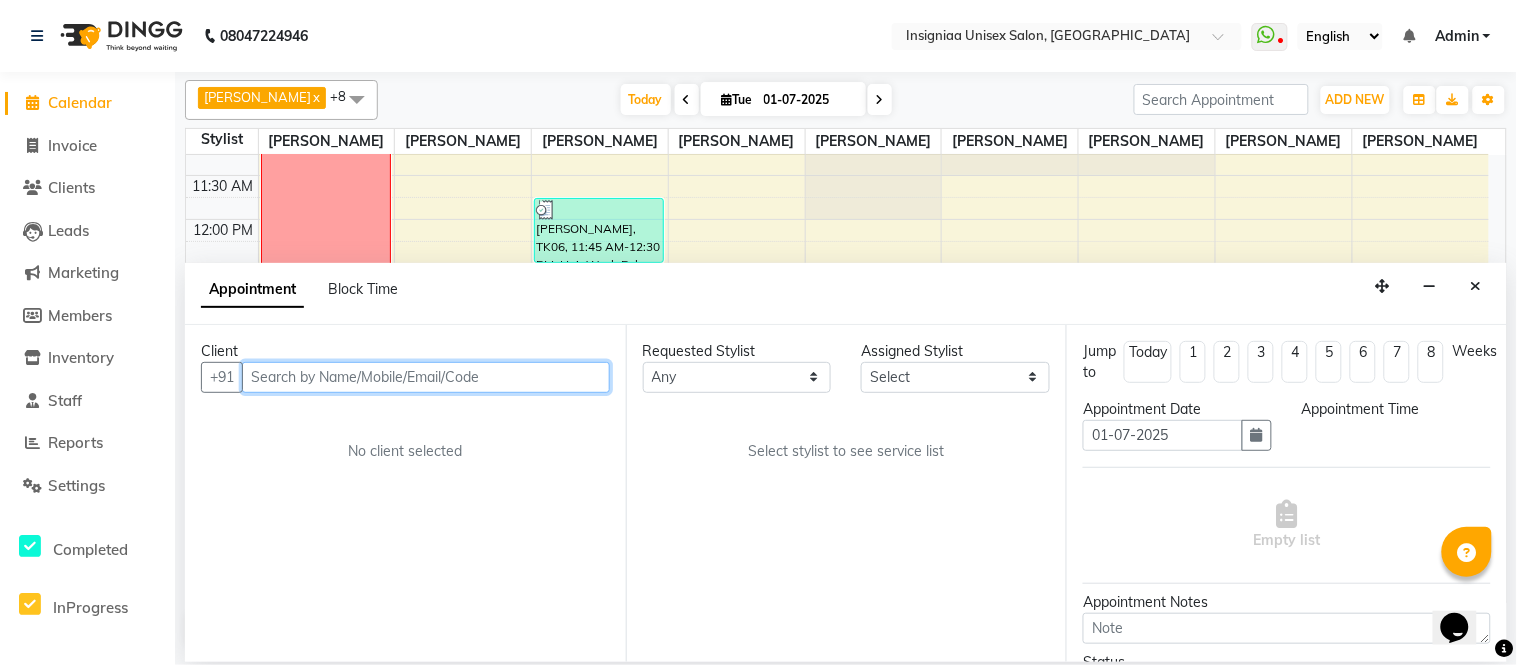 scroll, scrollTop: 265, scrollLeft: 0, axis: vertical 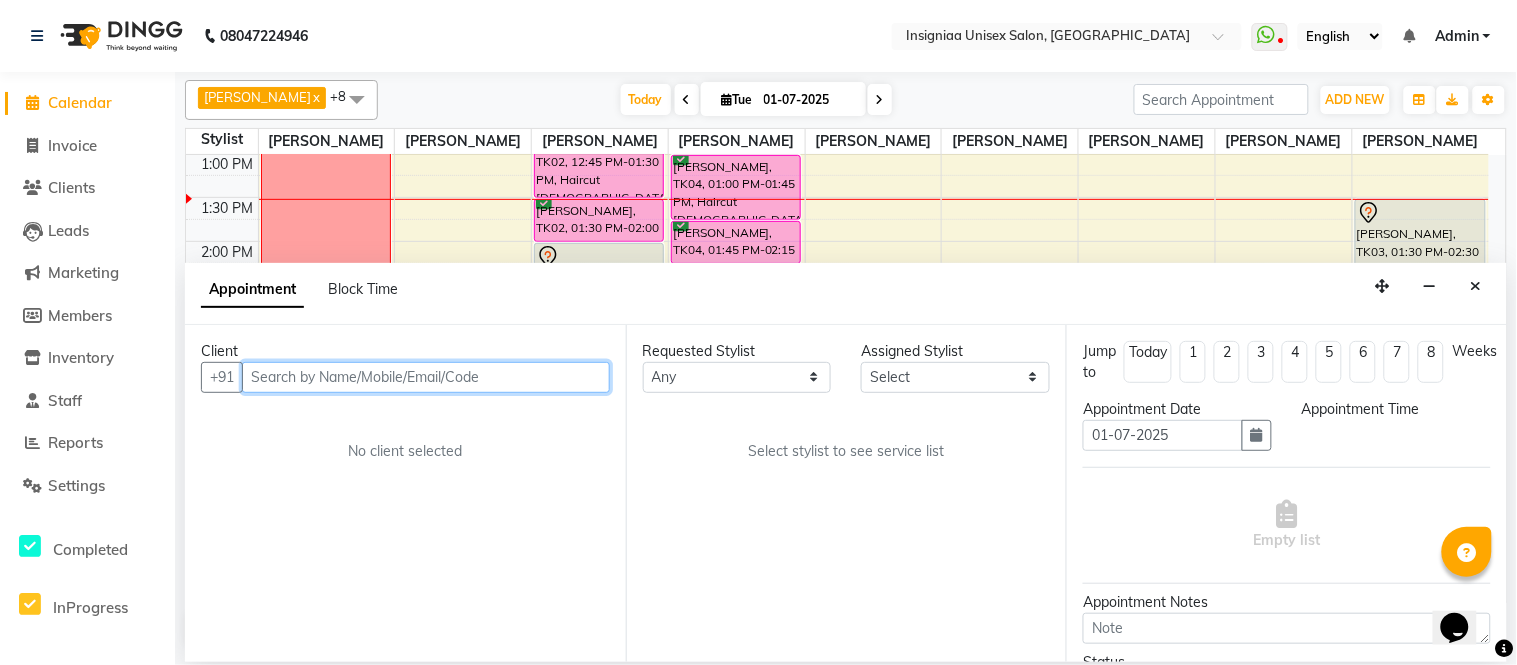 select on "58133" 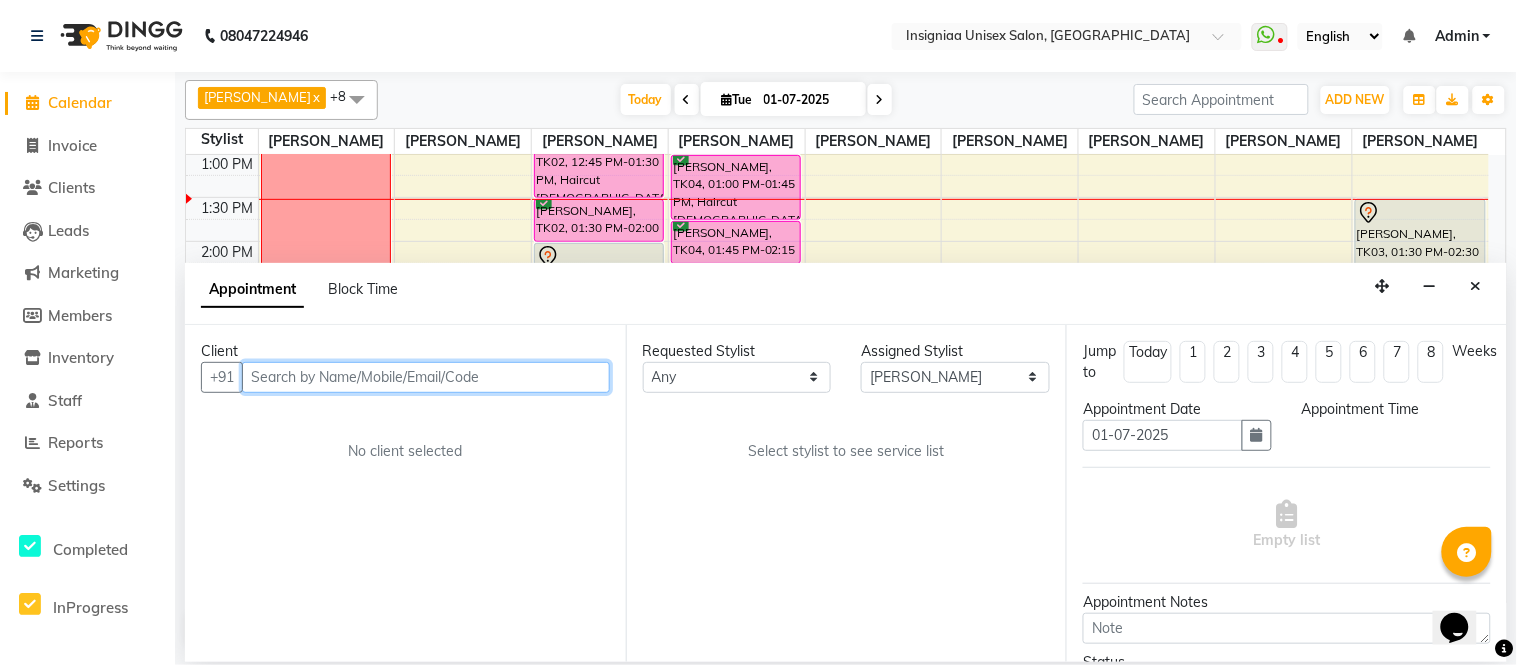 select on "840" 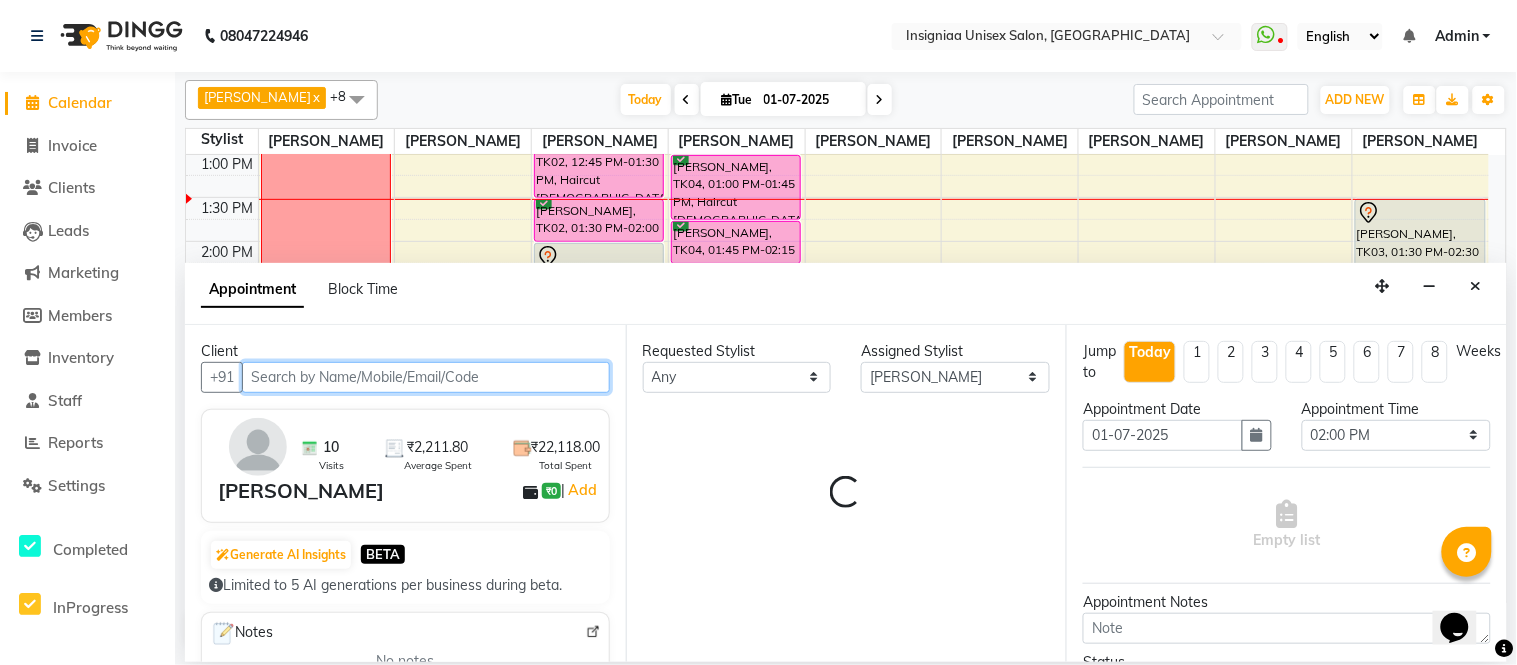 select on "3521" 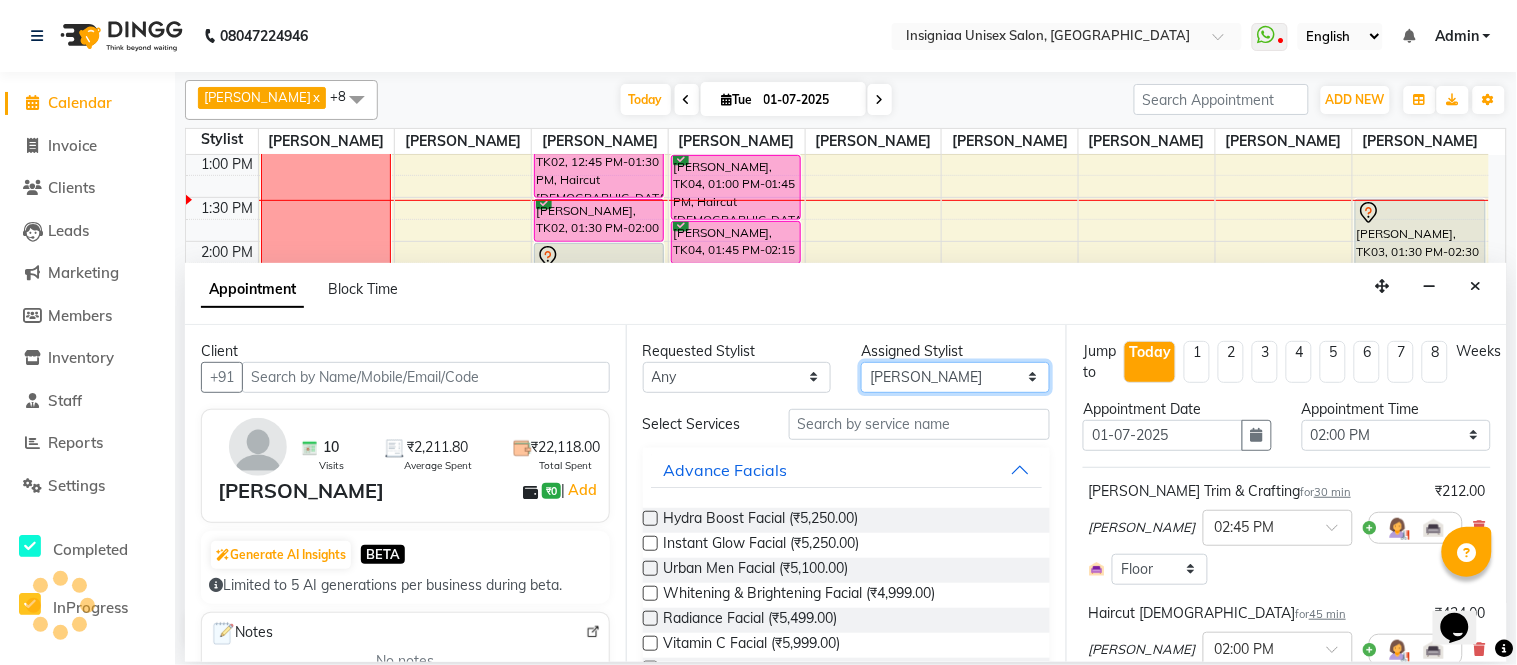 click on "Select [PERSON_NAME] [PERSON_NAME] [PERSON_NAME] [PERSON_NAME] [PERSON_NAME] [PERSON_NAME] [PERSON_NAME] [PERSON_NAME] [PERSON_NAME] [PERSON_NAME] [PERSON_NAME]" at bounding box center [955, 377] 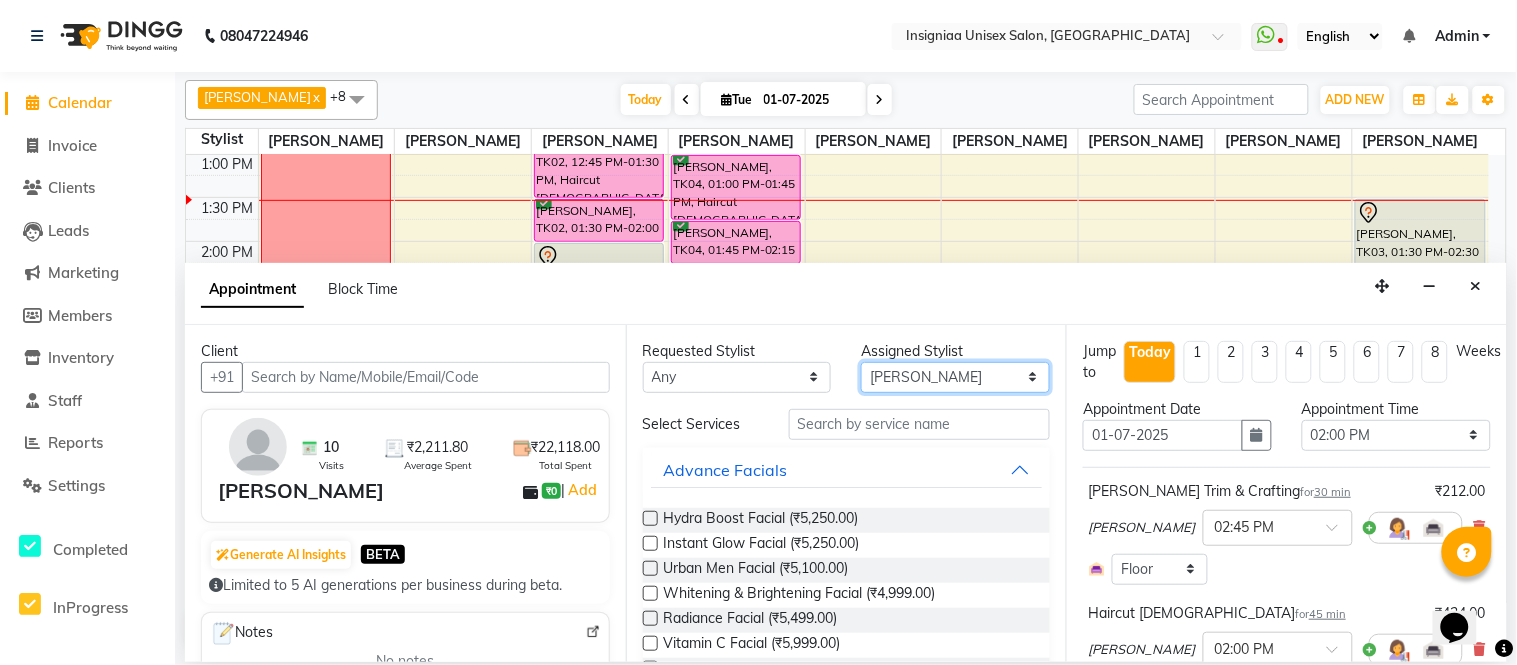 select on "80714" 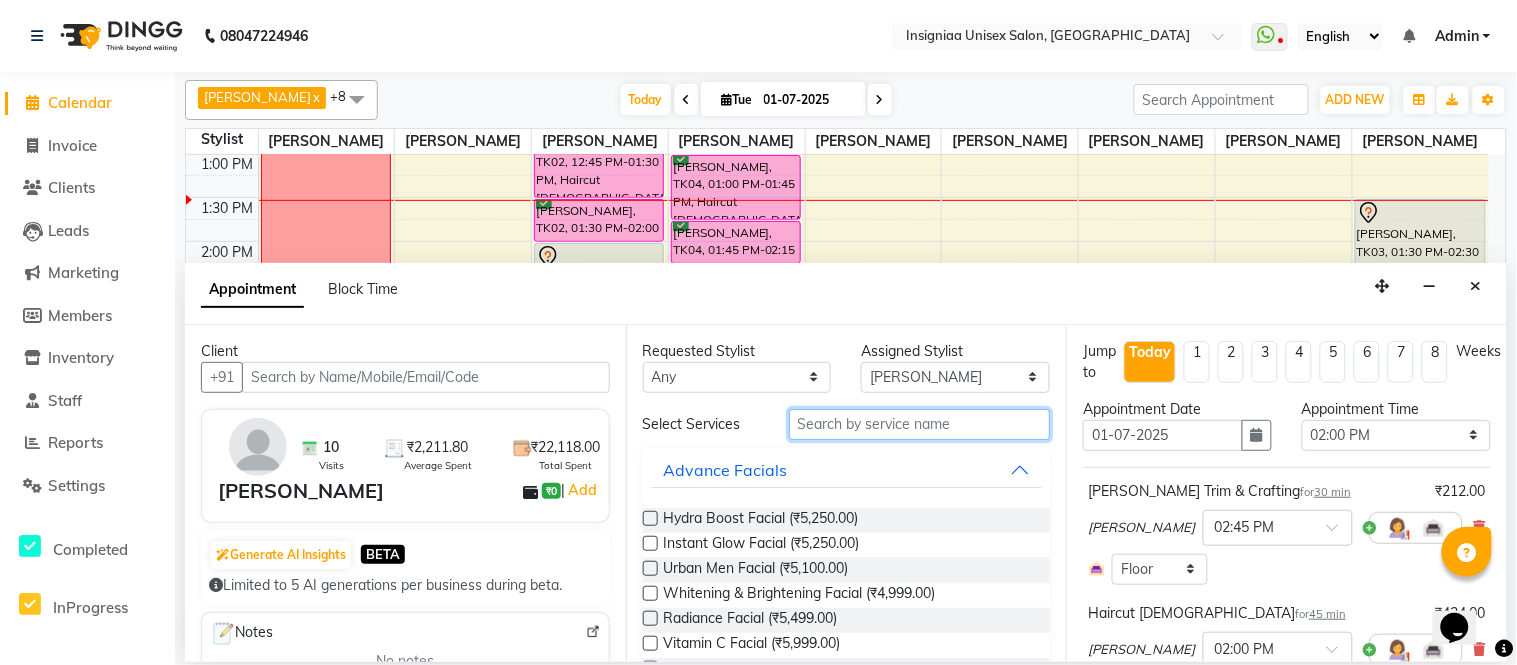 click at bounding box center (920, 424) 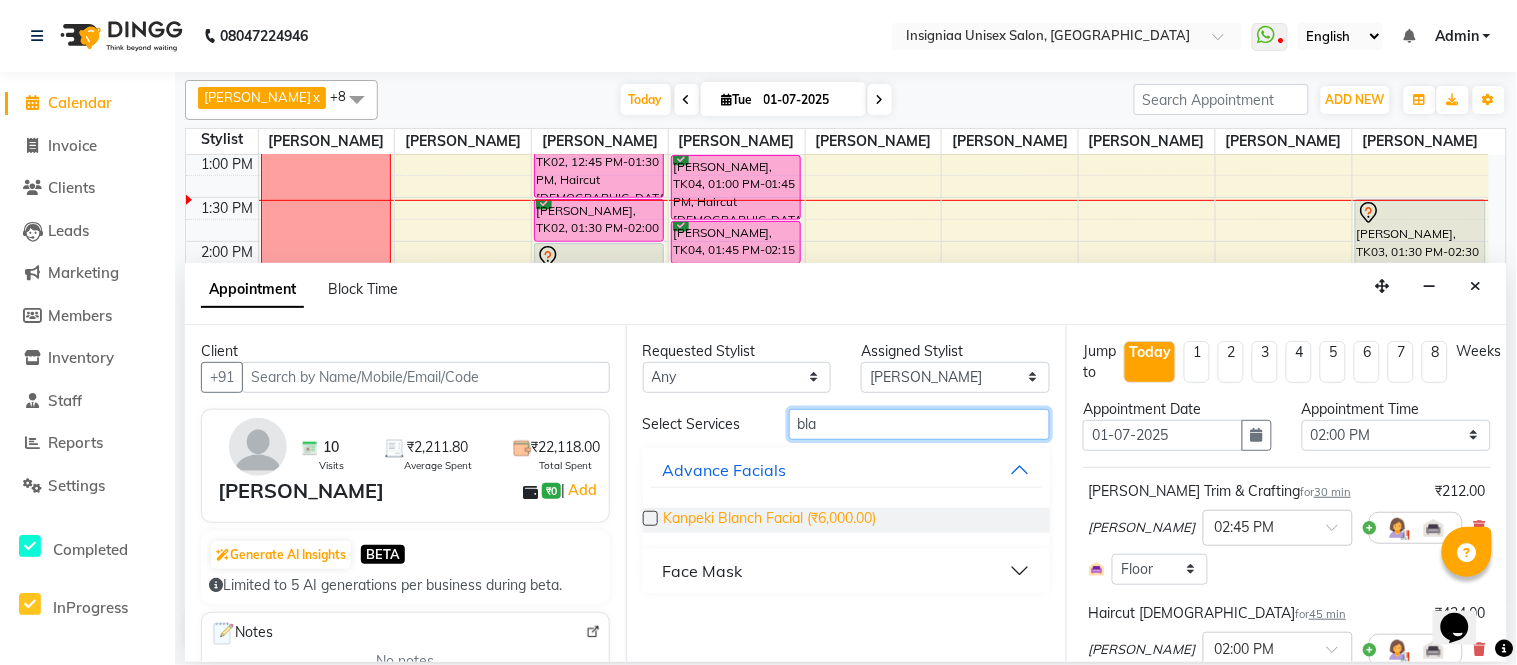 type on "bla" 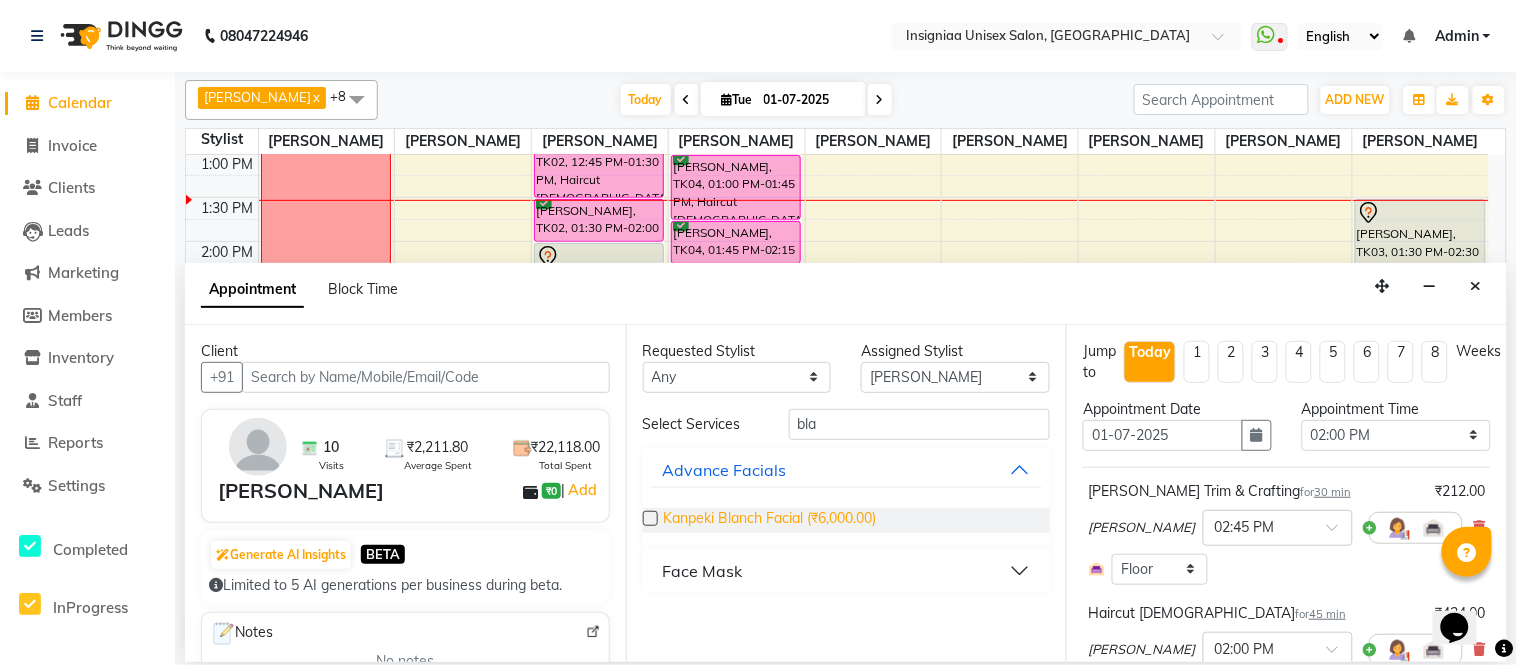 click on "Kanpeki Blanch Facial (₹6,000.00)" at bounding box center (770, 520) 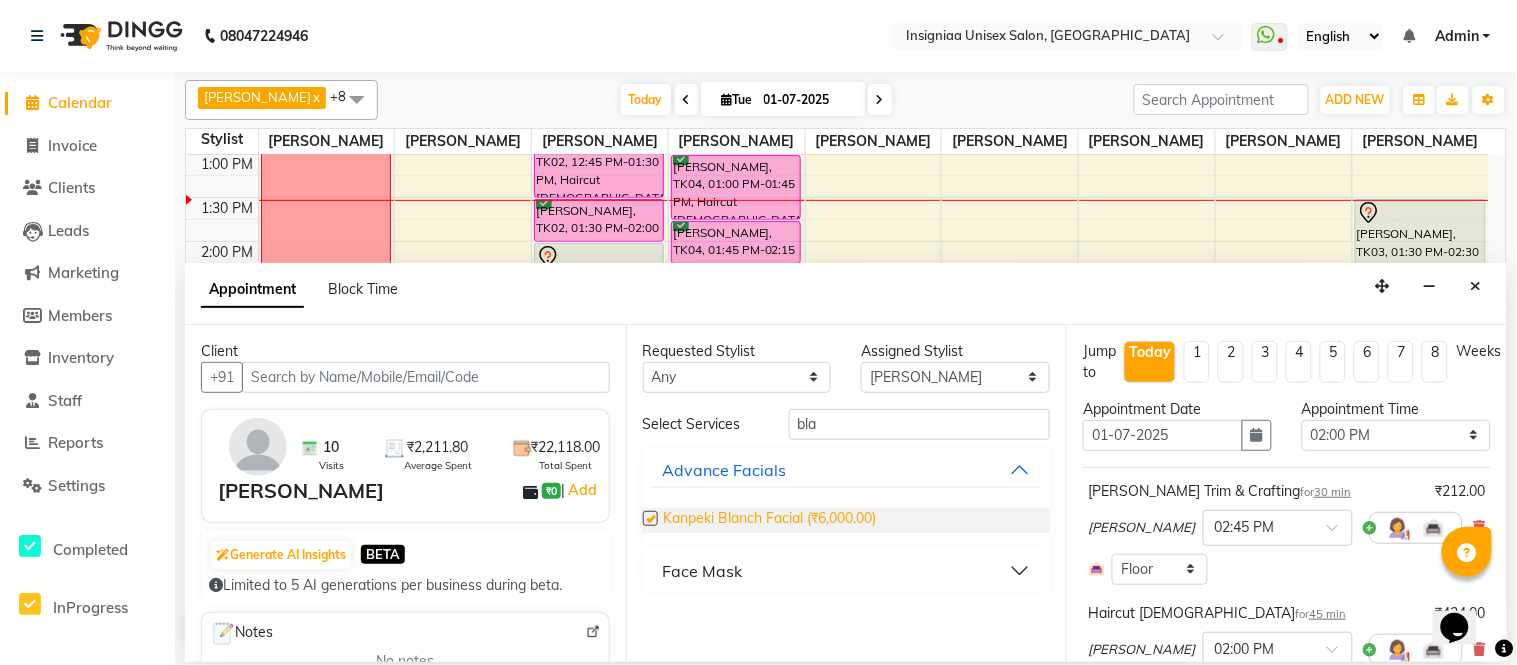 checkbox on "false" 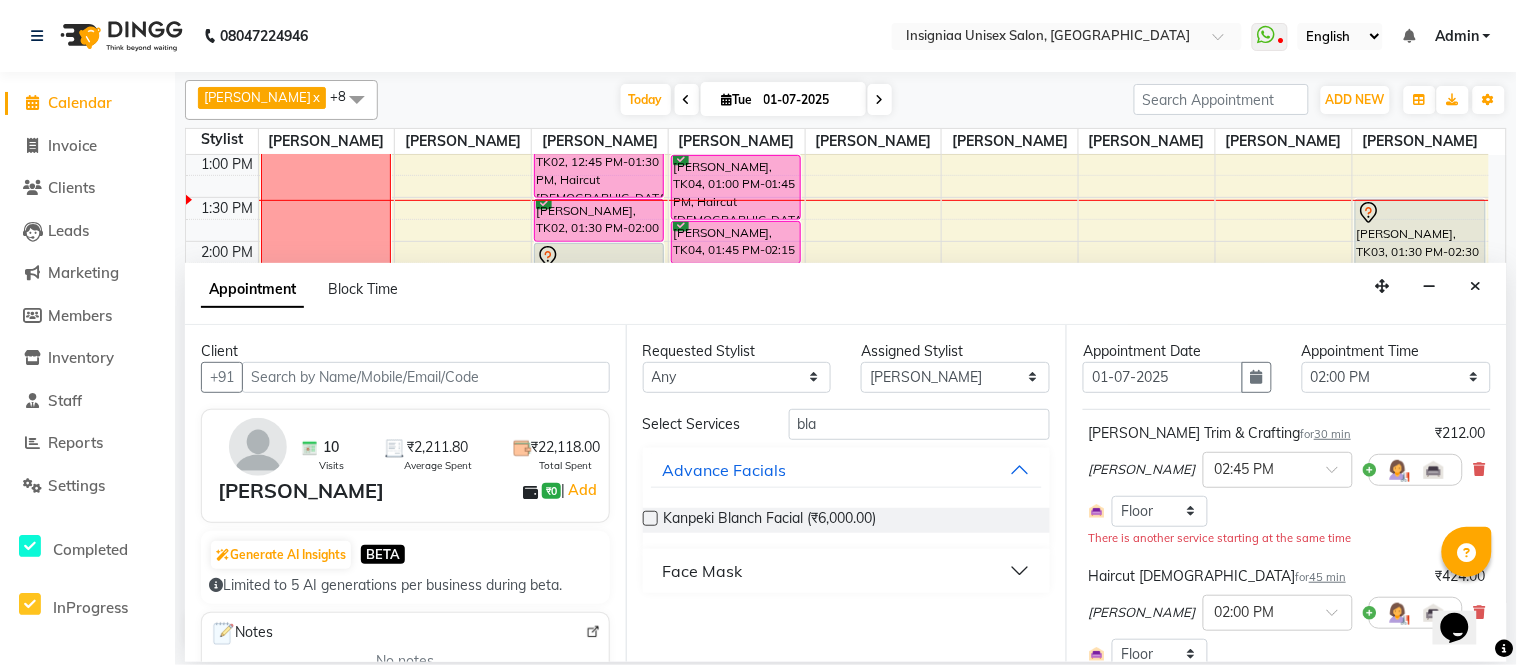 scroll, scrollTop: 435, scrollLeft: 0, axis: vertical 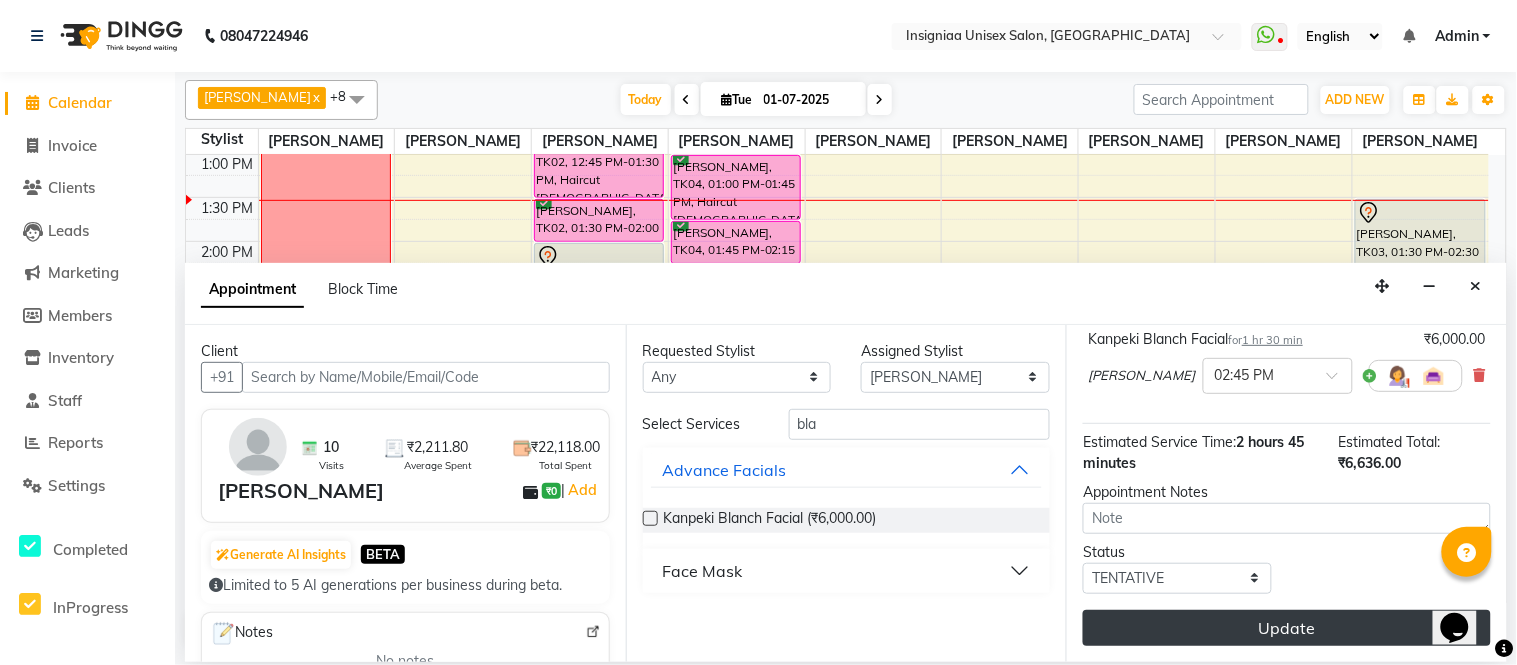 click on "Update" at bounding box center (1287, 628) 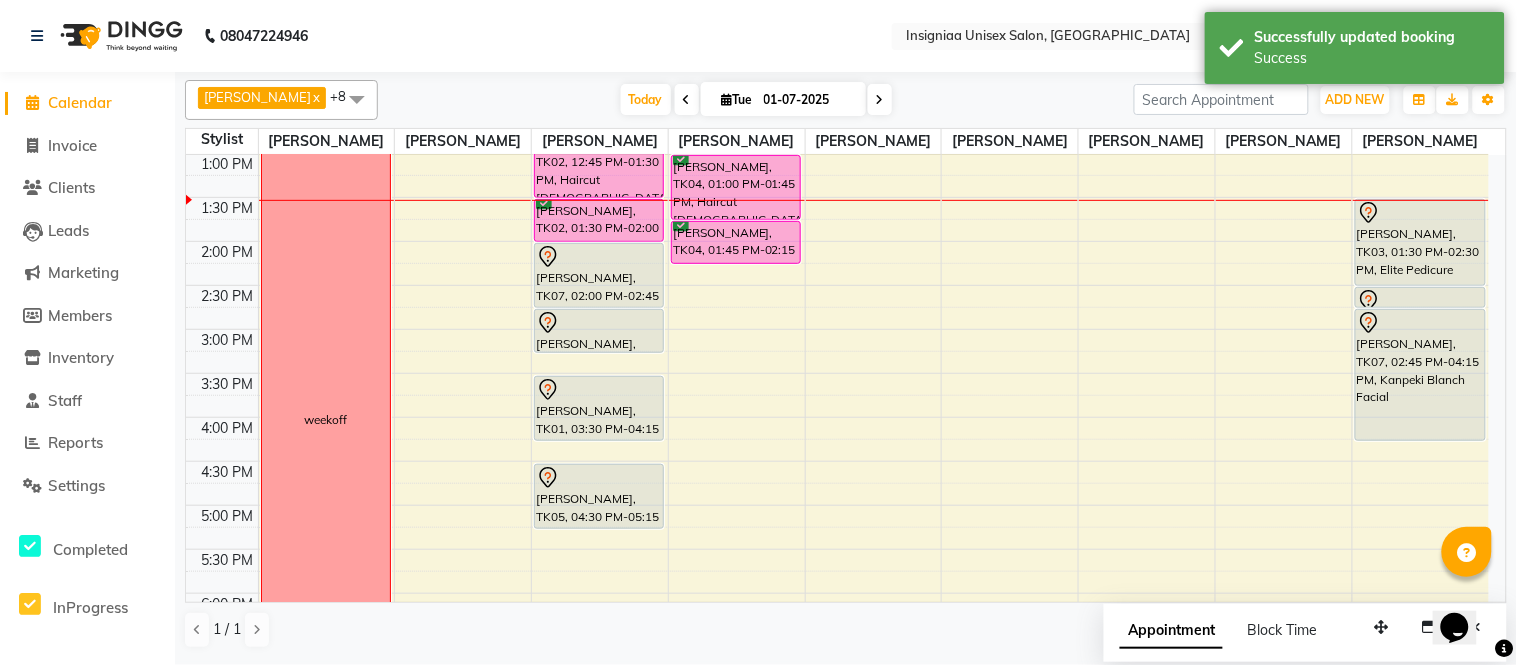 scroll, scrollTop: 154, scrollLeft: 0, axis: vertical 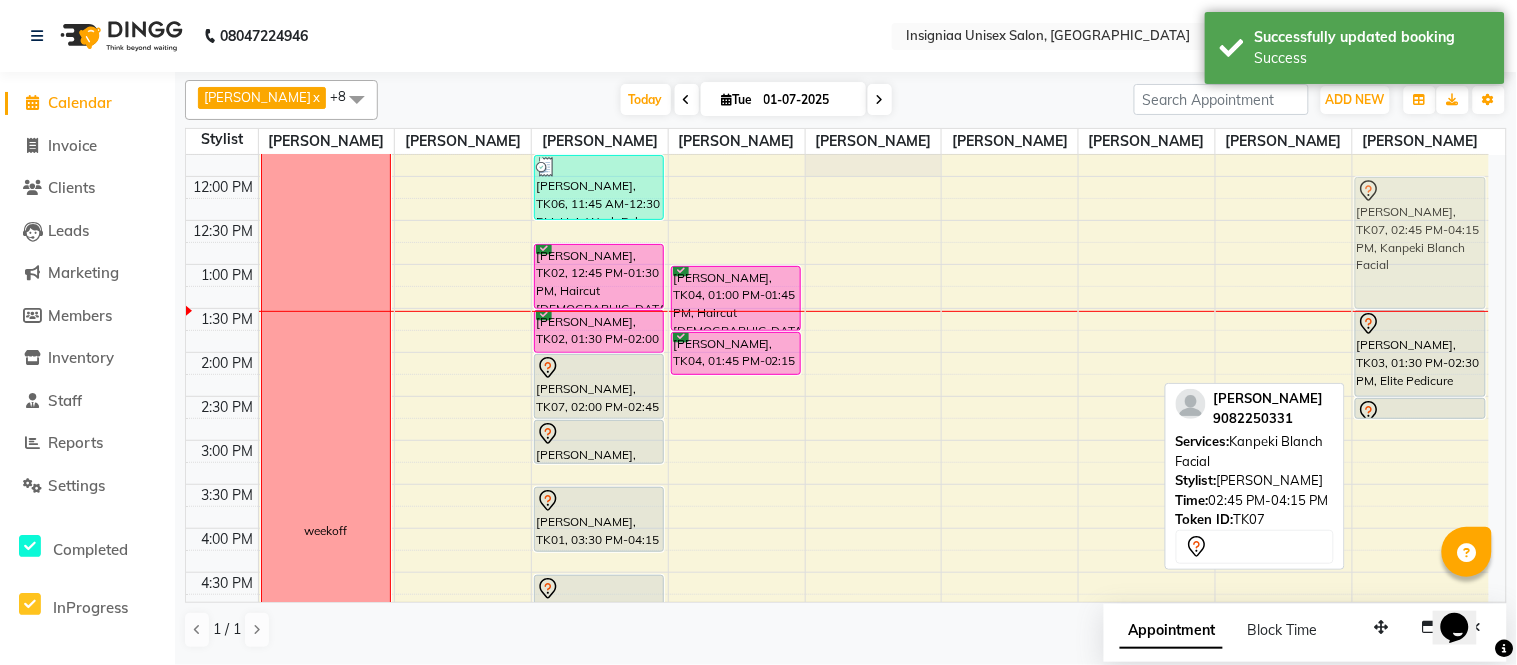 drag, startPoint x: 1417, startPoint y: 513, endPoint x: 1443, endPoint y: 280, distance: 234.44615 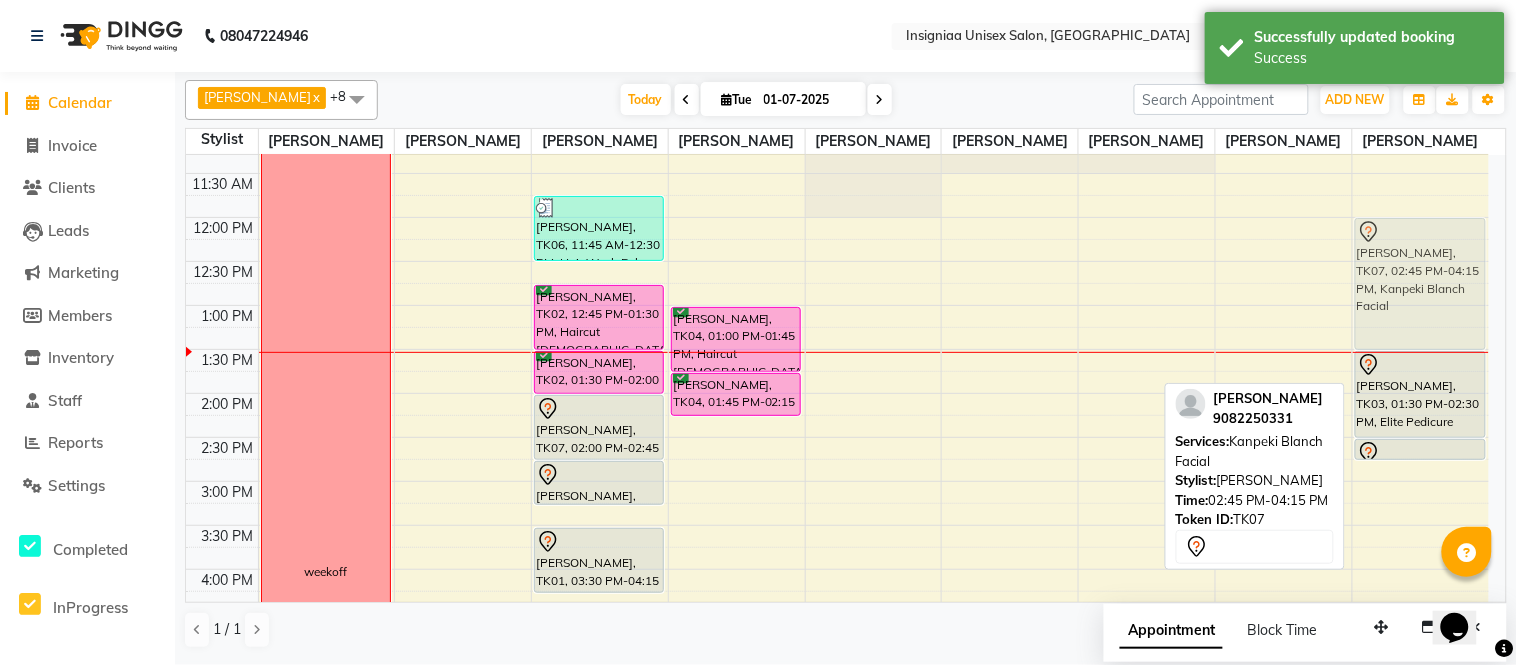 scroll, scrollTop: 43, scrollLeft: 0, axis: vertical 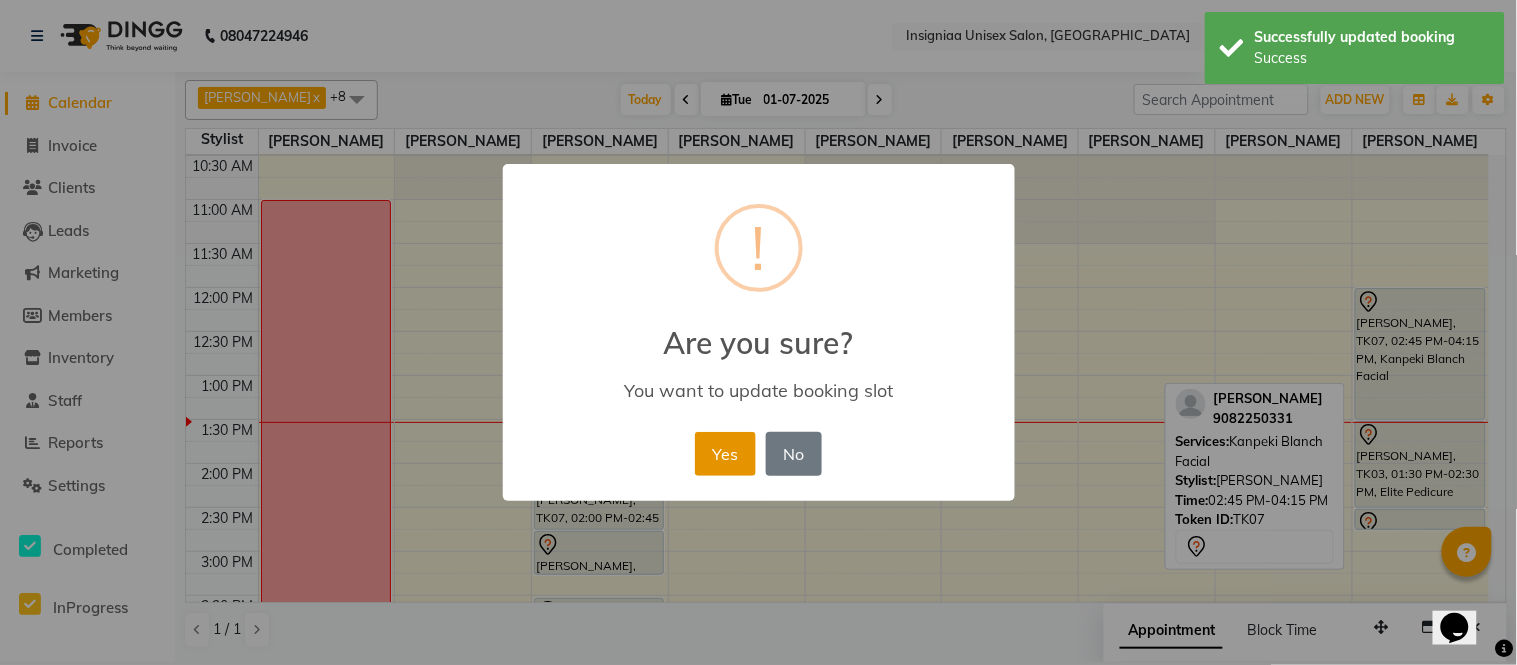 click on "Yes" at bounding box center (725, 454) 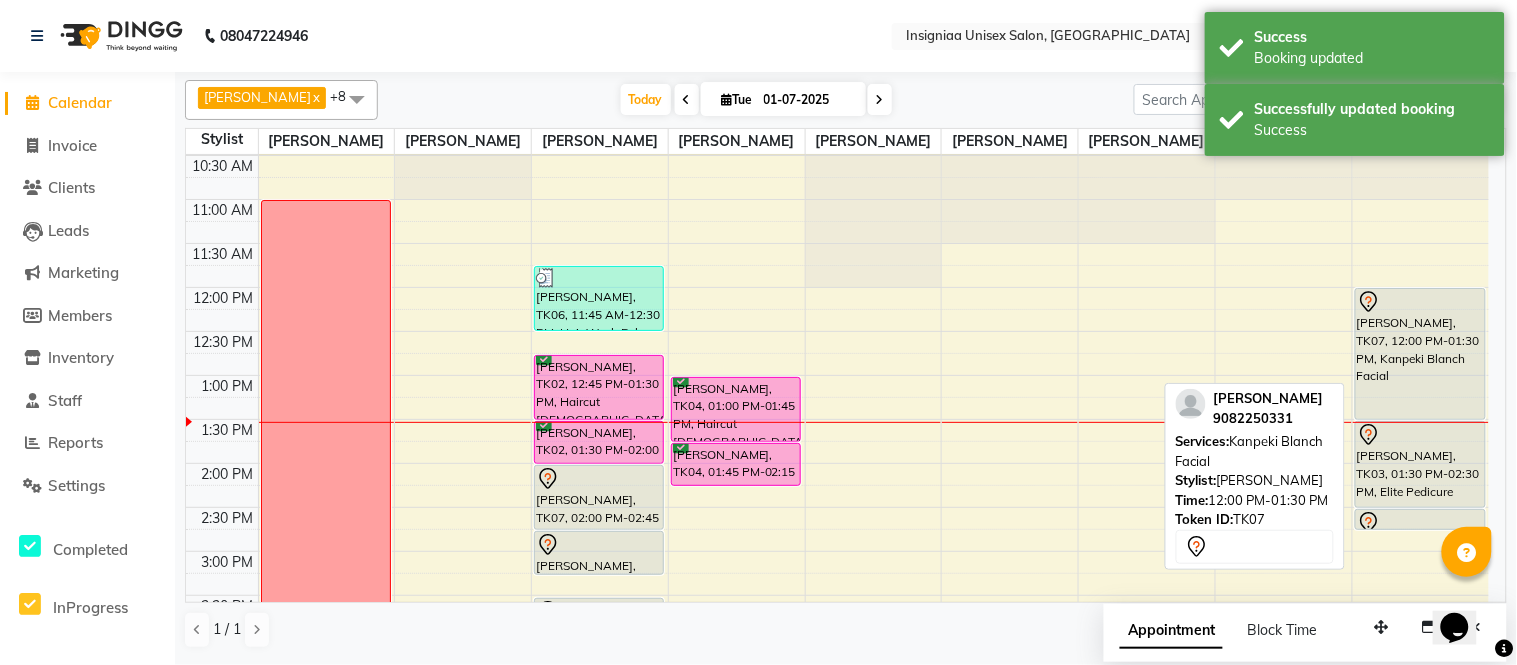 click at bounding box center (1420, 302) 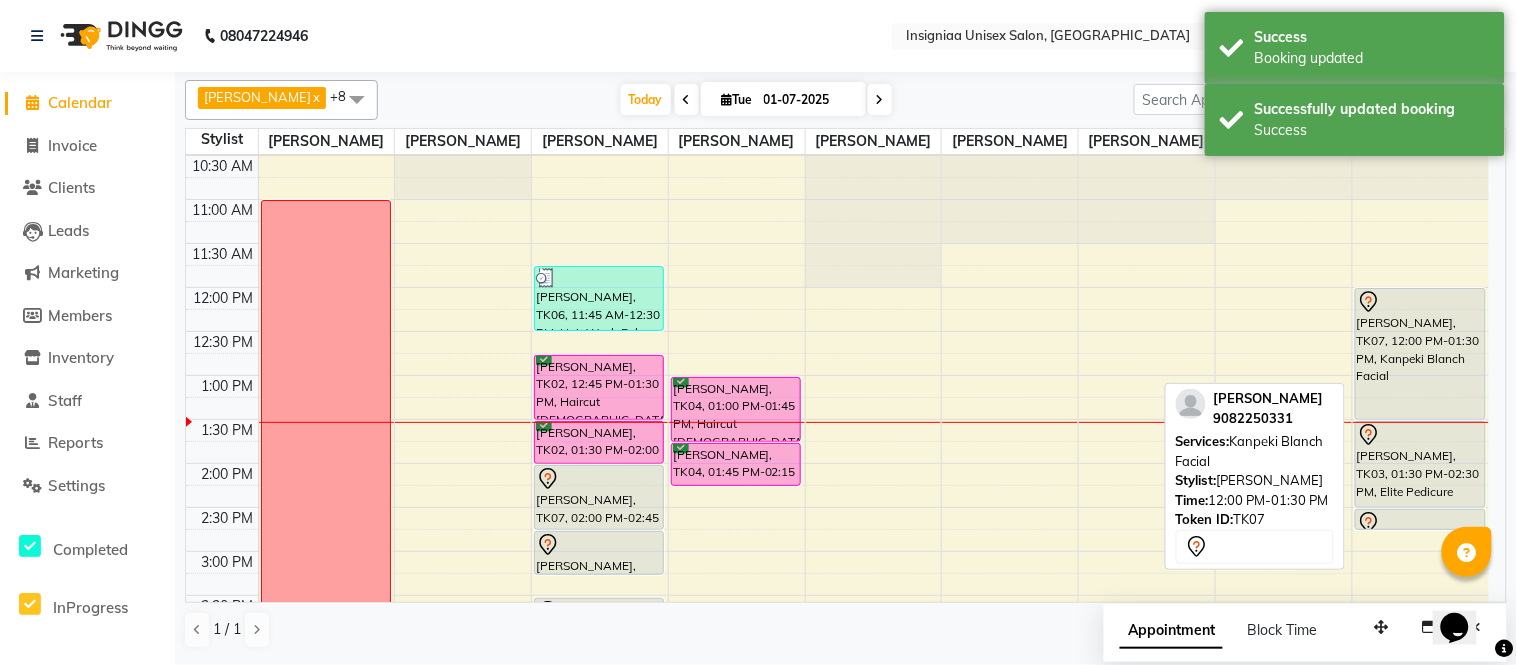 click on "[PERSON_NAME], TK07, 12:00 PM-01:30 PM, Kanpeki Blanch Facial" at bounding box center (1420, 354) 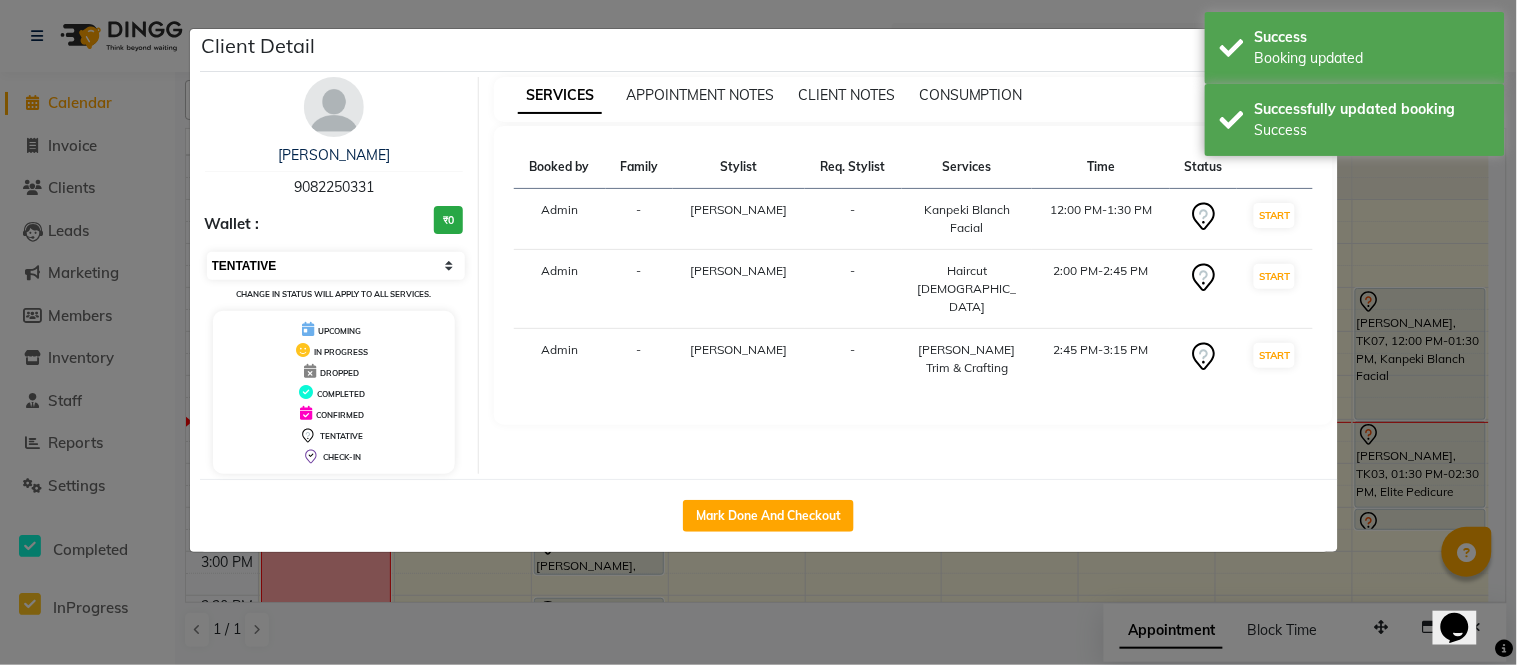 click on "Select IN SERVICE CONFIRMED TENTATIVE CHECK IN MARK DONE DROPPED UPCOMING" at bounding box center (336, 266) 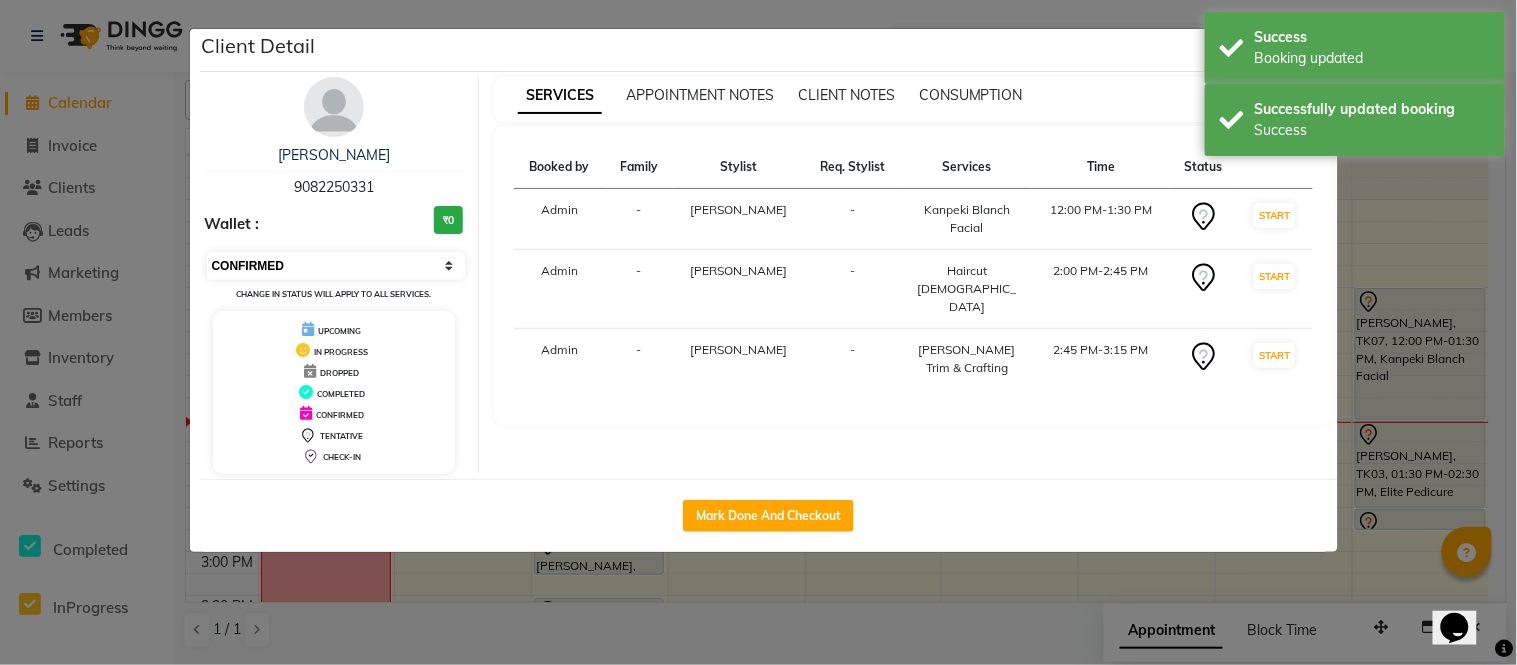 click on "Select IN SERVICE CONFIRMED TENTATIVE CHECK IN MARK DONE DROPPED UPCOMING" at bounding box center (336, 266) 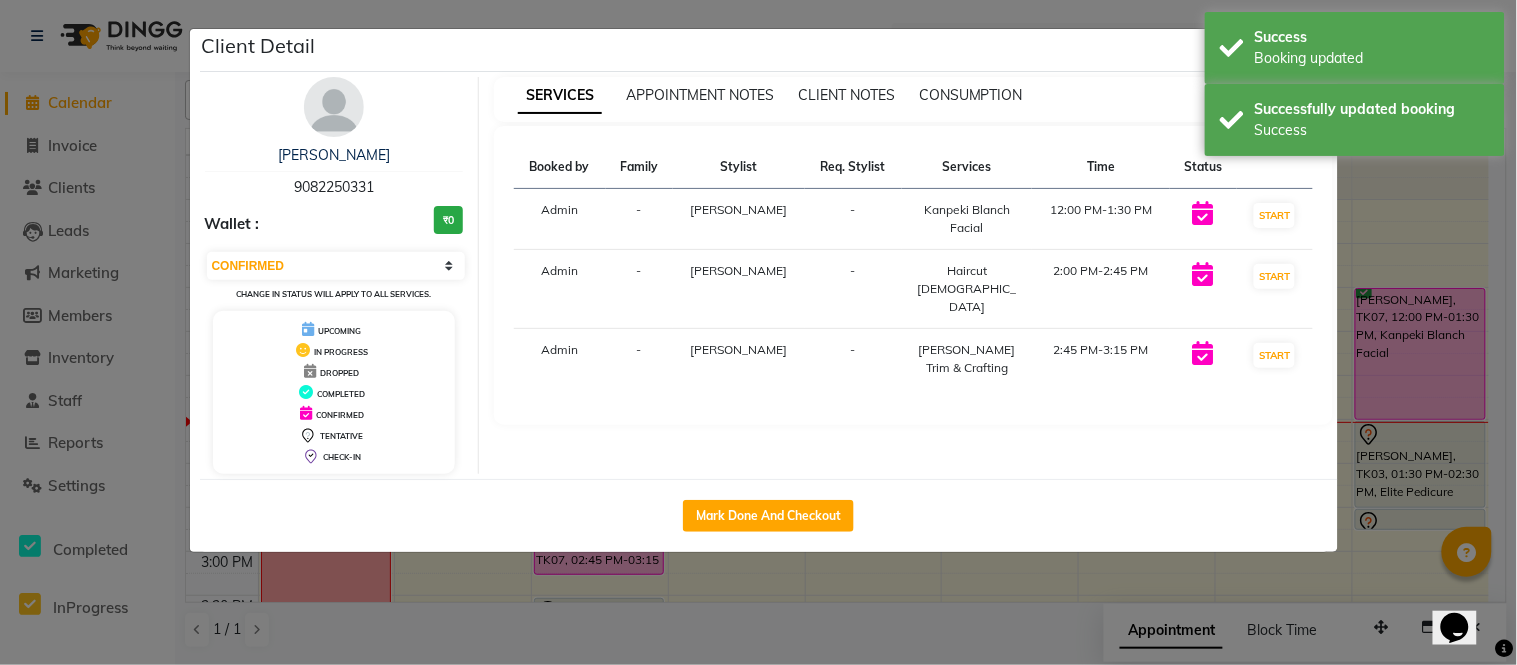 drag, startPoint x: 25, startPoint y: 54, endPoint x: 0, endPoint y: 254, distance: 201.55644 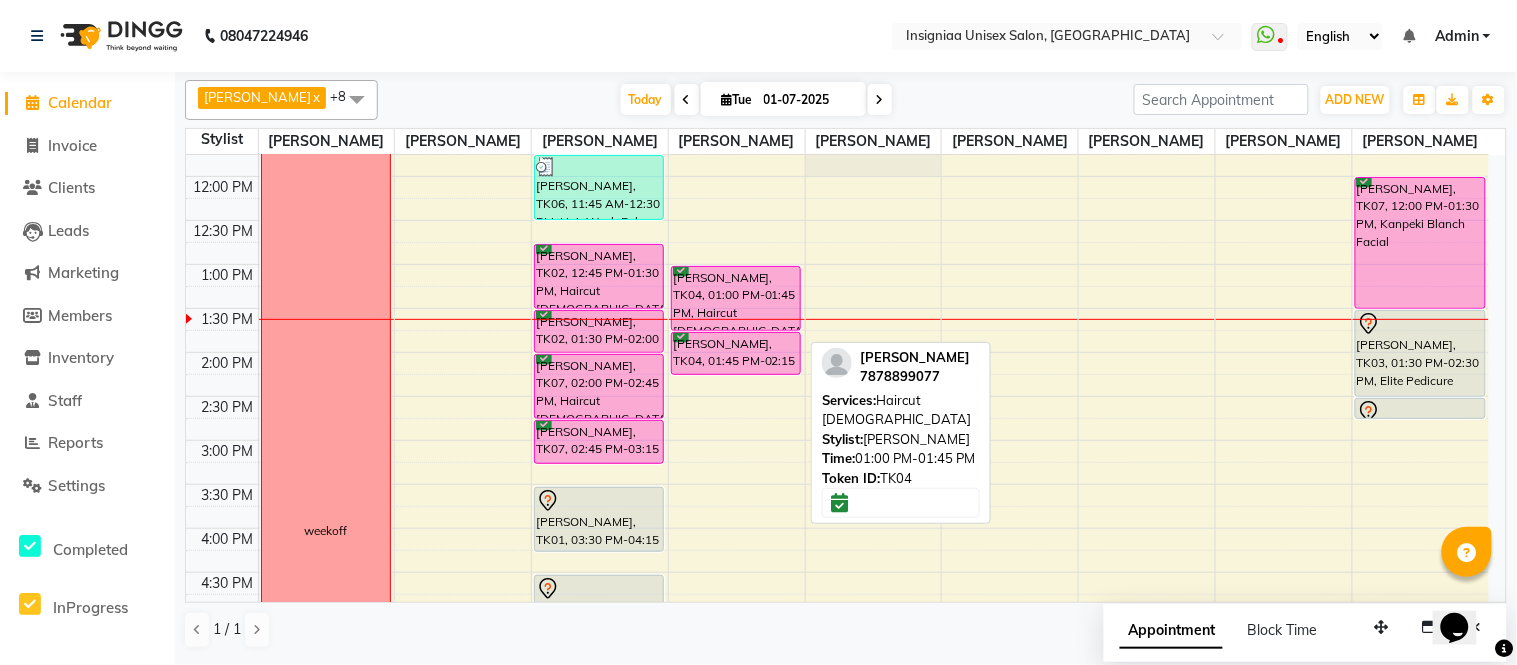 scroll, scrollTop: 487, scrollLeft: 0, axis: vertical 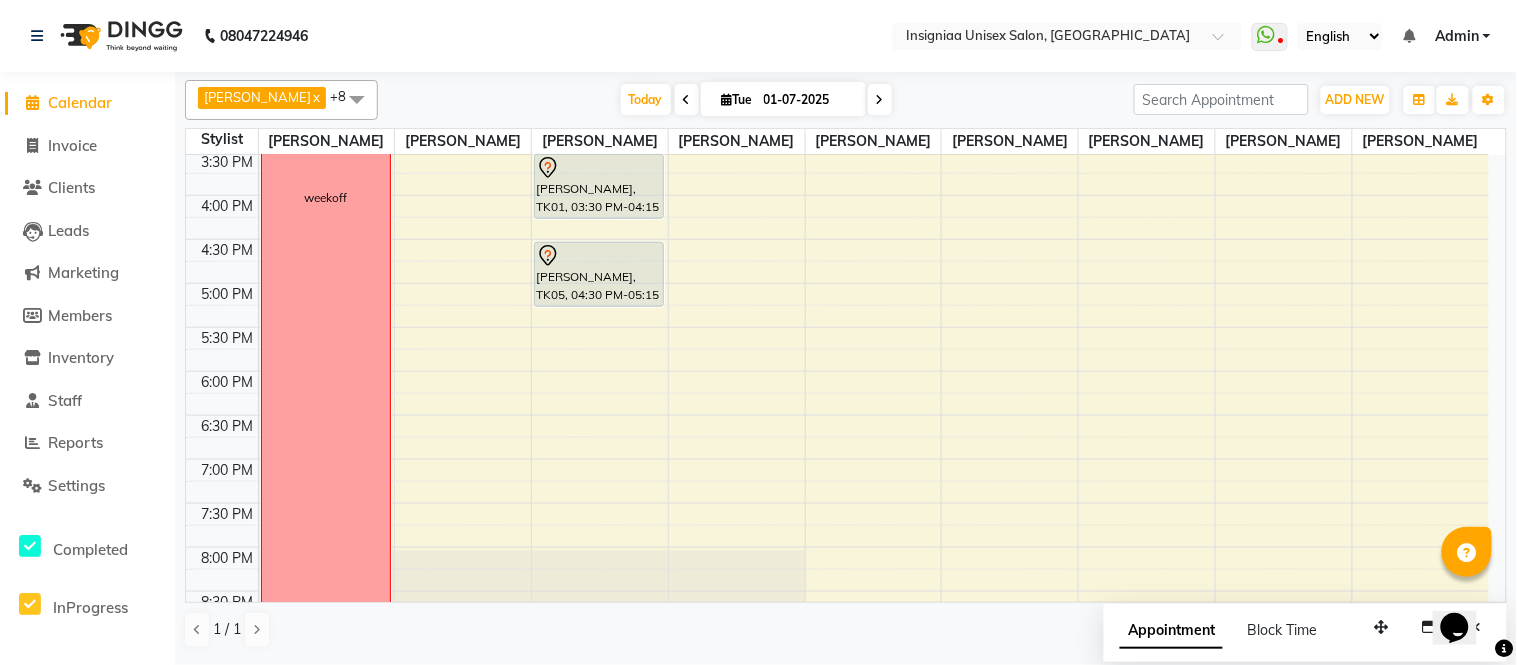 click on "10:00 AM 10:30 AM 11:00 AM 11:30 AM 12:00 PM 12:30 PM 1:00 PM 1:30 PM 2:00 PM 2:30 PM 3:00 PM 3:30 PM 4:00 PM 4:30 PM 5:00 PM 5:30 PM 6:00 PM 6:30 PM 7:00 PM 7:30 PM 8:00 PM 8:30 PM 9:00 PM 9:30 PM  weekoff      [PERSON_NAME], TK06, 11:45 AM-12:30 PM, Hair Wash Below Shoulder     [PERSON_NAME], TK02, 12:45 PM-01:30 PM, Haircut [DEMOGRAPHIC_DATA]     [PERSON_NAME], TK02, 01:30 PM-02:00 PM, [PERSON_NAME] Trim & Crafting     [PERSON_NAME], TK07, 02:00 PM-02:45 PM, Haircut [DEMOGRAPHIC_DATA]     [PERSON_NAME], TK07, 02:45 PM-03:15 PM, [PERSON_NAME] Trim & Crafting             [PERSON_NAME], TK01, 03:30 PM-04:15 PM, Haircut [DEMOGRAPHIC_DATA]             [PERSON_NAME], TK05, 04:30 PM-05:15 PM, Haircut [DEMOGRAPHIC_DATA]     [PERSON_NAME], TK04, 01:00 PM-01:45 PM, Haircut [DEMOGRAPHIC_DATA]     [PERSON_NAME], TK04, 01:45 PM-02:15 PM, [PERSON_NAME] Trim & Crafting     [PERSON_NAME], TK07, 12:00 PM-01:30 PM, Kanpeki Blanch Facial             [PERSON_NAME], TK03, 01:30 PM-02:30 PM, Elite Pedicure             [PERSON_NAME], TK03, 02:30 PM-02:45 PM, Eyebrow" at bounding box center [837, 195] 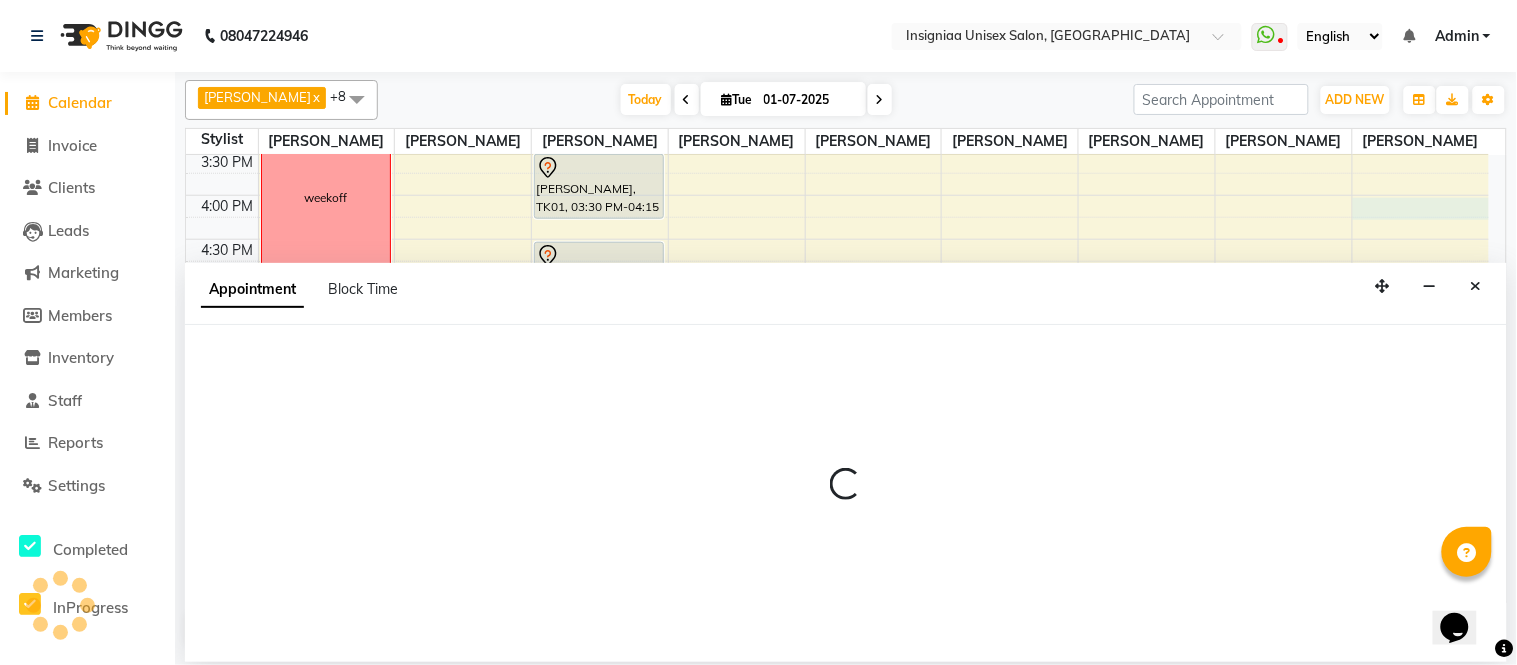 select on "80714" 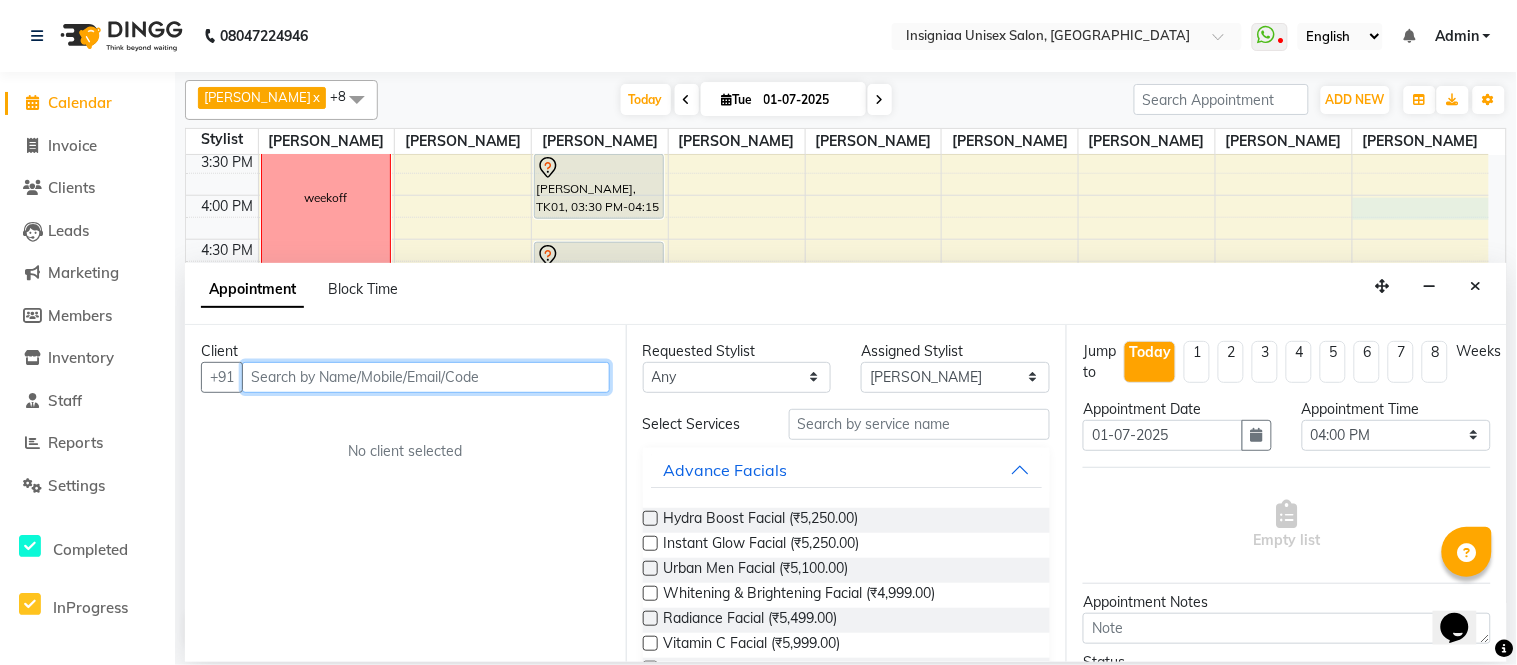 click at bounding box center (426, 377) 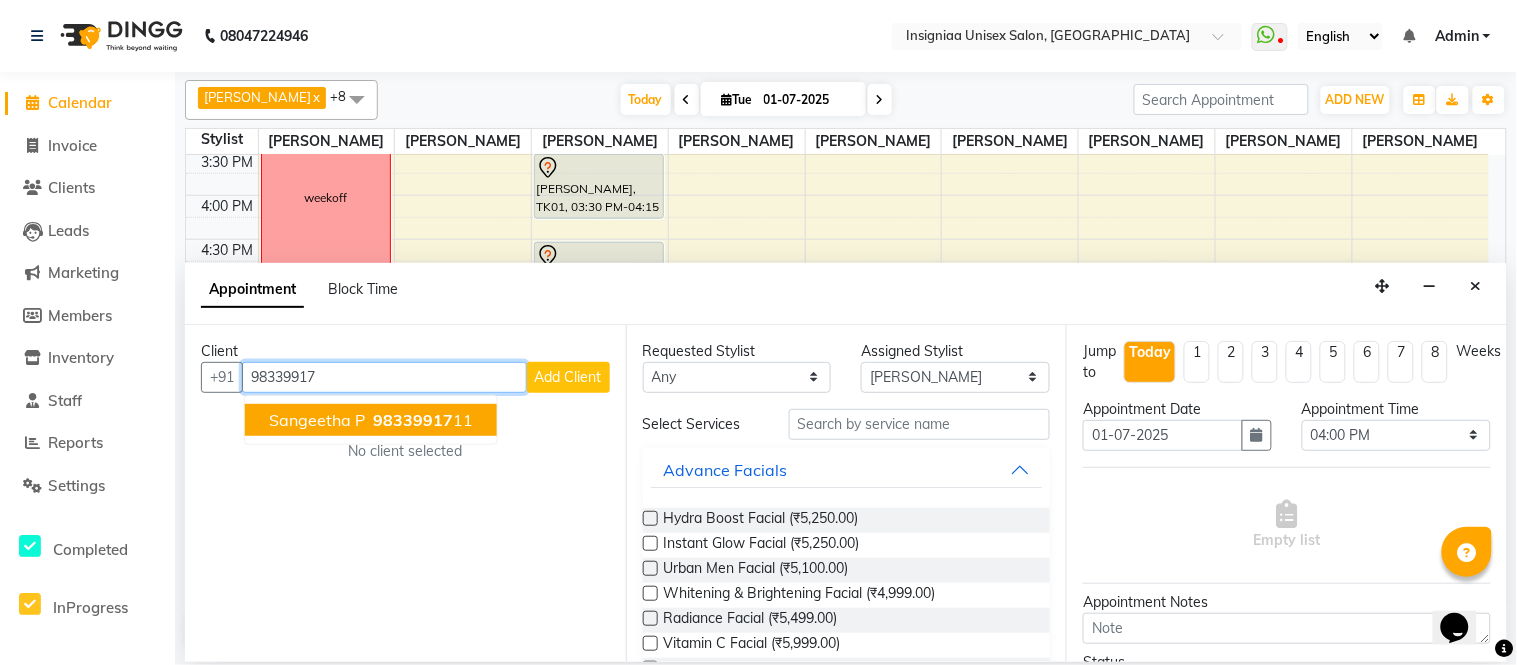 click on "98339917" at bounding box center [413, 420] 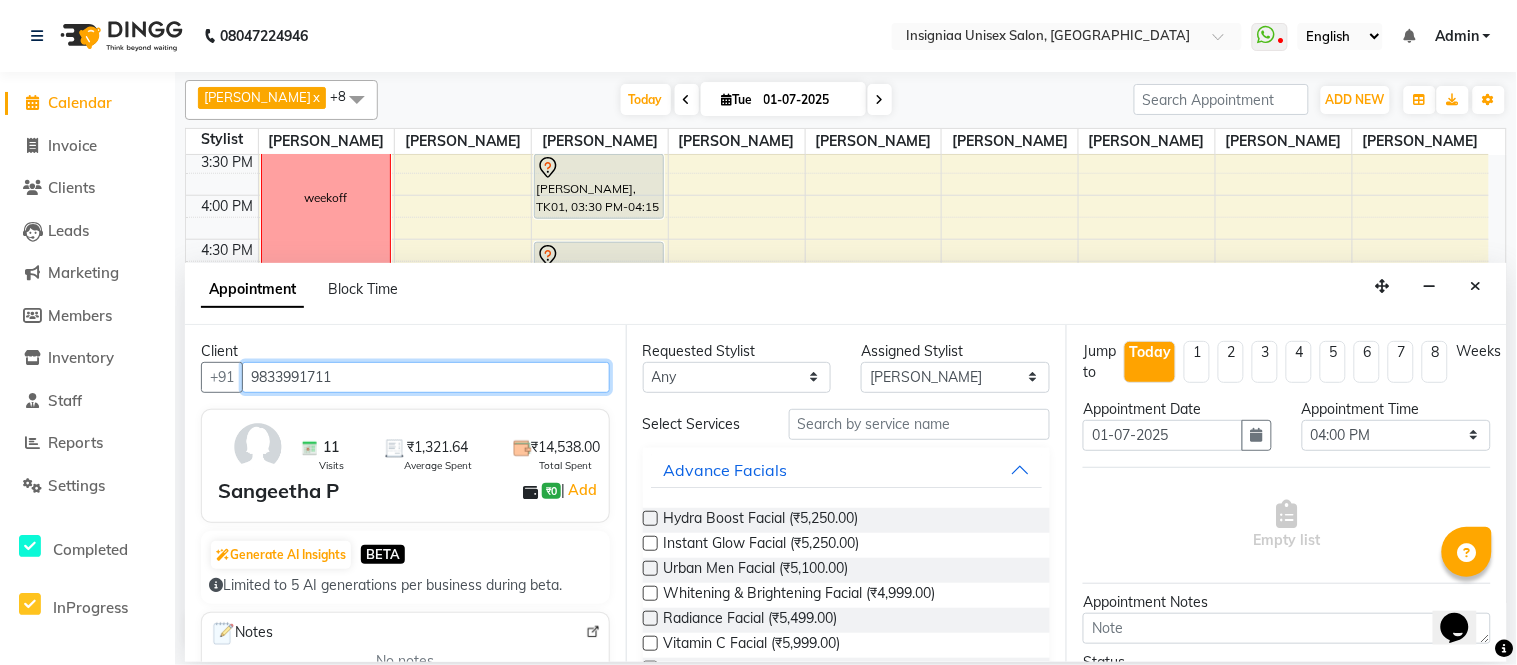 type on "9833991711" 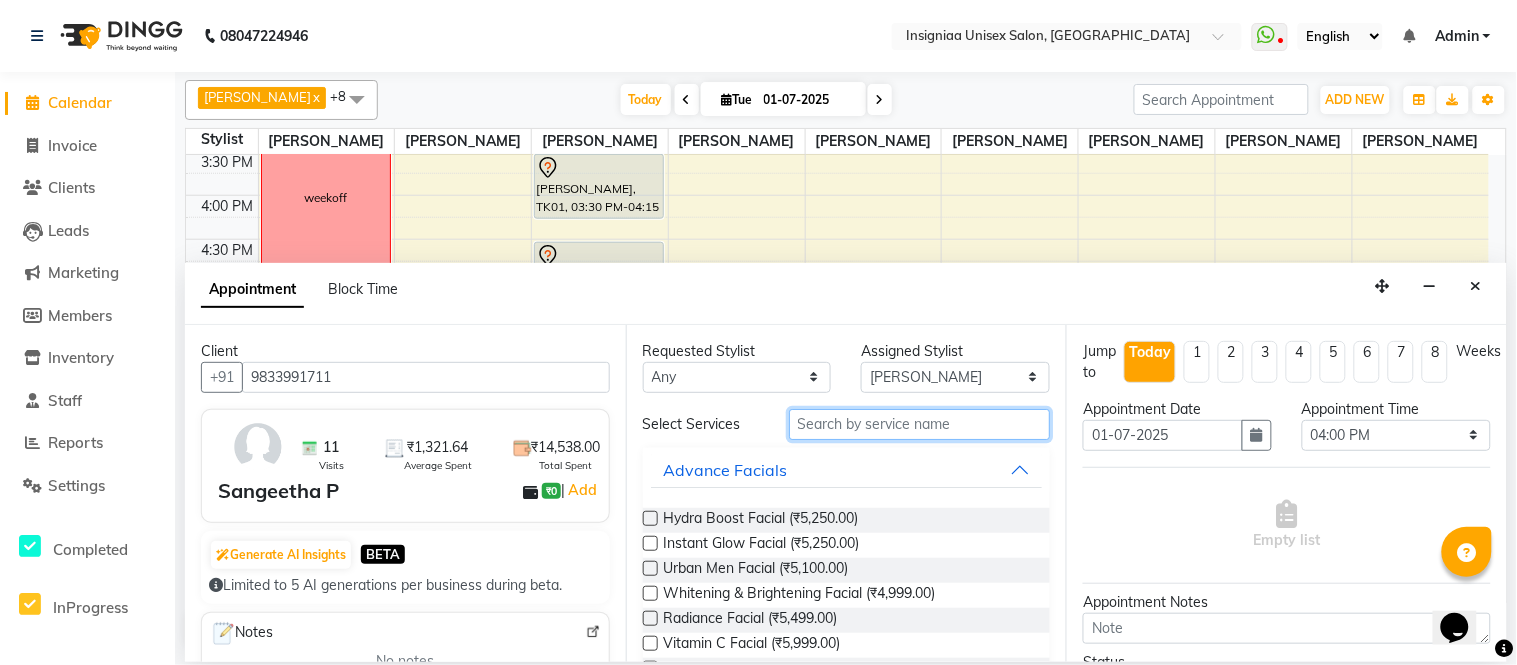 click at bounding box center (920, 424) 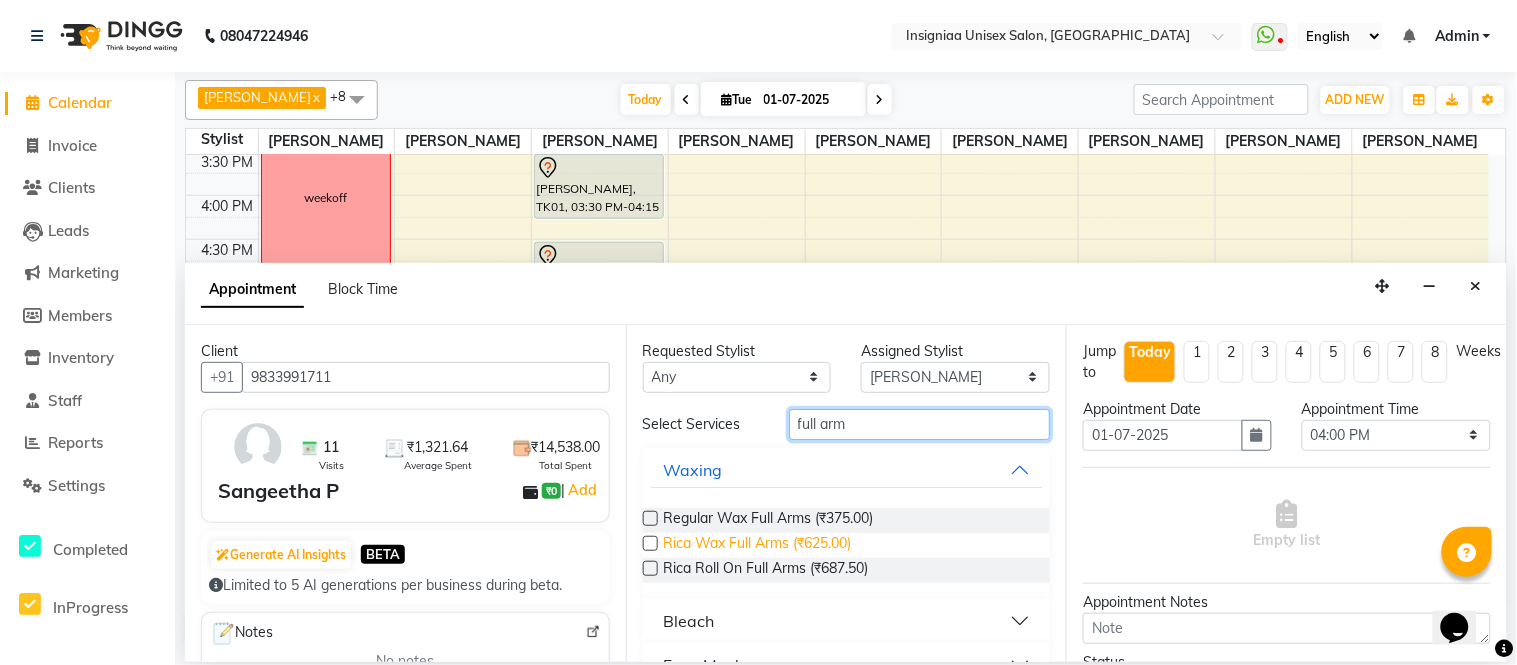 type on "full arm" 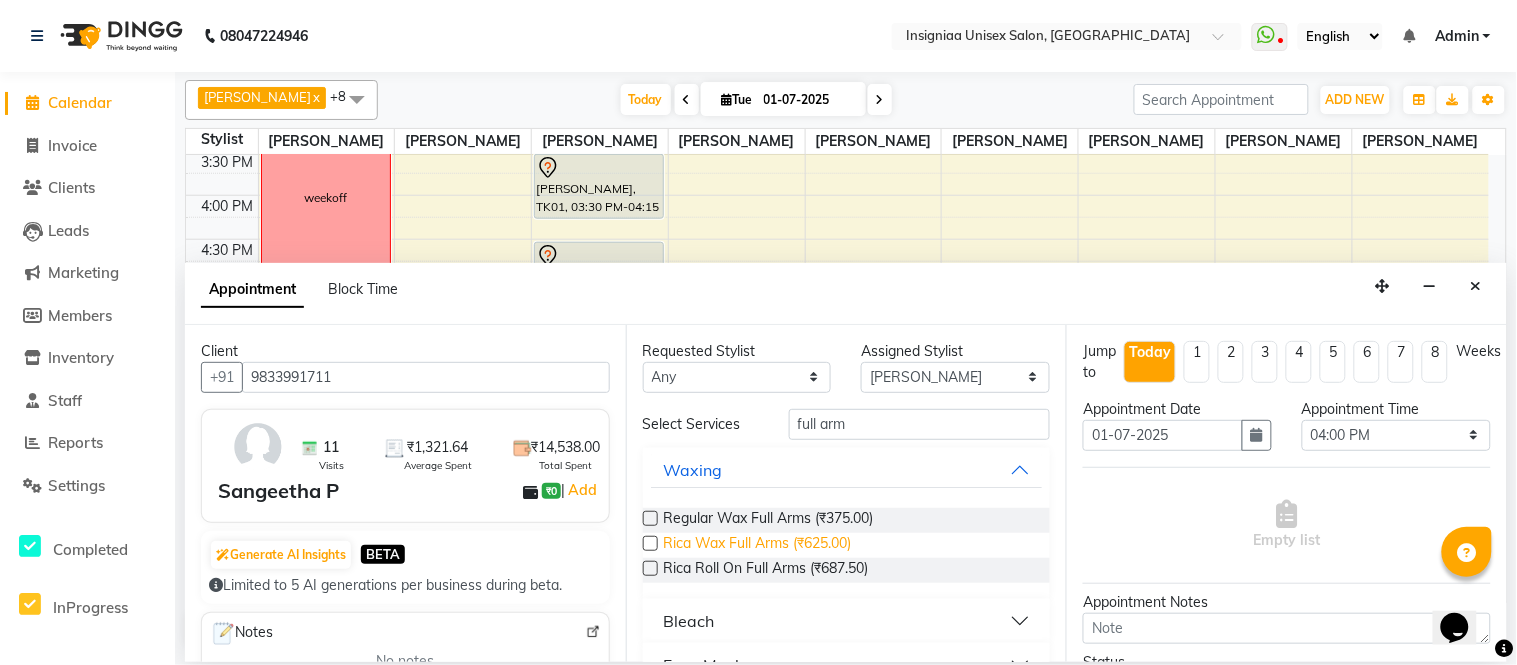 click on "Rica Wax Full Arms (₹625.00)" at bounding box center (758, 545) 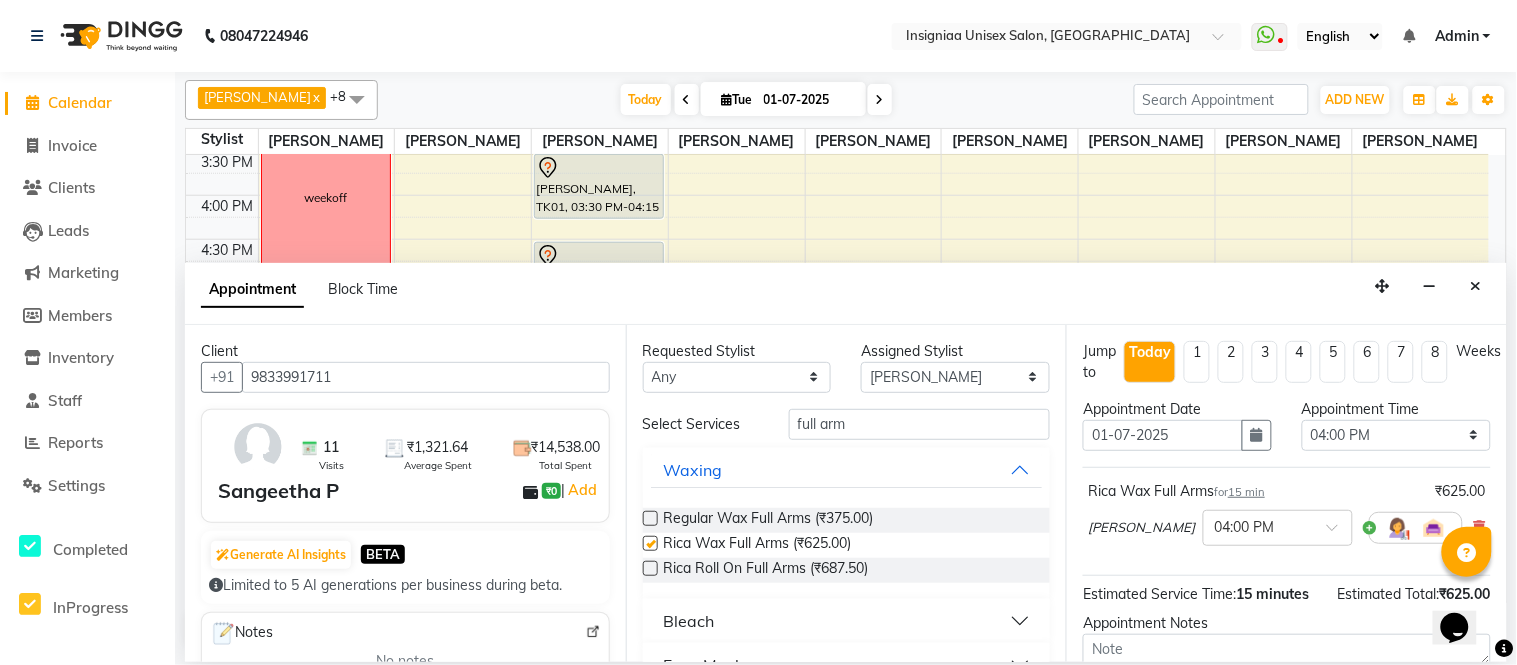 checkbox on "false" 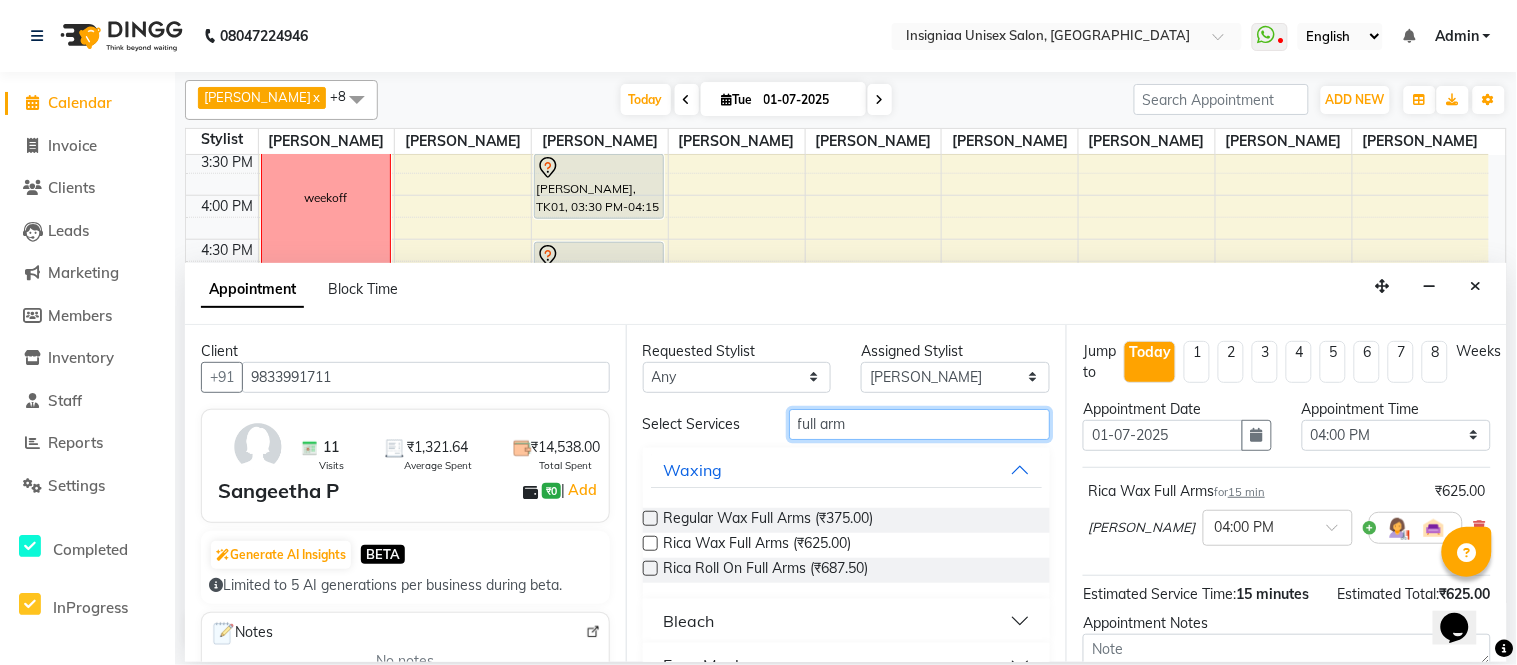 click on "full arm" at bounding box center (920, 424) 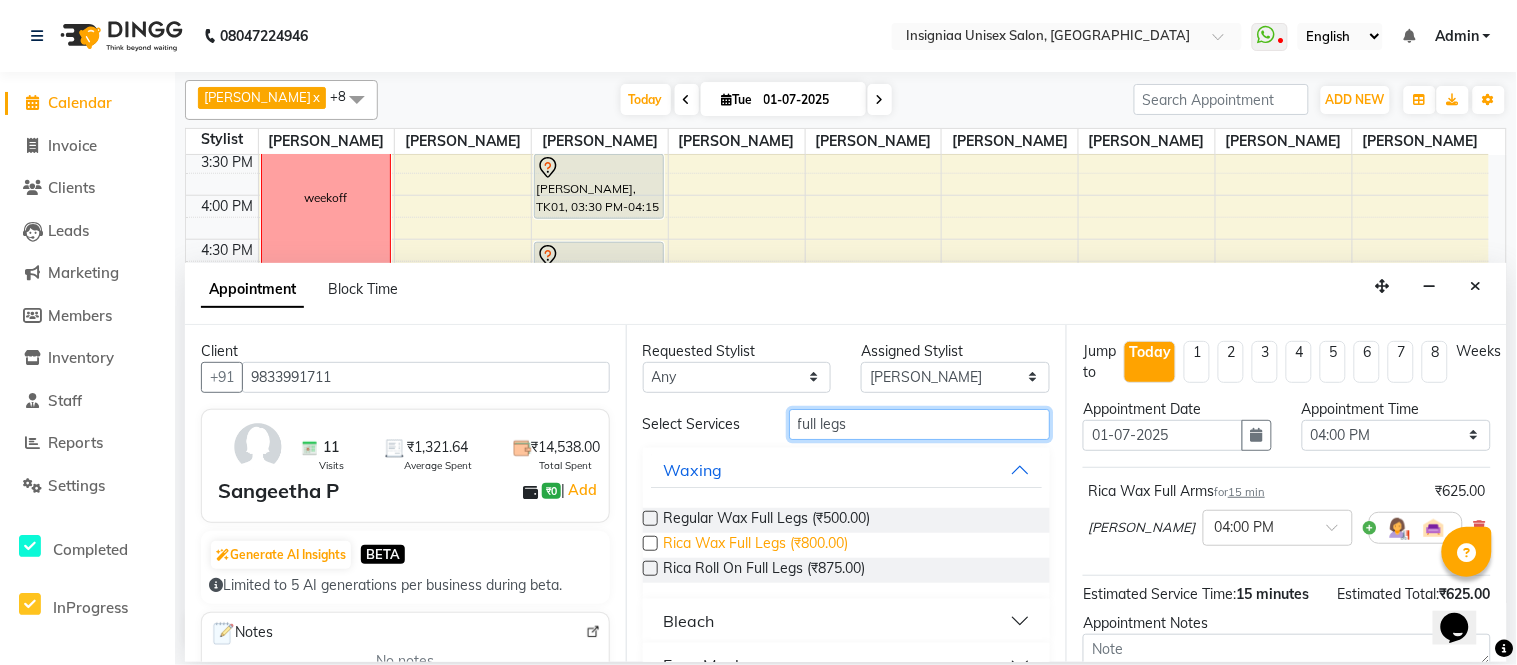 type on "full legs" 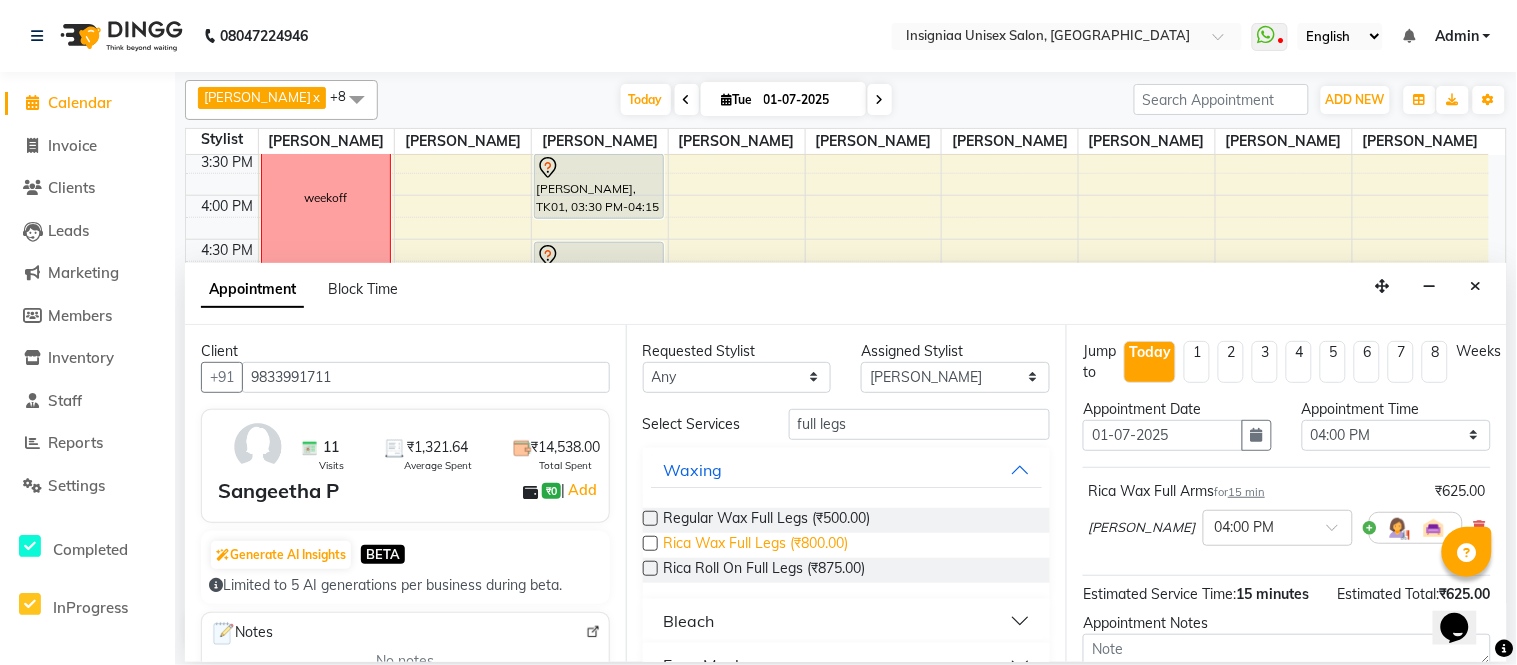 click on "Rica Wax Full Legs (₹800.00)" at bounding box center (756, 545) 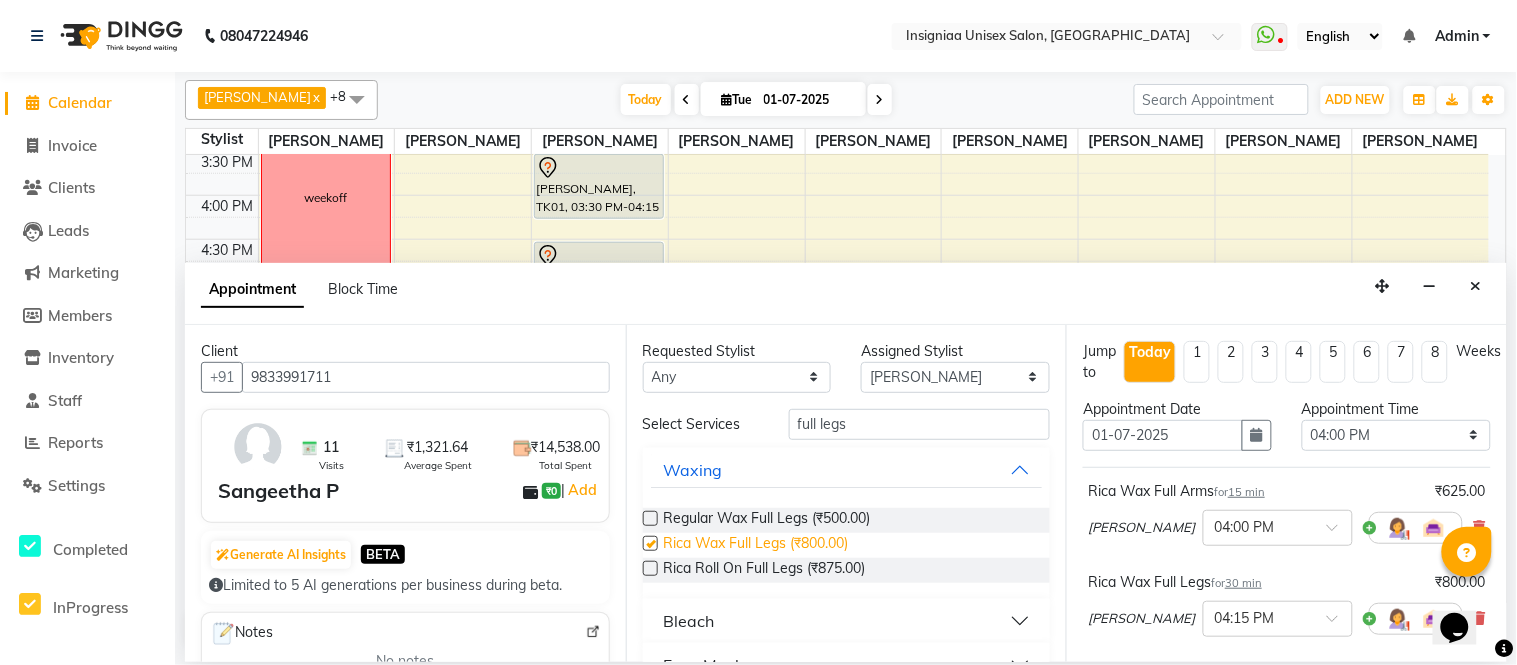 checkbox on "false" 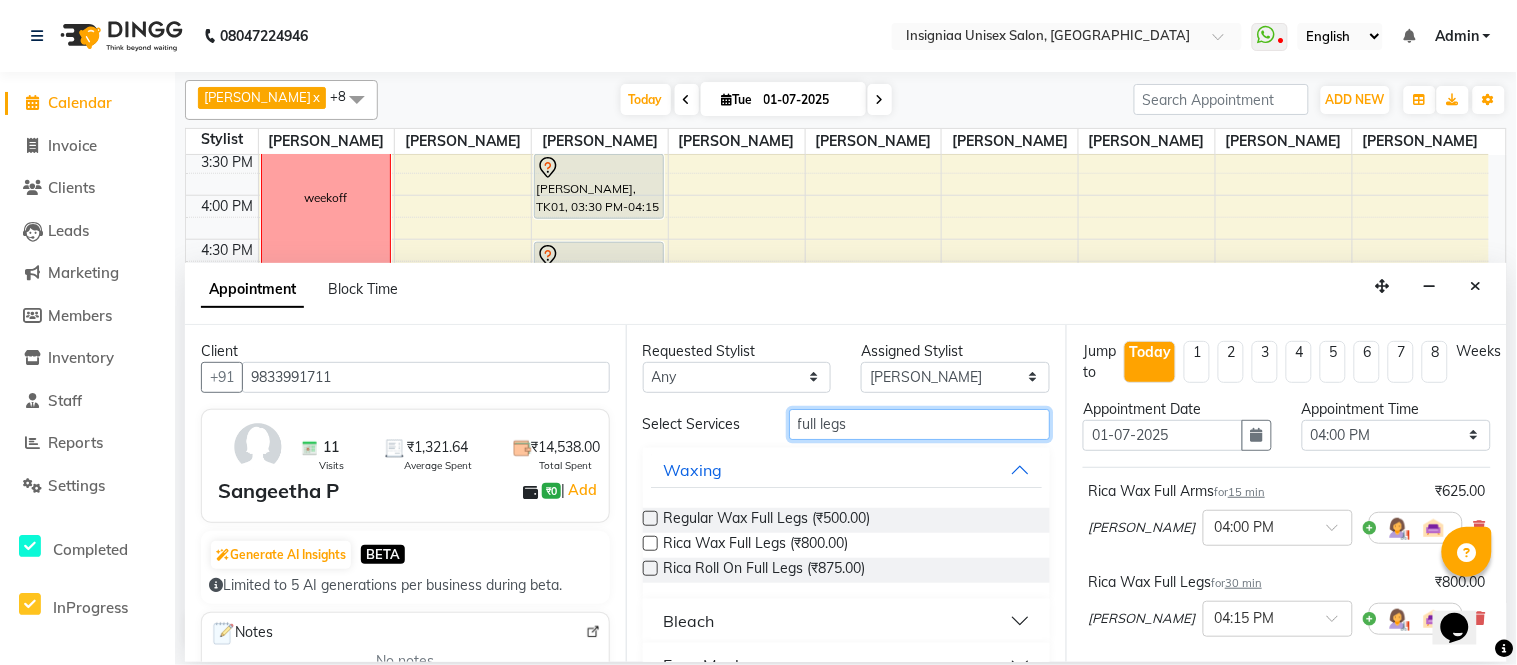 drag, startPoint x: 877, startPoint y: 428, endPoint x: 778, endPoint y: 428, distance: 99 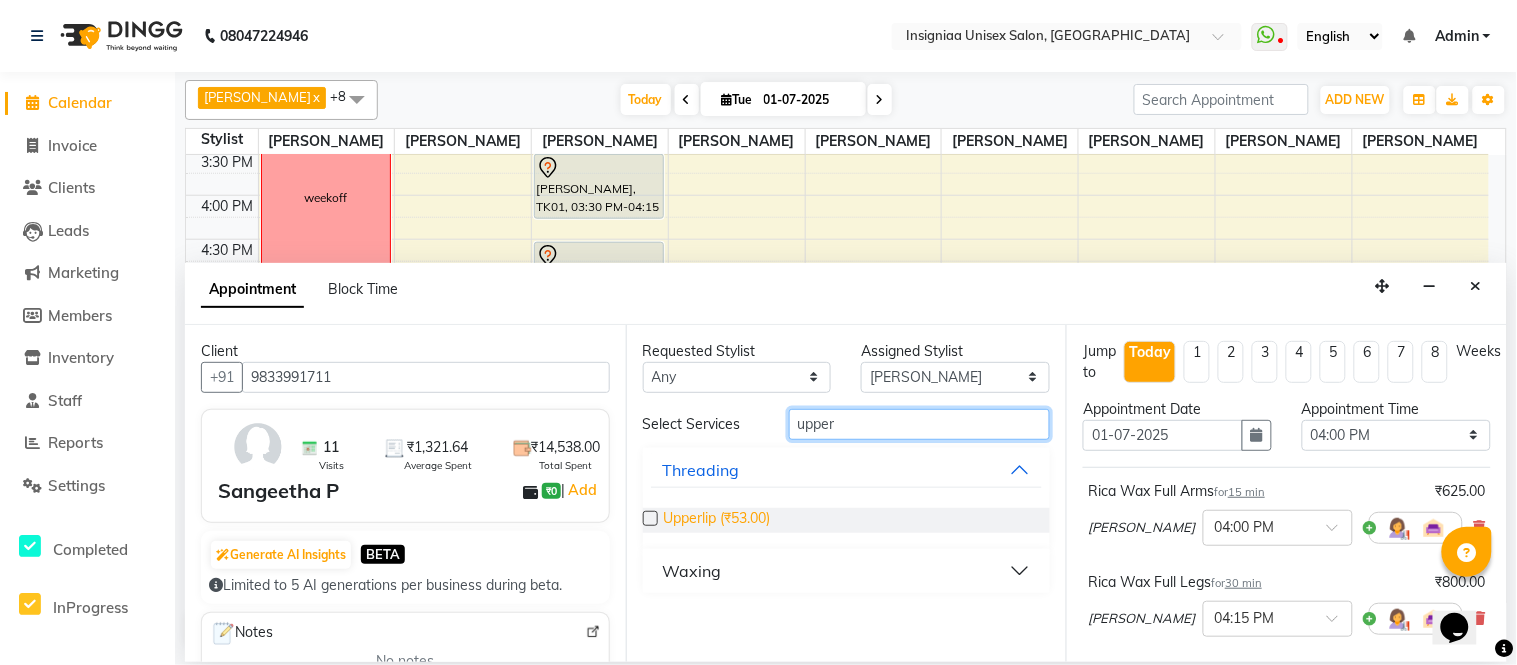 type on "upper" 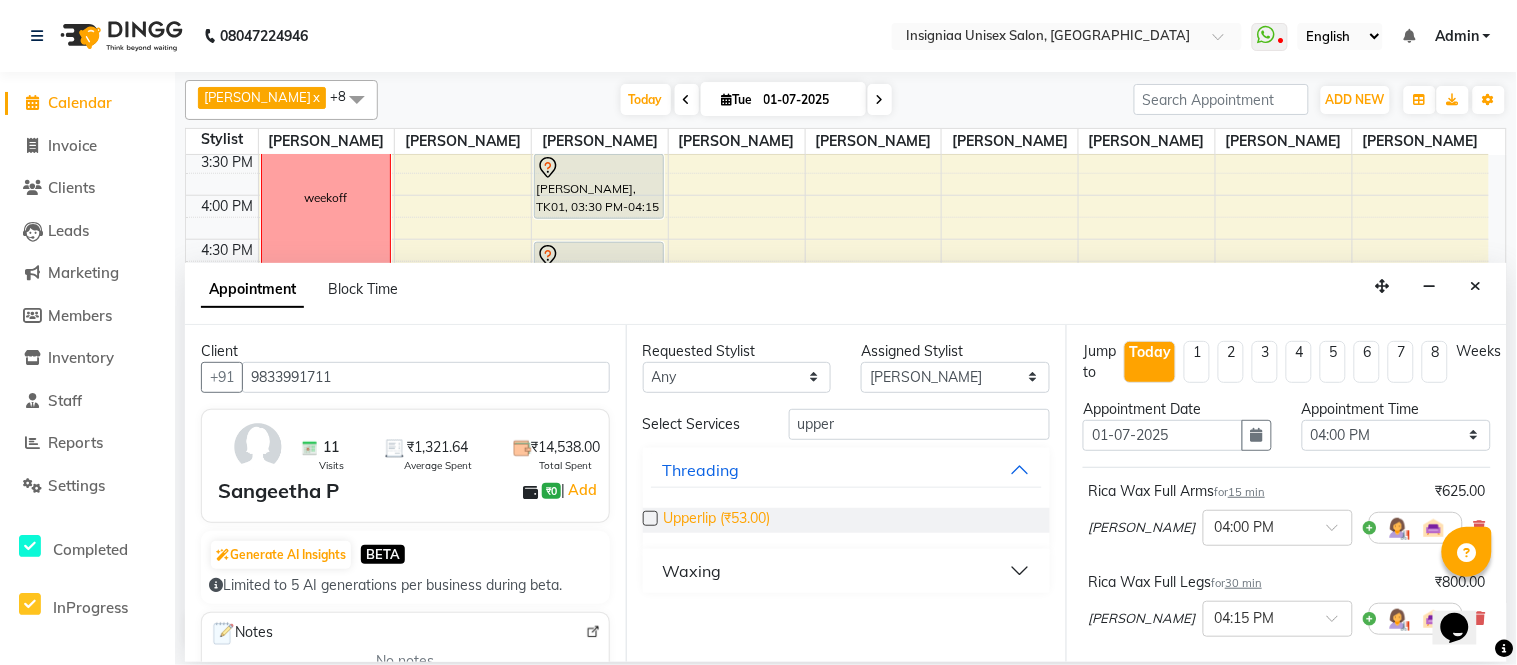 click on "Upperlip (₹53.00)" at bounding box center [717, 520] 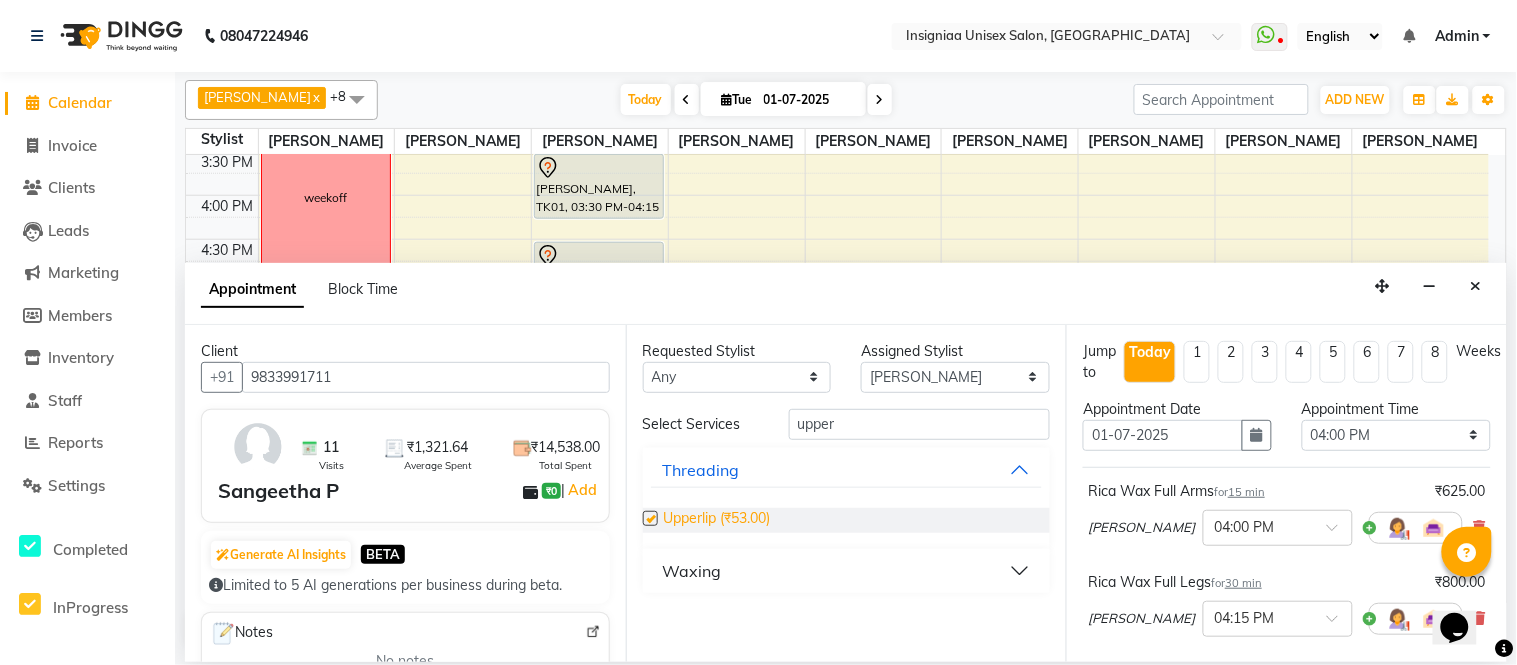 checkbox on "false" 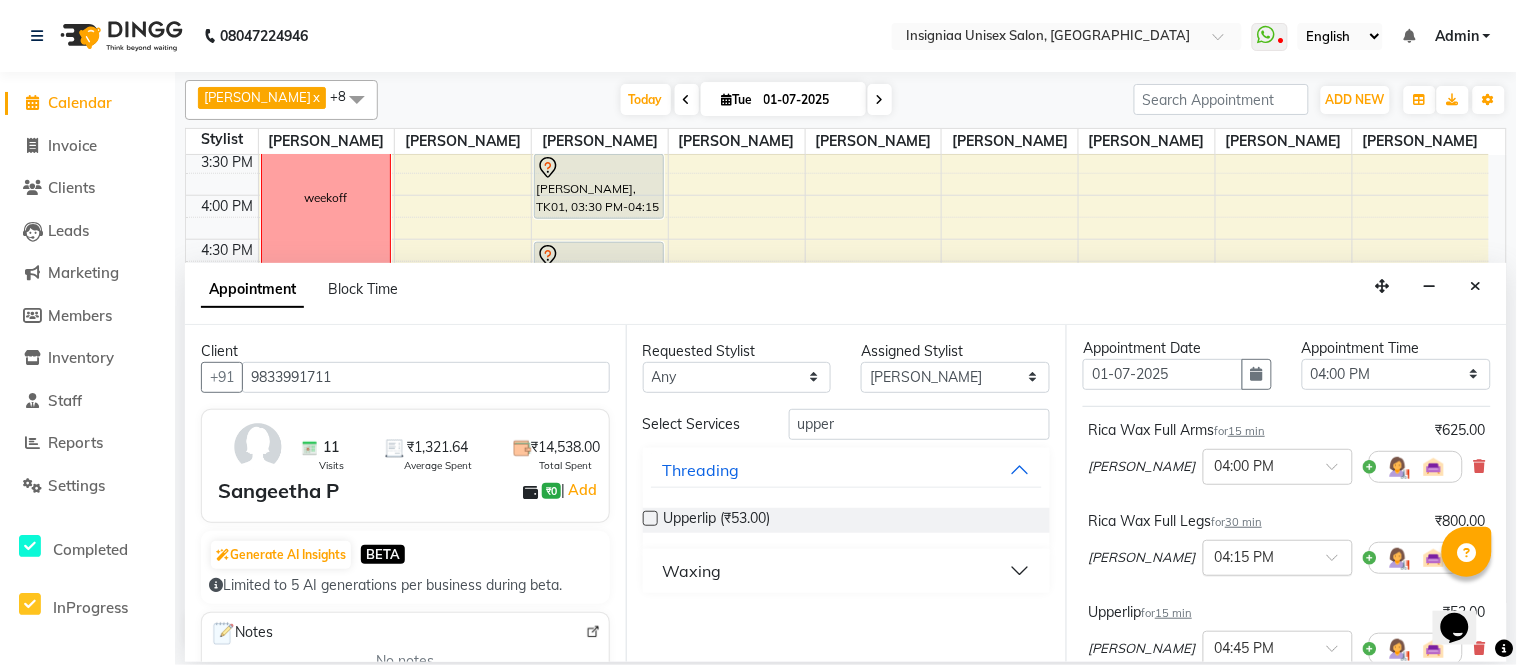 scroll, scrollTop: 395, scrollLeft: 0, axis: vertical 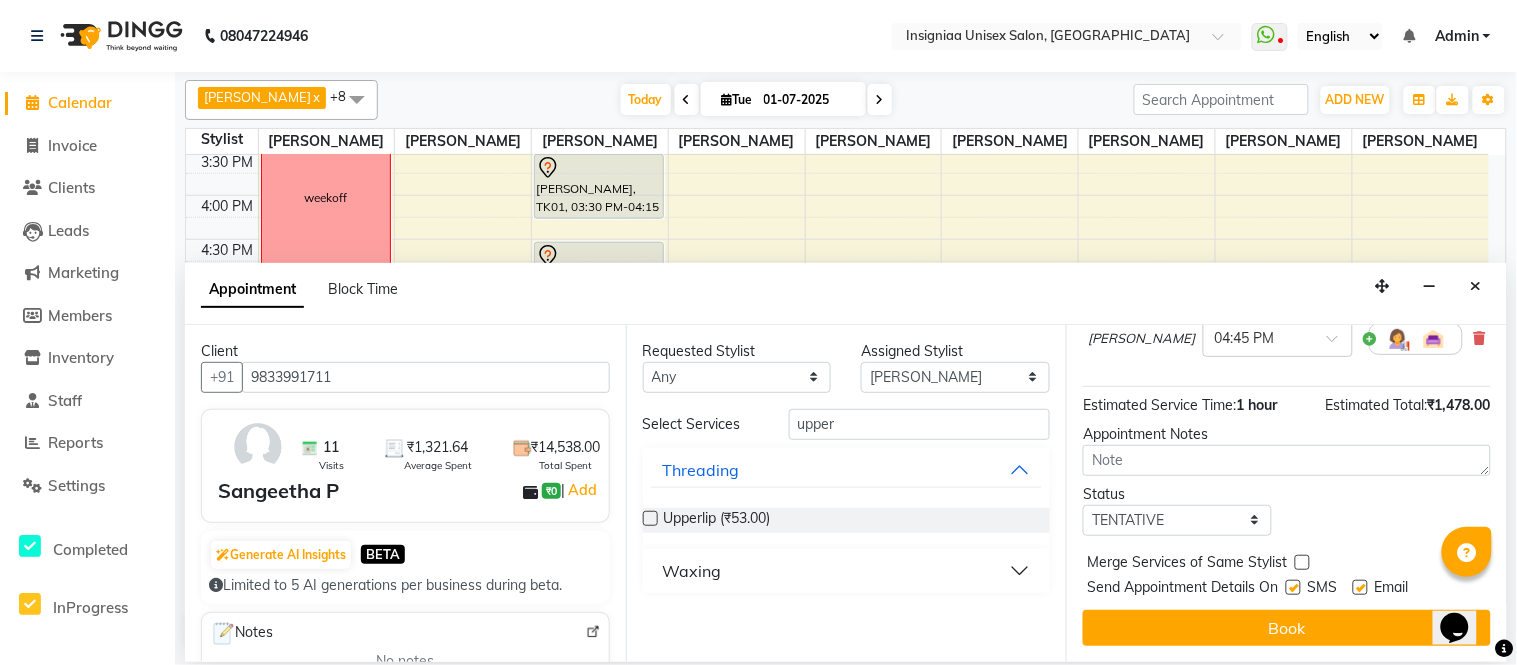 click at bounding box center (1360, 587) 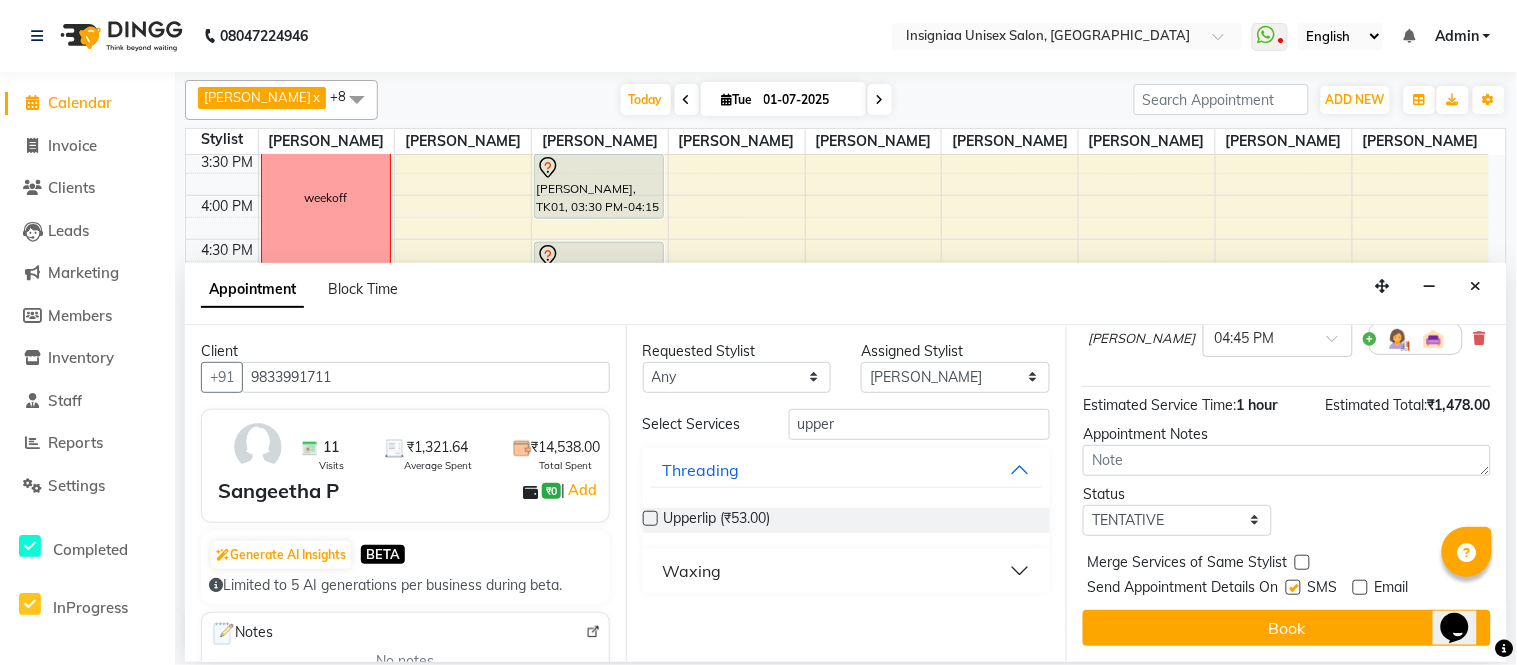 click at bounding box center (1293, 587) 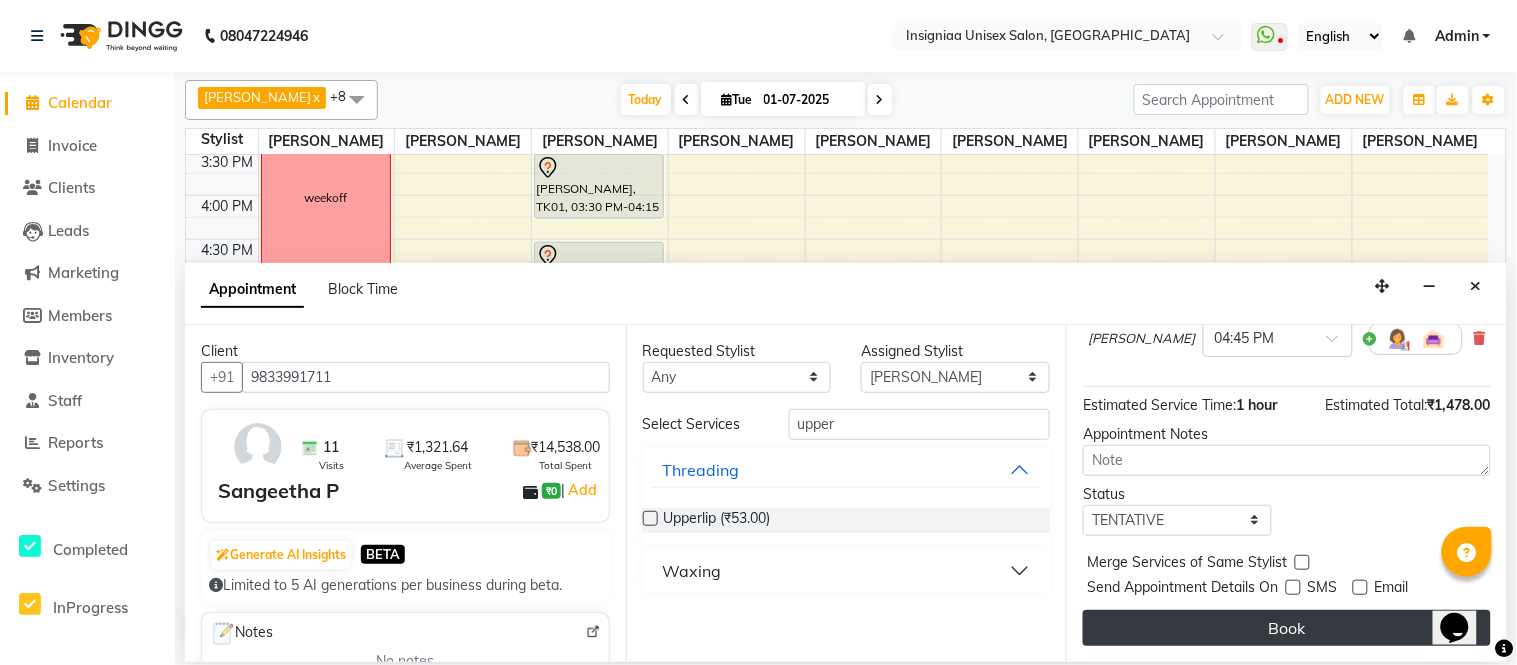 click on "Book" at bounding box center [1287, 628] 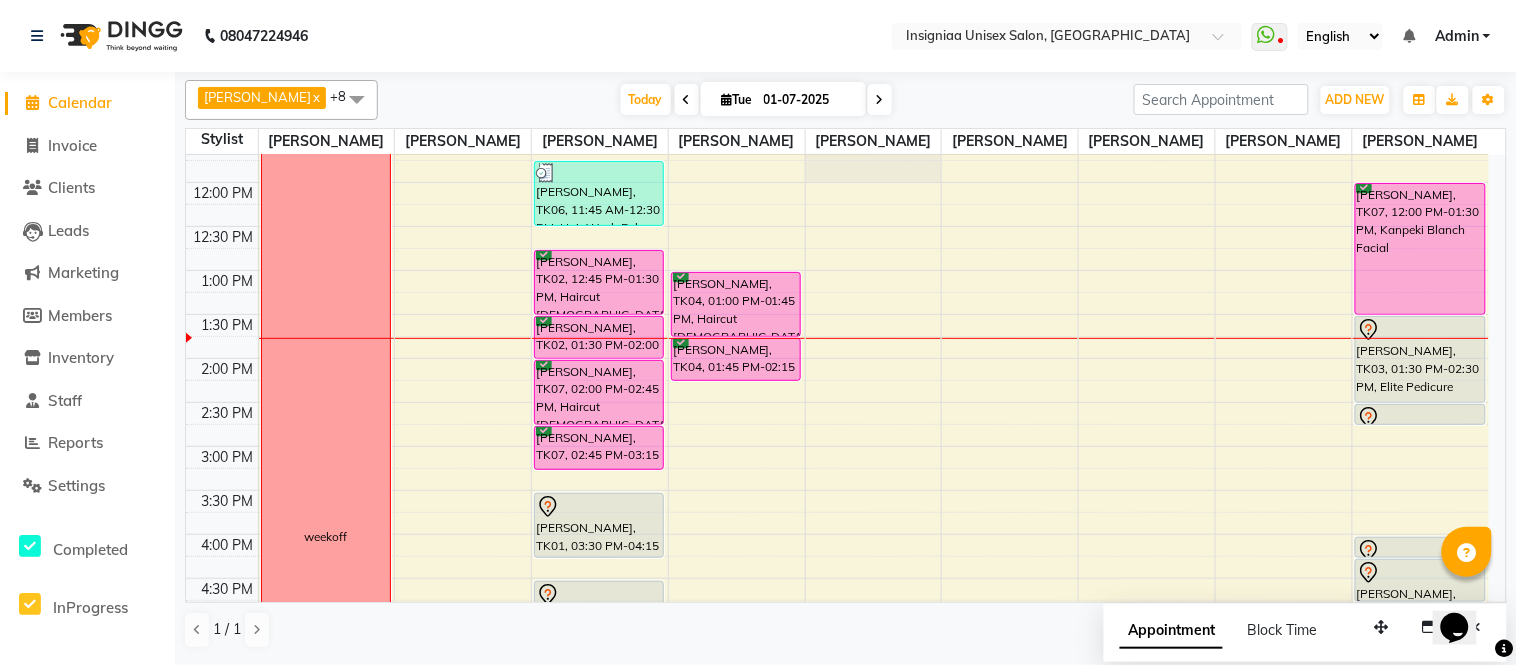 scroll, scrollTop: 222, scrollLeft: 0, axis: vertical 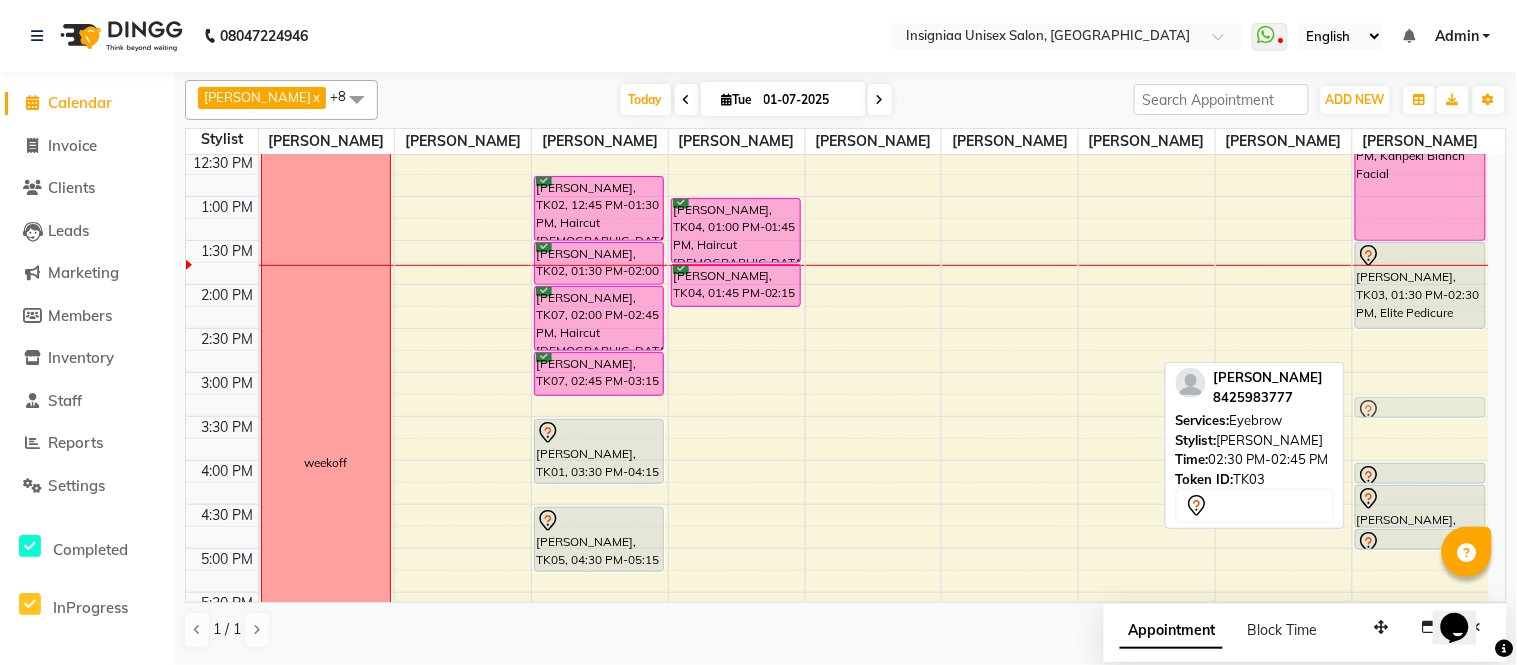 drag, startPoint x: 1401, startPoint y: 361, endPoint x: 1408, endPoint y: 432, distance: 71.34424 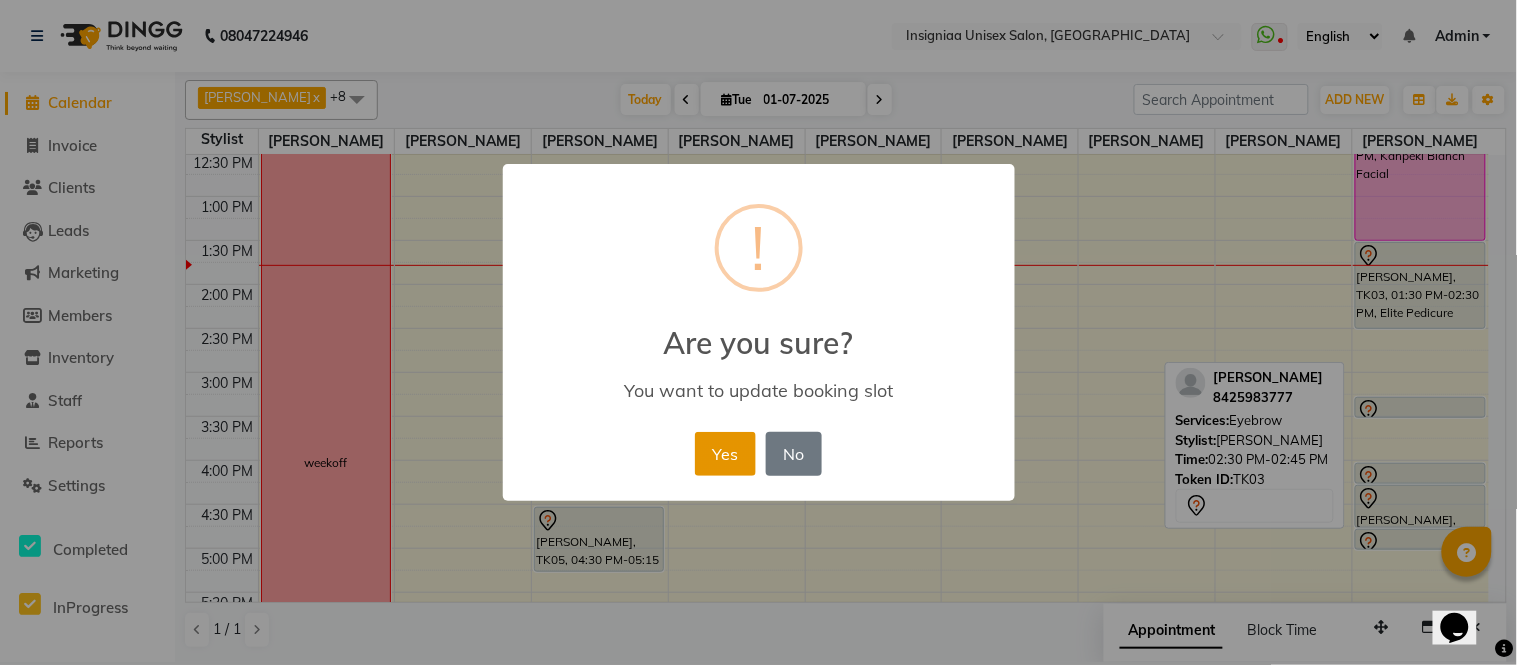 click on "Yes" at bounding box center (725, 454) 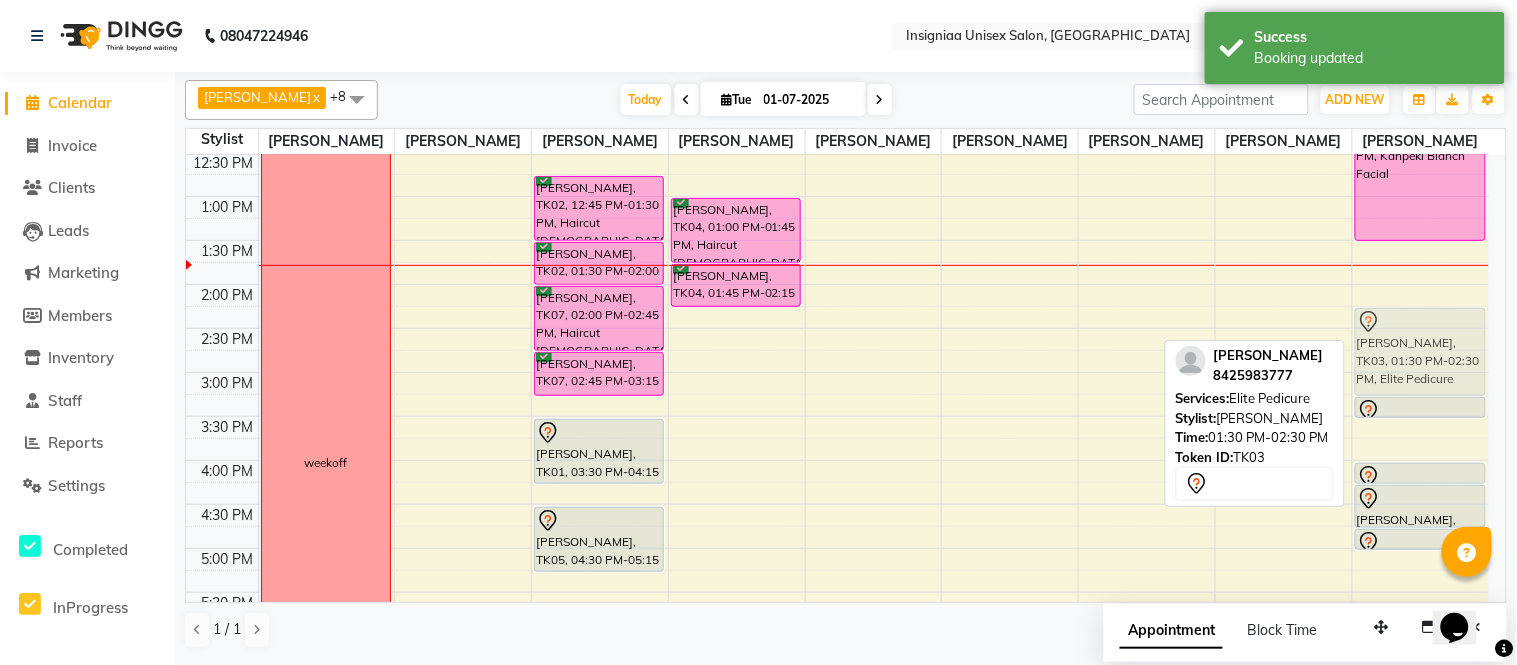drag, startPoint x: 1384, startPoint y: 321, endPoint x: 1402, endPoint y: 381, distance: 62.641838 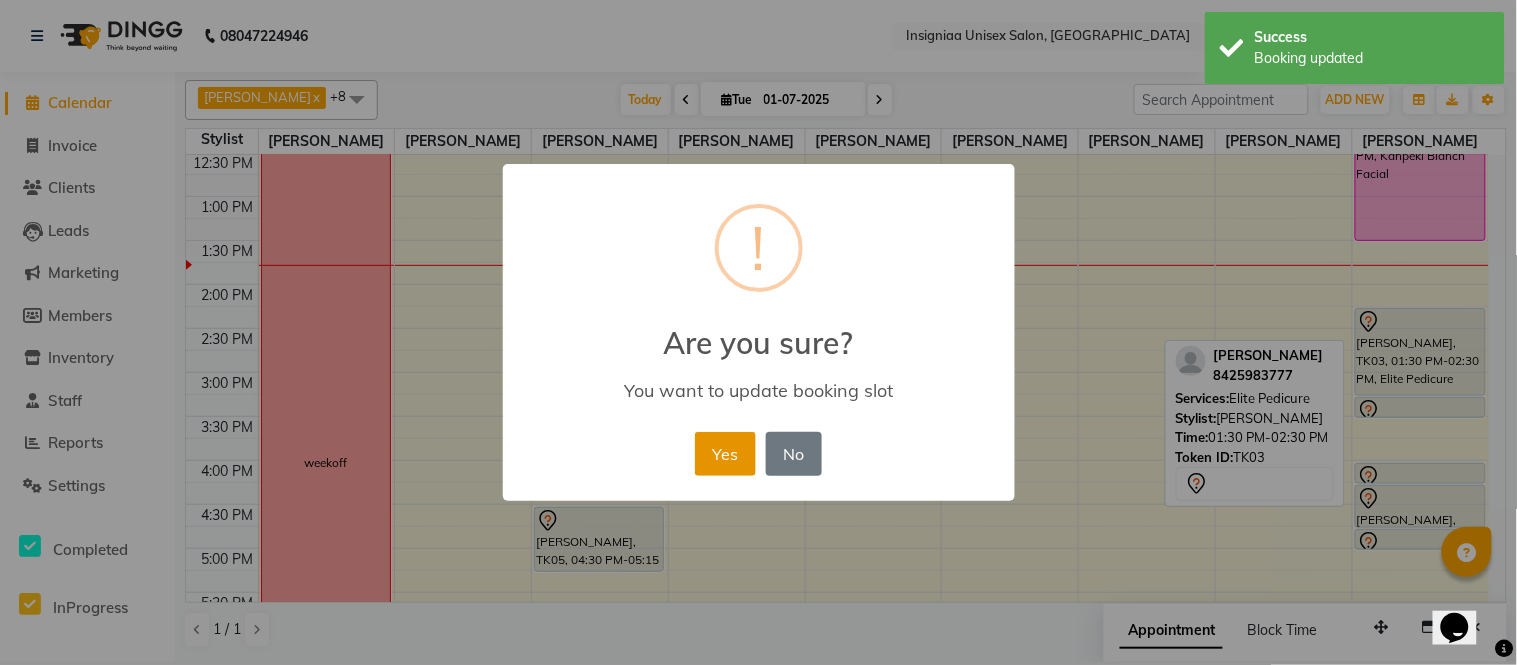 drag, startPoint x: 723, startPoint y: 458, endPoint x: 723, endPoint y: 473, distance: 15 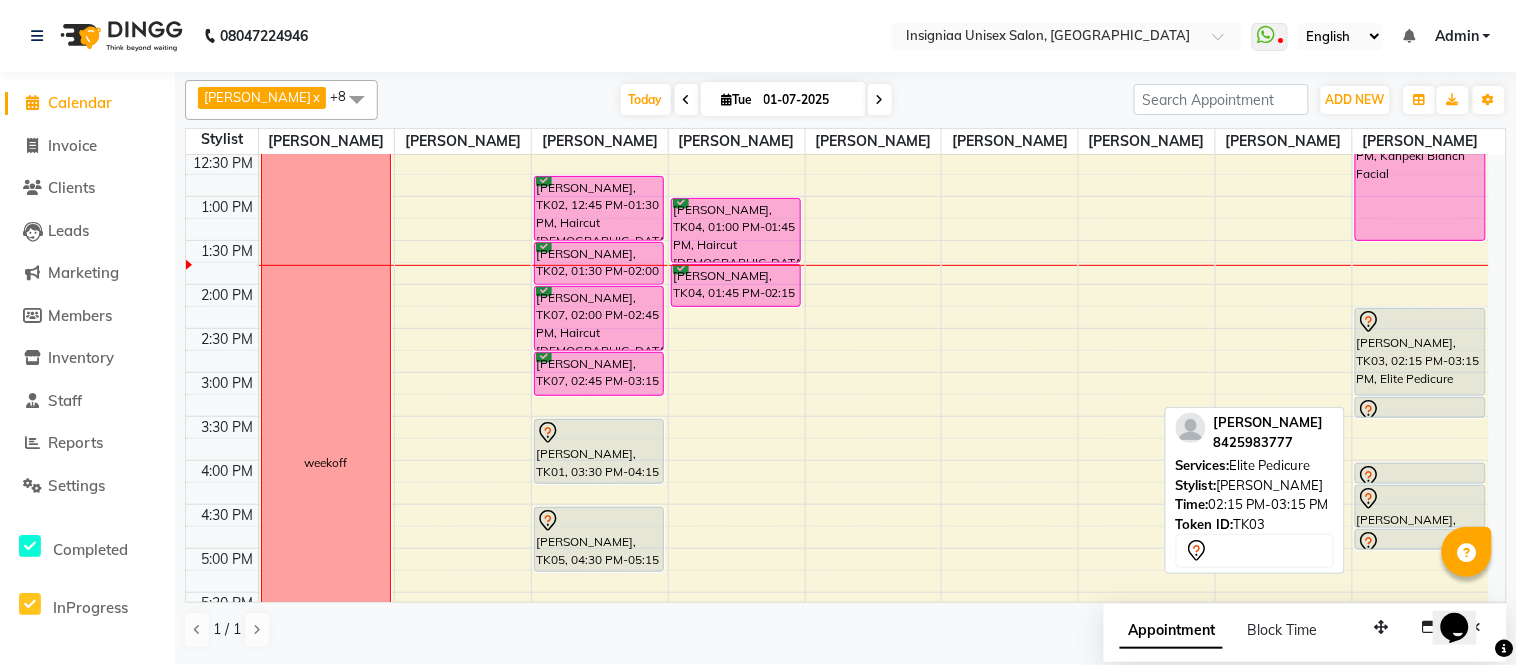 click on "[PERSON_NAME], TK03, 02:15 PM-03:15 PM, Elite Pedicure" at bounding box center (1420, 352) 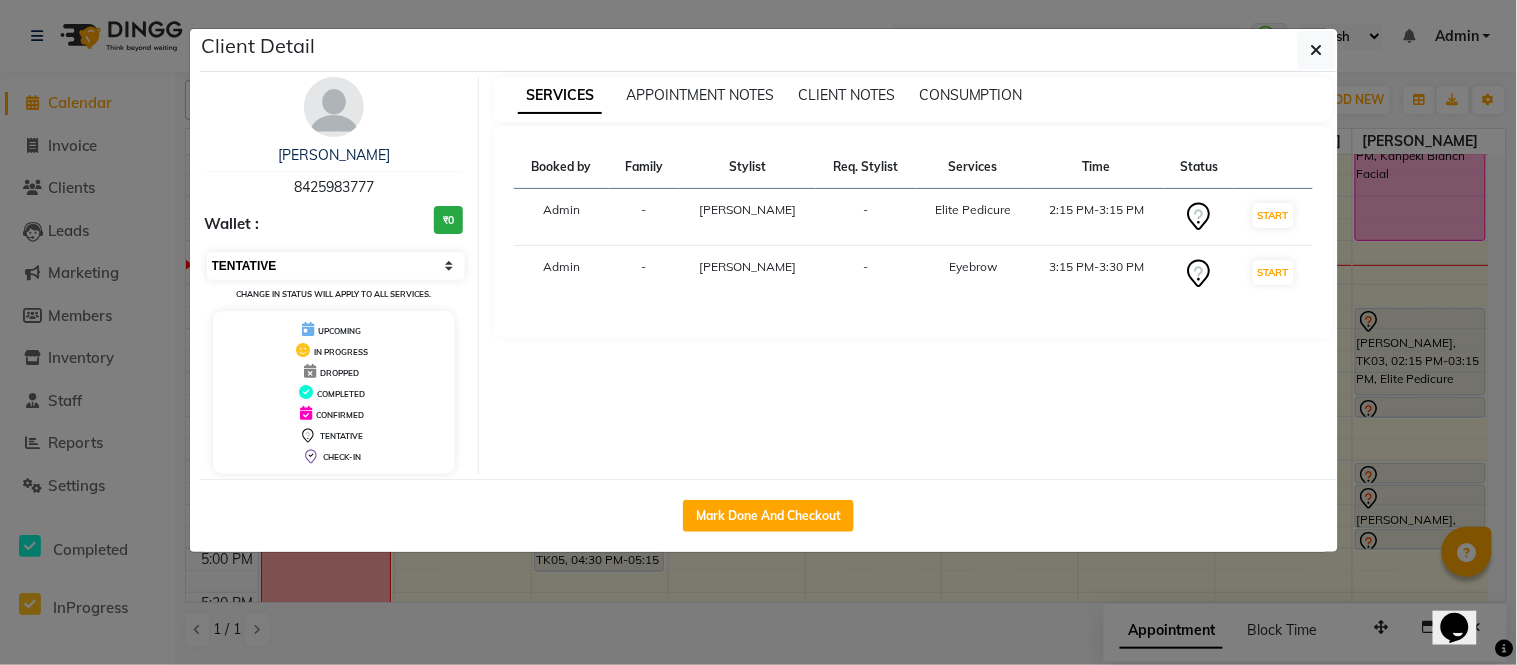 click on "Select IN SERVICE CONFIRMED TENTATIVE CHECK IN MARK DONE DROPPED UPCOMING" at bounding box center [336, 266] 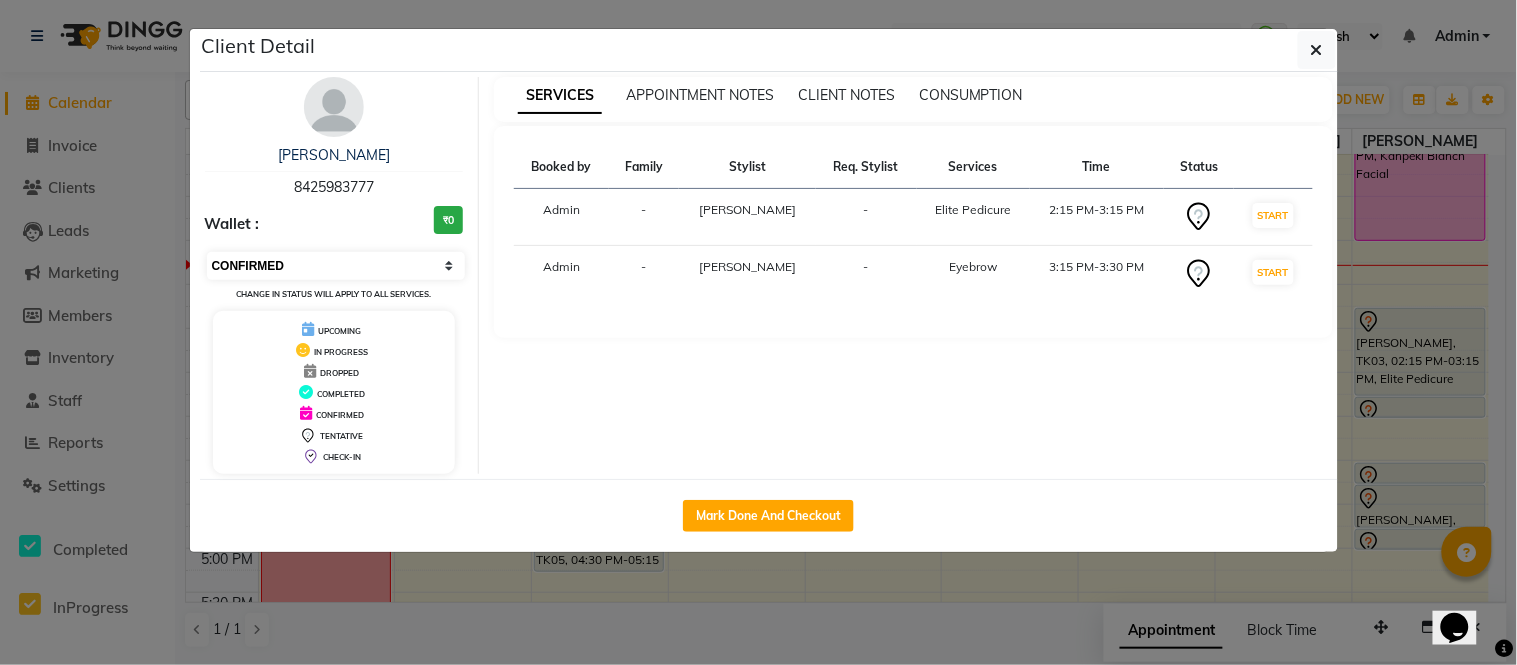 click on "Select IN SERVICE CONFIRMED TENTATIVE CHECK IN MARK DONE DROPPED UPCOMING" at bounding box center (336, 266) 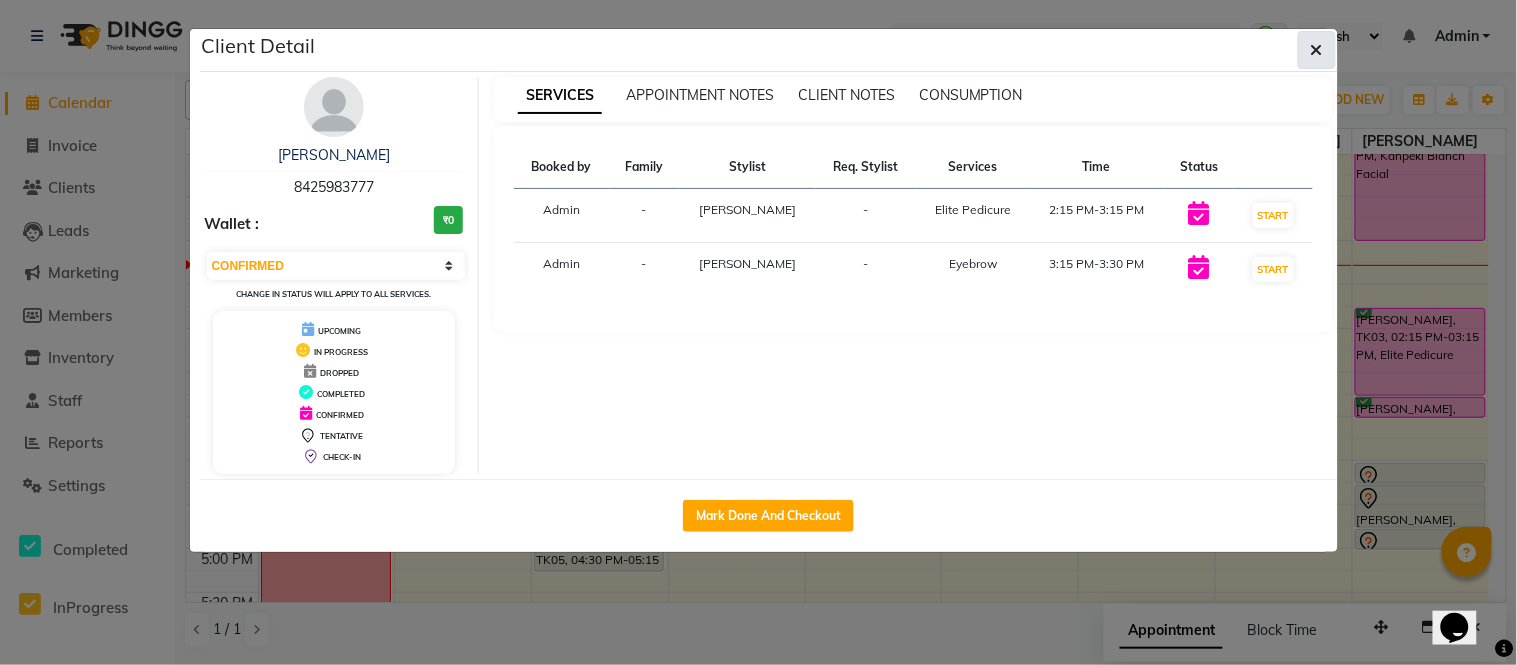 click 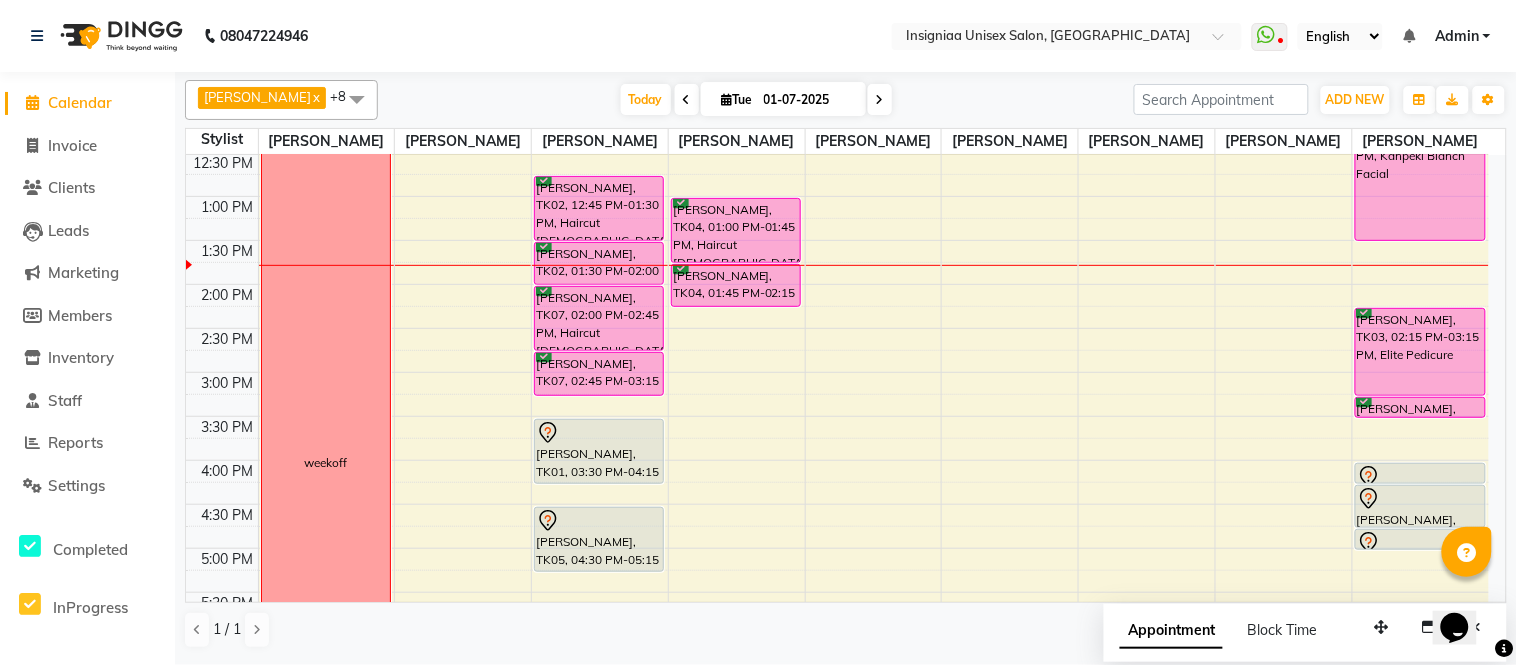 click on "[DATE]  [DATE]" at bounding box center [756, 100] 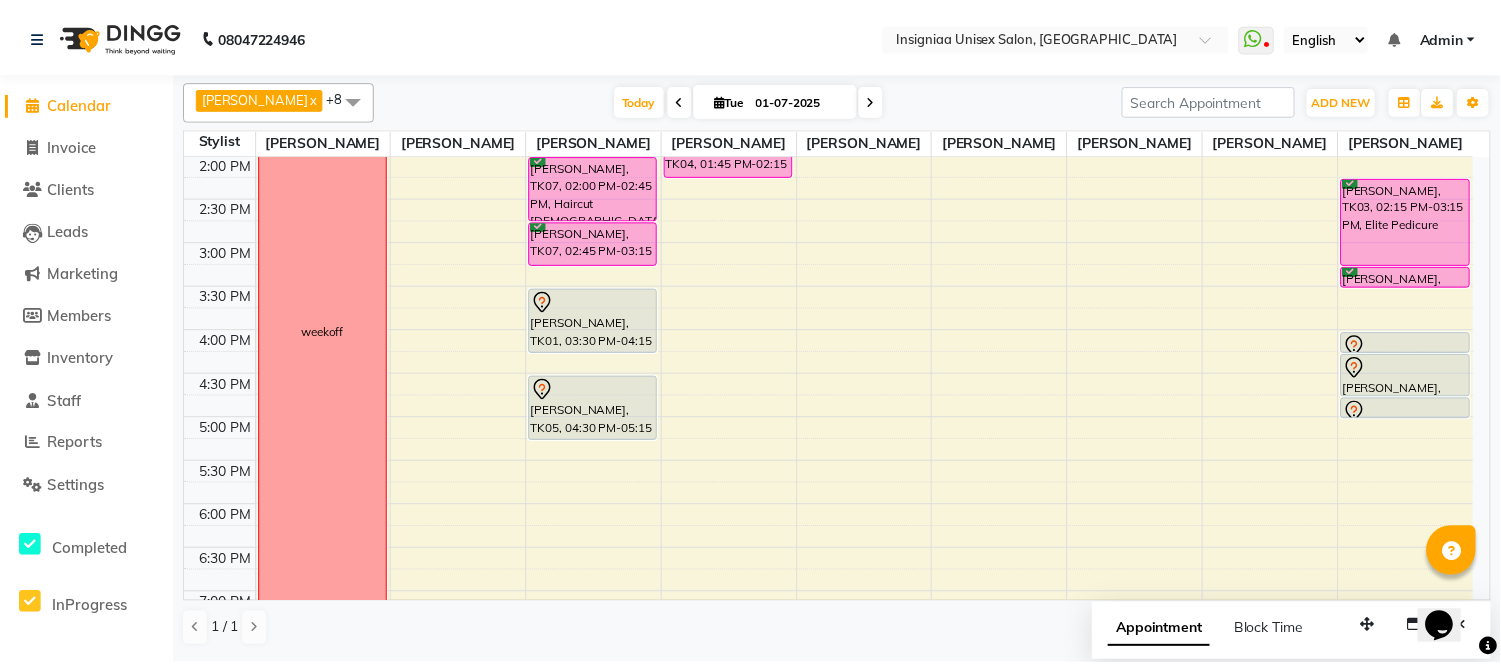 scroll, scrollTop: 222, scrollLeft: 0, axis: vertical 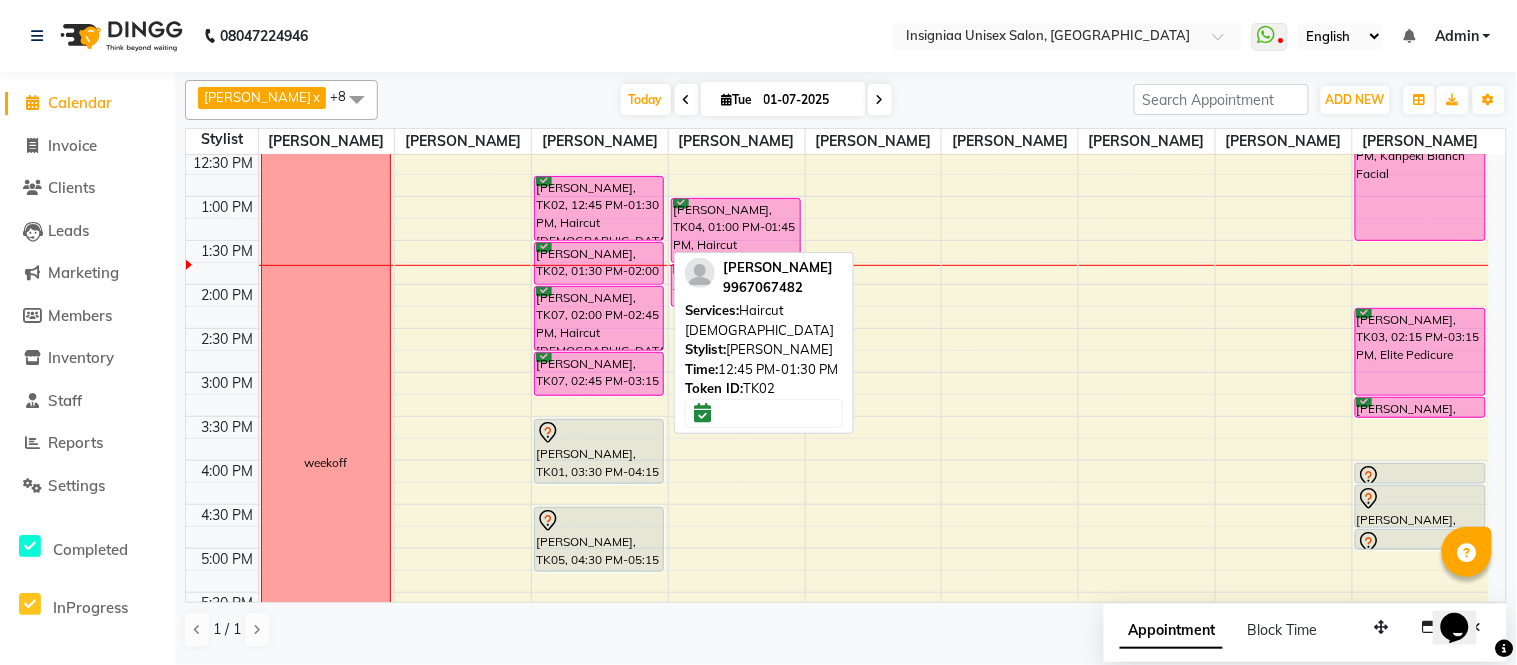 click on "[PERSON_NAME], TK02, 12:45 PM-01:30 PM, Haircut [DEMOGRAPHIC_DATA]" at bounding box center [599, 208] 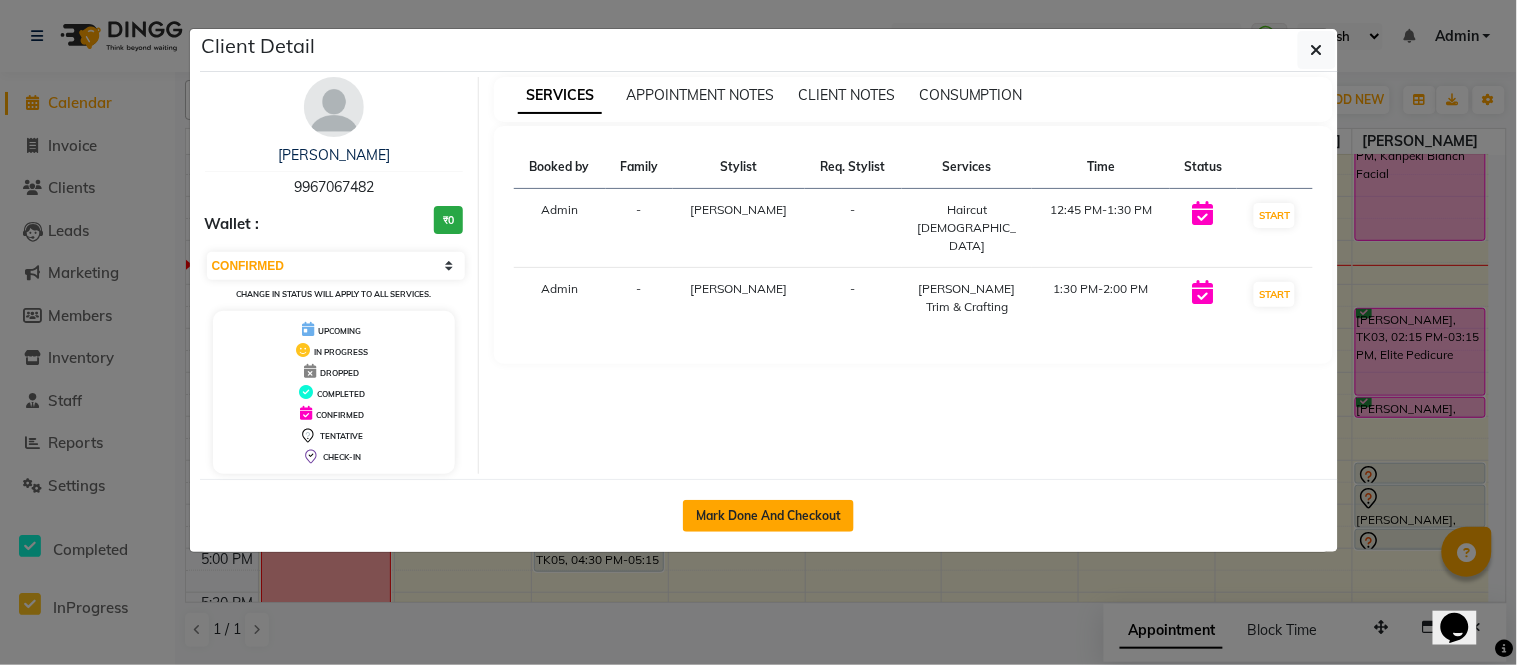 click on "Mark Done And Checkout" 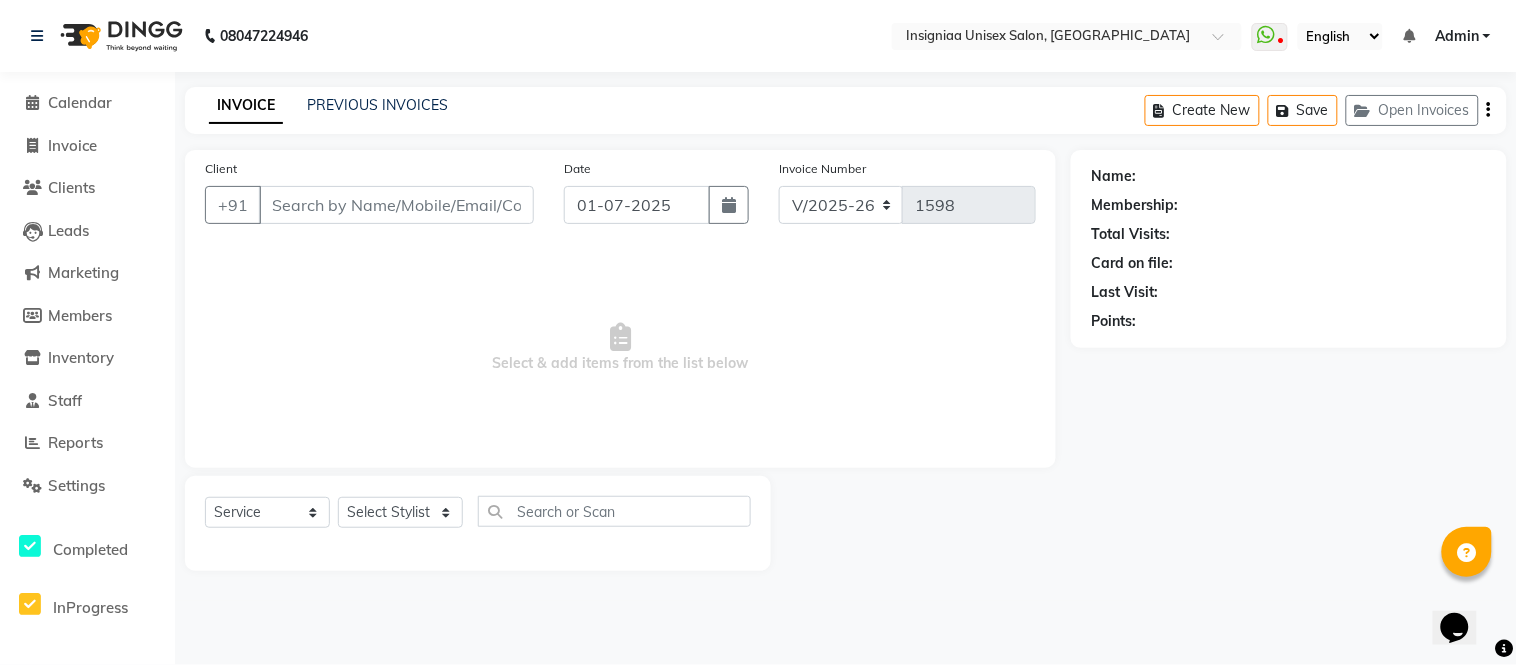 type on "9967067482" 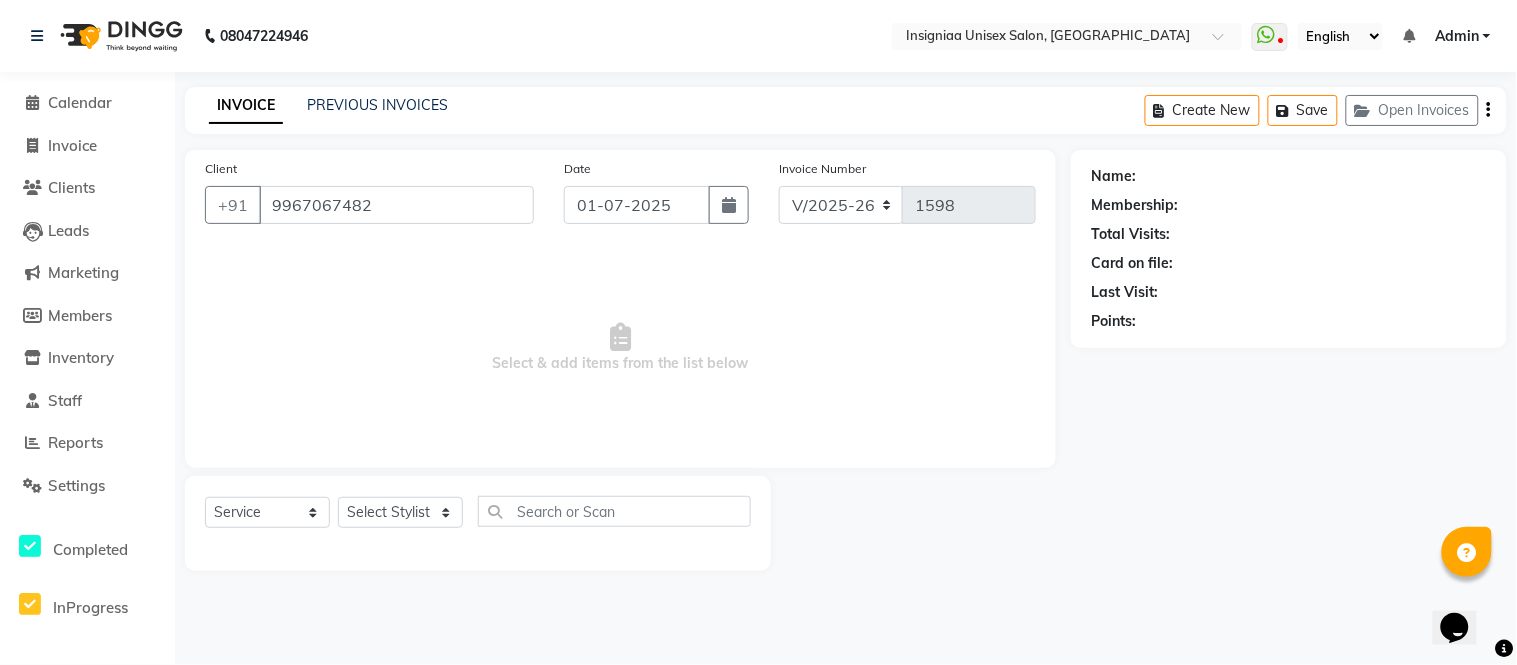 select on "58133" 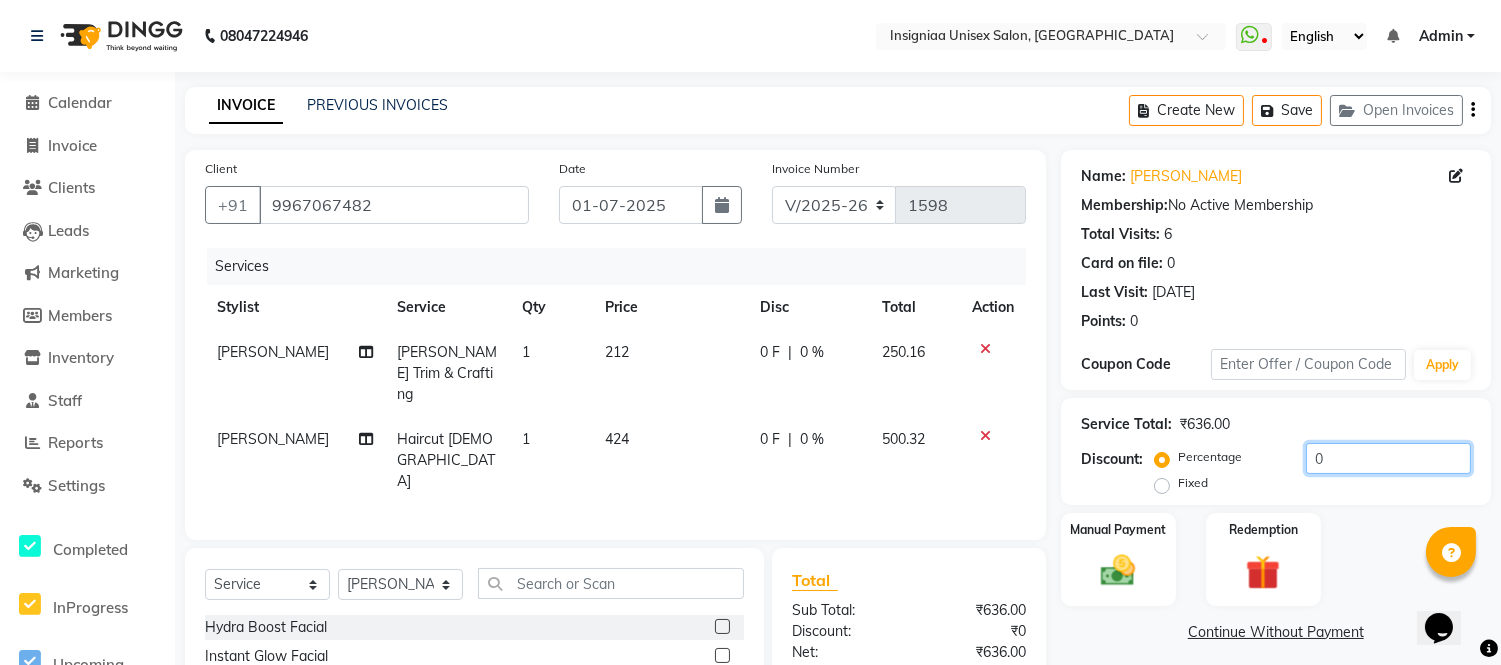 click on "0" 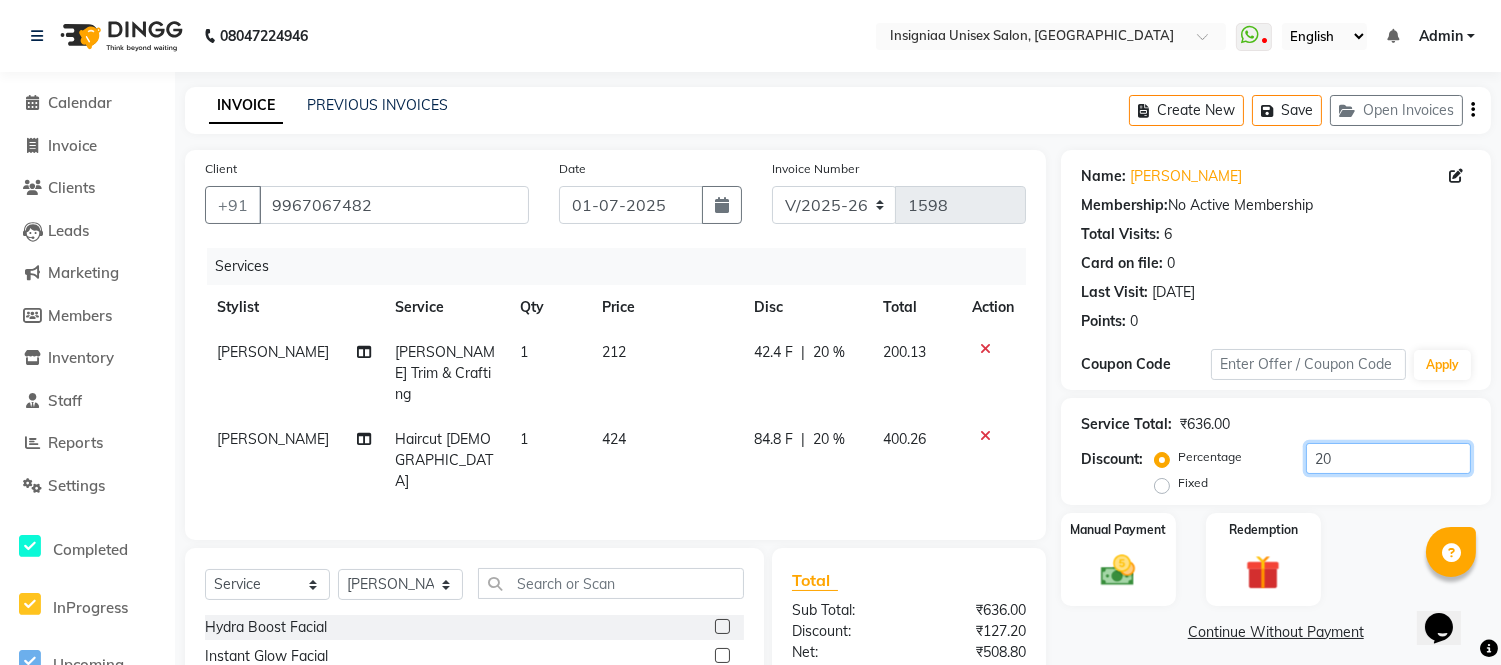 scroll, scrollTop: 181, scrollLeft: 0, axis: vertical 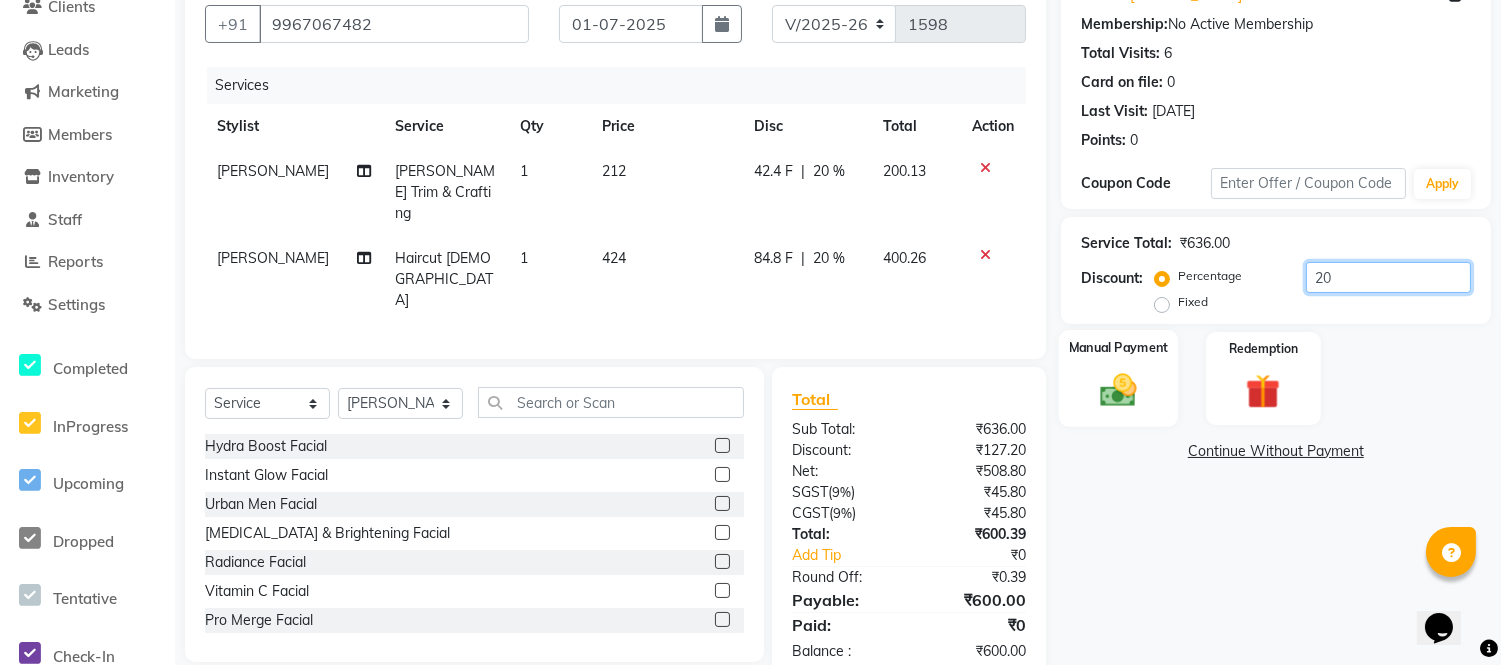 type on "20" 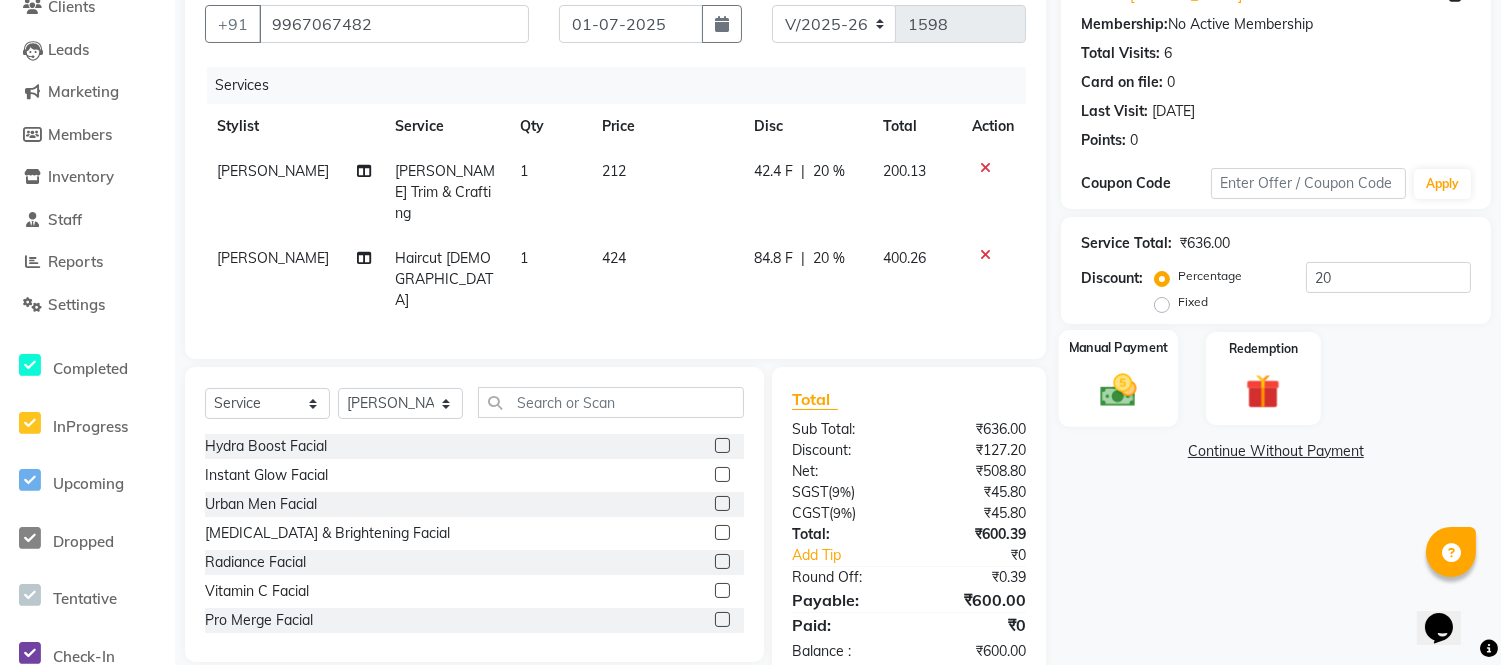click 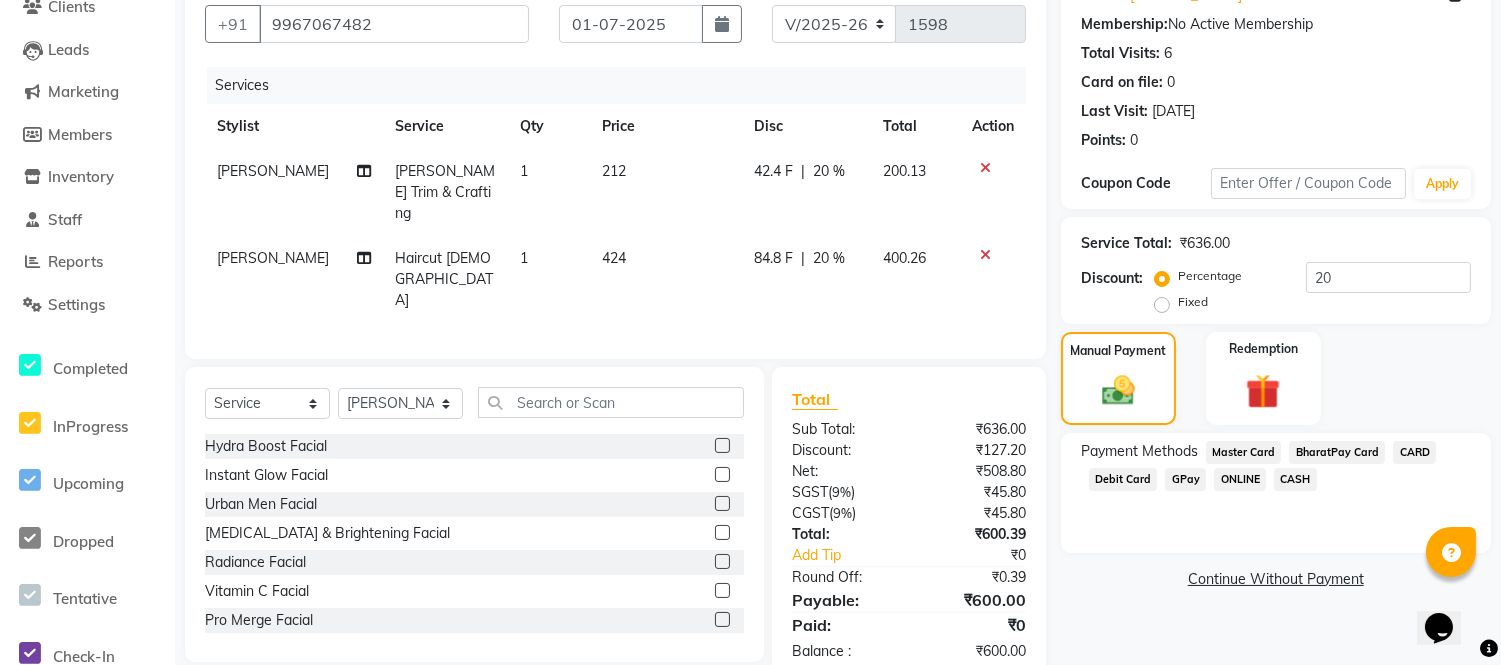 click on "GPay" 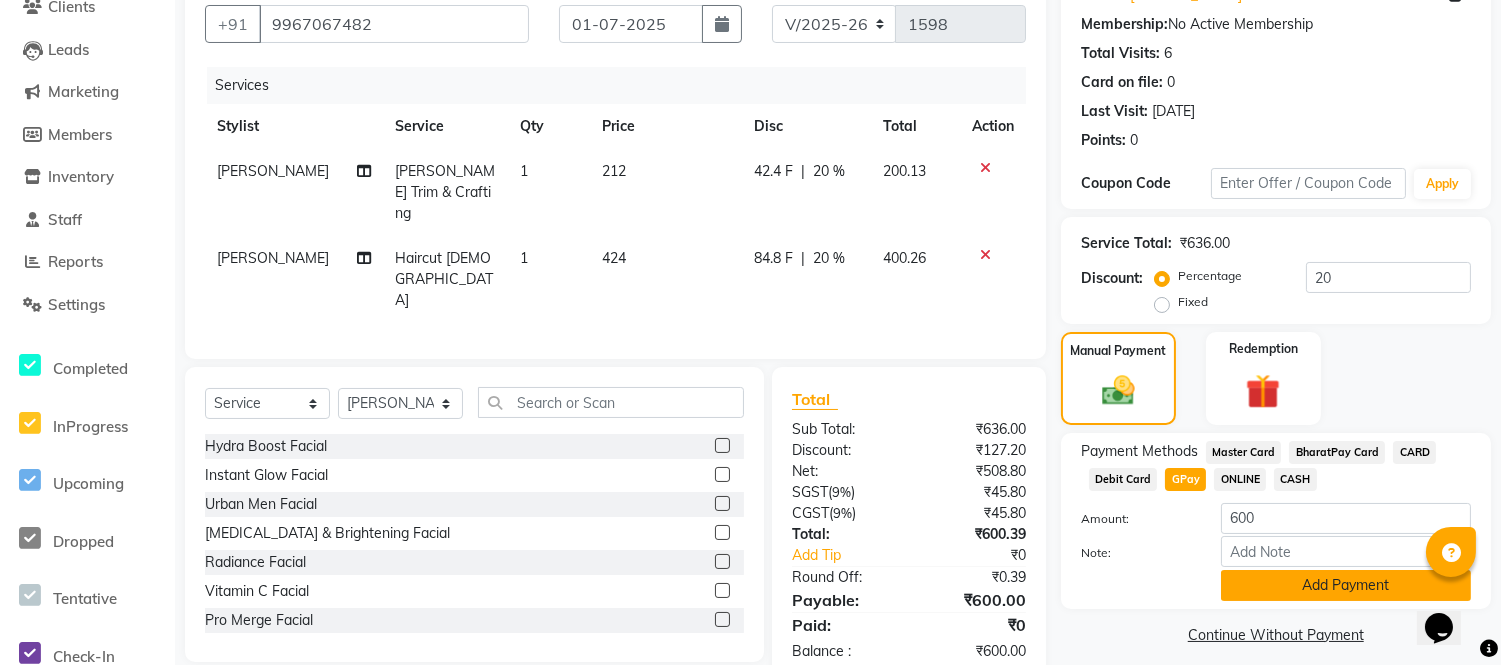 click on "Add Payment" 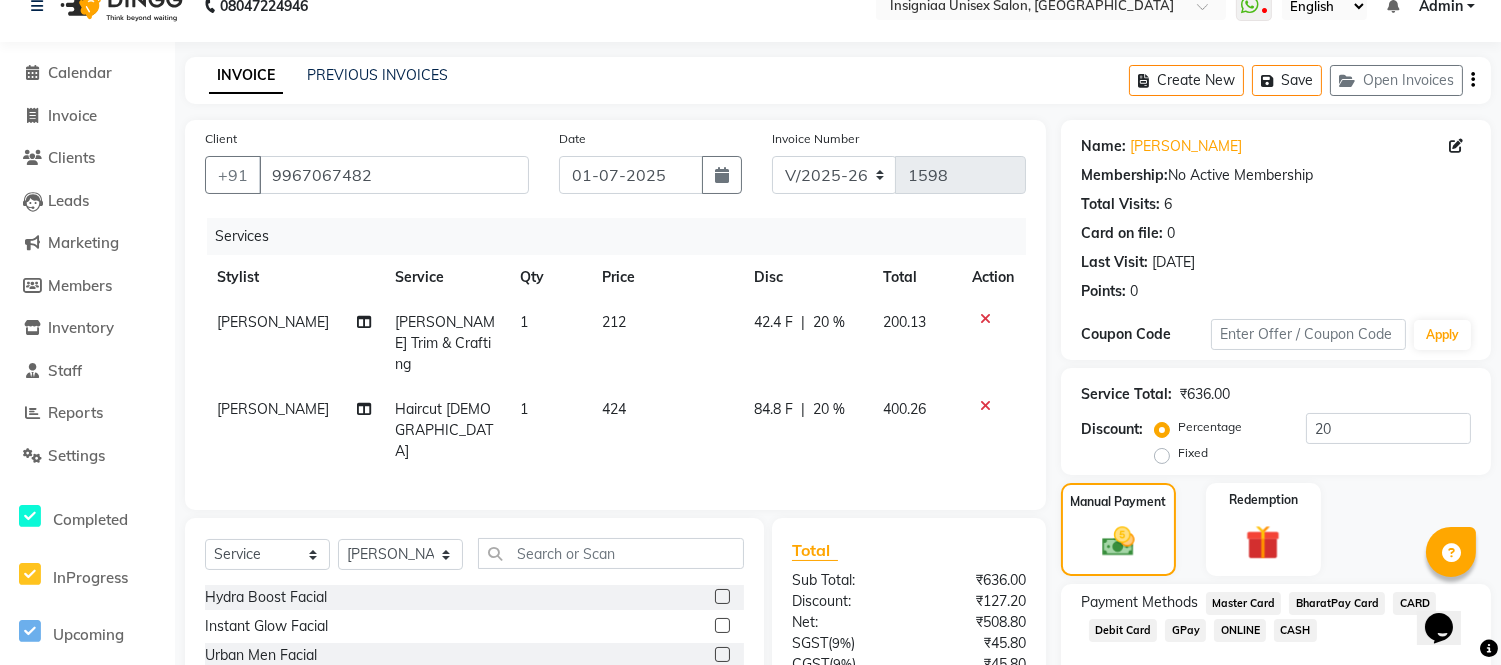 scroll, scrollTop: 252, scrollLeft: 0, axis: vertical 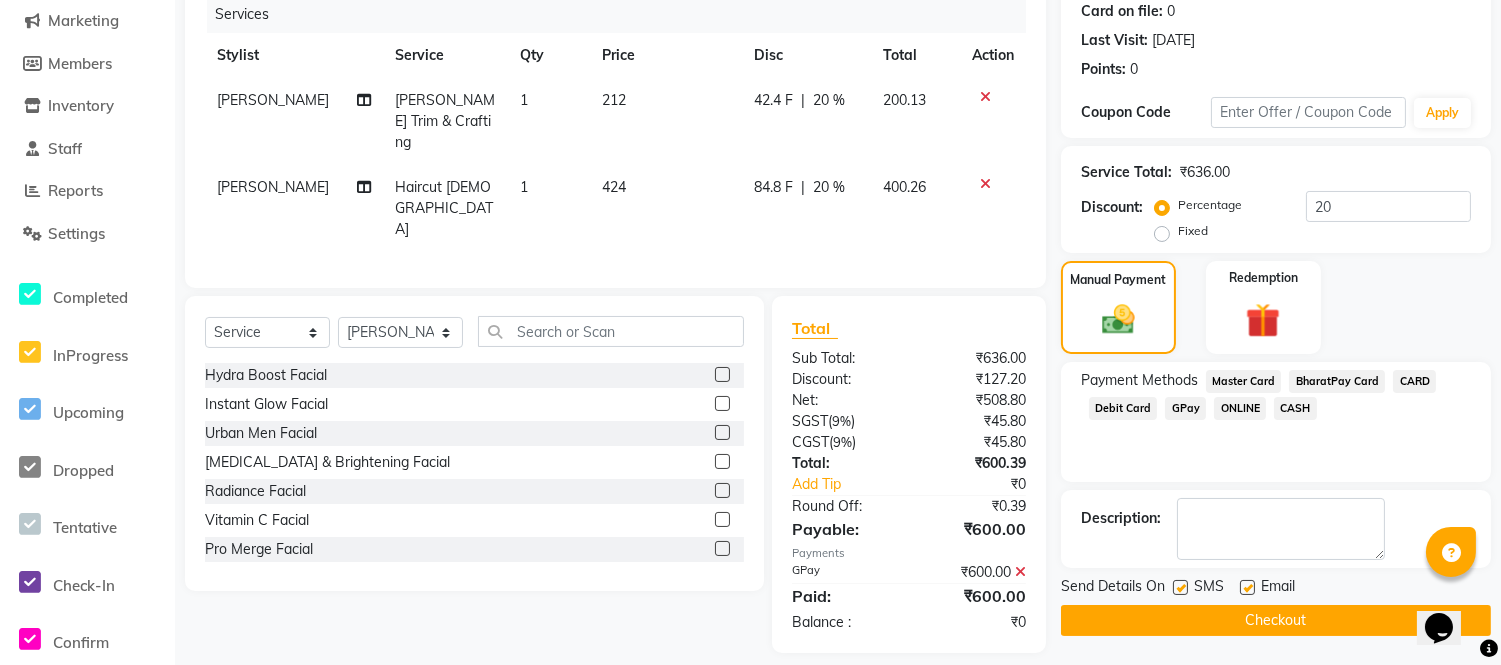 drag, startPoint x: 1247, startPoint y: 591, endPoint x: 1176, endPoint y: 591, distance: 71 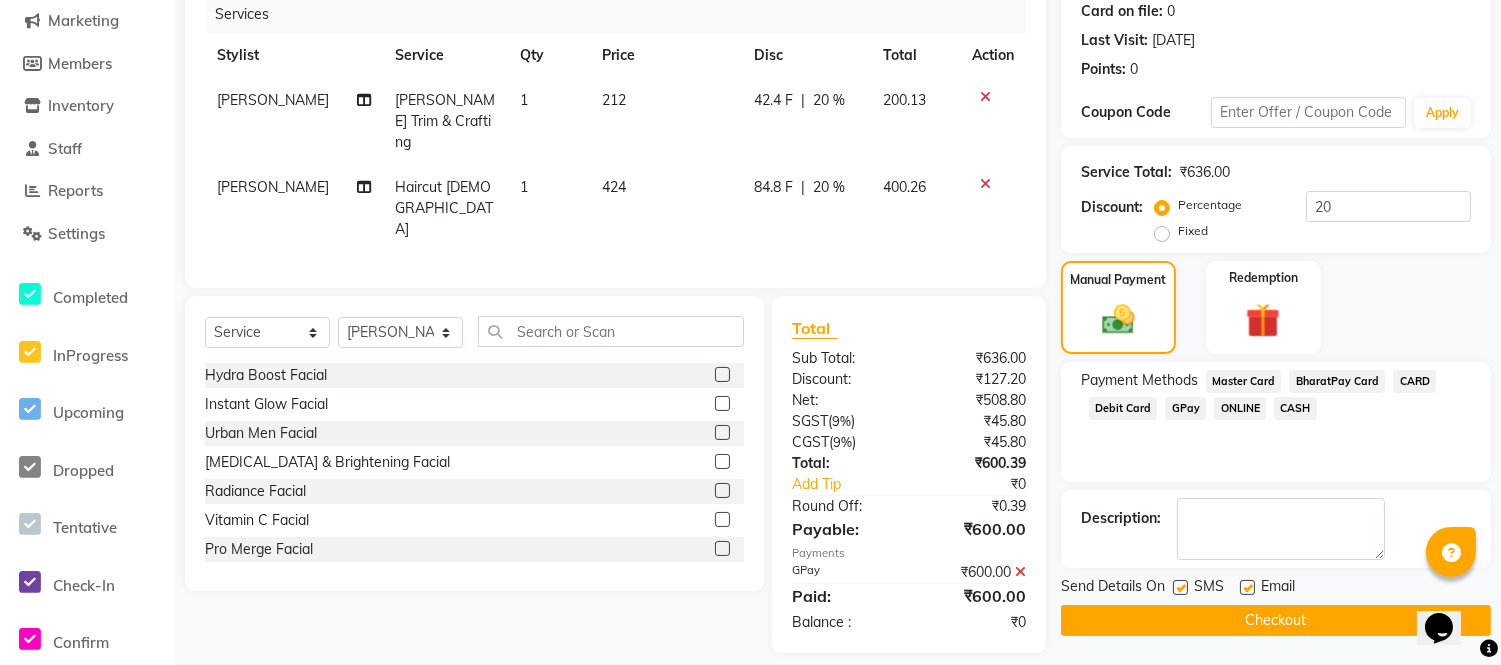 click 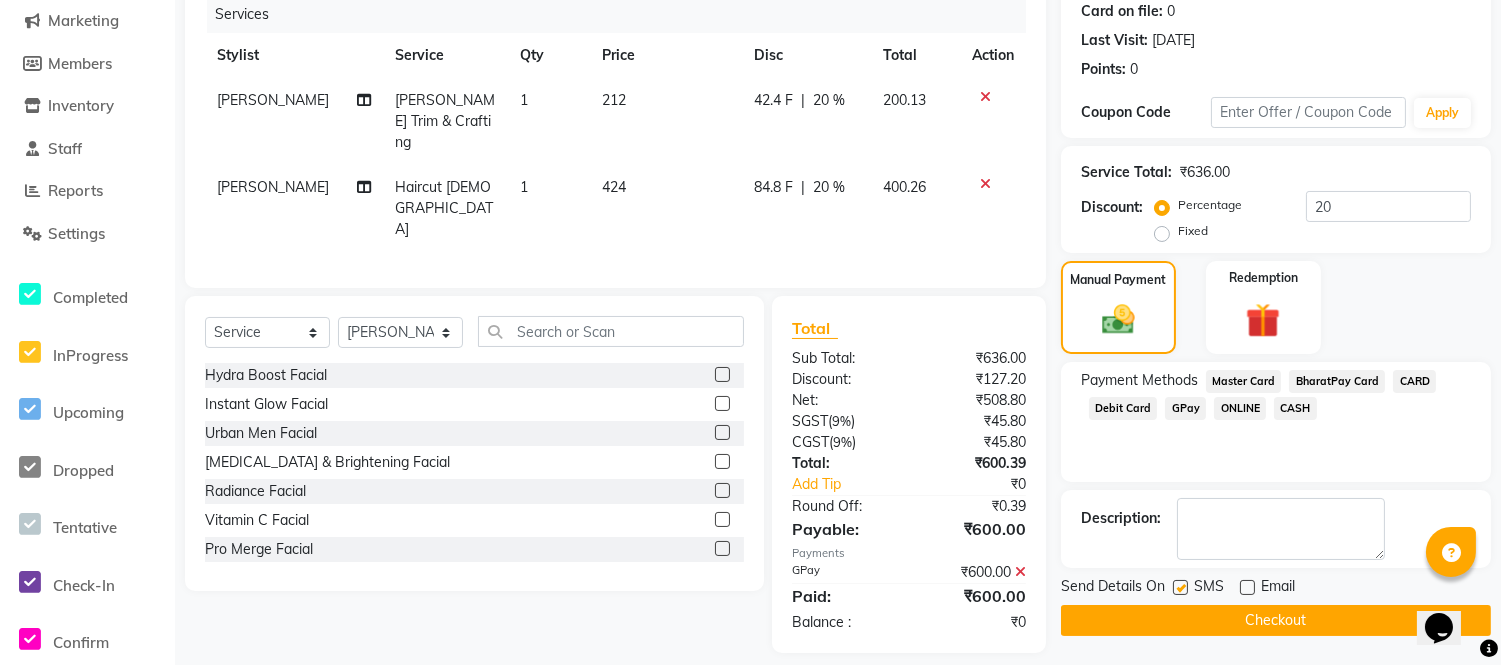 drag, startPoint x: 1181, startPoint y: 585, endPoint x: 1188, endPoint y: 616, distance: 31.780497 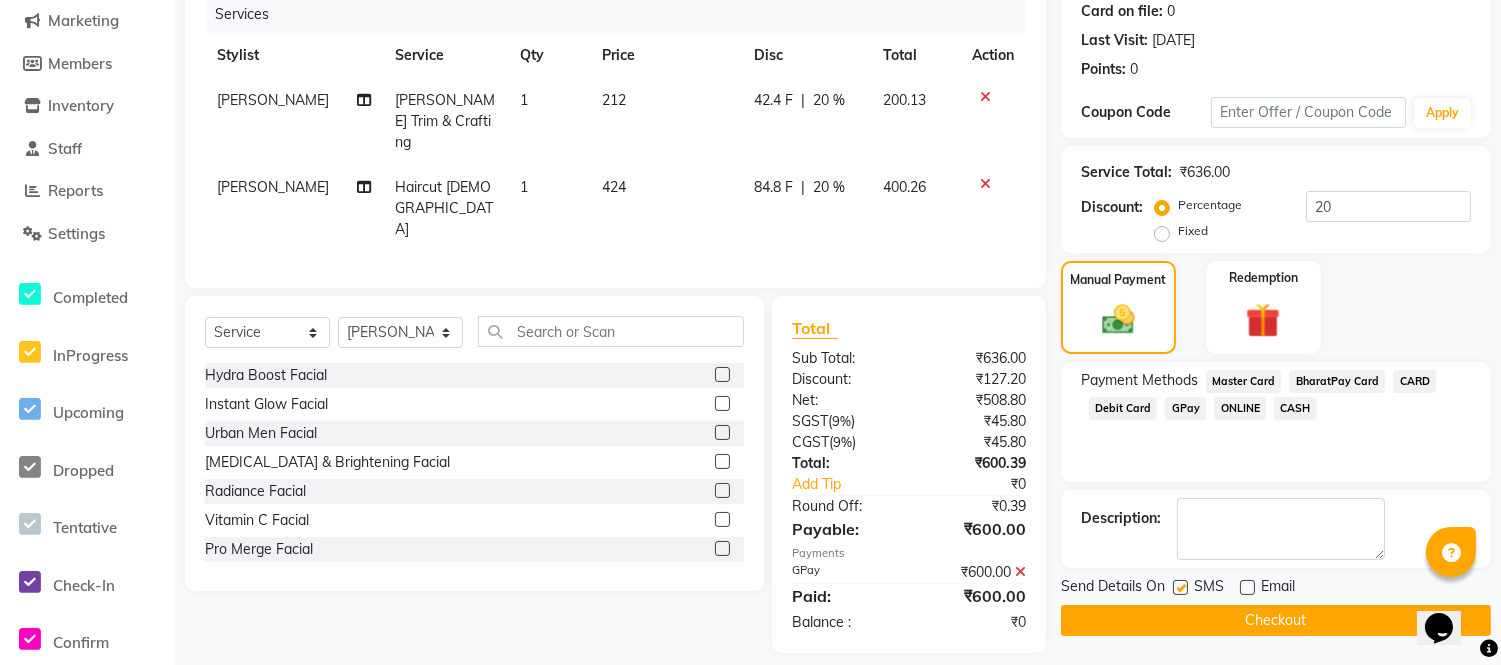 click 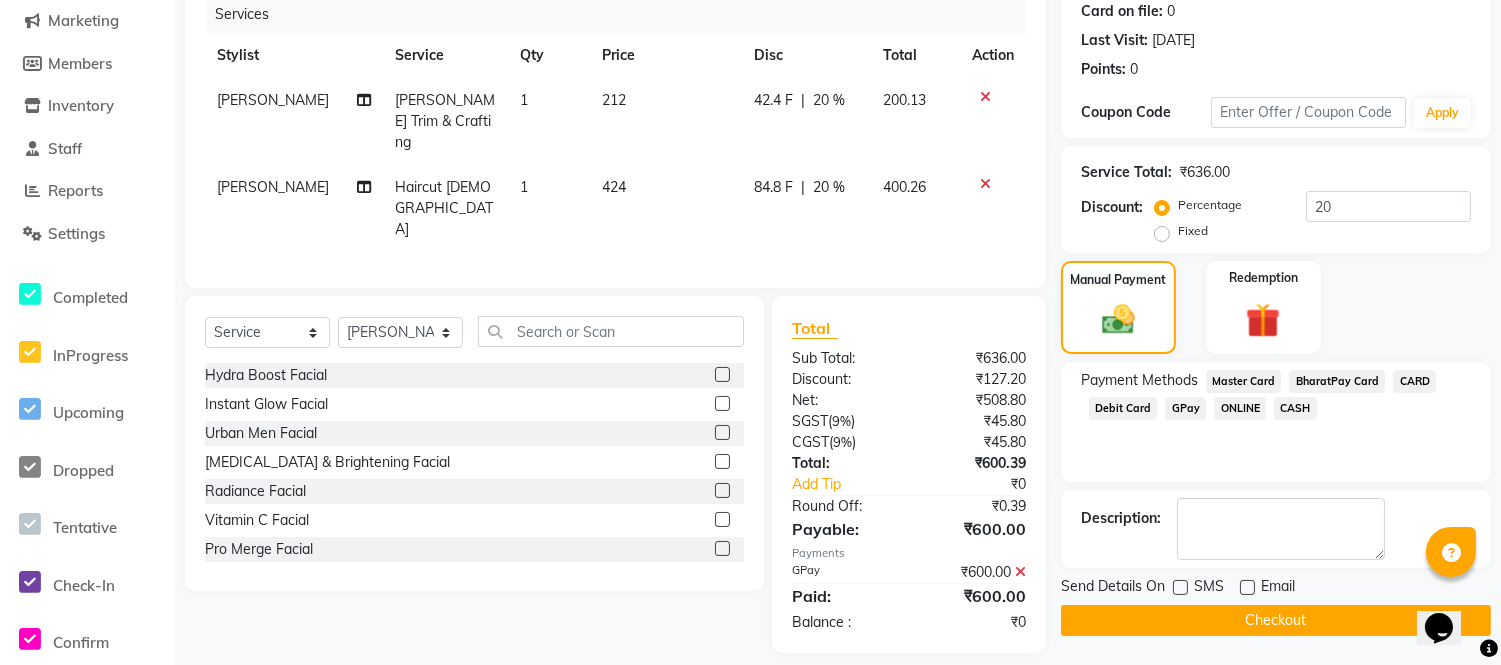 click on "Checkout" 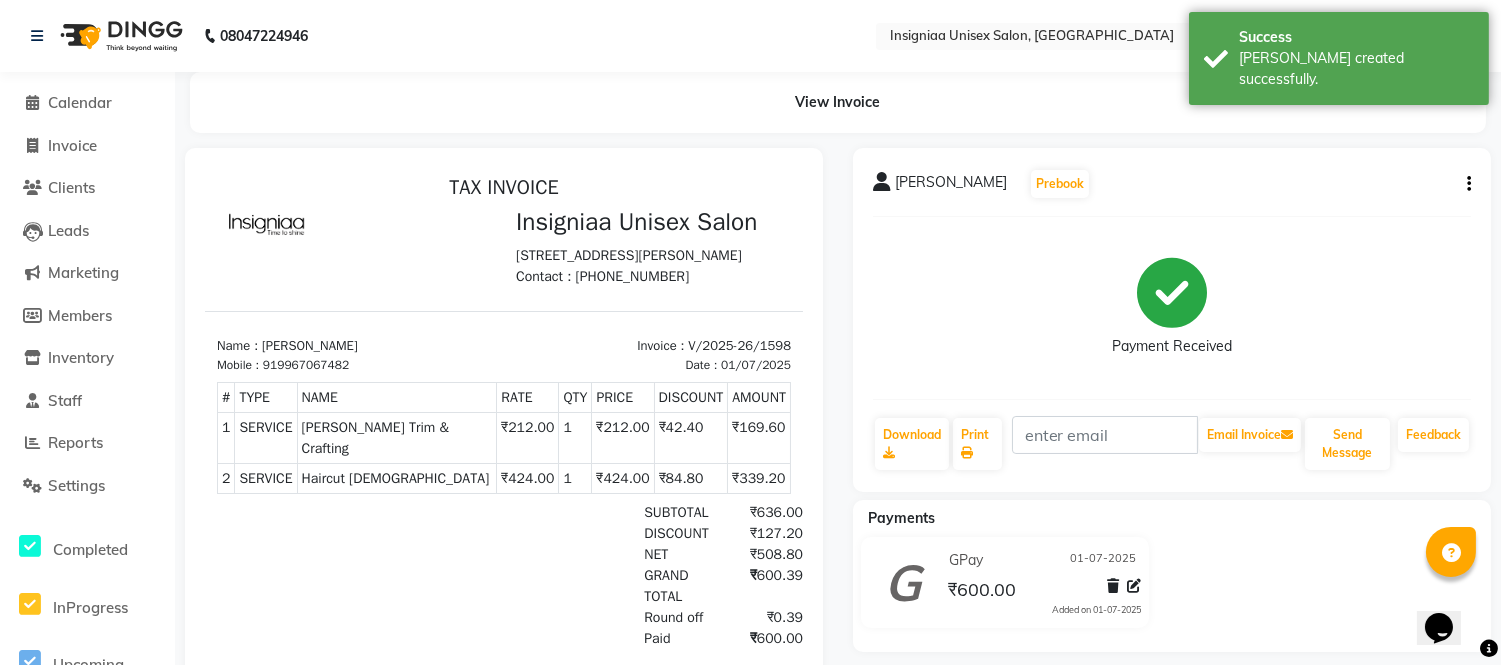 scroll, scrollTop: 0, scrollLeft: 0, axis: both 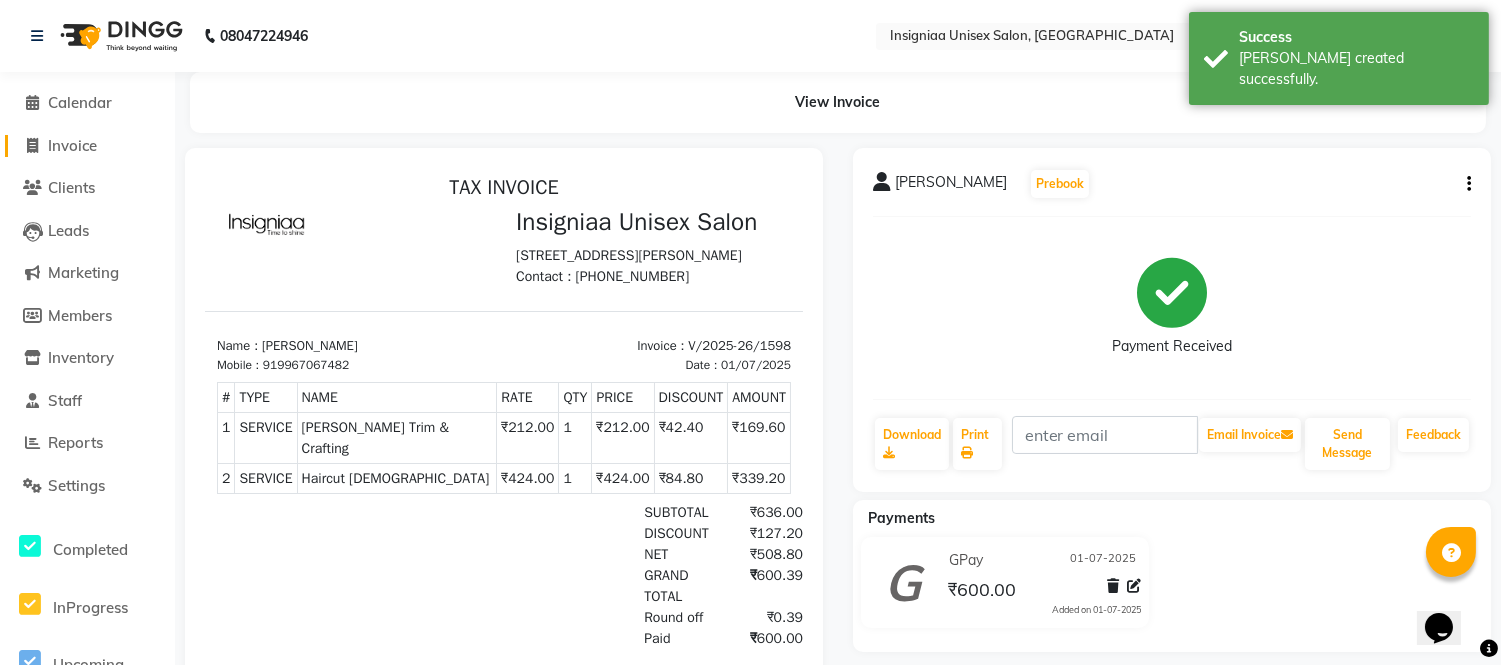 click on "Invoice" 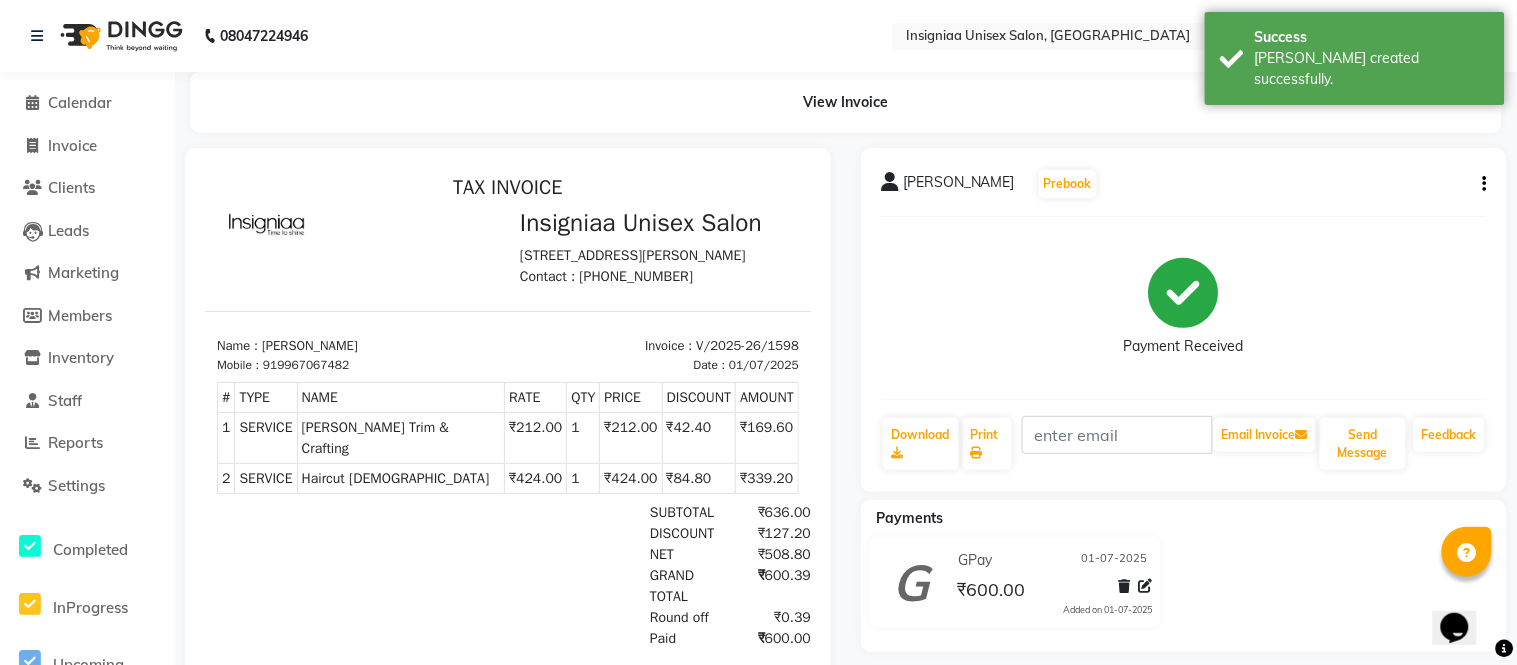 select on "6999" 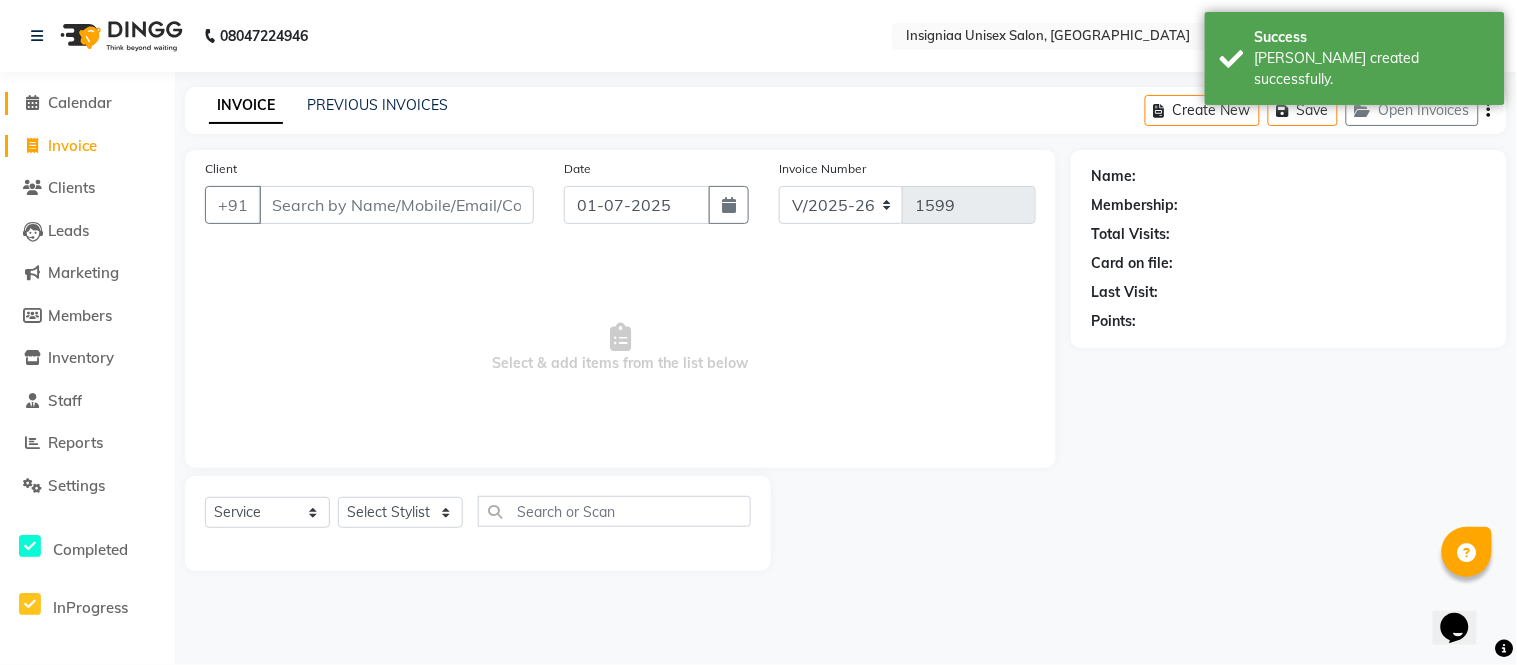 click on "Calendar" 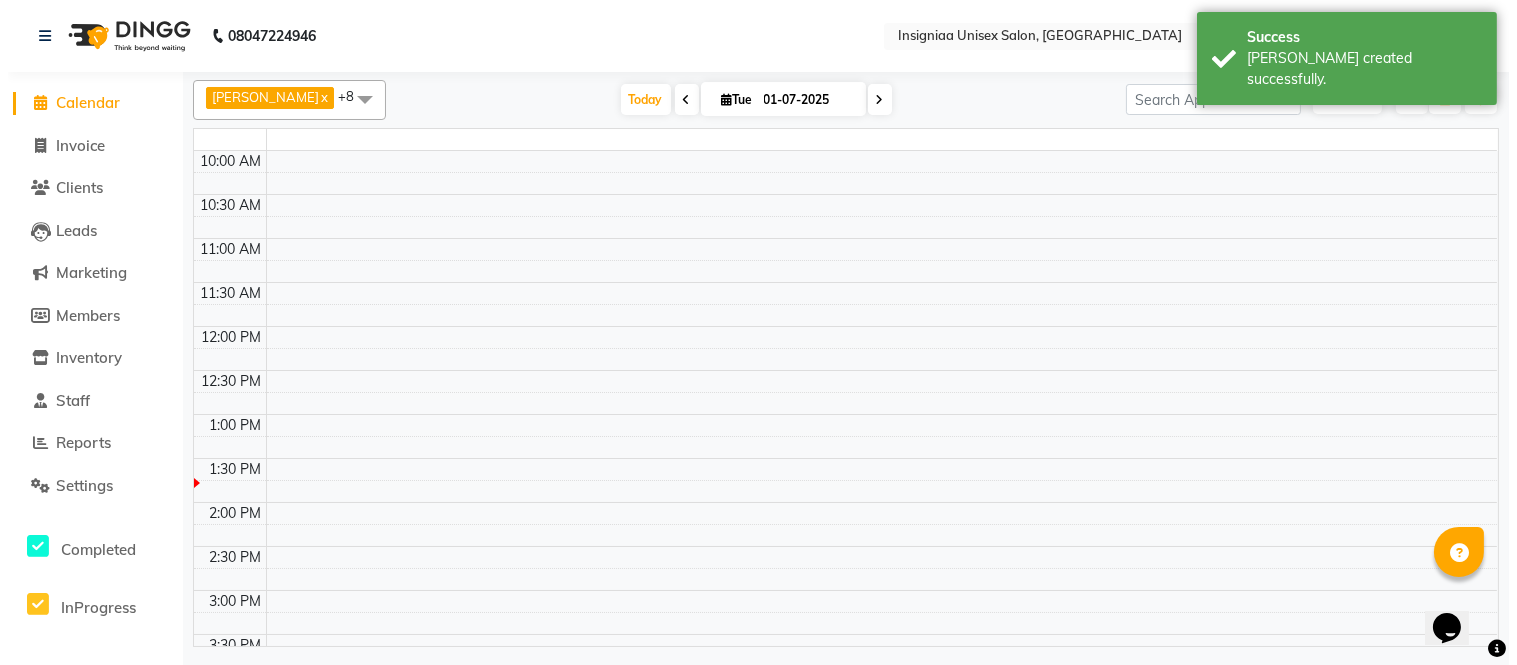 scroll, scrollTop: 265, scrollLeft: 0, axis: vertical 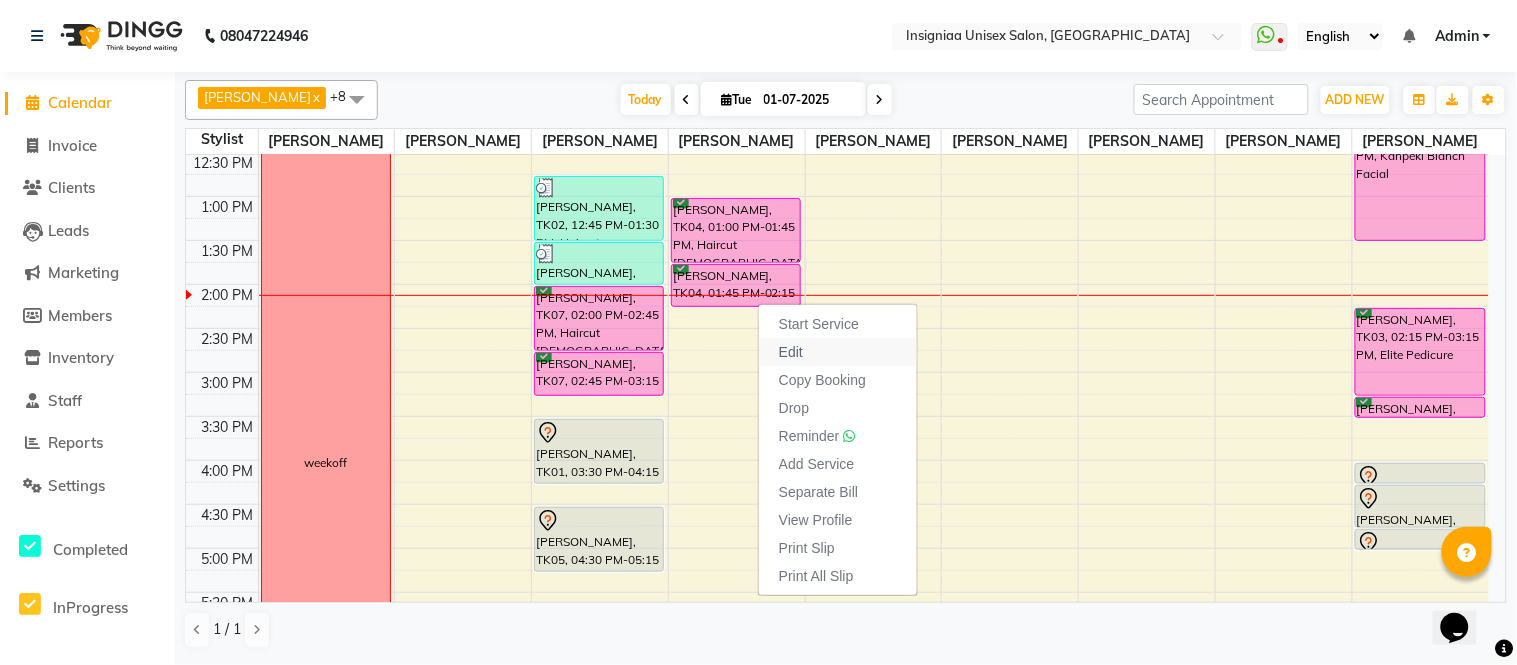 click on "Edit" at bounding box center [791, 352] 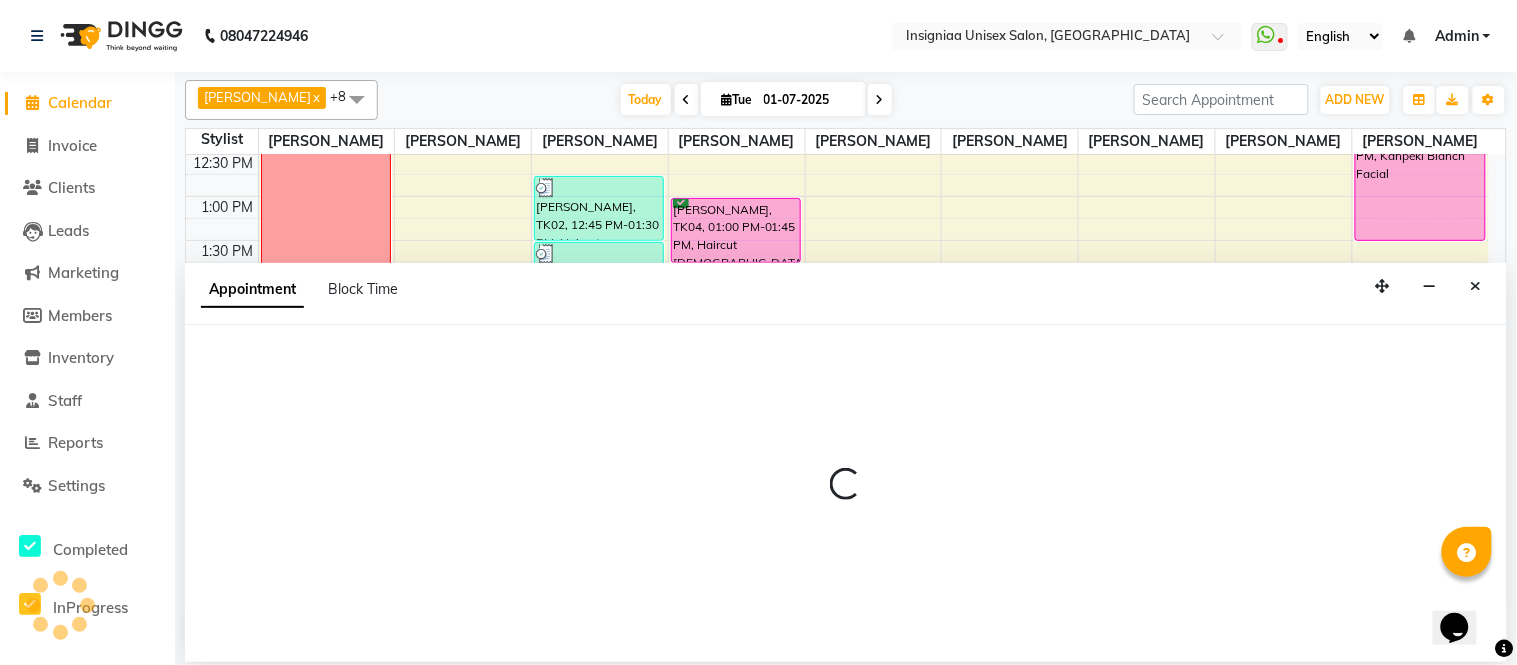 select on "58134" 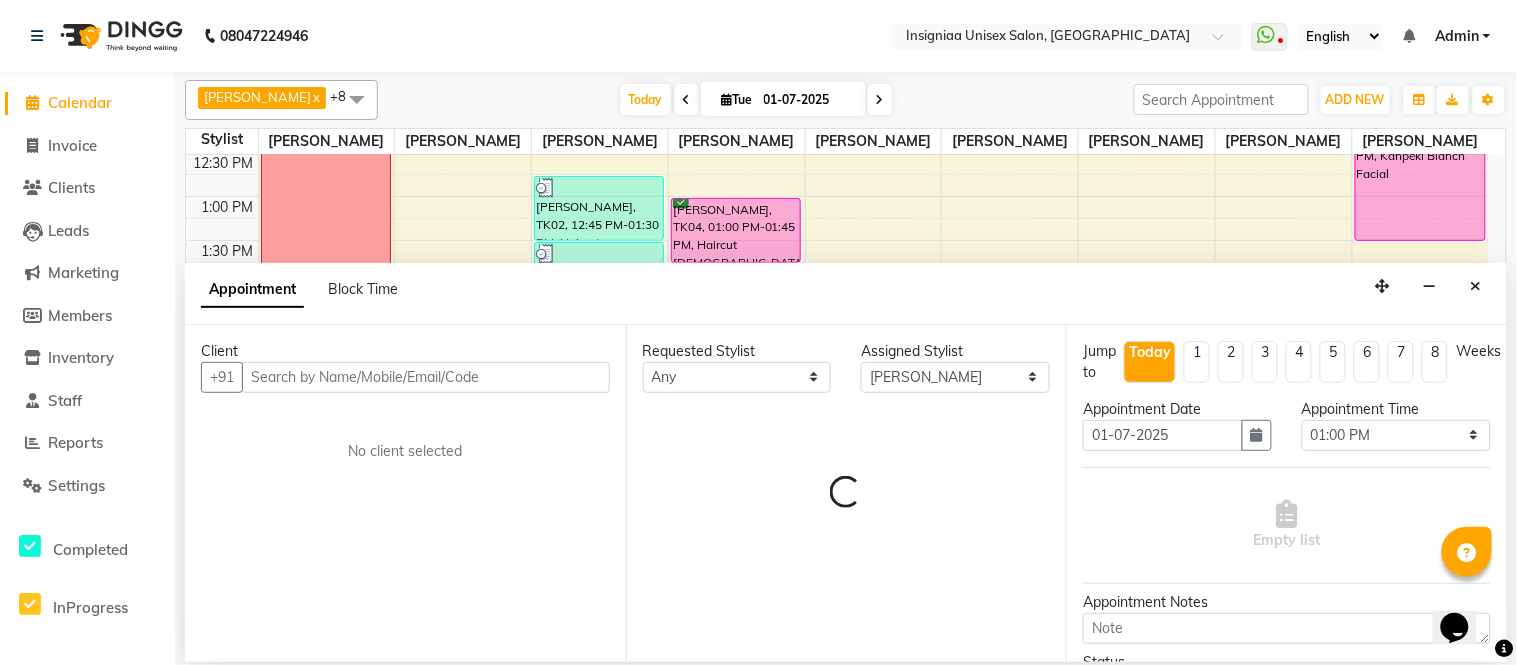 scroll, scrollTop: 355, scrollLeft: 0, axis: vertical 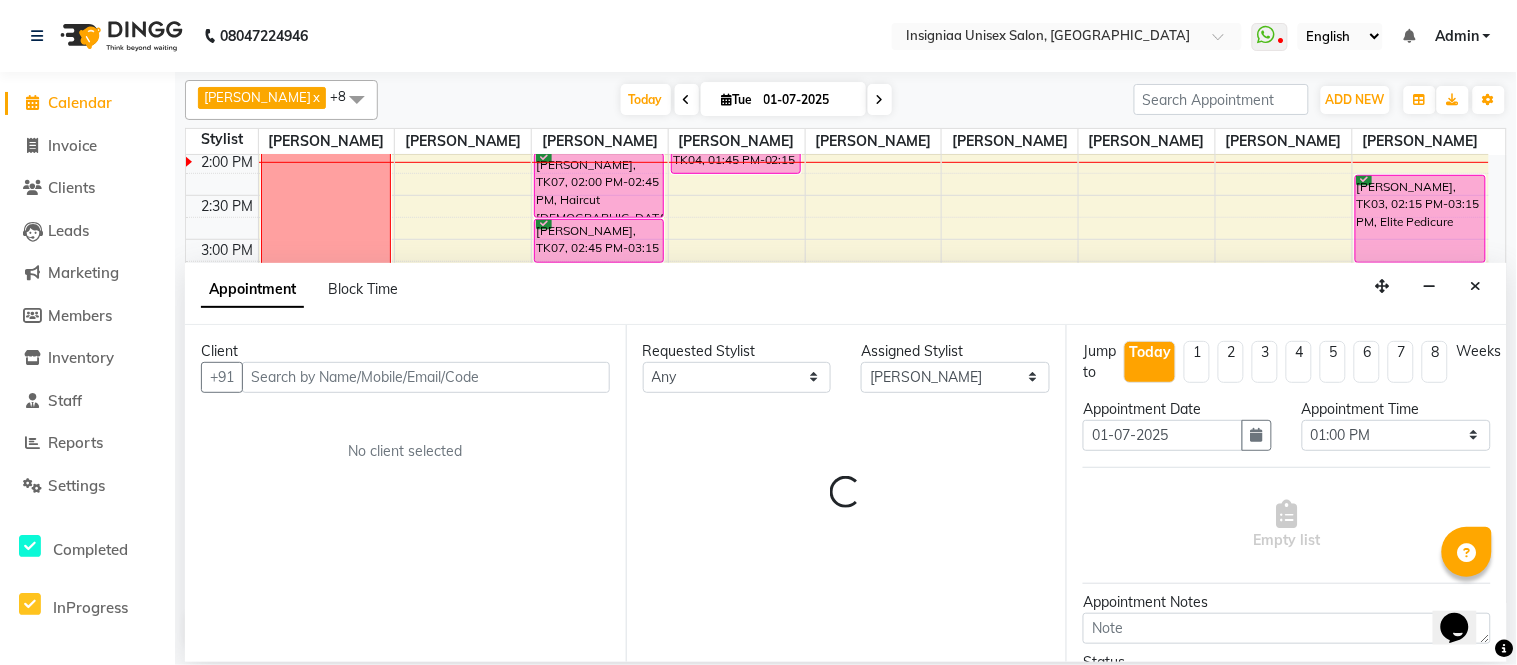 select on "3521" 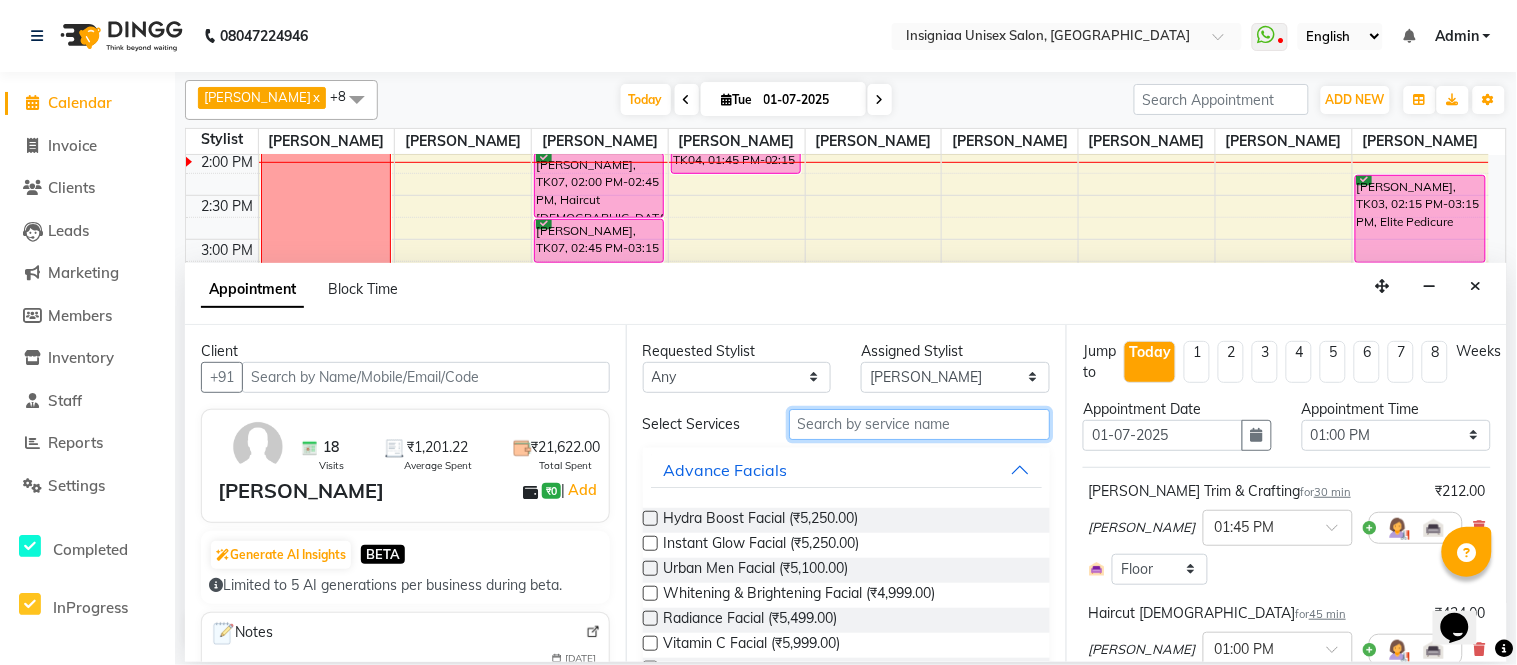 click at bounding box center (920, 424) 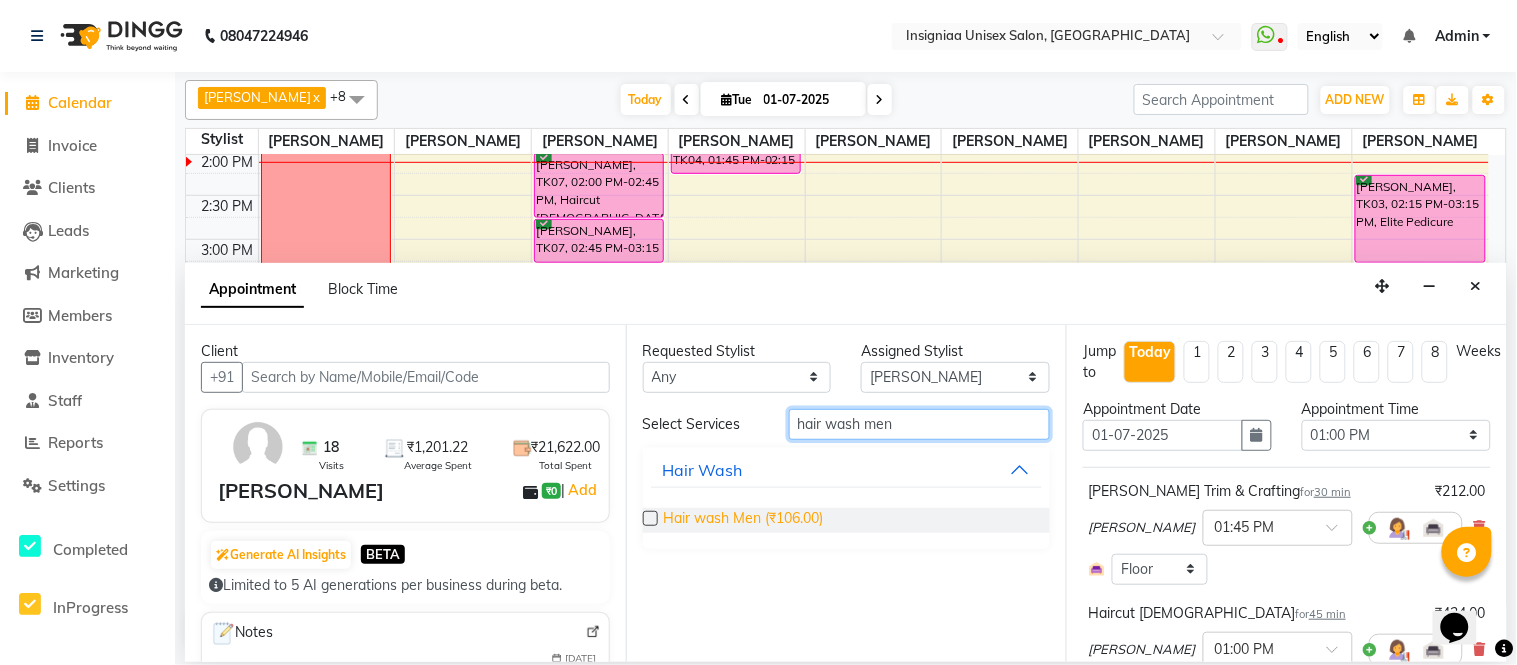 type on "hair wash men" 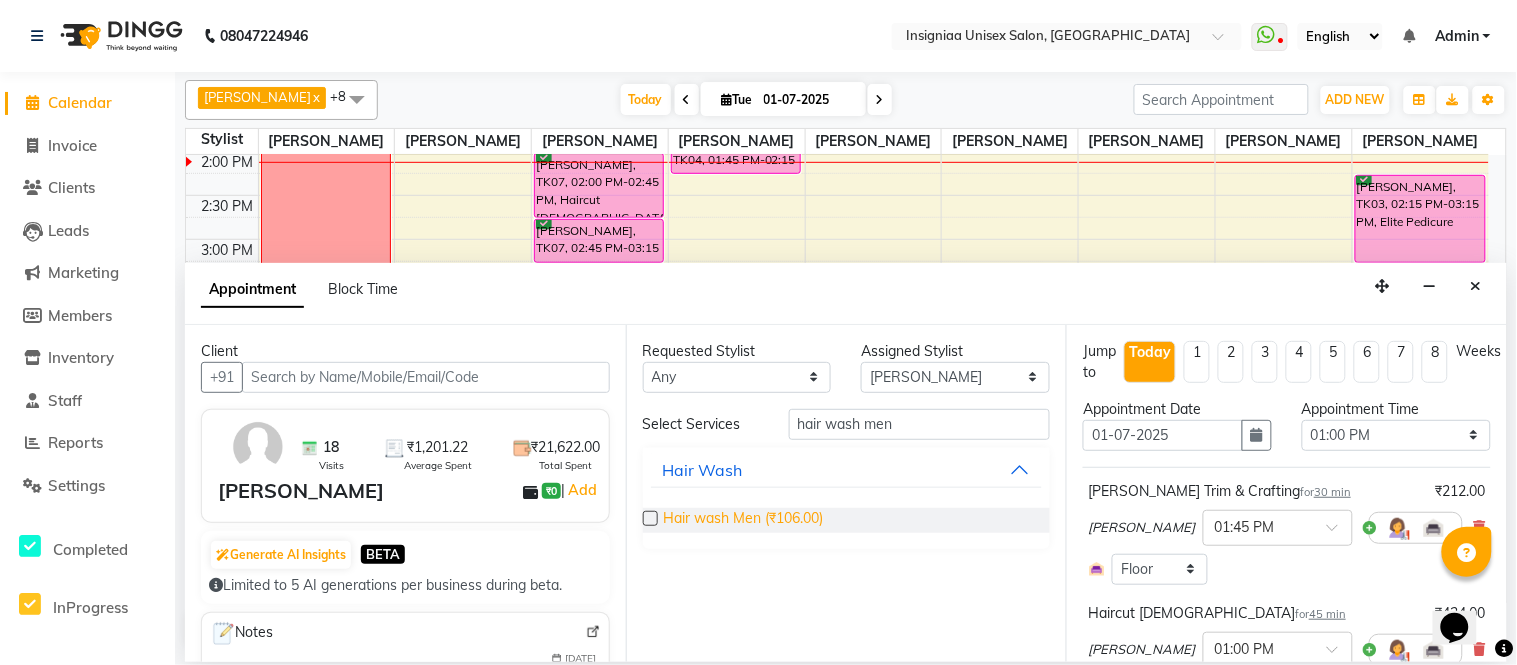 click on "Hair wash Men (₹106.00)" at bounding box center (744, 520) 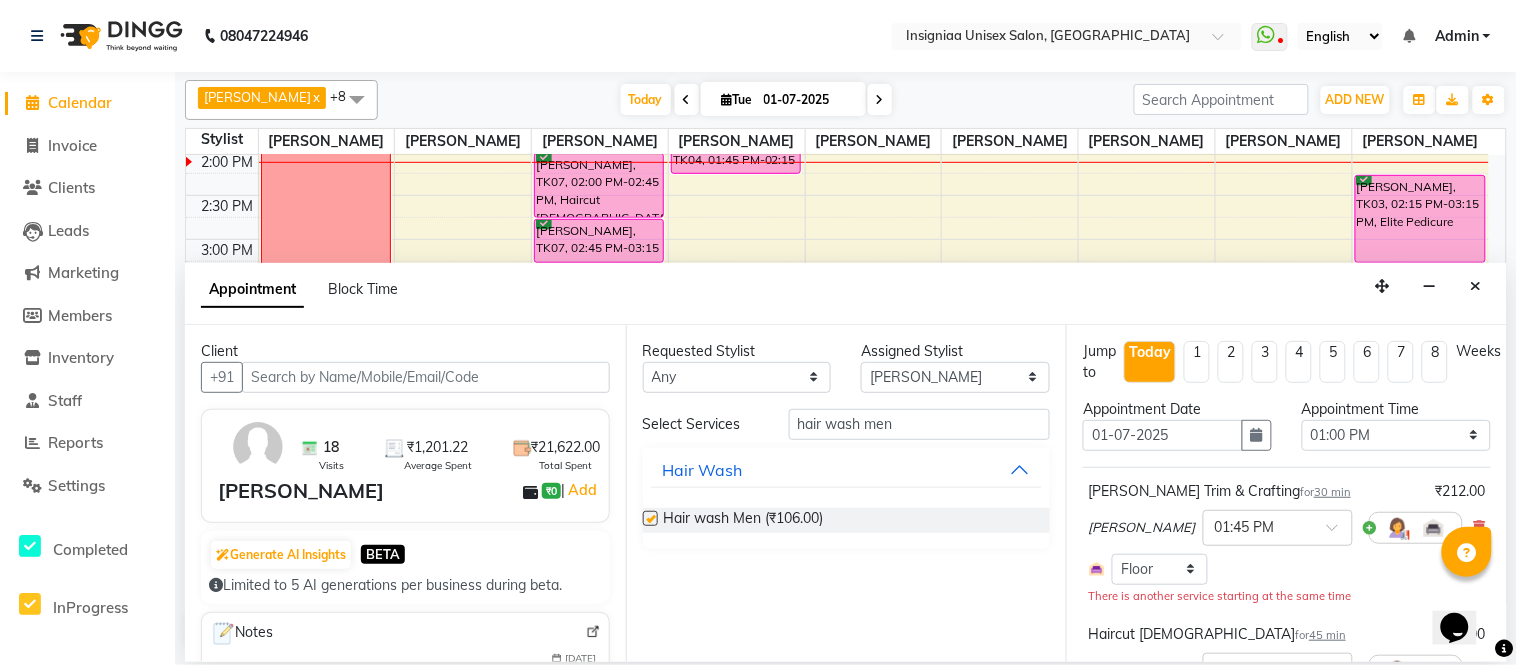 checkbox on "false" 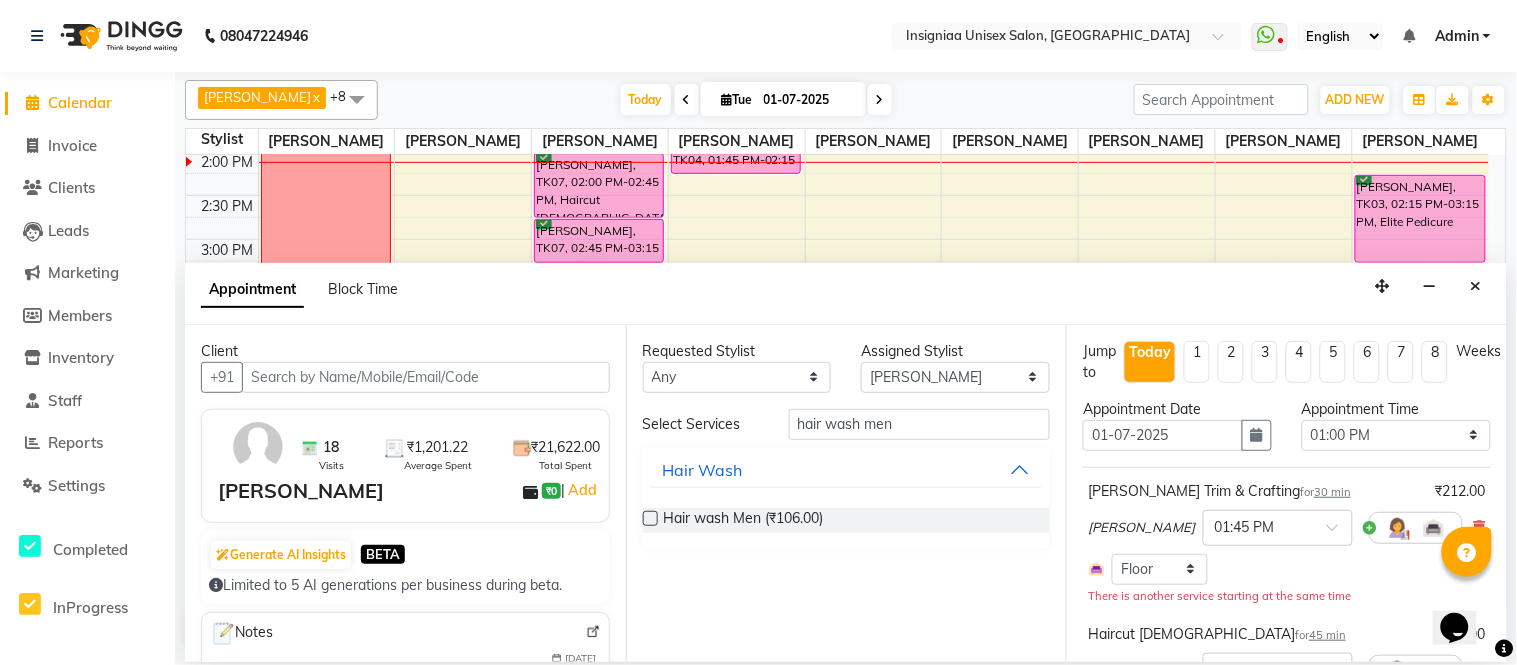 scroll, scrollTop: 433, scrollLeft: 0, axis: vertical 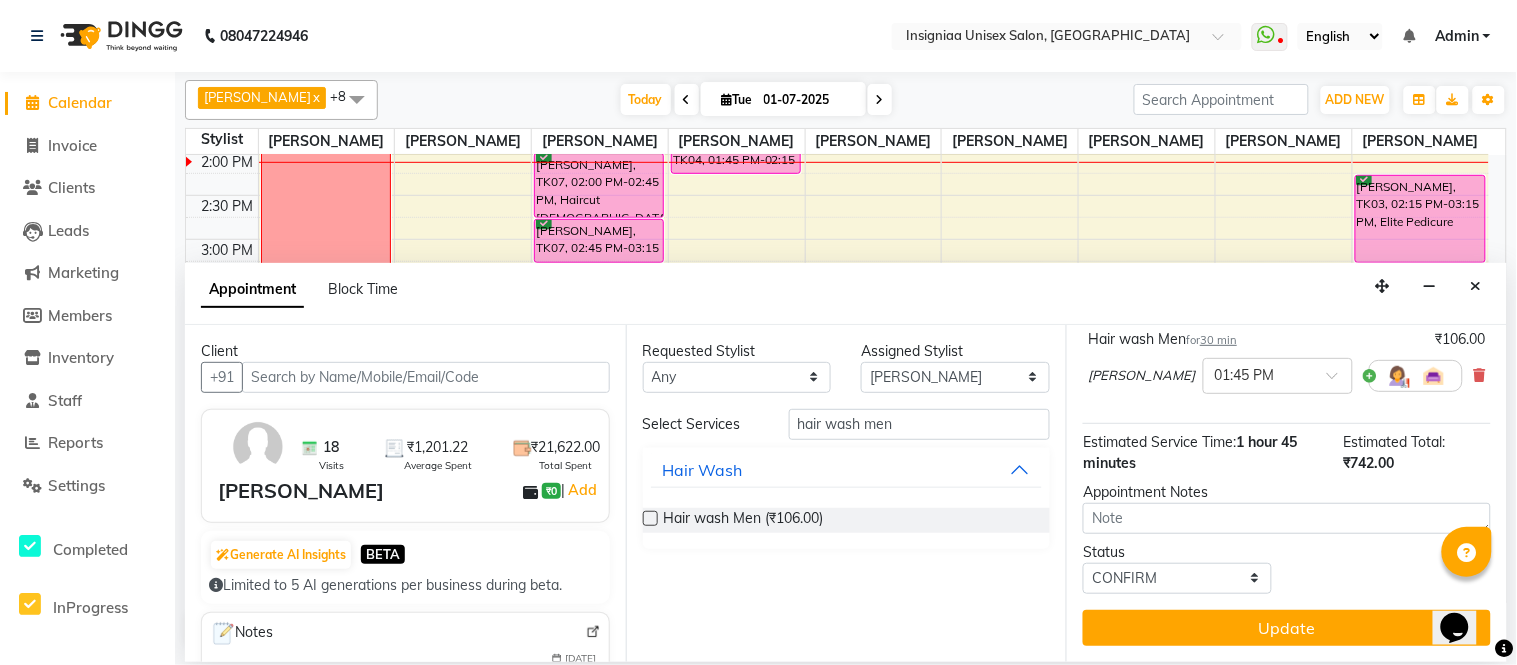 click on "Jump to [DATE] 1 2 3 4 5 6 7 8 Weeks Appointment Date [DATE] Appointment Time Select 11:00 AM 11:15 AM 11:30 AM 11:45 AM 12:00 PM 12:15 PM 12:30 PM 12:45 PM 01:00 PM 01:15 PM 01:30 PM 01:45 PM 02:00 PM 02:15 PM 02:30 PM 02:45 PM 03:00 PM 03:15 PM 03:30 PM 03:45 PM 04:00 PM 04:15 PM 04:30 PM 04:45 PM 05:00 PM 05:15 PM 05:30 PM 05:45 PM 06:00 PM 06:15 PM 06:30 PM 06:45 PM 07:00 PM 07:15 PM 07:30 PM 07:45 PM 08:00 PM 08:15 PM 08:30 PM 08:45 PM 09:00 PM [PERSON_NAME] Trim & Crafting   for  30 min ₹212.00 [PERSON_NAME] × 01:45 PM Select Room Floor There is another service starting at the same time Haircut [DEMOGRAPHIC_DATA]   for  45 min ₹424.00 [PERSON_NAME] × 01:00 PM Select Room Floor Hair wash Men   for  30 min ₹106.00 [PERSON_NAME] × 01:45 PM Estimated Service Time:  1 hour 45 minutes Estimated Total:  ₹742.00 Appointment Notes Status Select TENTATIVE CONFIRM CHECK-IN UPCOMING  Update" at bounding box center [1286, 493] 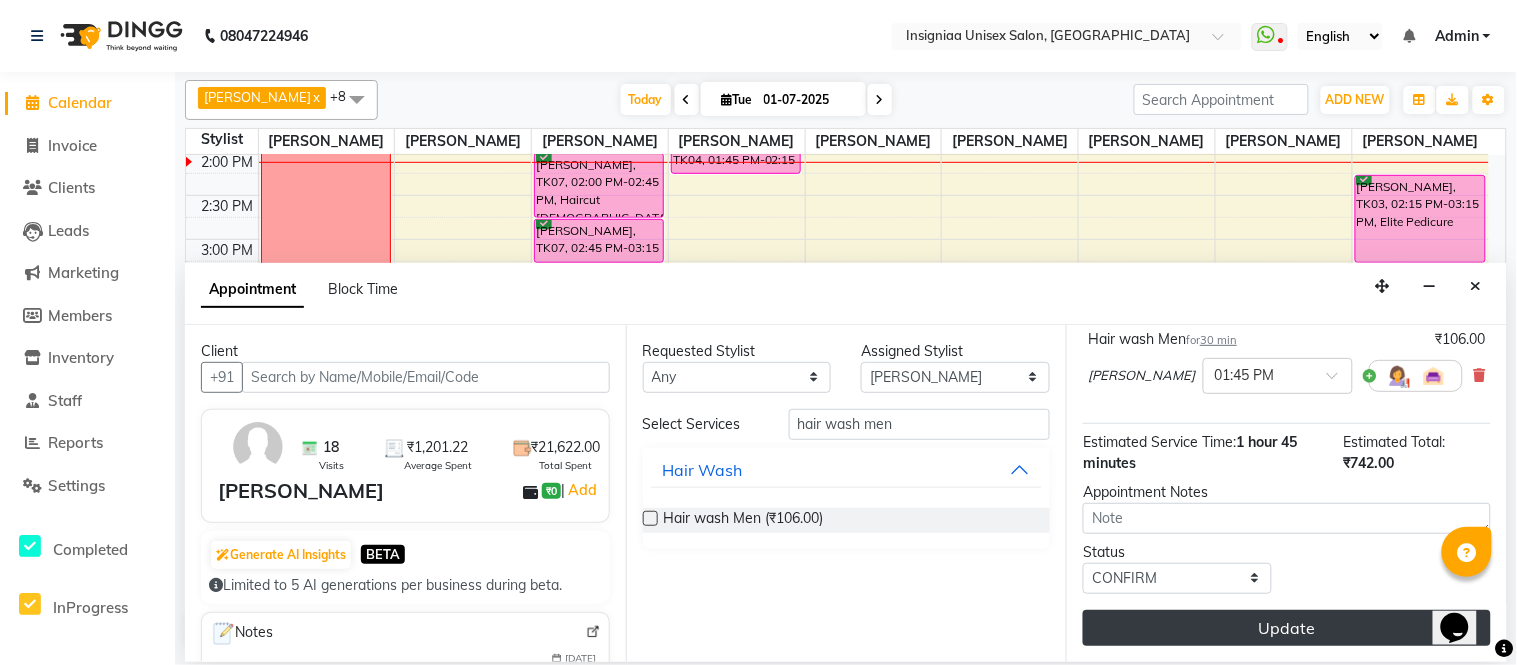 click on "Update" at bounding box center (1287, 628) 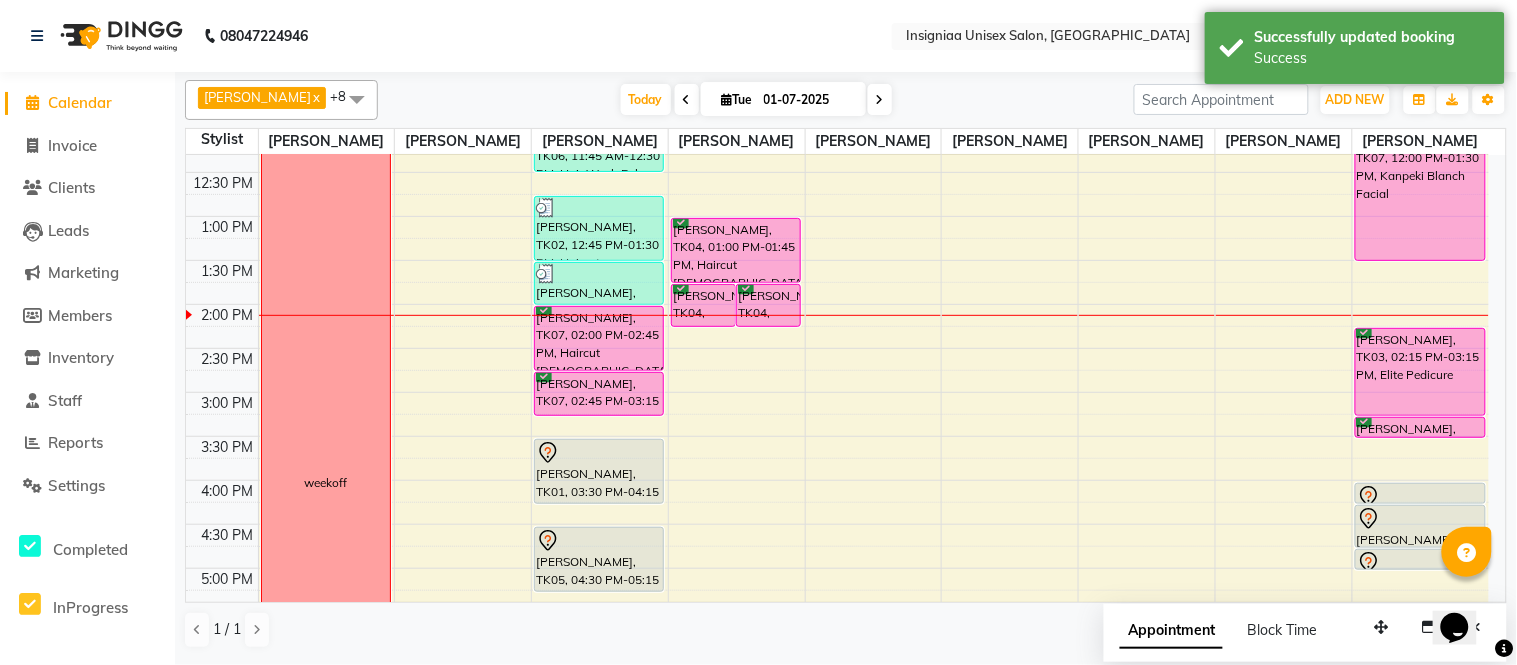 scroll, scrollTop: 133, scrollLeft: 0, axis: vertical 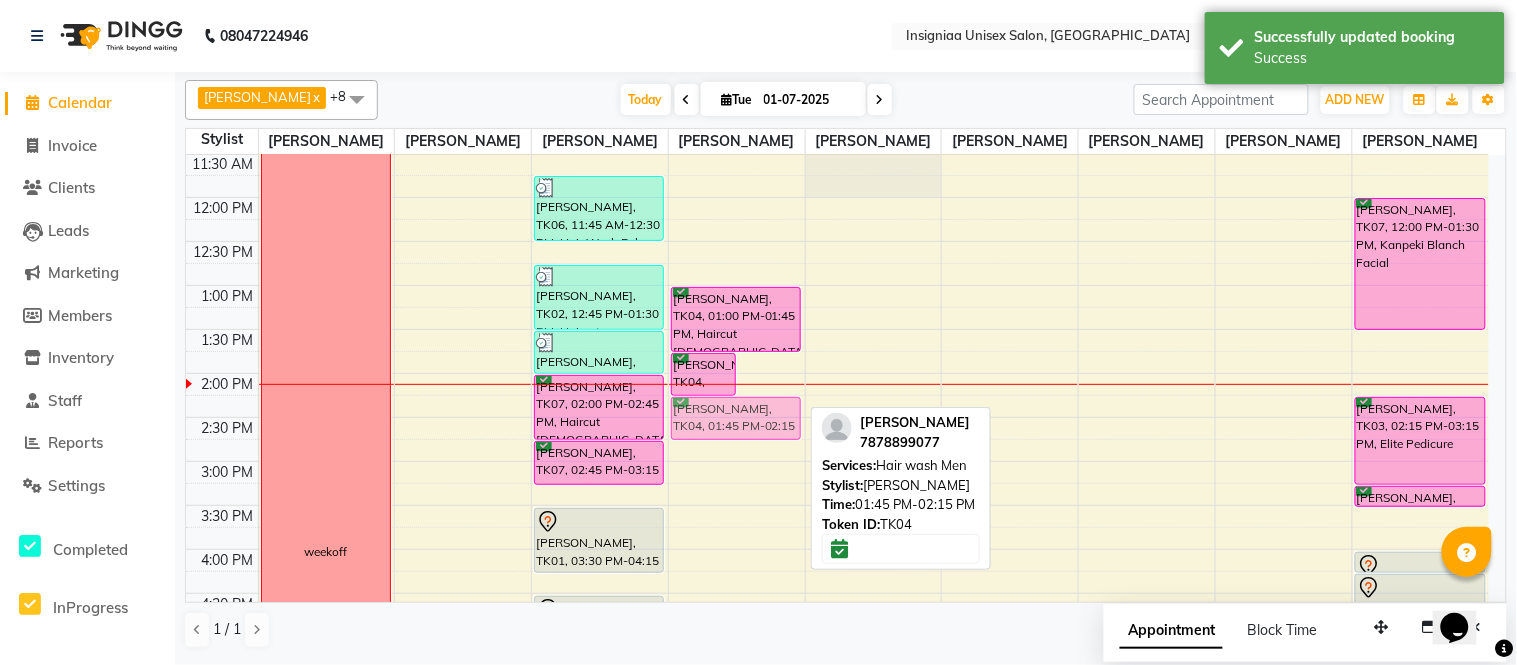 drag, startPoint x: 766, startPoint y: 386, endPoint x: 740, endPoint y: 430, distance: 51.10773 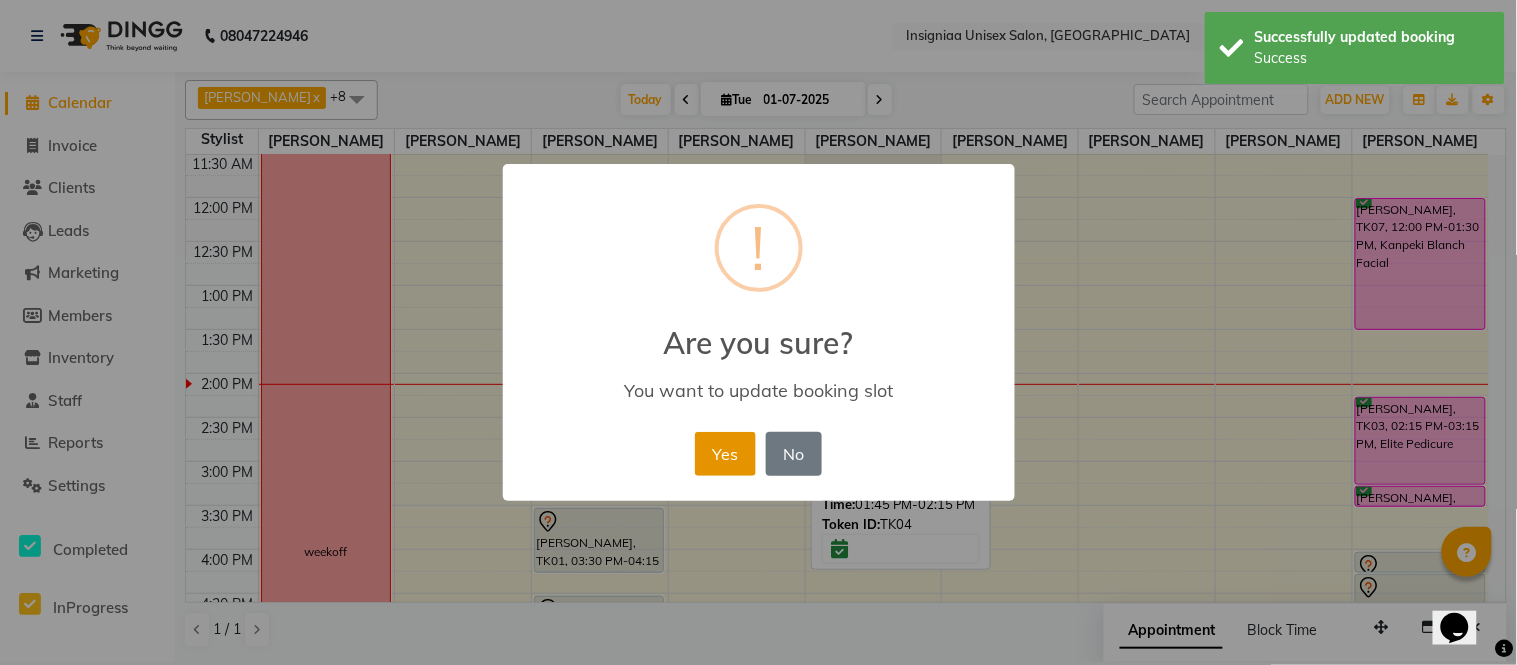 click on "Yes" at bounding box center (725, 454) 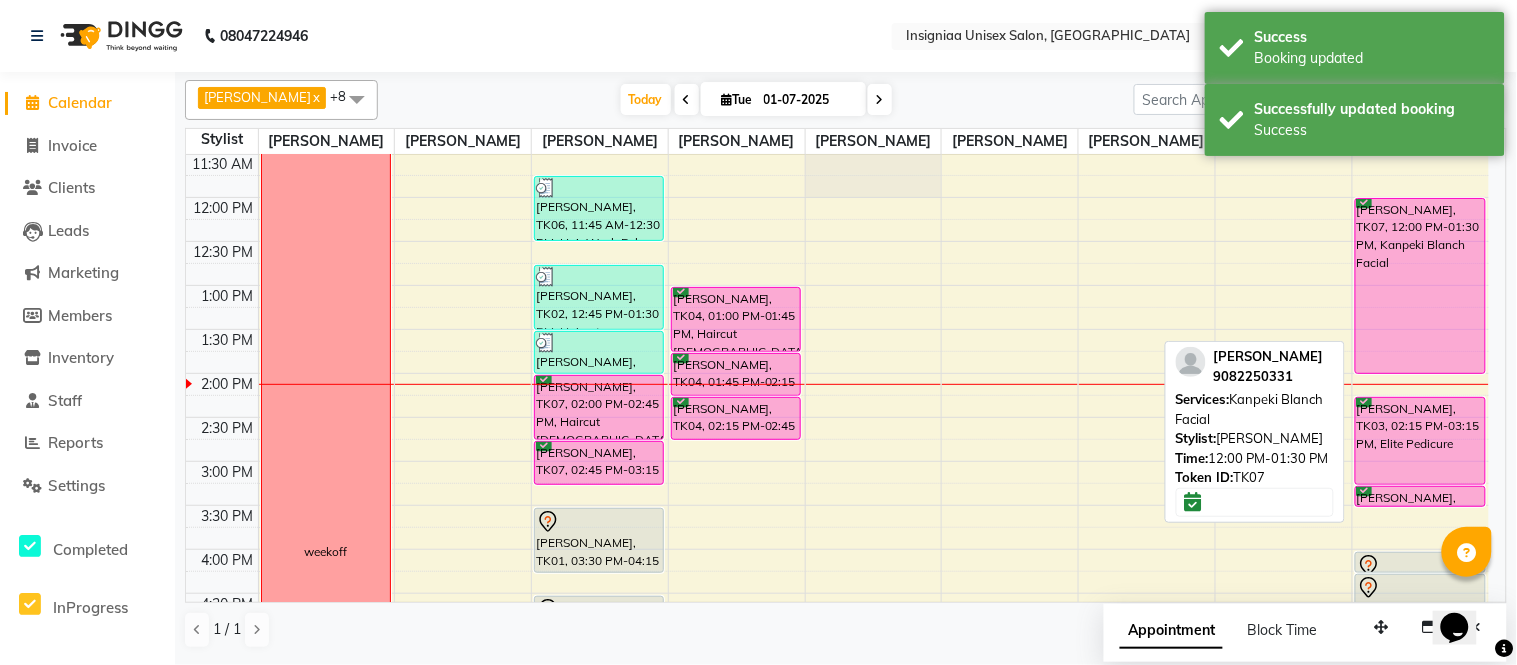 drag, startPoint x: 1418, startPoint y: 345, endPoint x: 1421, endPoint y: 381, distance: 36.124783 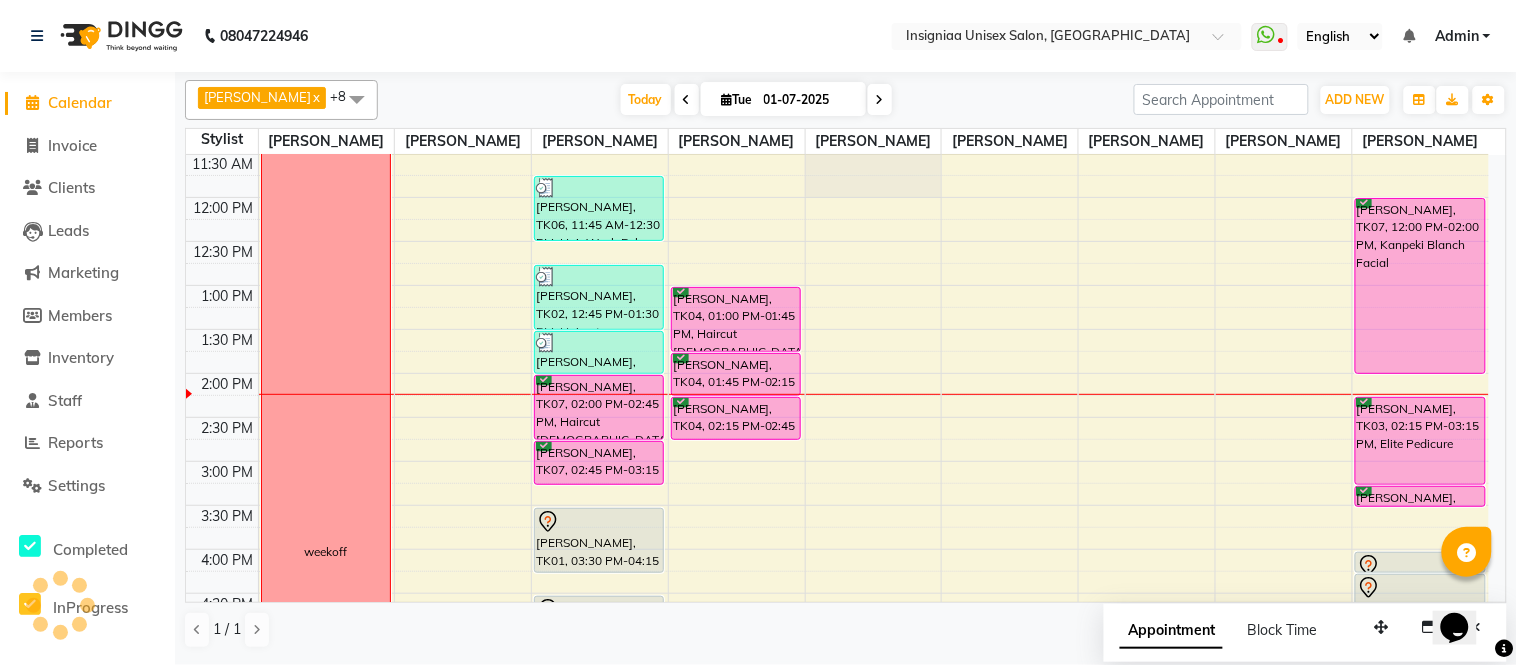 scroll, scrollTop: 133, scrollLeft: 0, axis: vertical 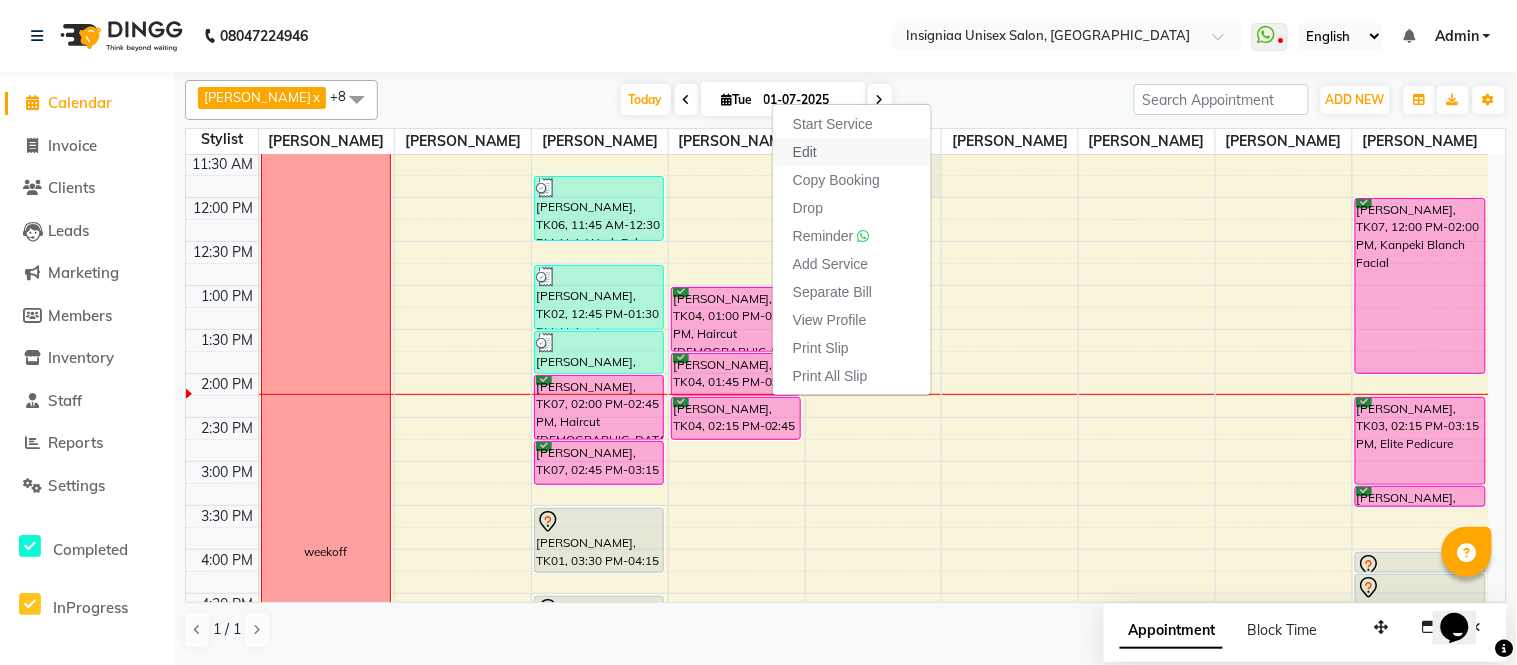 click on "Edit" at bounding box center (852, 152) 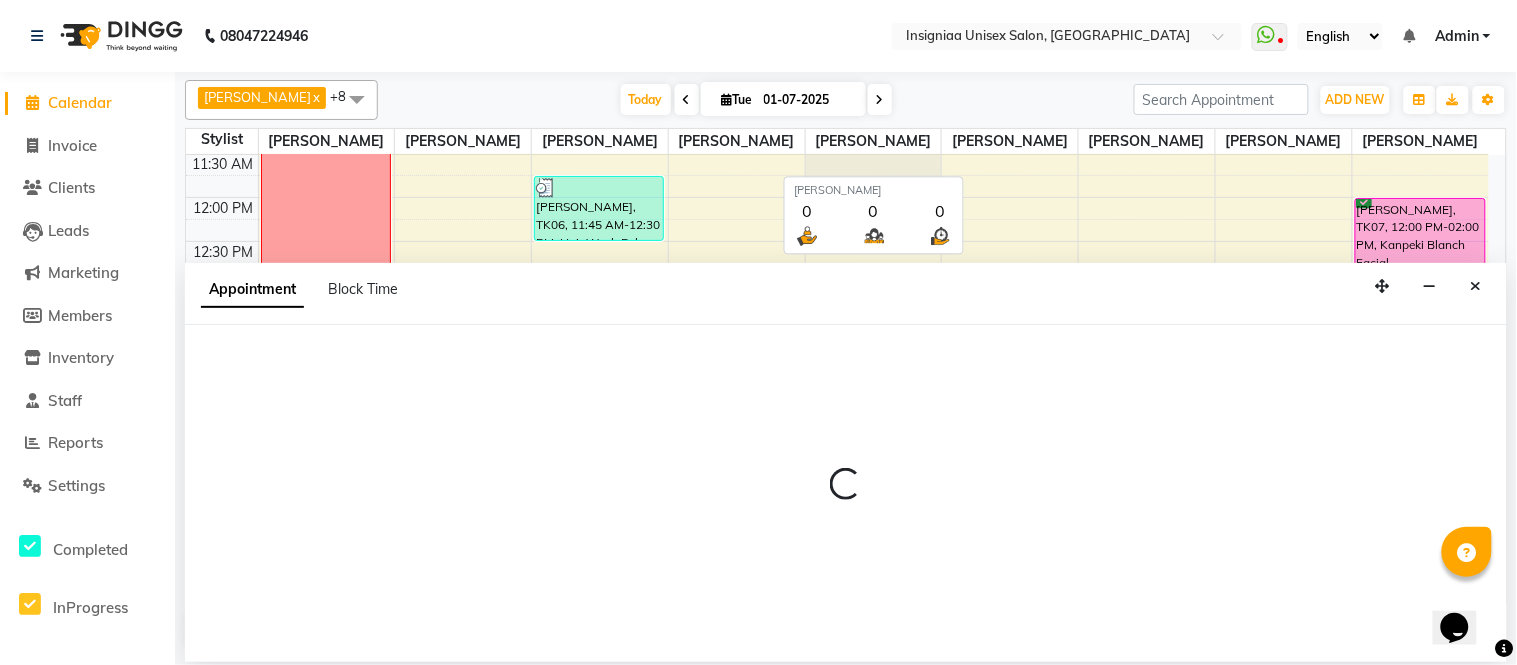 select on "confirm booking" 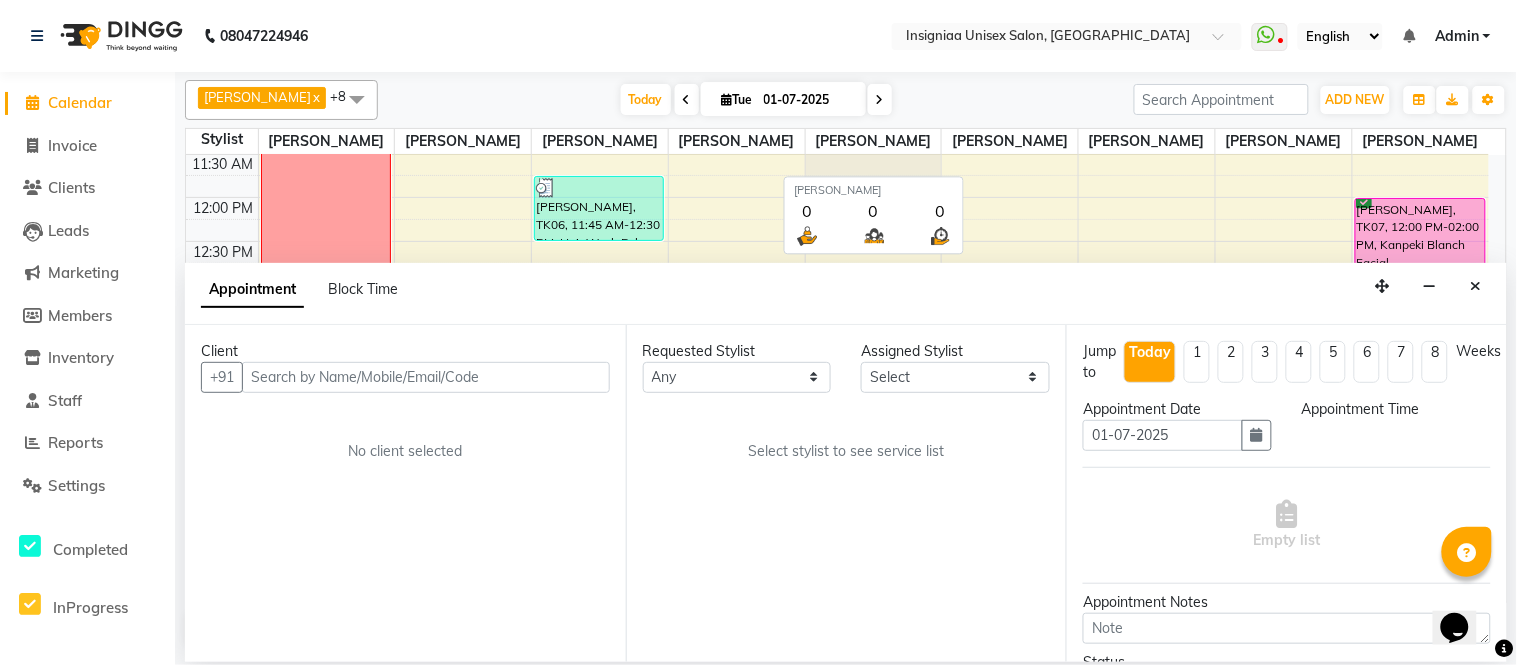 select on "58134" 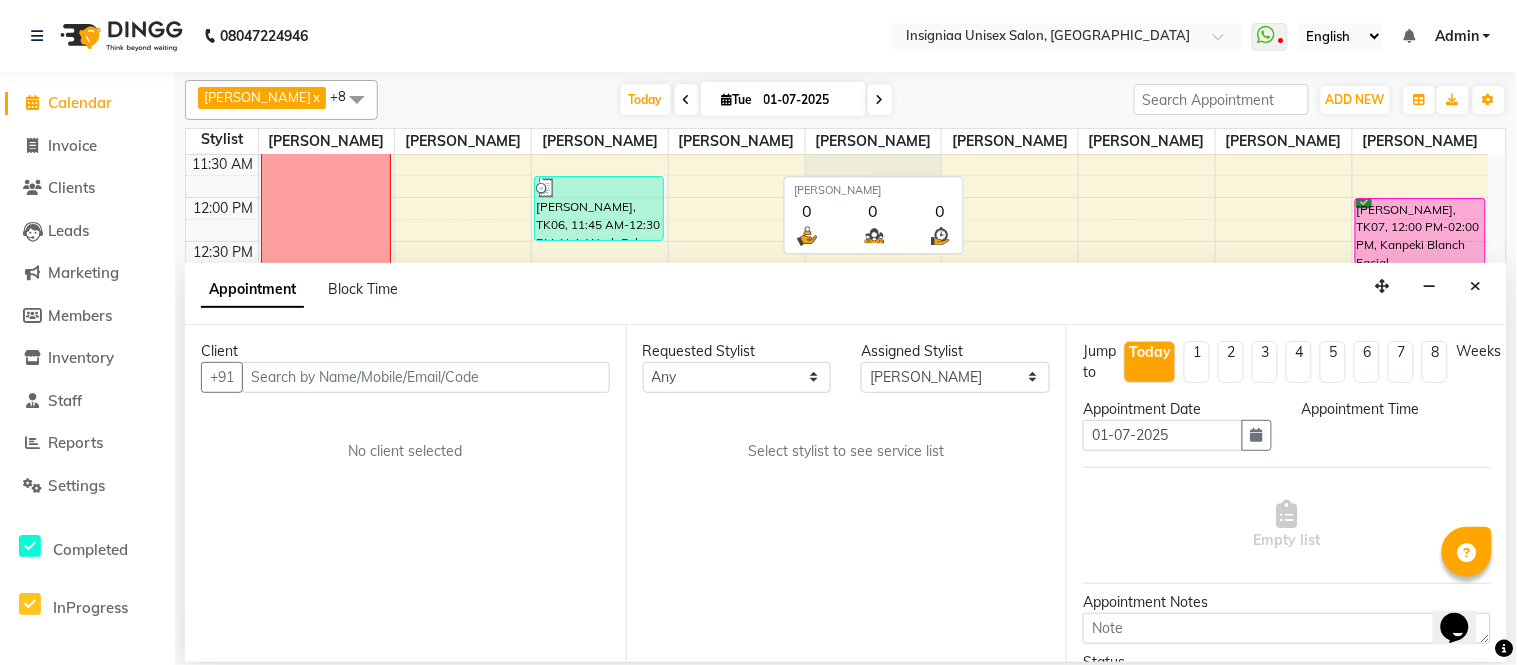 scroll, scrollTop: 355, scrollLeft: 0, axis: vertical 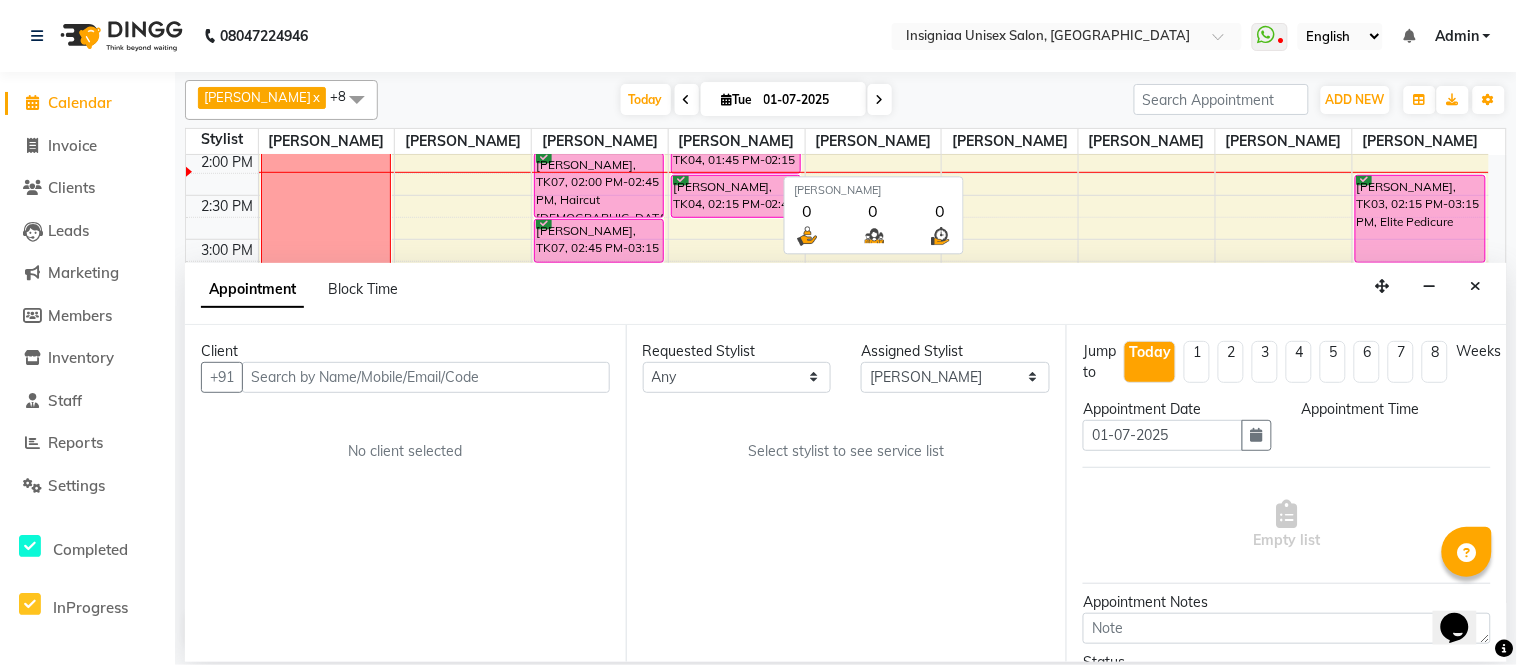 select on "780" 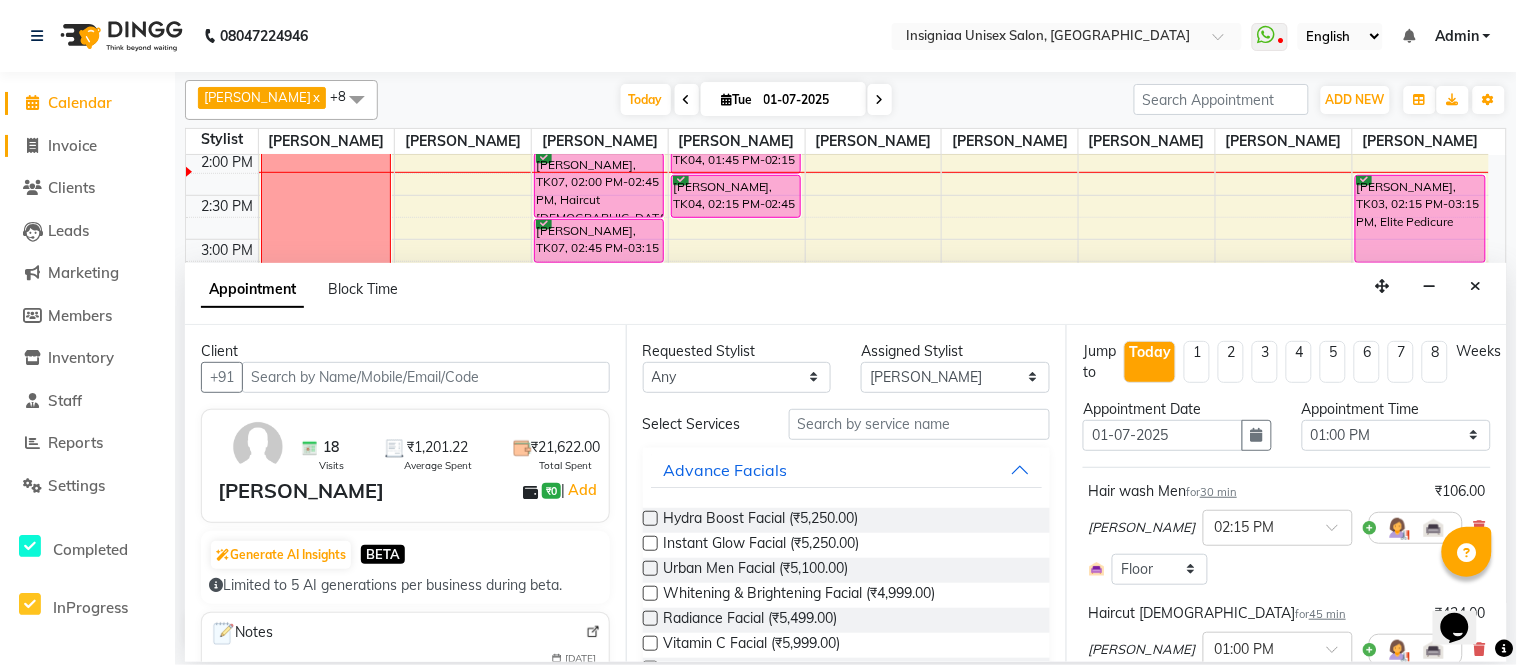 click on "Invoice" 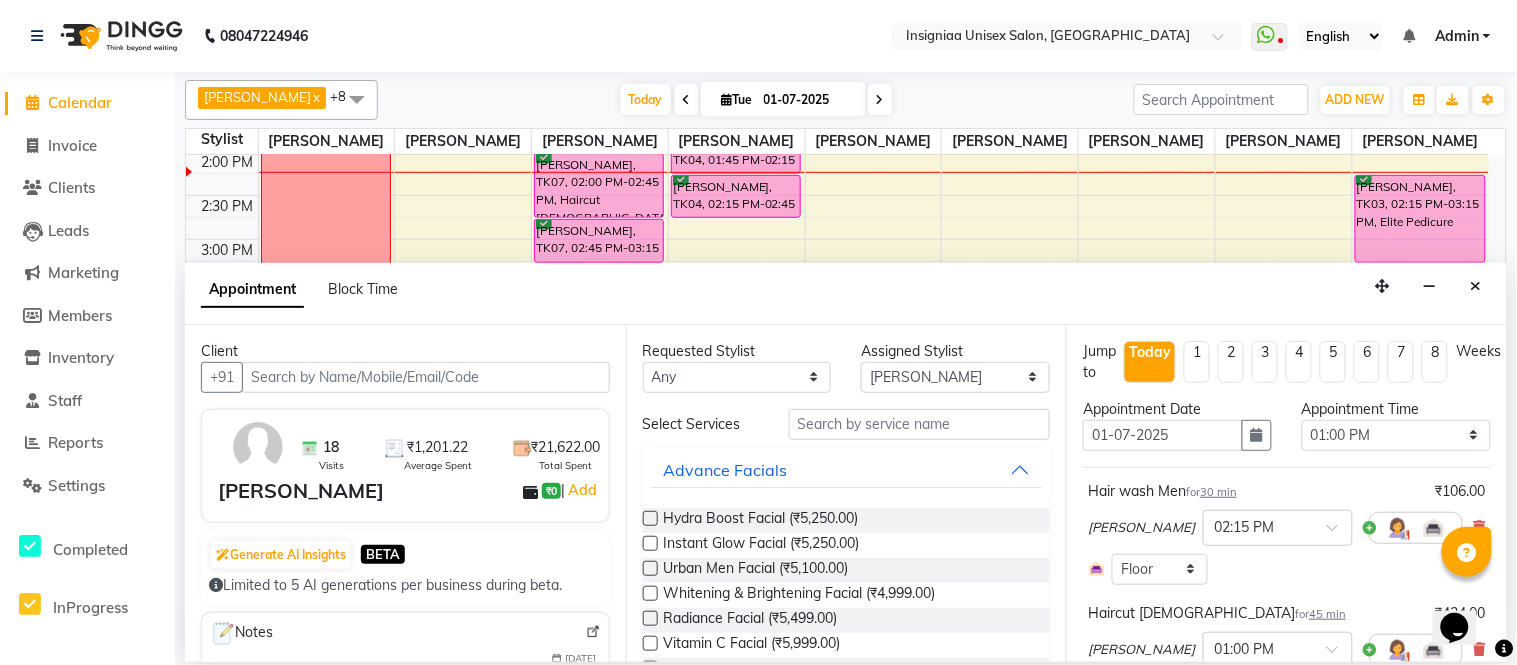 select on "6999" 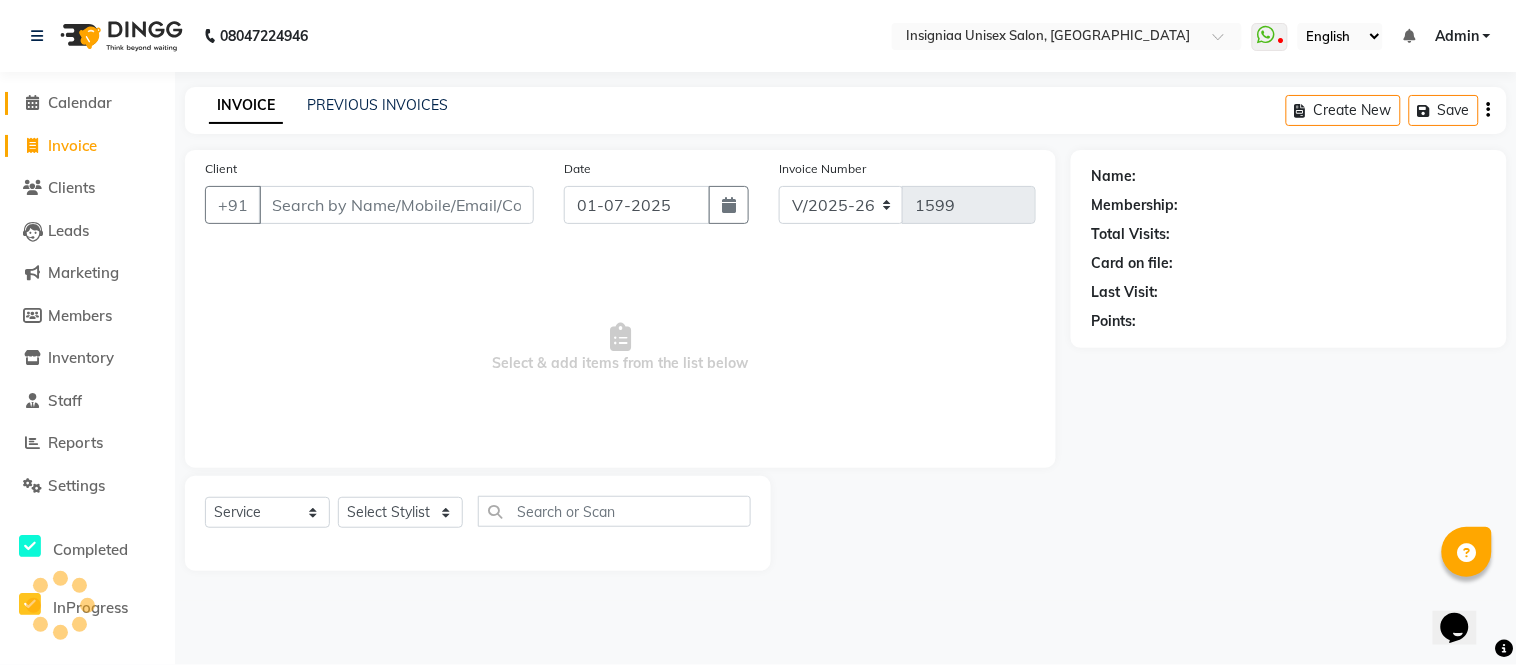 click on "Calendar" 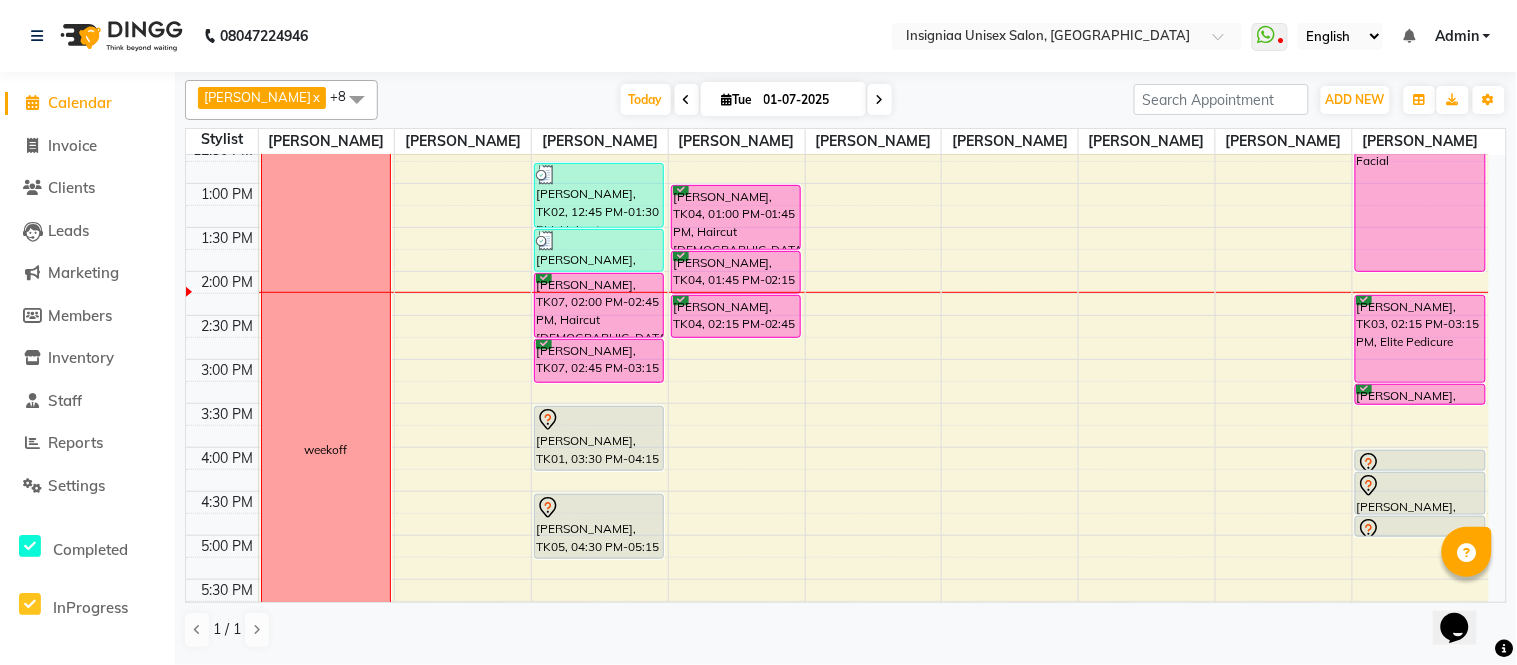 scroll, scrollTop: 333, scrollLeft: 0, axis: vertical 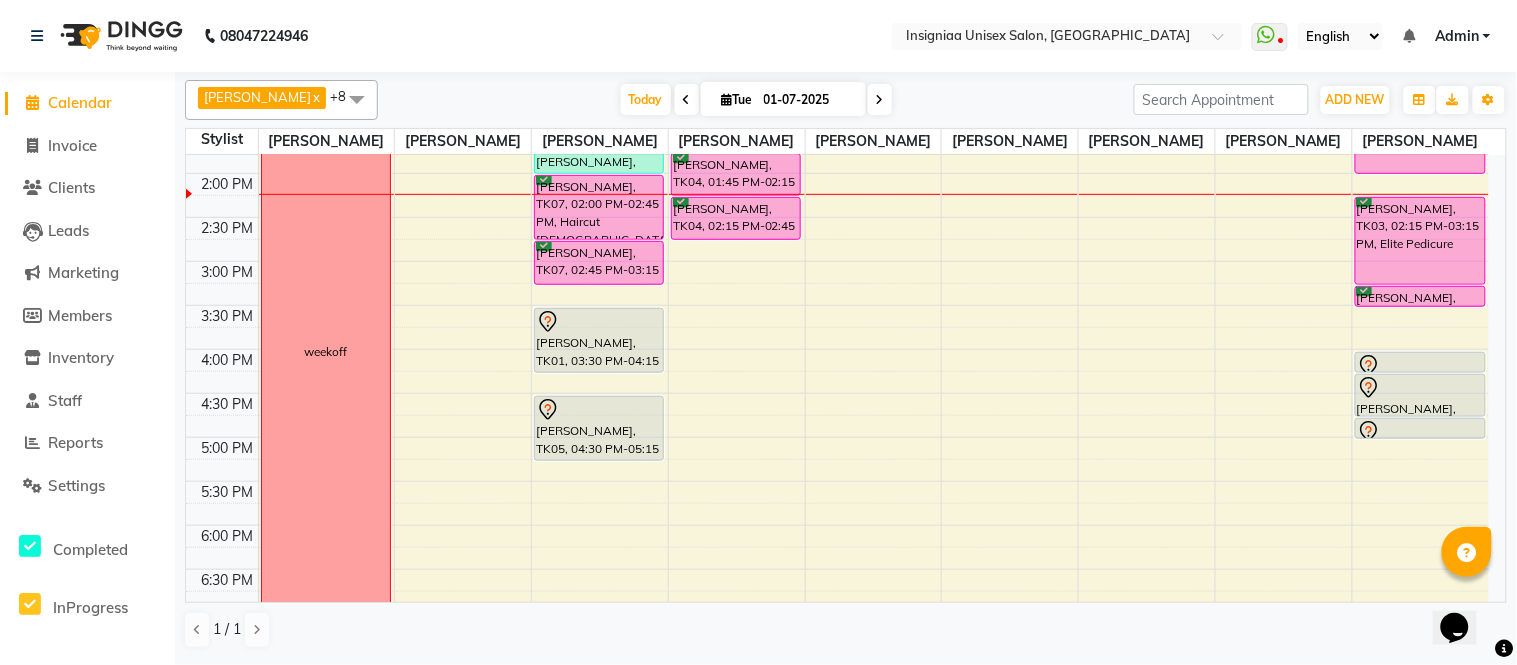 click at bounding box center [880, 99] 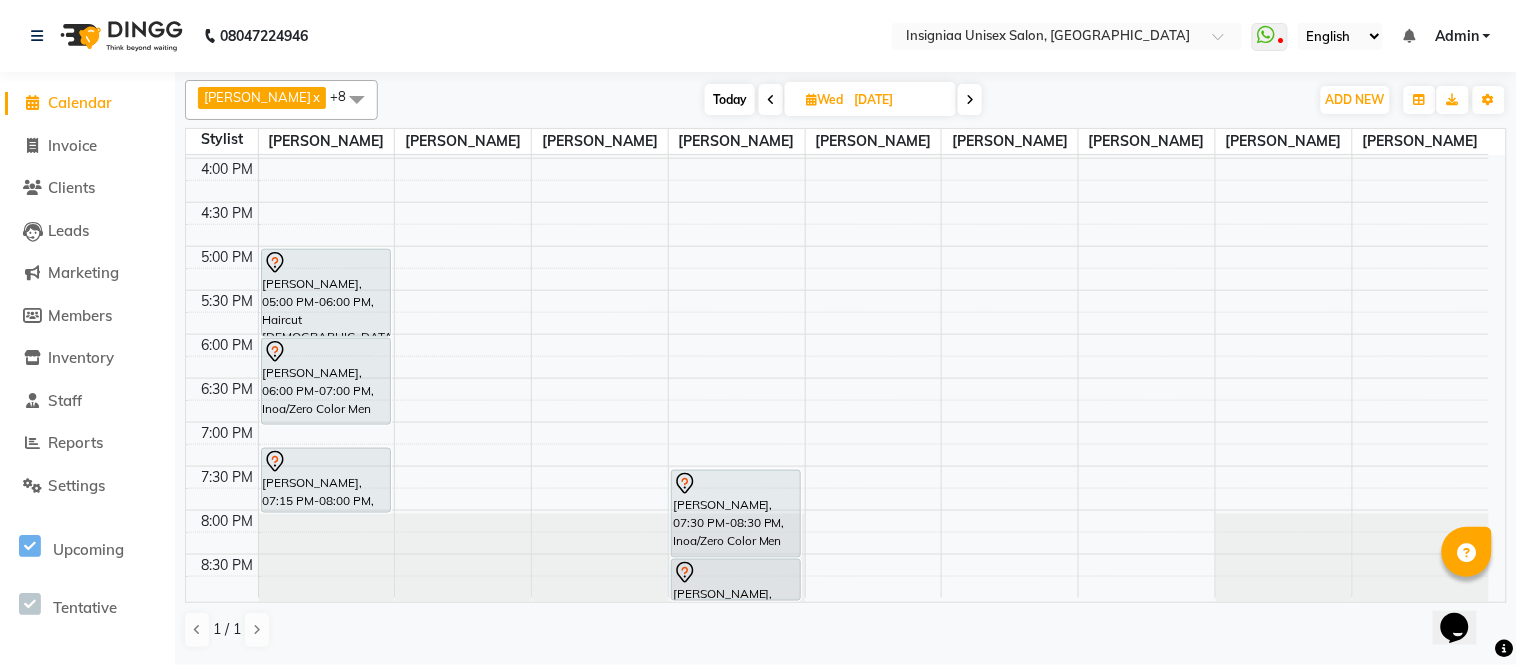 scroll, scrollTop: 434, scrollLeft: 0, axis: vertical 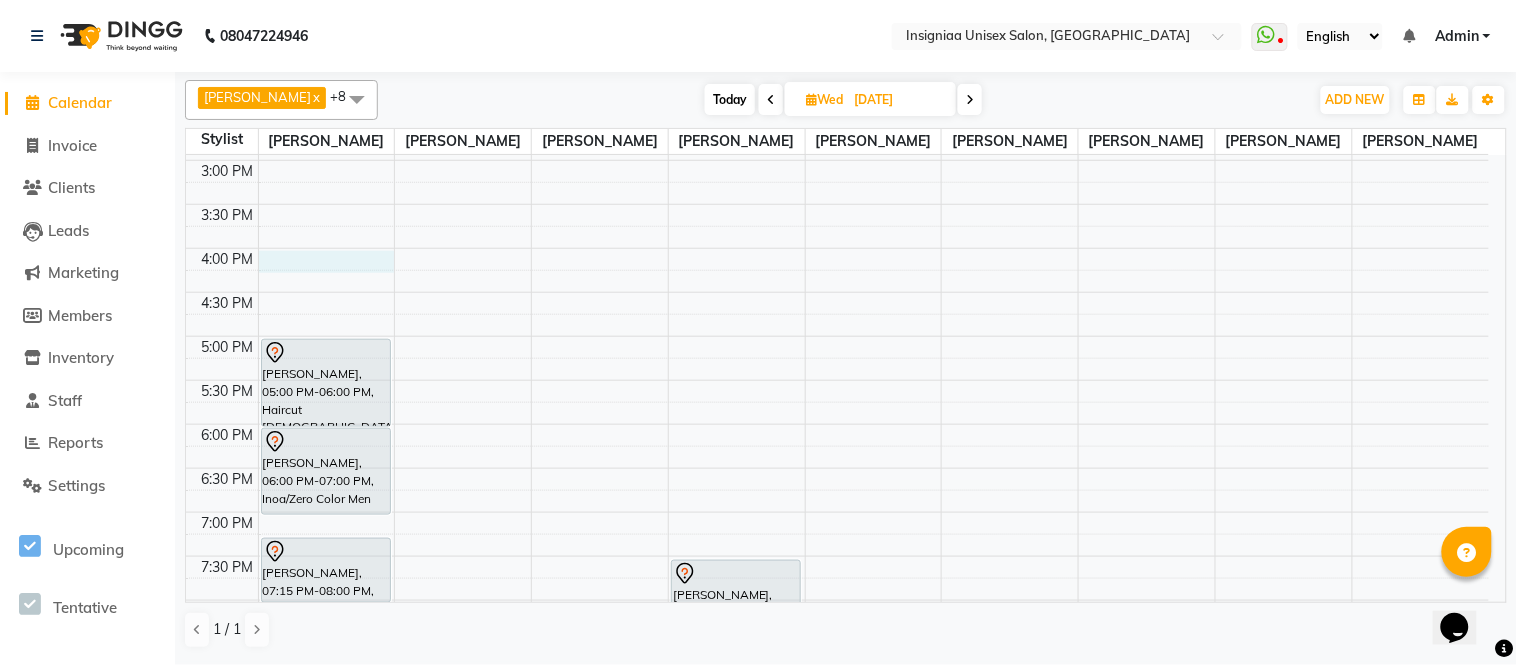 click on "10:00 AM 10:30 AM 11:00 AM 11:30 AM 12:00 PM 12:30 PM 1:00 PM 1:30 PM 2:00 PM 2:30 PM 3:00 PM 3:30 PM 4:00 PM 4:30 PM 5:00 PM 5:30 PM 6:00 PM 6:30 PM 7:00 PM 7:30 PM 8:00 PM 8:30 PM             [PERSON_NAME], 12:30 PM-01:30 PM, Hair Wash Upto Waist             [PERSON_NAME], 05:00 PM-06:00 PM, Haircut [DEMOGRAPHIC_DATA] By Senior Stylist             [PERSON_NAME], 06:00 PM-07:00 PM, Inoa/Zero Color Men             [PERSON_NAME], 07:15 PM-08:00 PM, Haircut Boys (12 years)             [PERSON_NAME], 07:30 PM-08:30 PM, Inoa/Zero Color Men             [PERSON_NAME], 08:30 PM-09:00 PM, Haircut [DEMOGRAPHIC_DATA]" at bounding box center [837, 204] 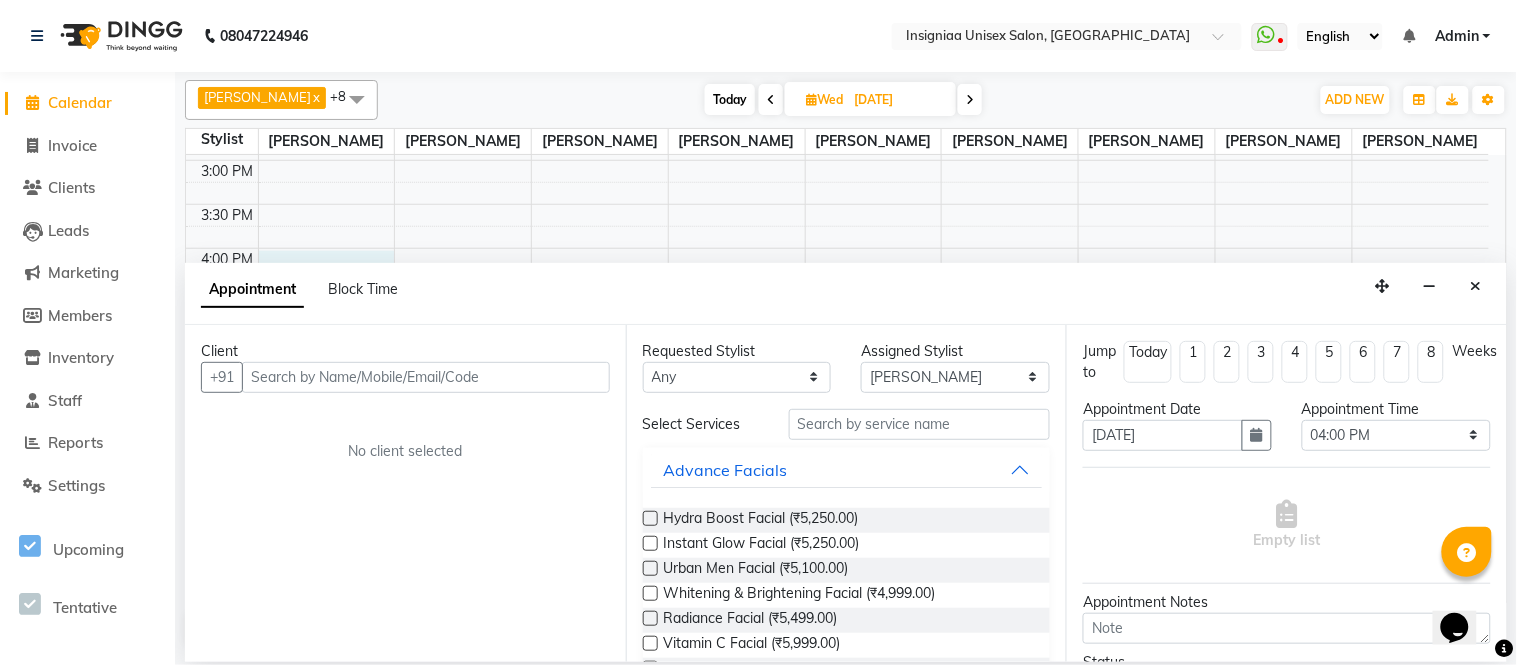 click at bounding box center [426, 377] 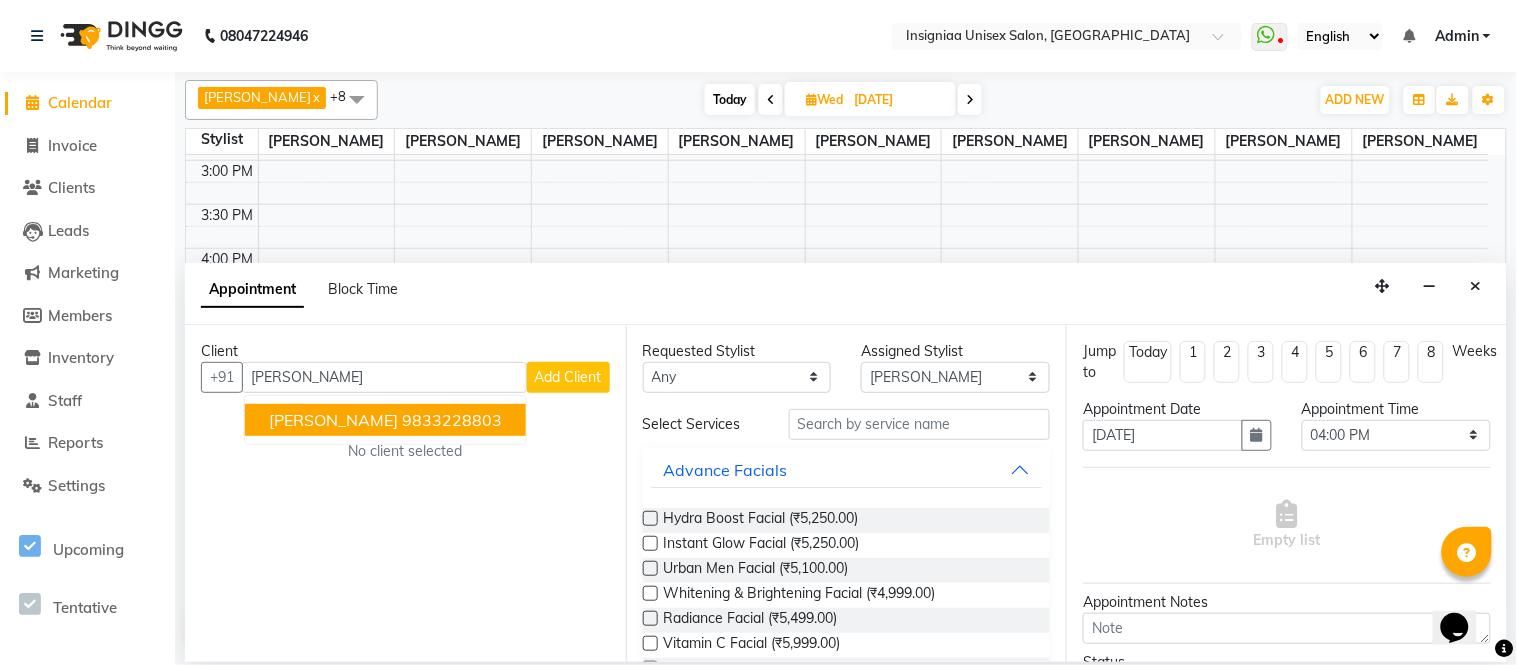 click on "9833228803" at bounding box center (452, 420) 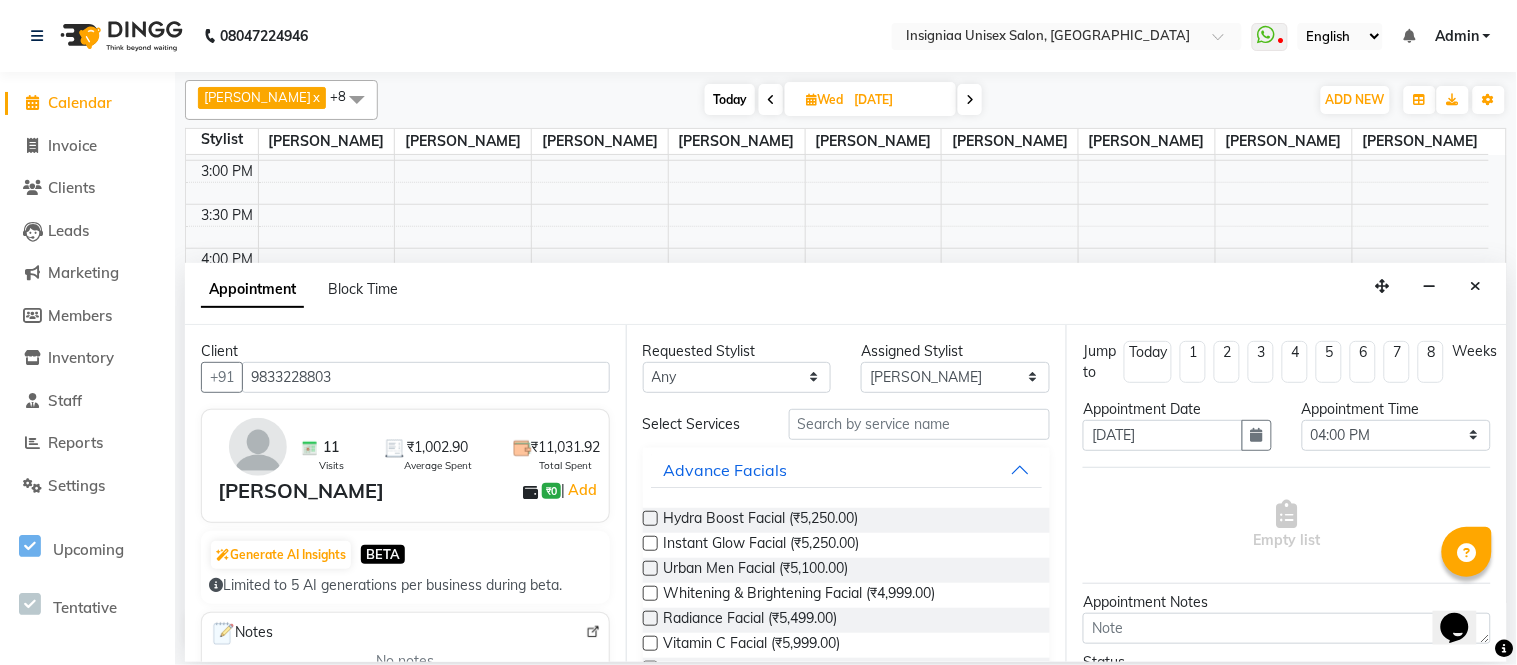 type on "9833228803" 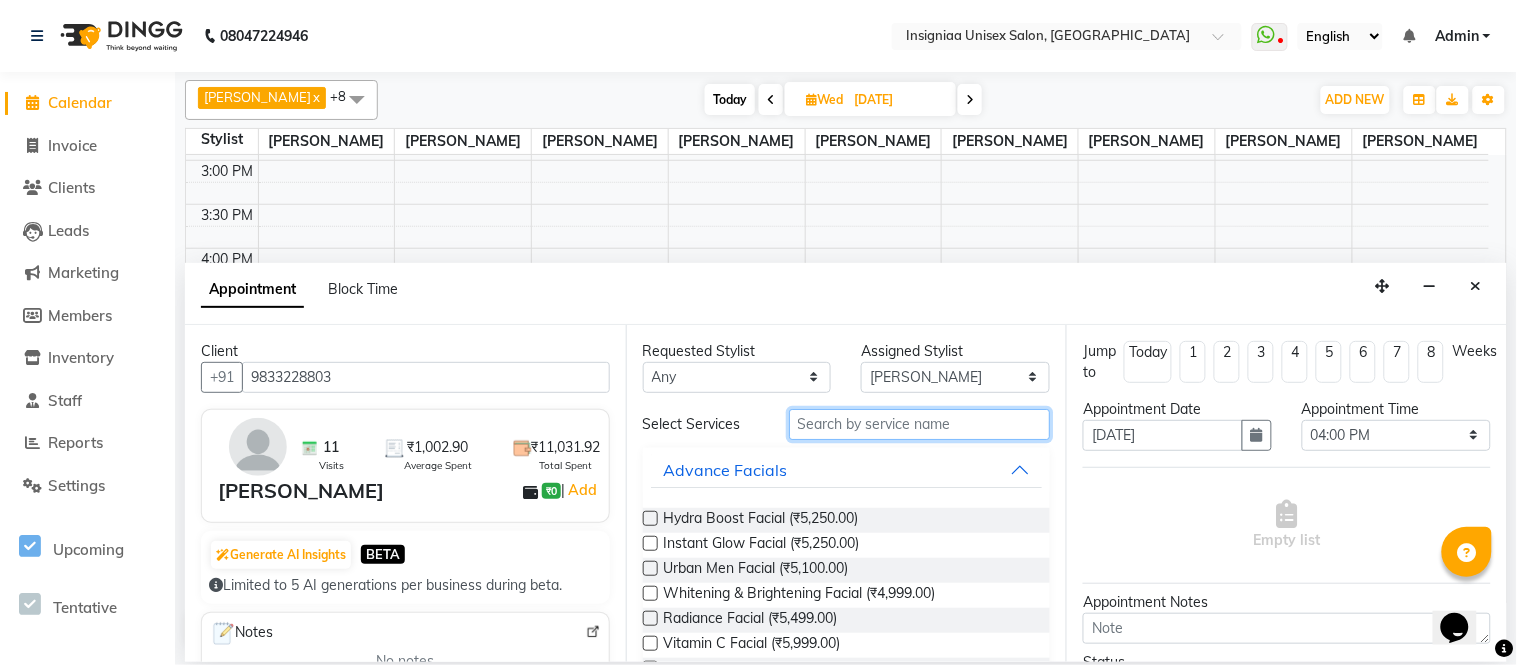 click at bounding box center (920, 424) 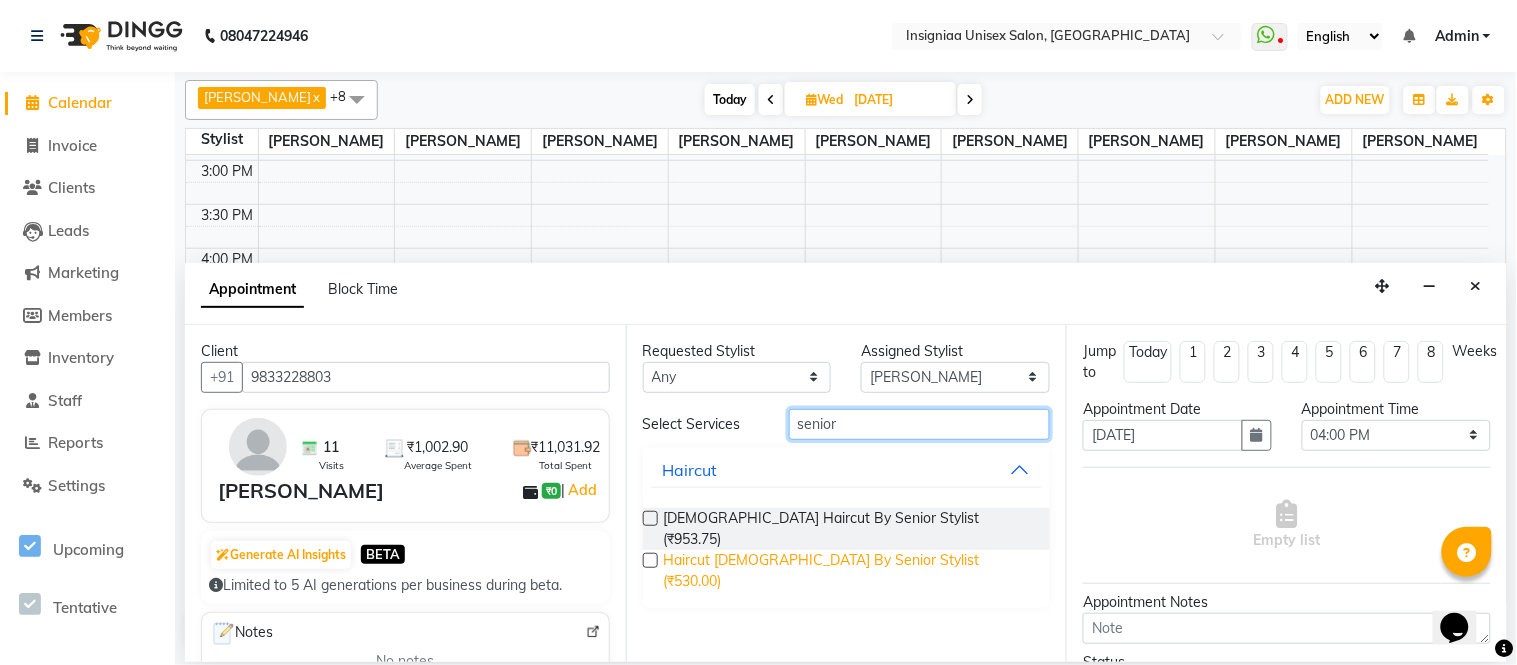type on "senior" 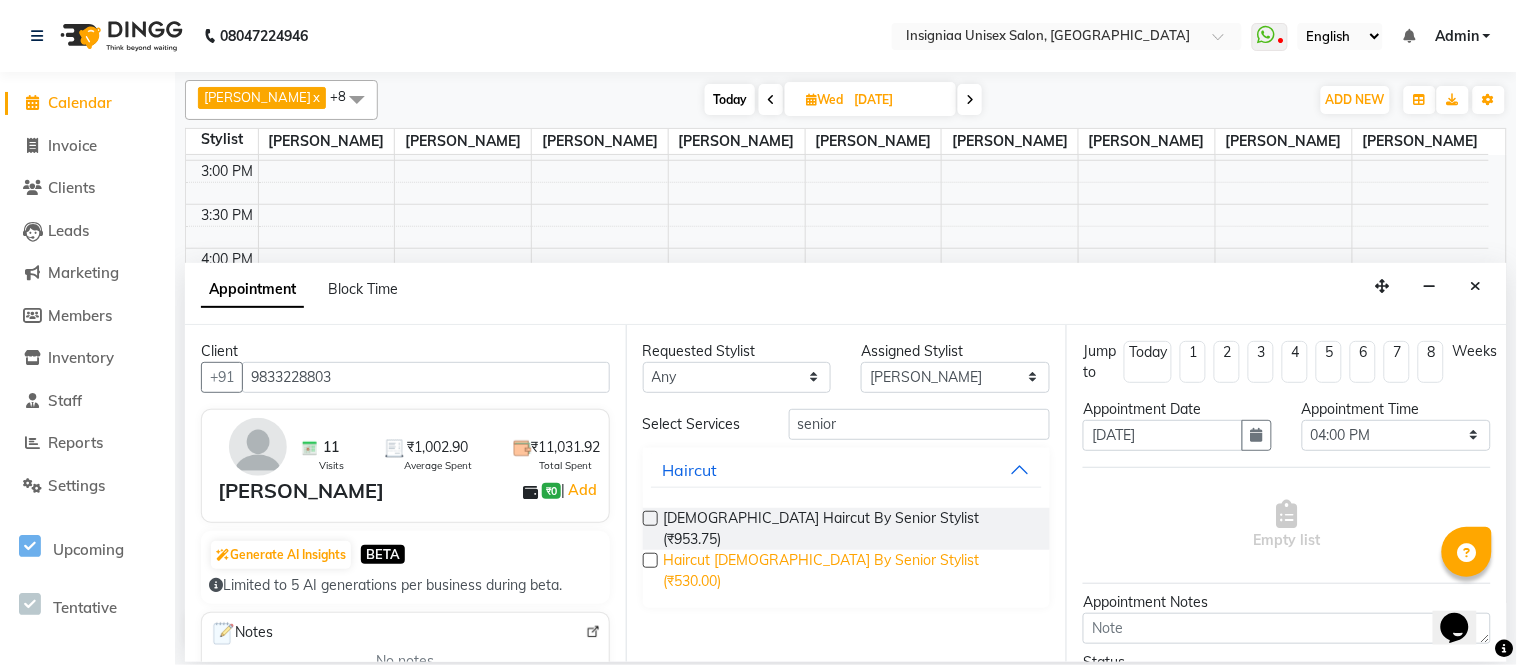 click on "Haircut [DEMOGRAPHIC_DATA] By Senior Stylist (₹530.00)" at bounding box center (849, 571) 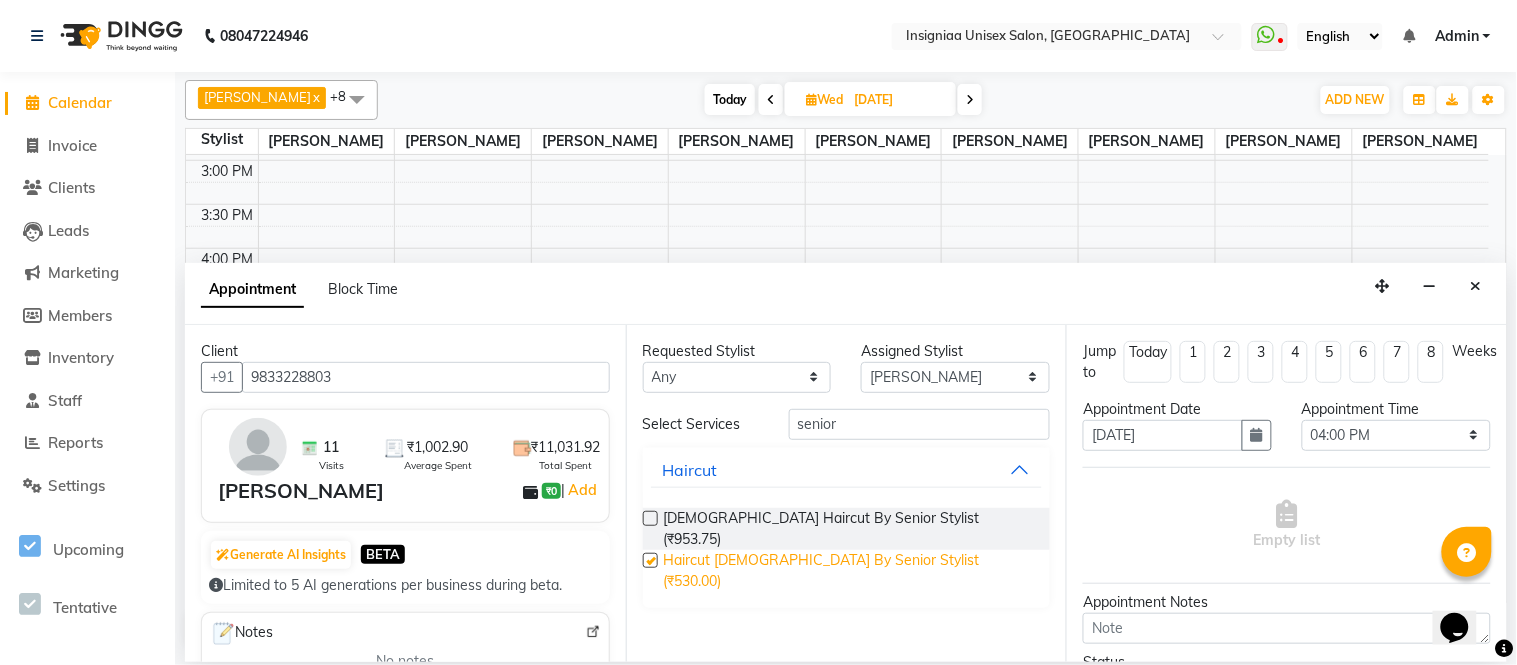 checkbox on "false" 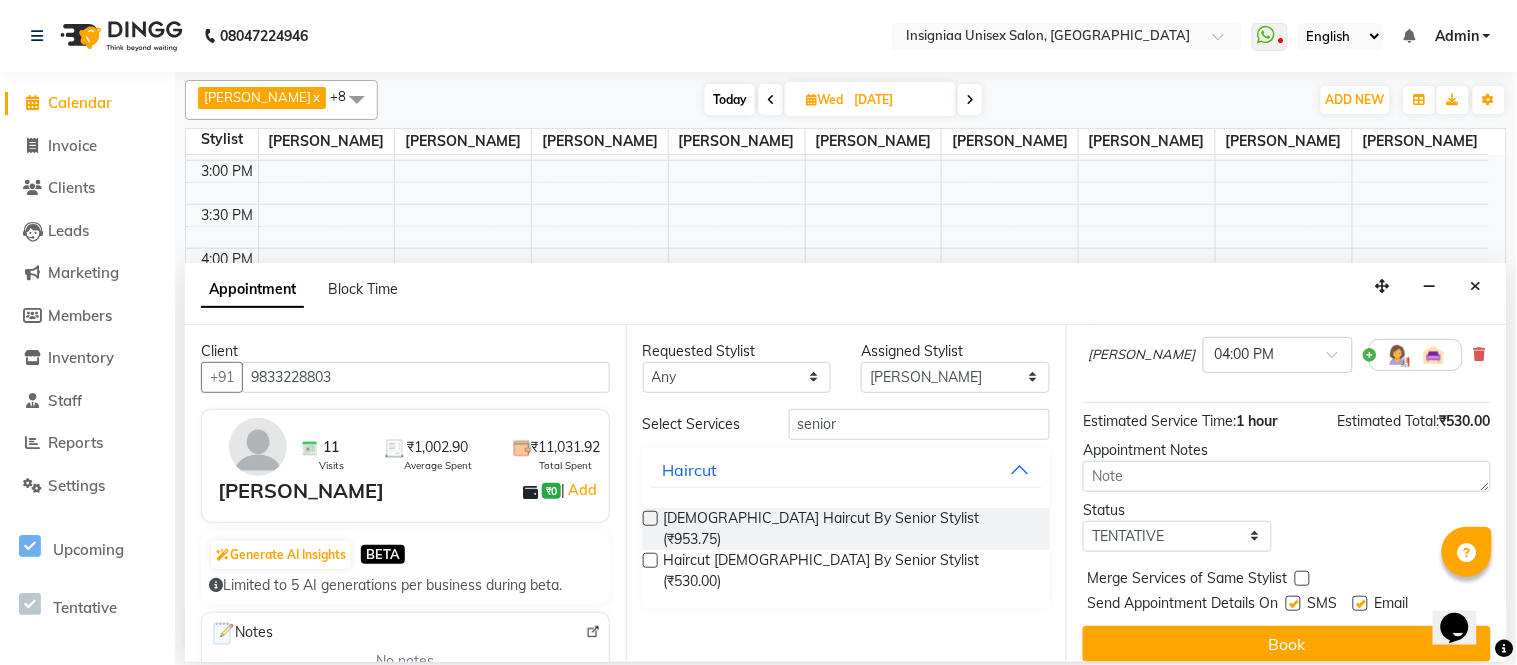 scroll, scrollTop: 207, scrollLeft: 0, axis: vertical 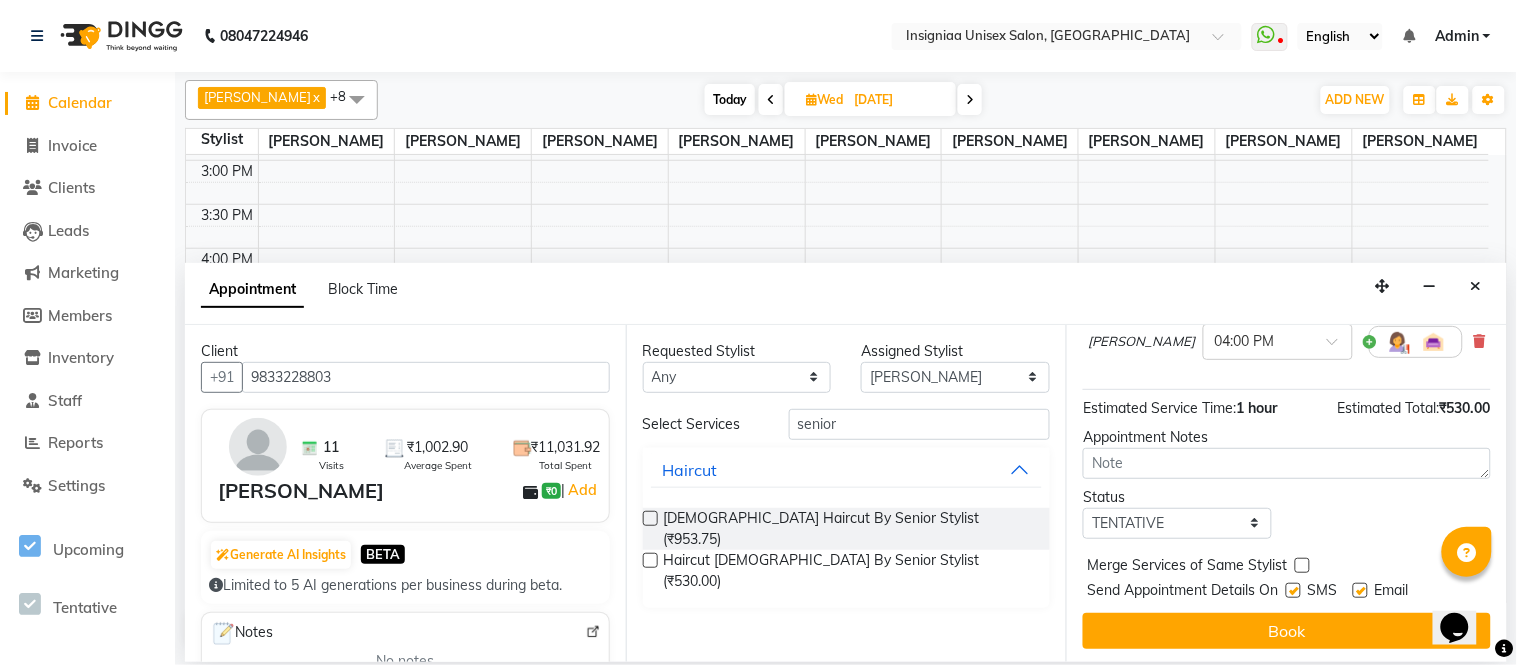 click at bounding box center [1360, 590] 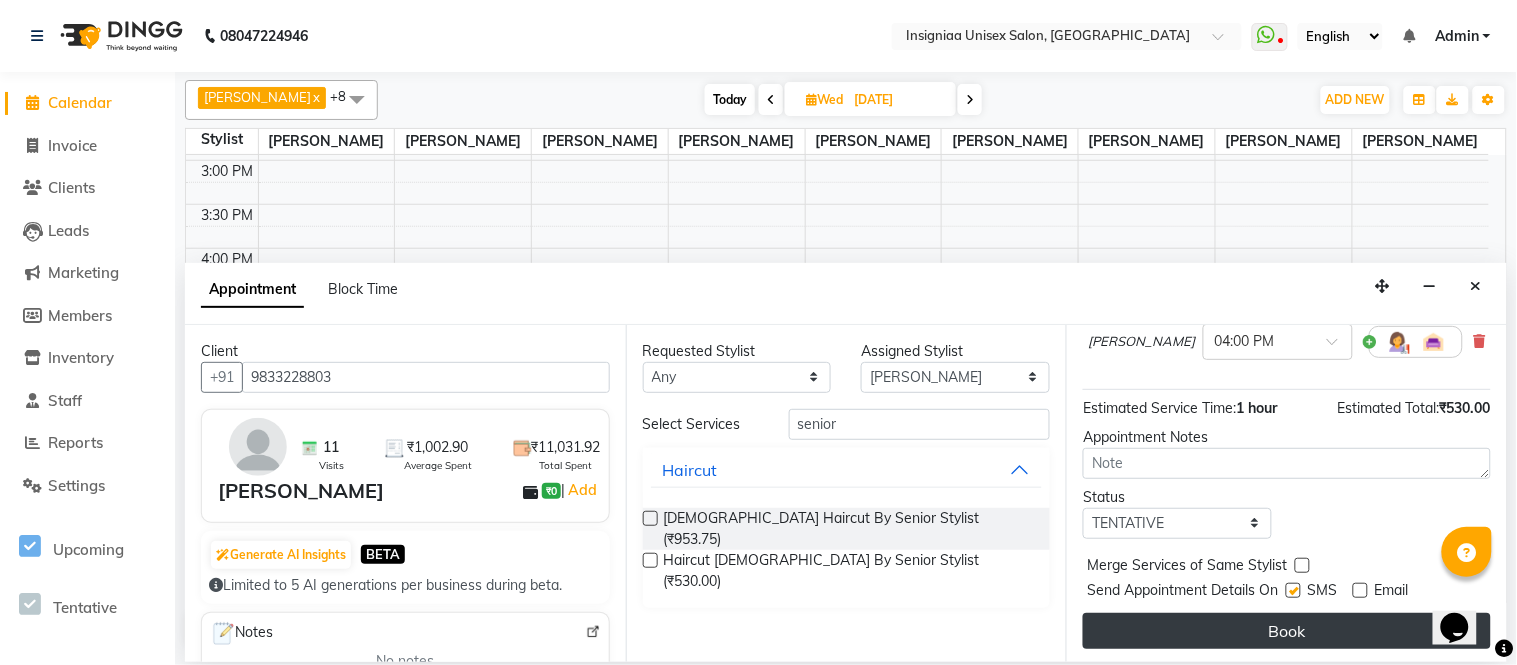 click on "Book" at bounding box center (1287, 631) 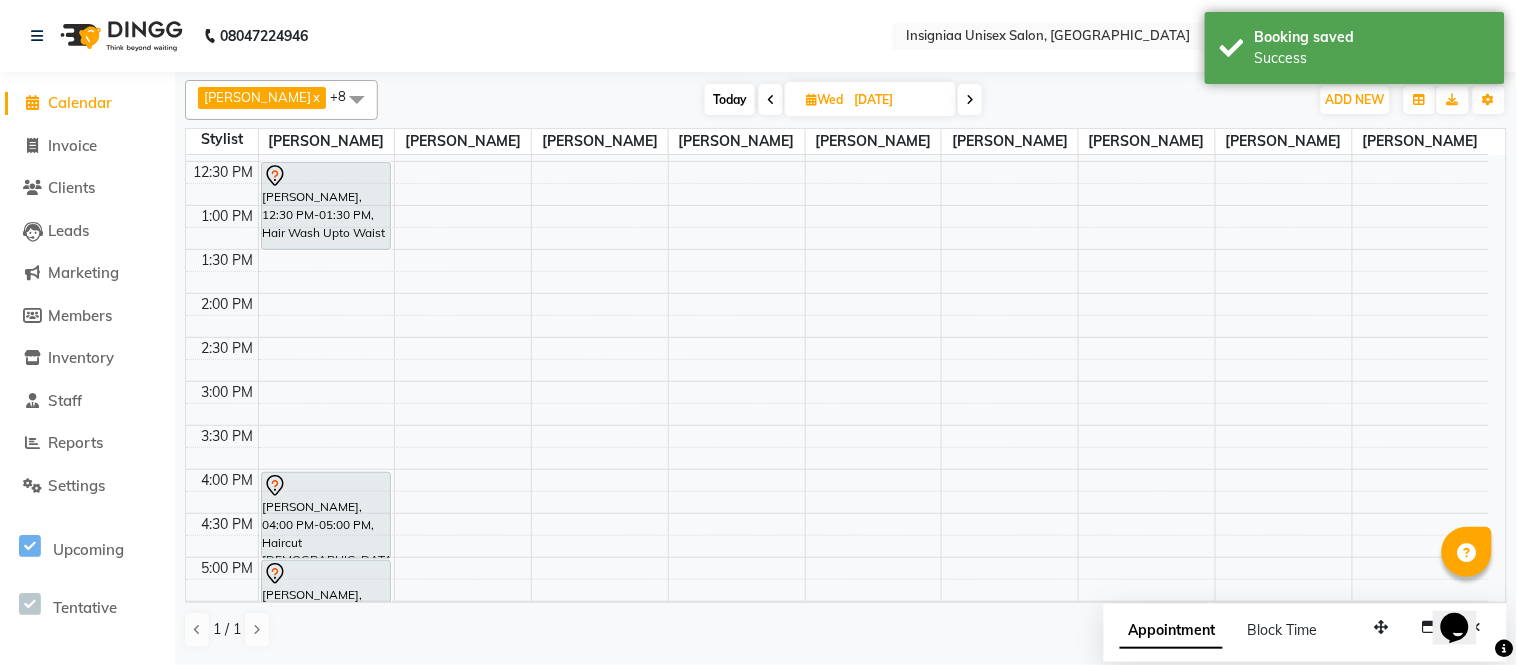 scroll, scrollTop: 212, scrollLeft: 0, axis: vertical 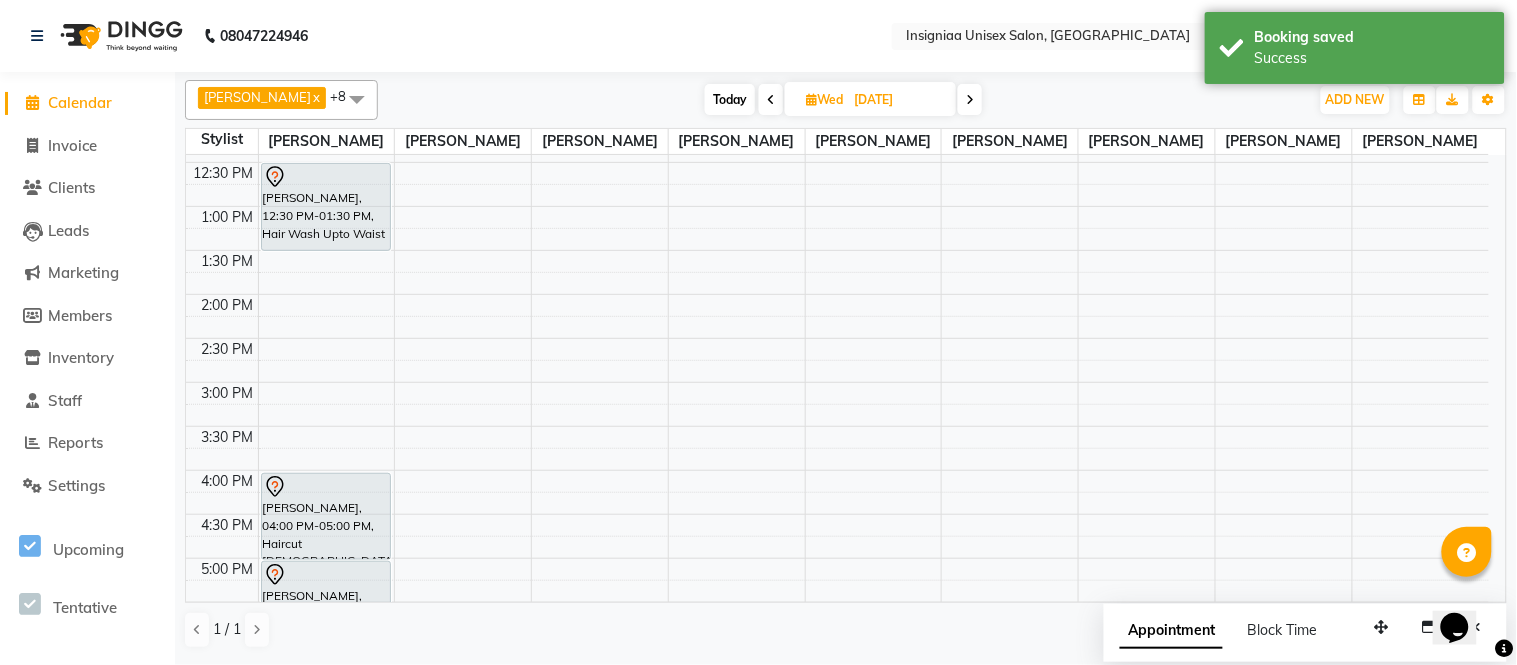 click on "Today" at bounding box center (730, 99) 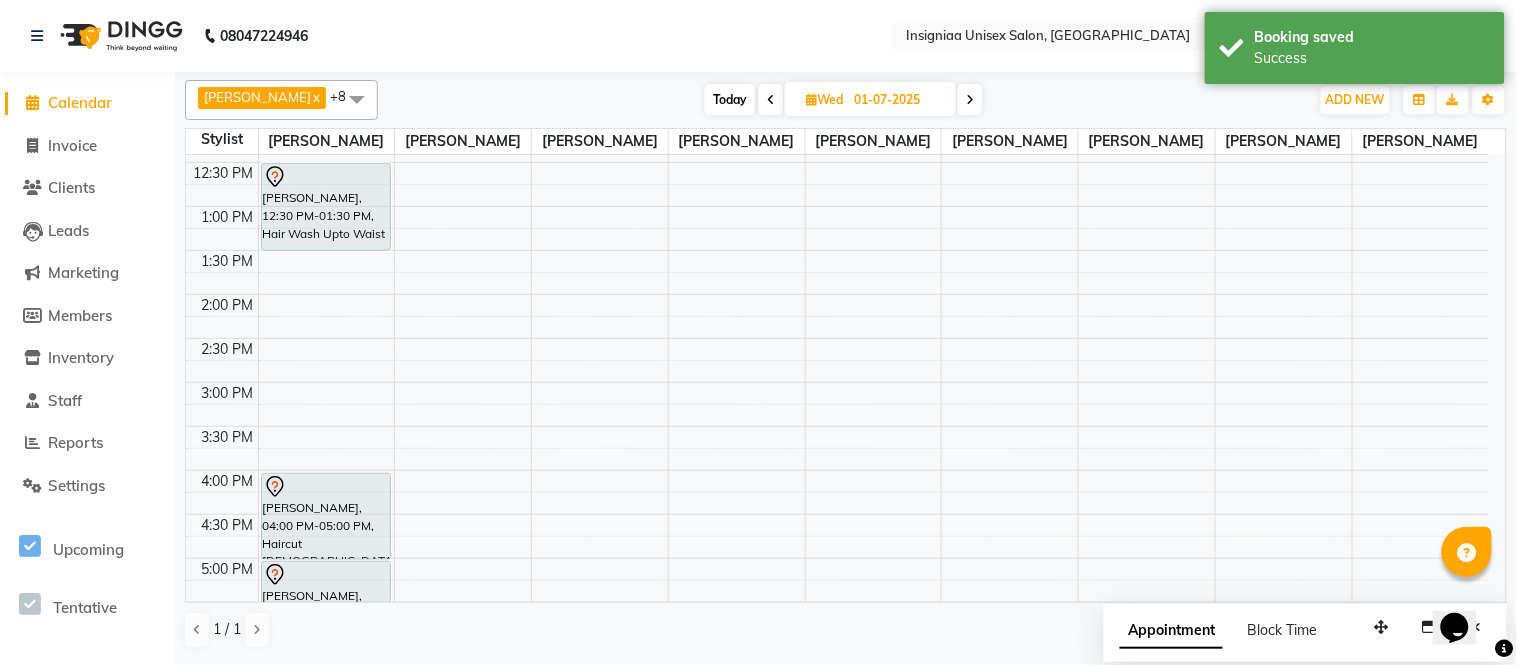 scroll, scrollTop: 355, scrollLeft: 0, axis: vertical 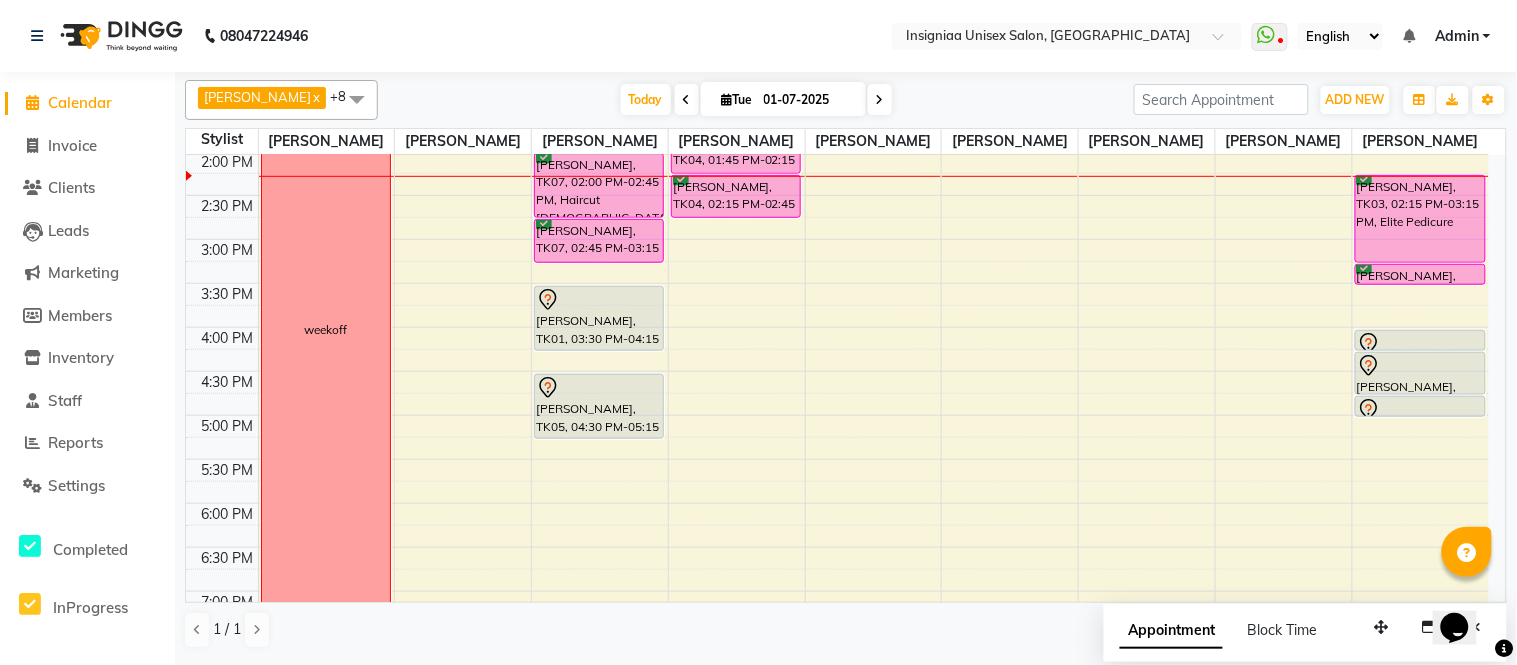 click on "[DATE]  [DATE]" at bounding box center (756, 100) 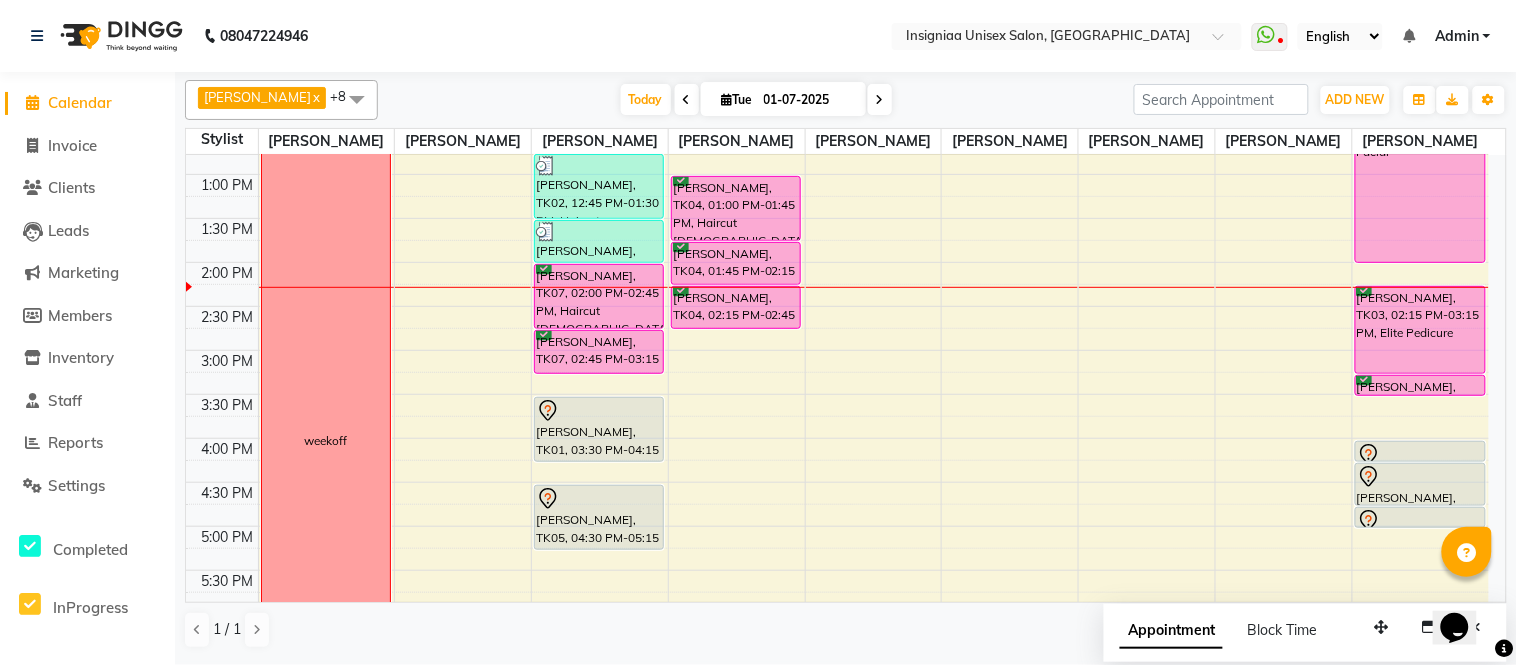scroll, scrollTop: 0, scrollLeft: 0, axis: both 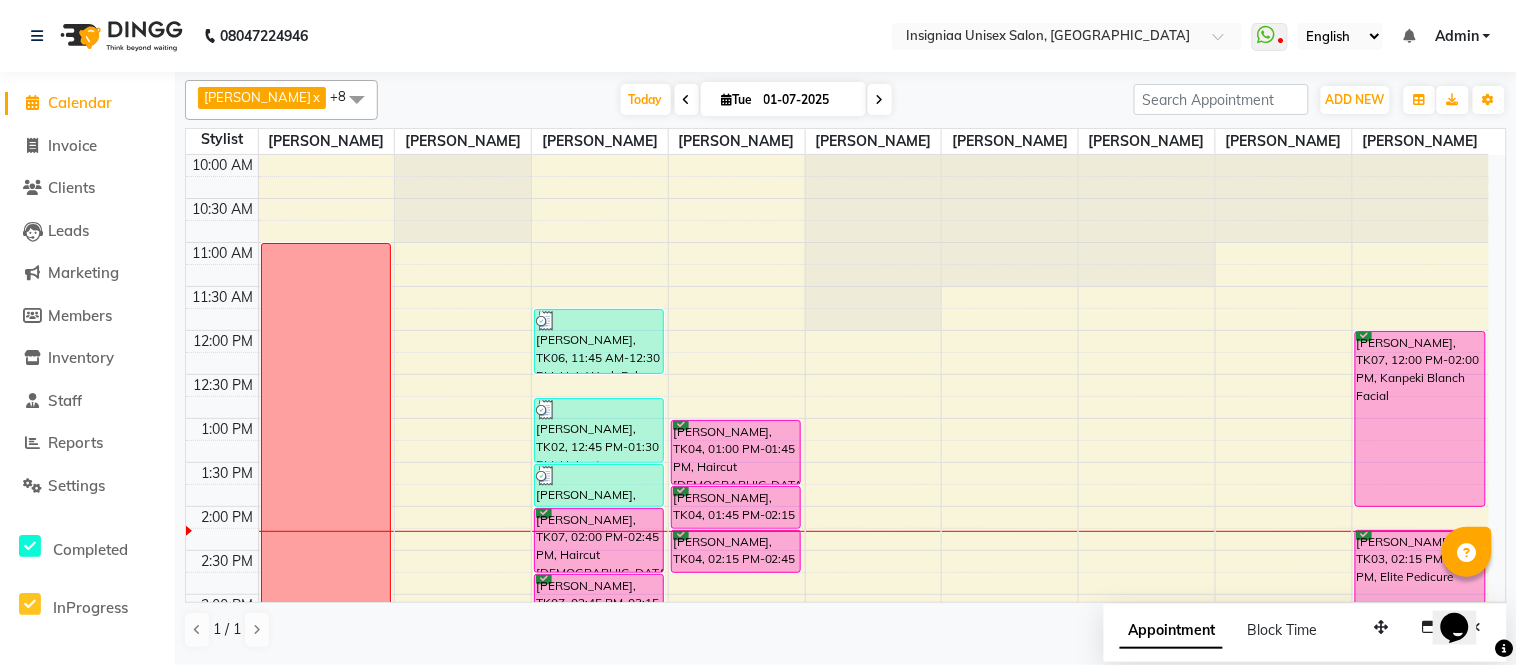 click on "08047224946 Select Location × Insigniaa Unisex Salon, Kharghar  WhatsApp Status  ✕ Status:  Disconnected Most Recent Message: [DATE]     02:15 PM Recent Service Activity: [DATE]     08:52 PM  08047224946 Whatsapp Settings English ENGLISH Español العربية मराठी हिंदी ગુજરાતી தமிழ் 中文 Notifications nothing to show Admin Manage Profile Change Password Sign out  Version:3.14.0" 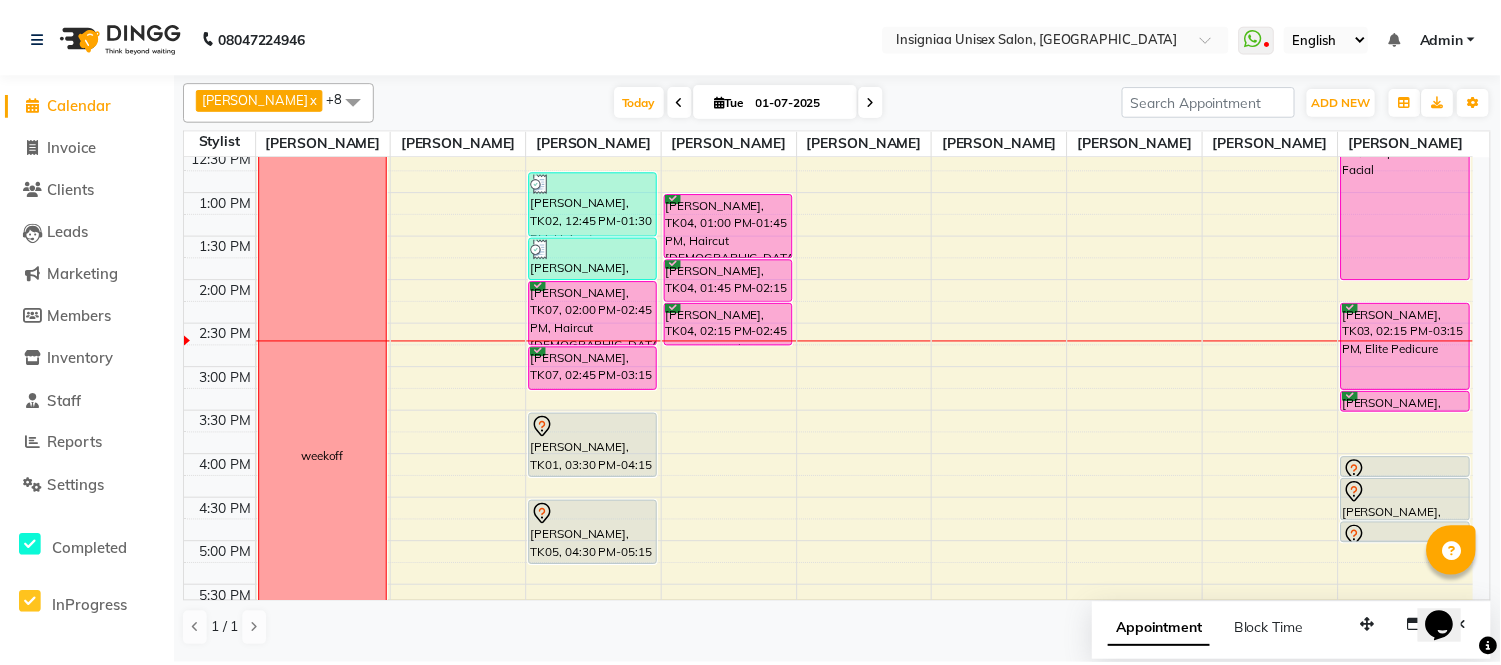 scroll, scrollTop: 222, scrollLeft: 0, axis: vertical 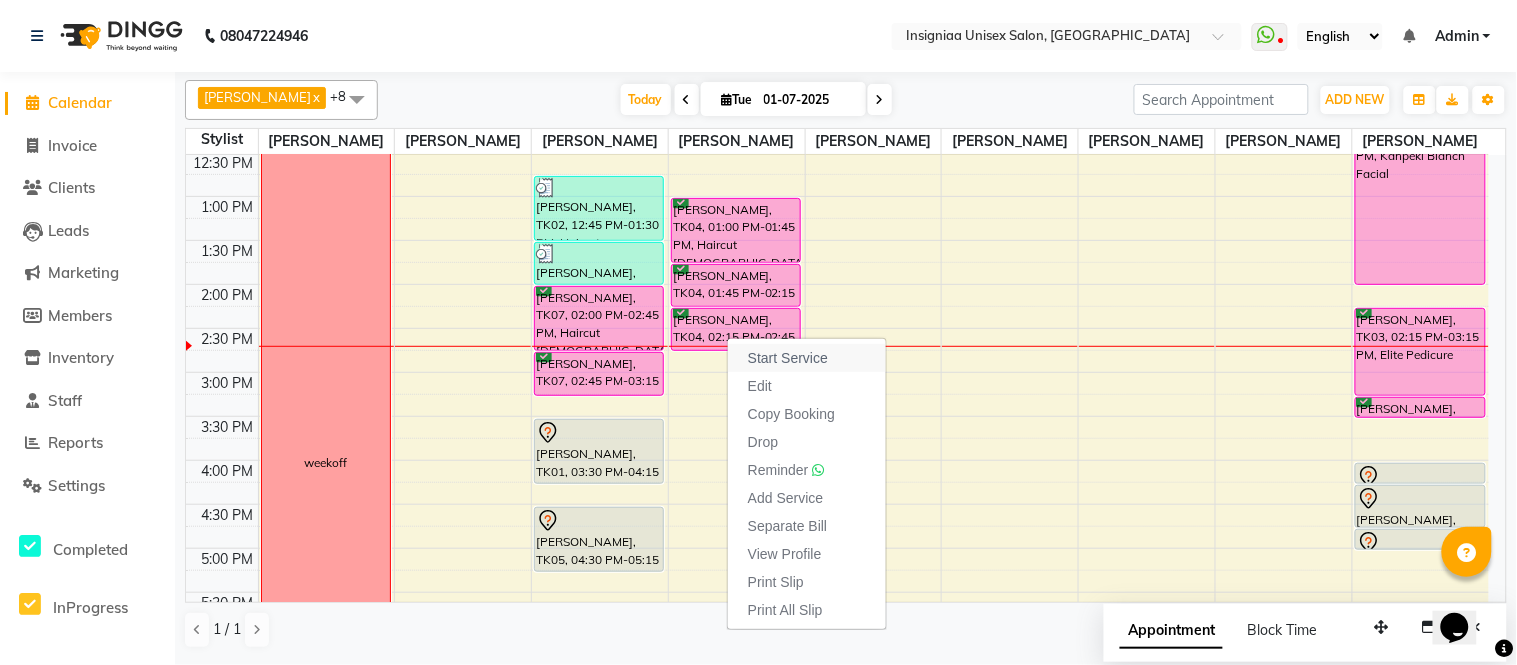 click on "Start Service" at bounding box center (807, 358) 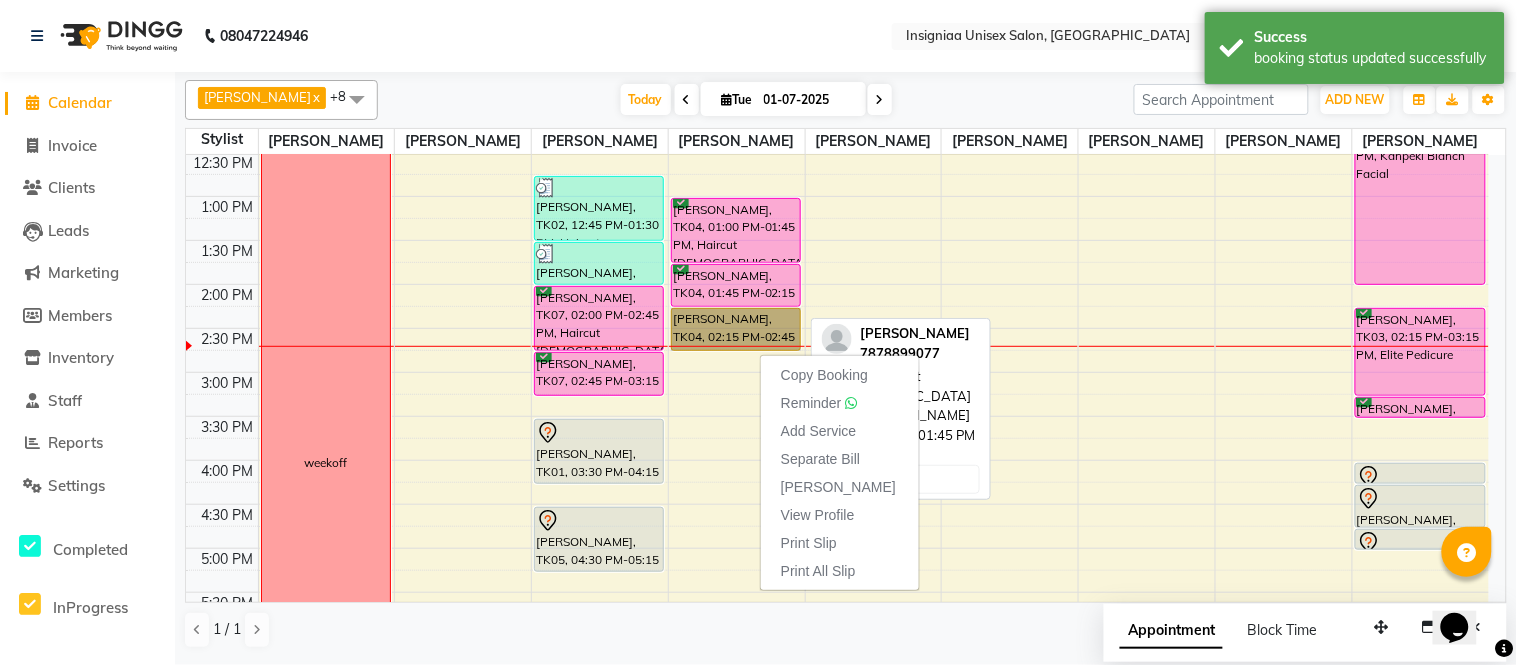 click on "[PERSON_NAME], TK04, 01:00 PM-01:45 PM, Haircut [DEMOGRAPHIC_DATA]" at bounding box center (736, 230) 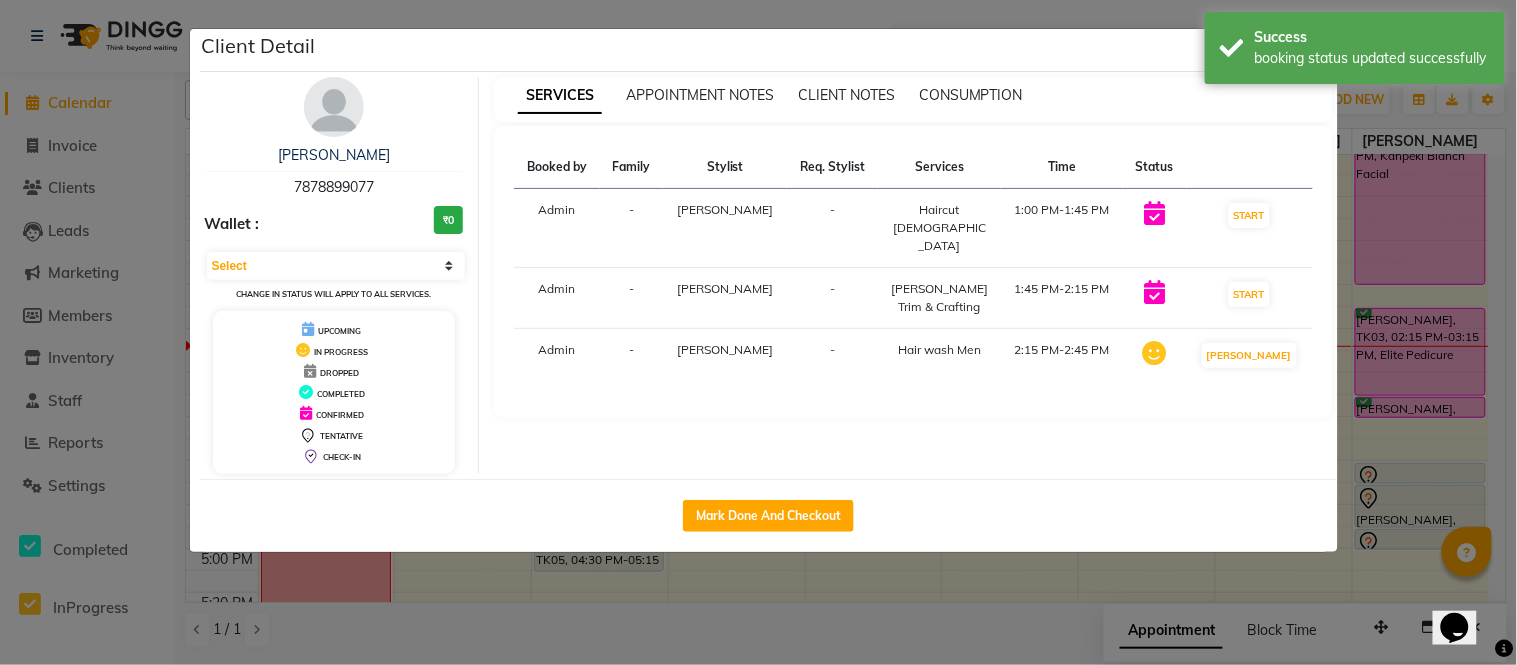click on "Client Detail  [PERSON_NAME]   7878899077 Wallet : ₹0 Select IN SERVICE CONFIRMED TENTATIVE CHECK IN MARK DONE DROPPED UPCOMING Change in status will apply to all services. UPCOMING IN PROGRESS DROPPED COMPLETED CONFIRMED TENTATIVE CHECK-IN SERVICES APPOINTMENT NOTES CLIENT NOTES CONSUMPTION Booked by Family Stylist Req. Stylist Services Time Status  Admin  - [PERSON_NAME] -  Haircut [DEMOGRAPHIC_DATA]   1:00 PM-1:45 PM   START   Admin  - [PERSON_NAME] Trim & Crafting   1:45 PM-2:15 PM   START   Admin  - [PERSON_NAME] -  Hair wash Men   2:15 PM-2:45 PM   MARK DONE   Mark Done And Checkout" 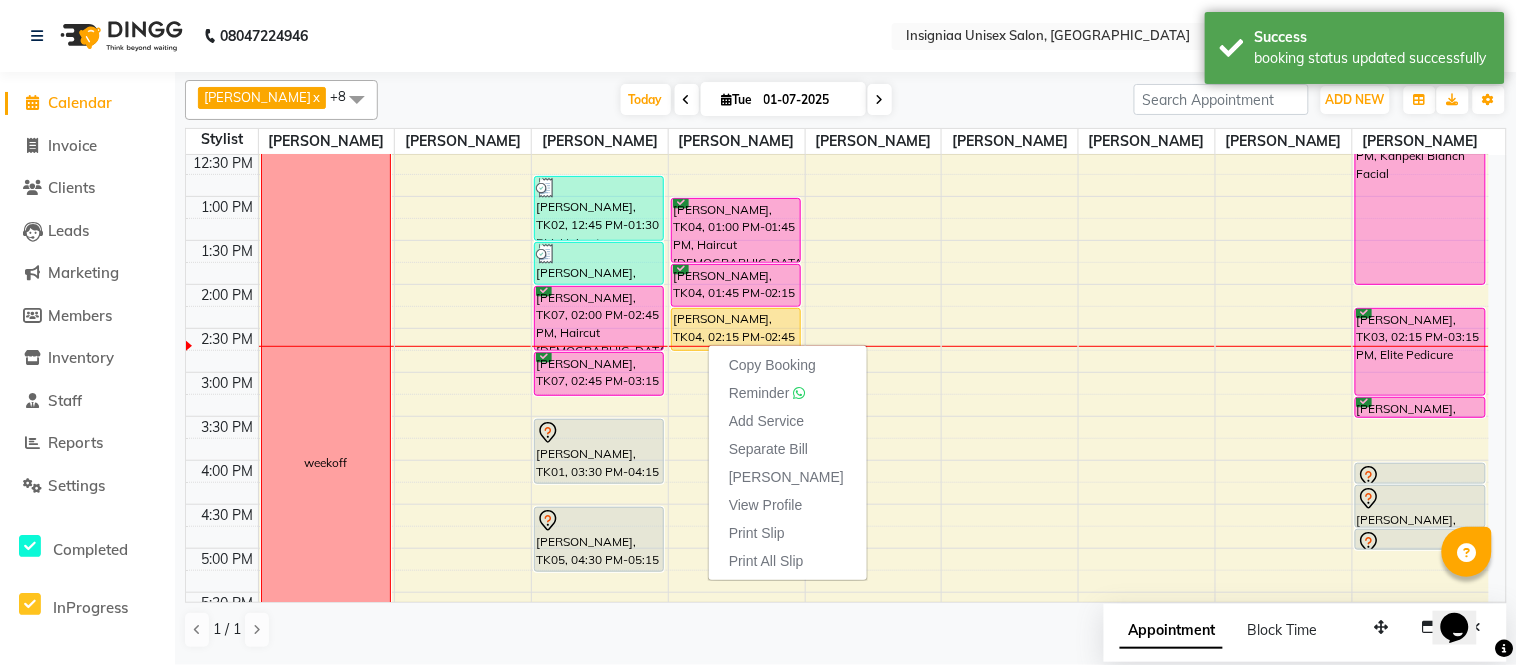 click on "Copy Booking Reminder   Add Service Separate [PERSON_NAME] [PERSON_NAME] Done View Profile Print Slip Print All Slip" at bounding box center [788, 463] 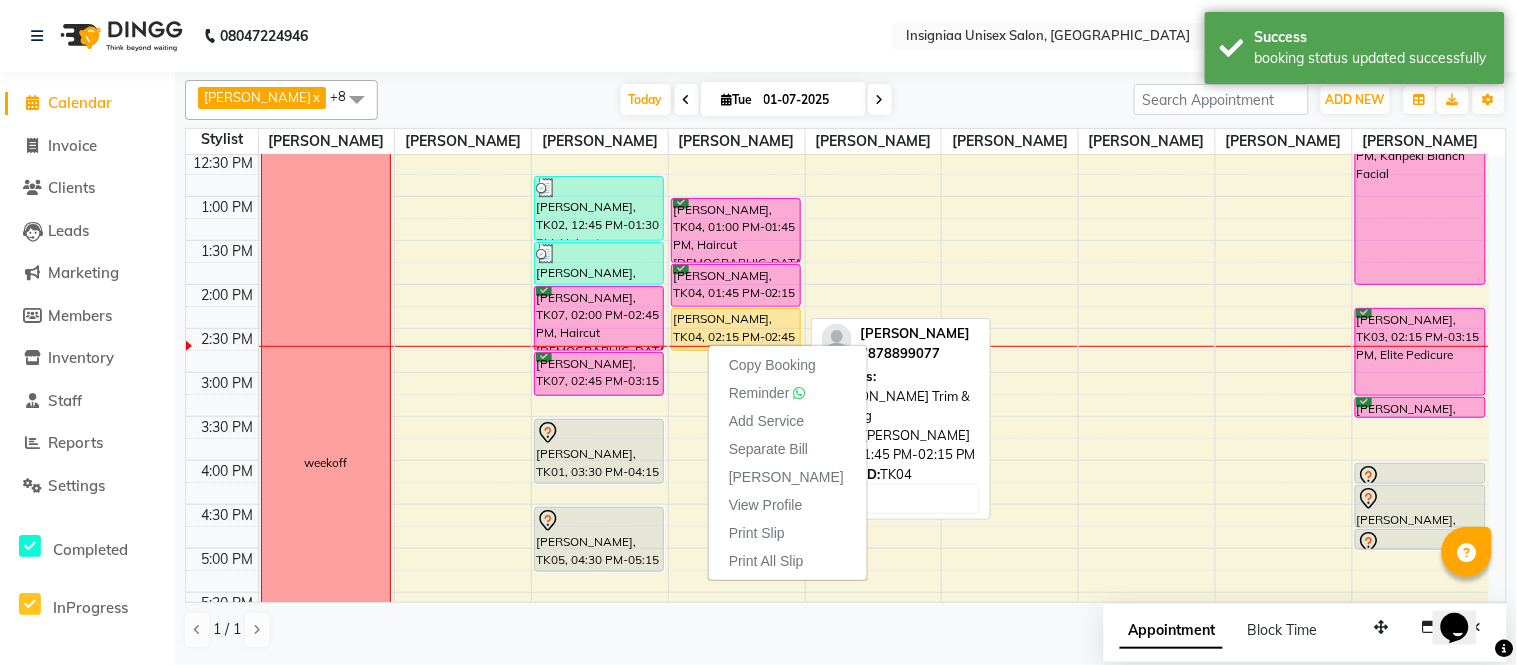 click on "[PERSON_NAME], TK04, 01:45 PM-02:15 PM, [PERSON_NAME] Trim & Crafting" at bounding box center (736, 285) 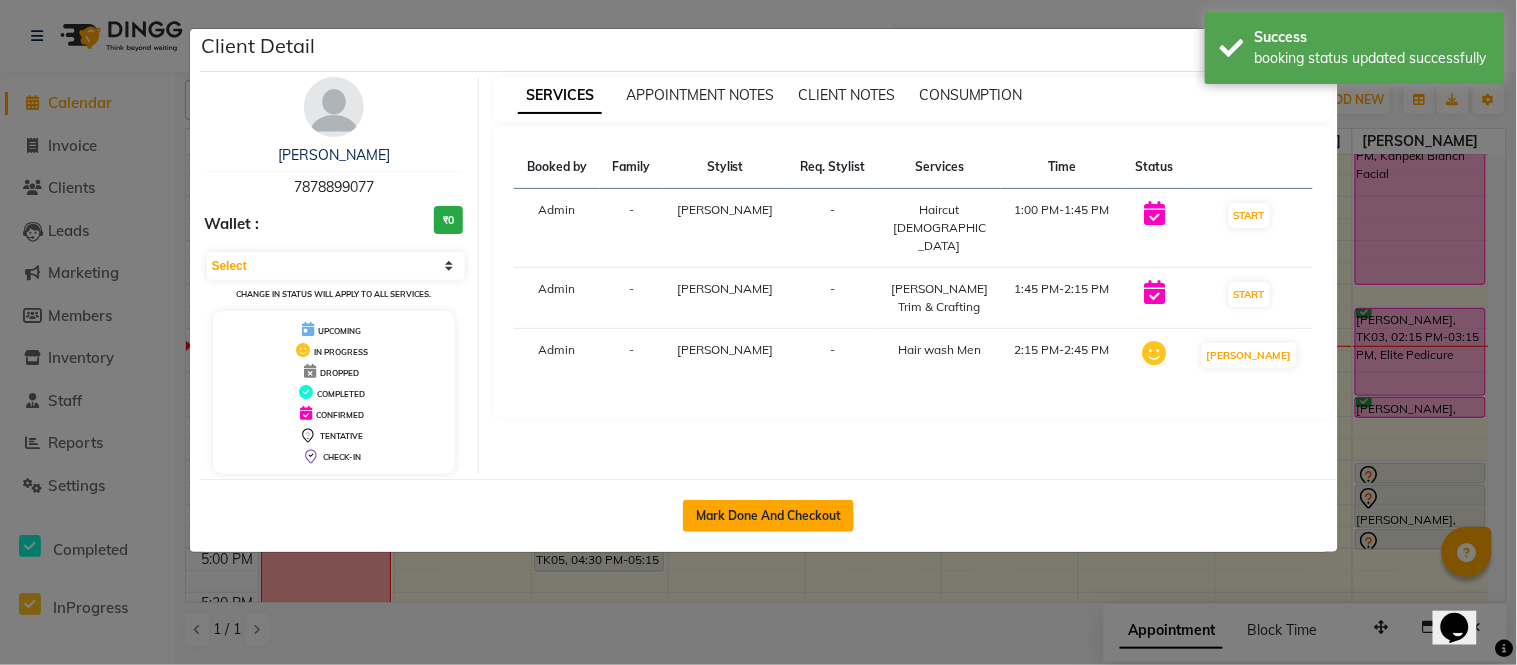 click on "Mark Done And Checkout" 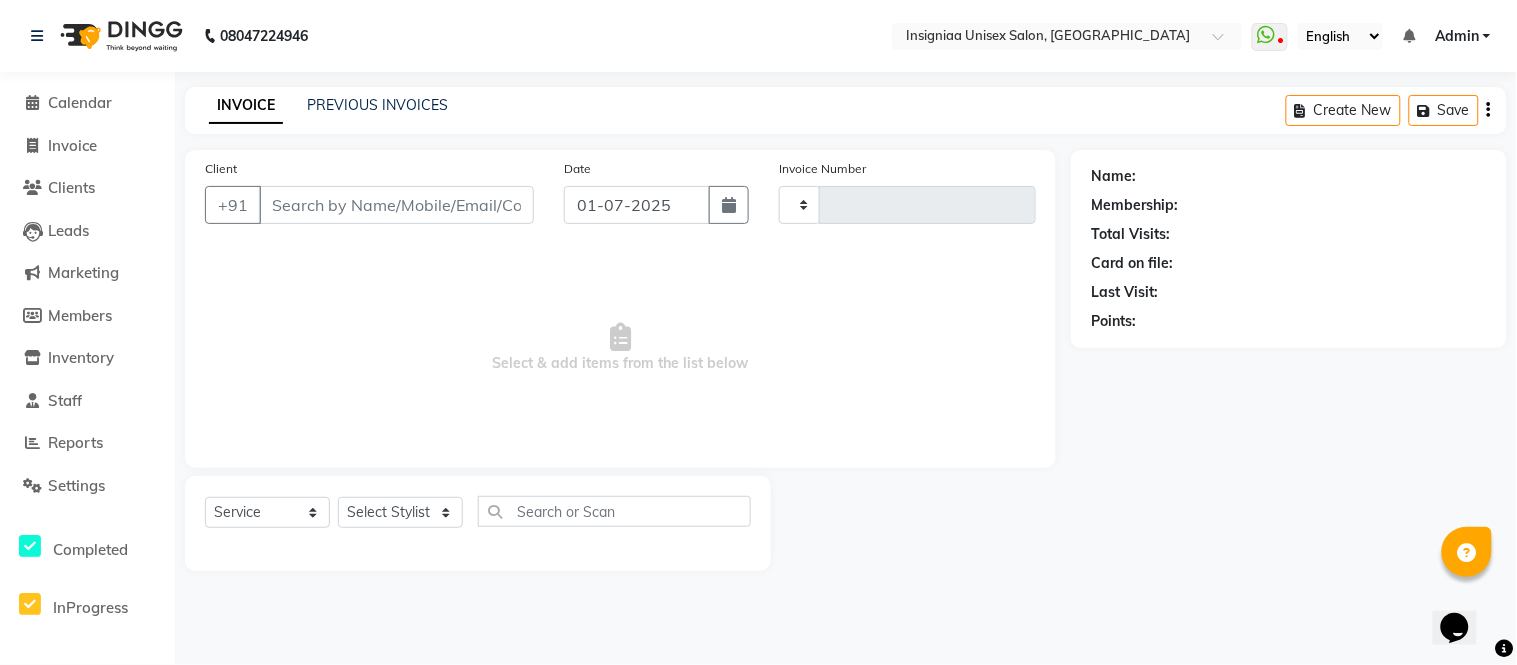 type on "1599" 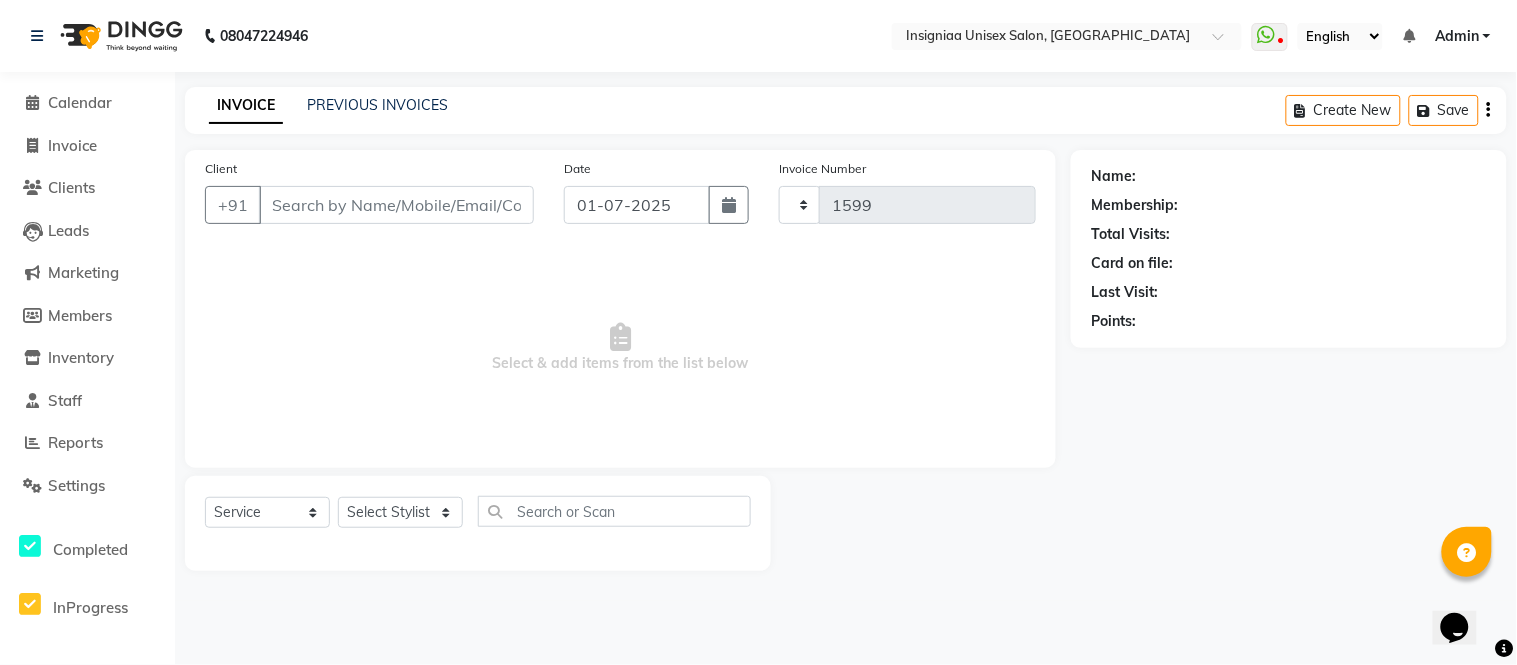select on "6999" 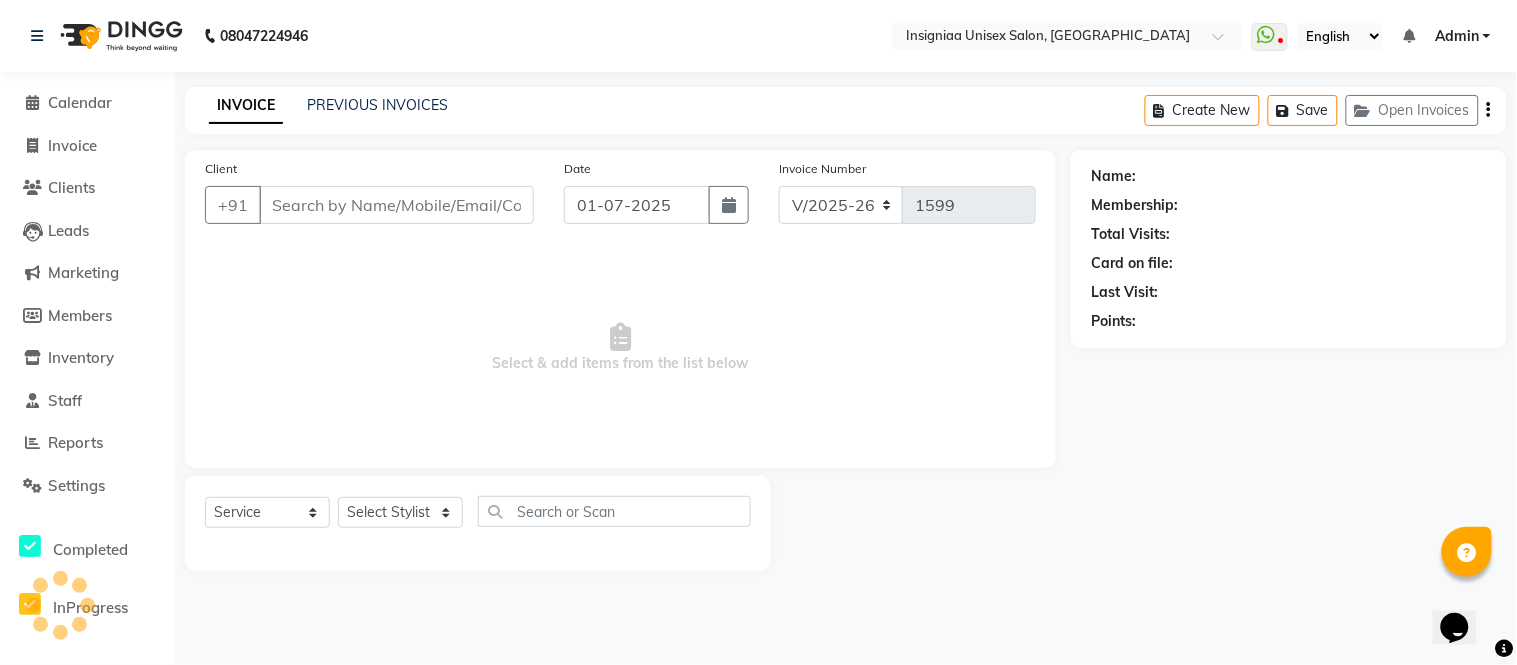 type on "7878899077" 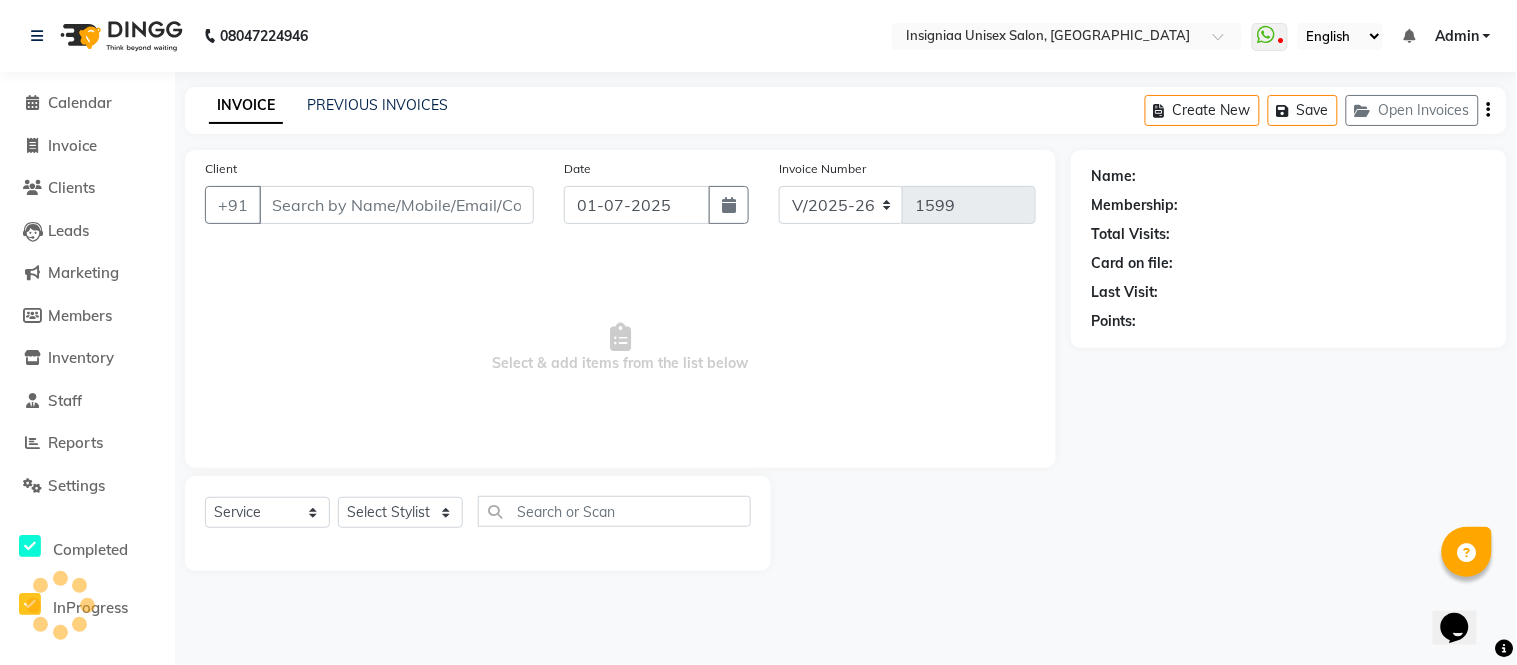select on "58134" 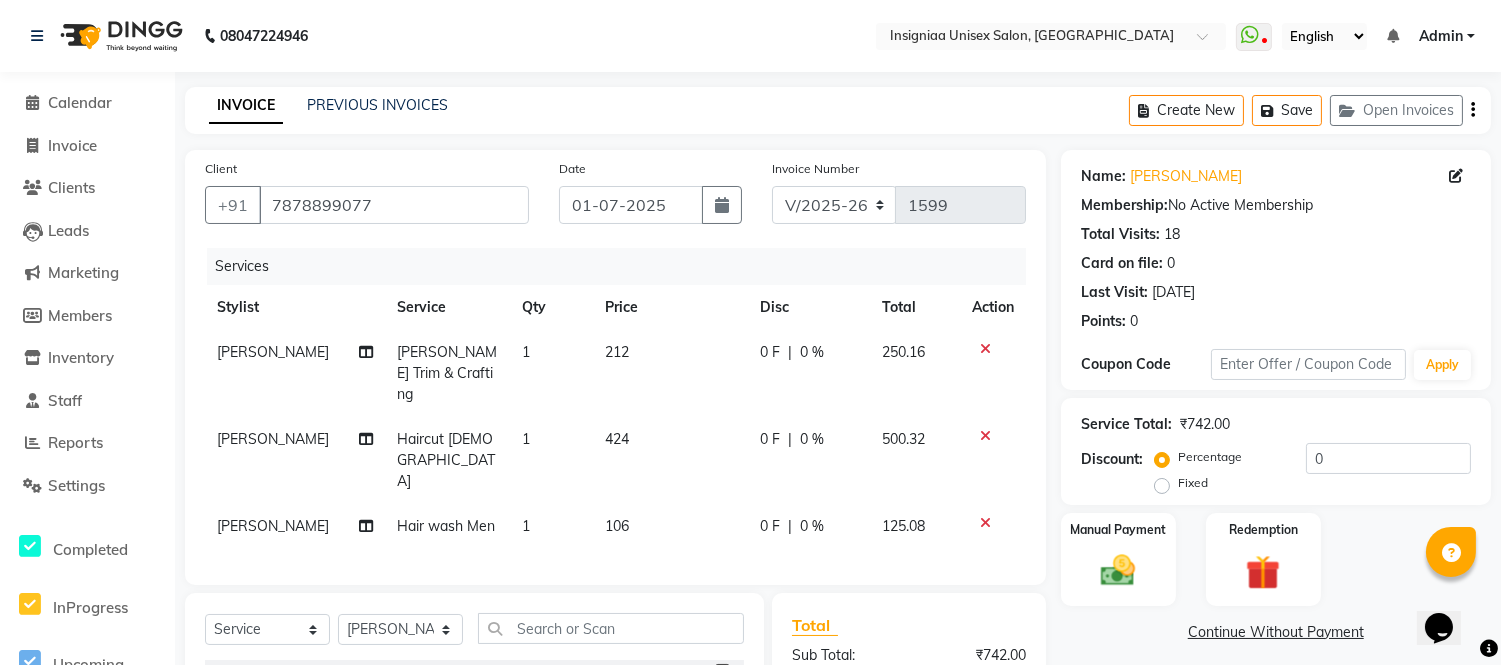 scroll, scrollTop: 222, scrollLeft: 0, axis: vertical 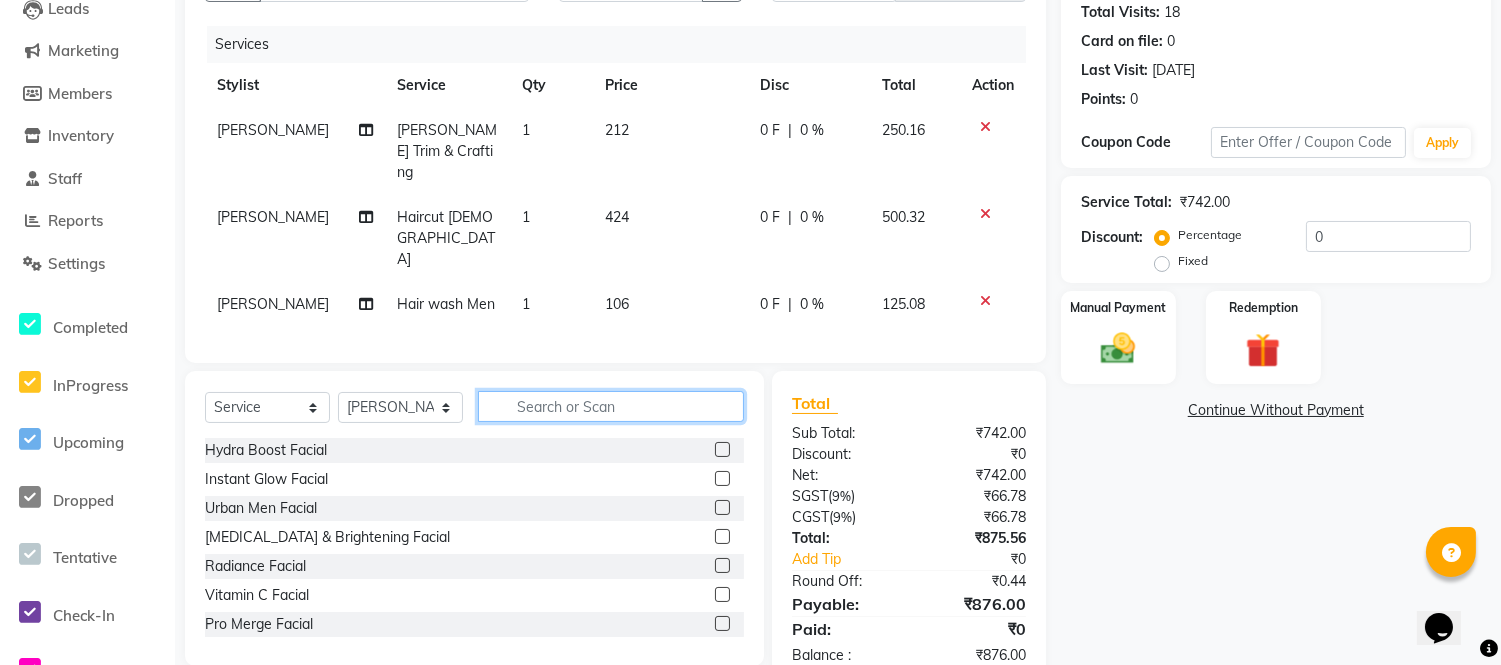 click 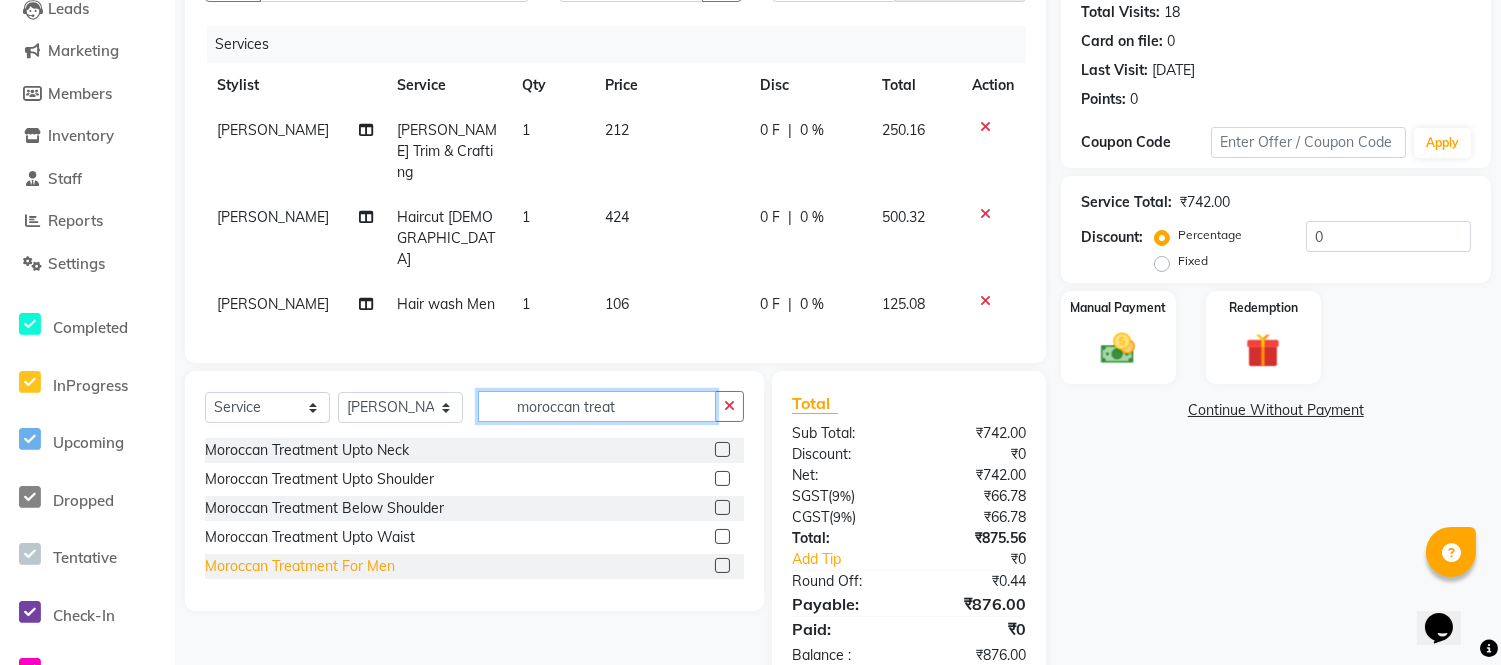 type on "moroccan treat" 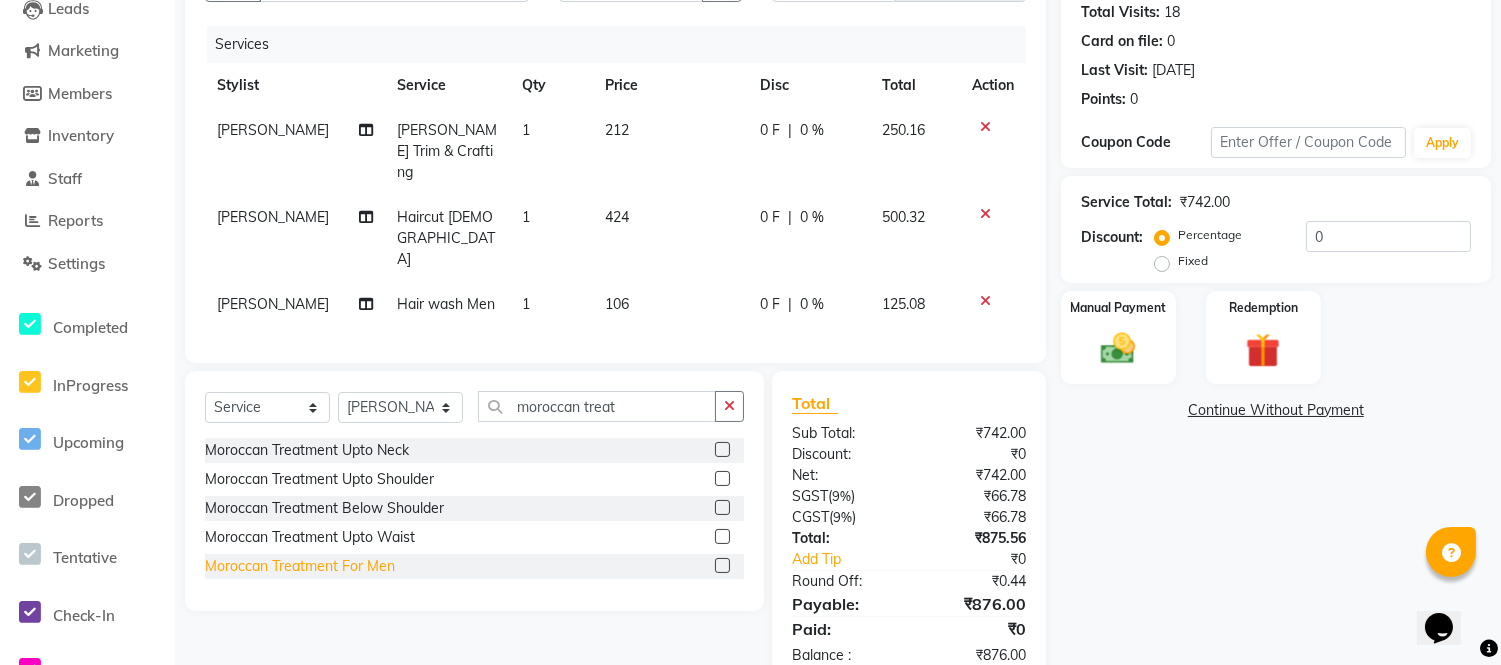 click on "Moroccan Treatment For Men" 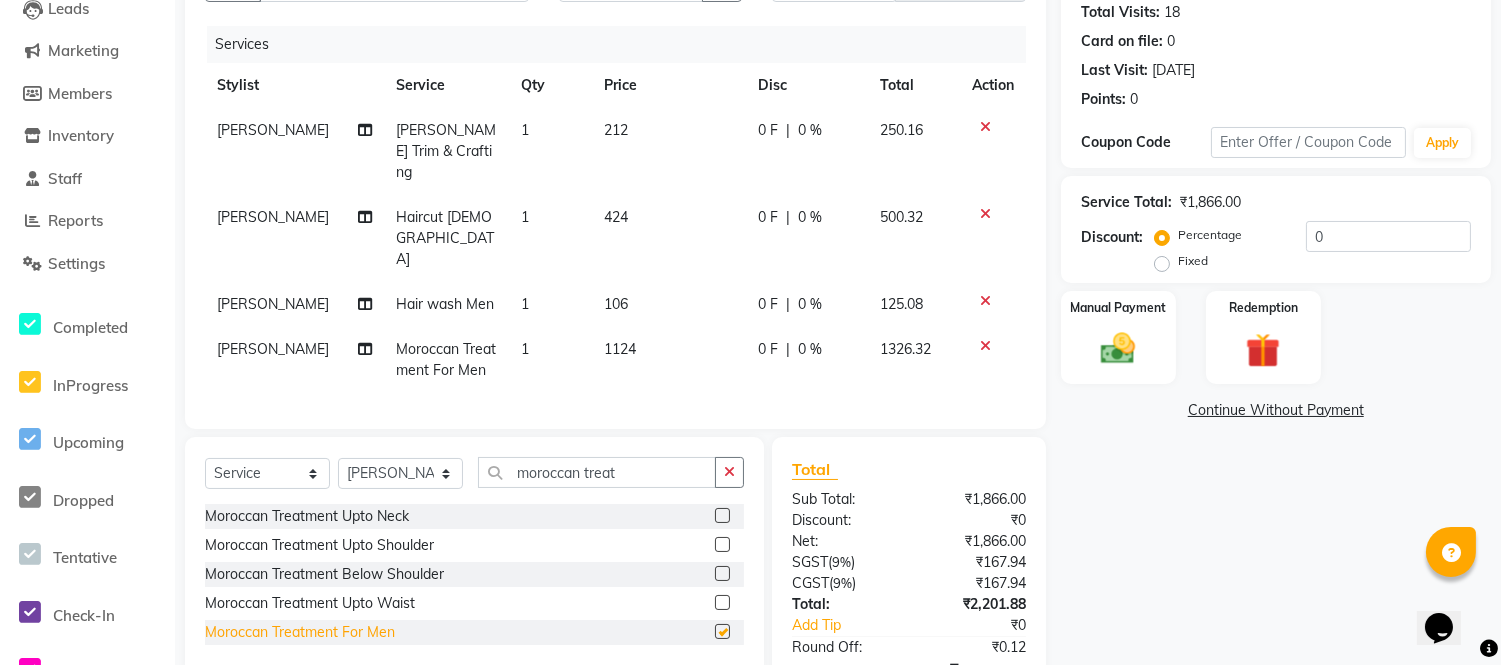 checkbox on "false" 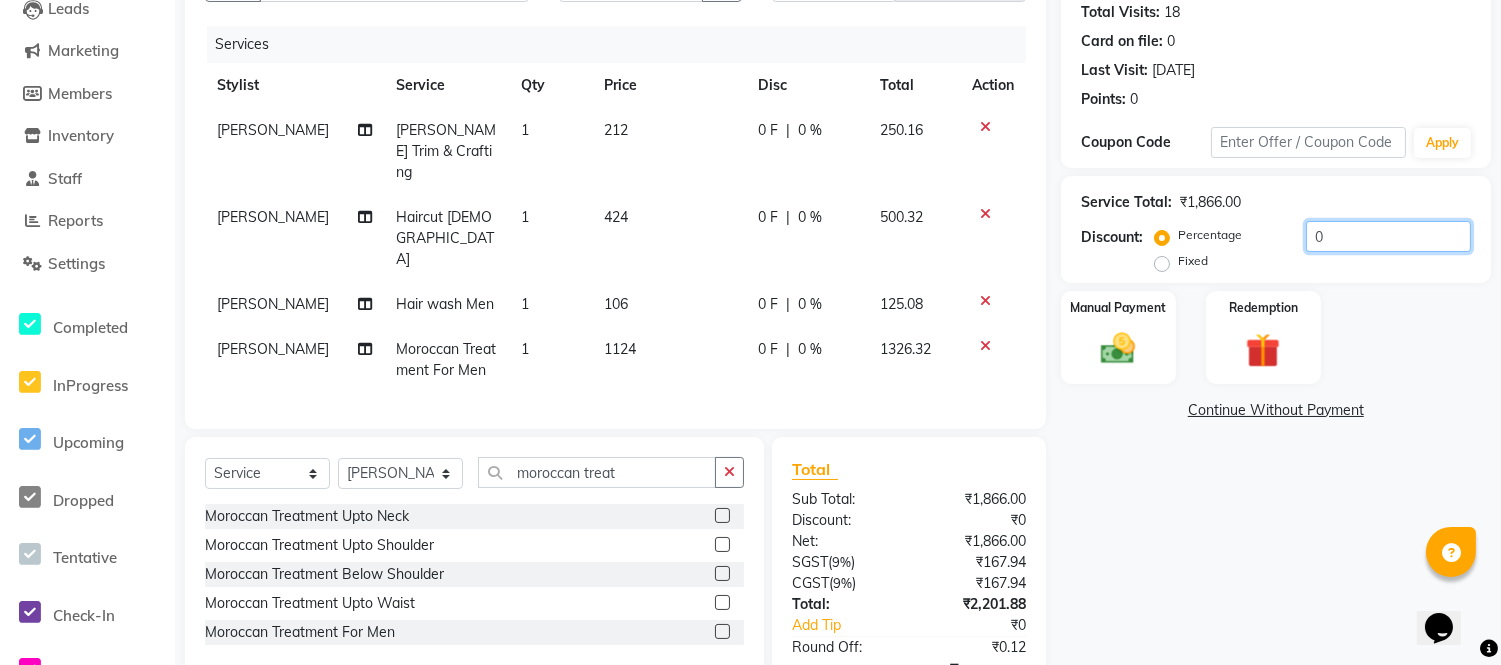 click on "0" 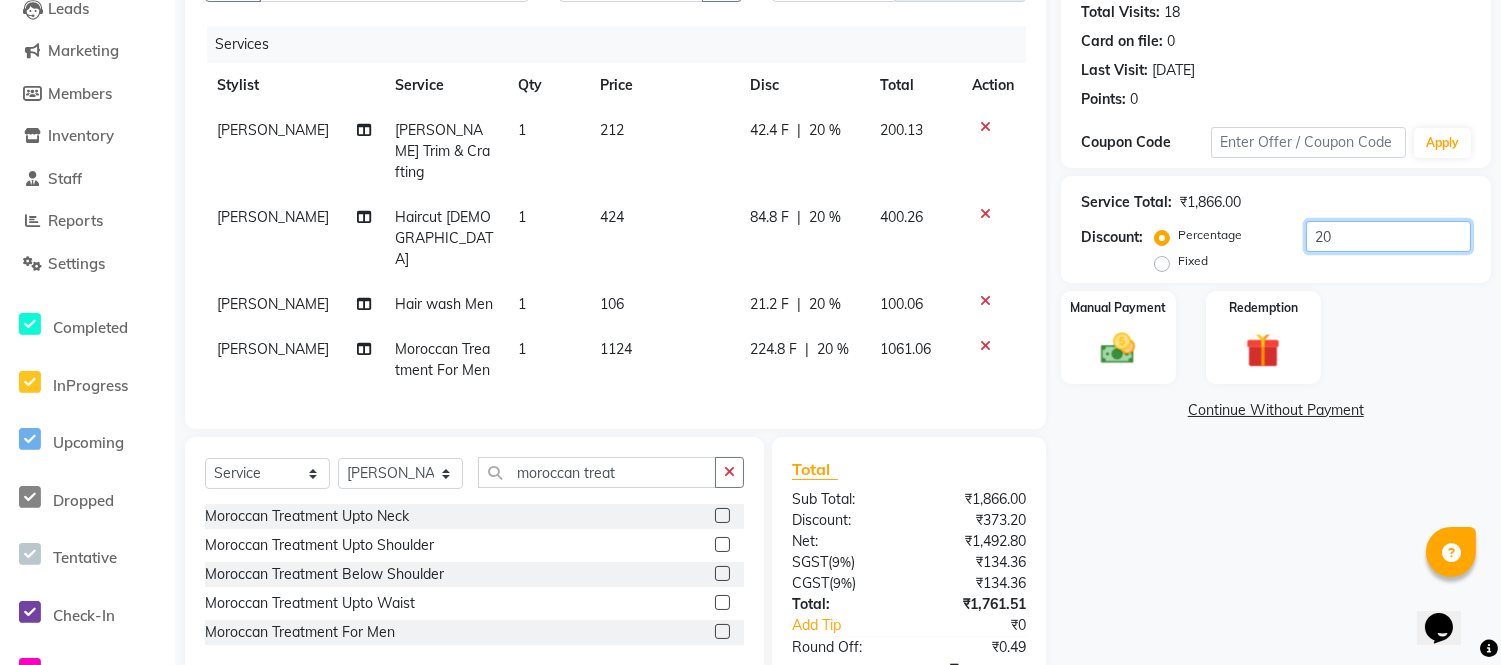 scroll, scrollTop: 111, scrollLeft: 0, axis: vertical 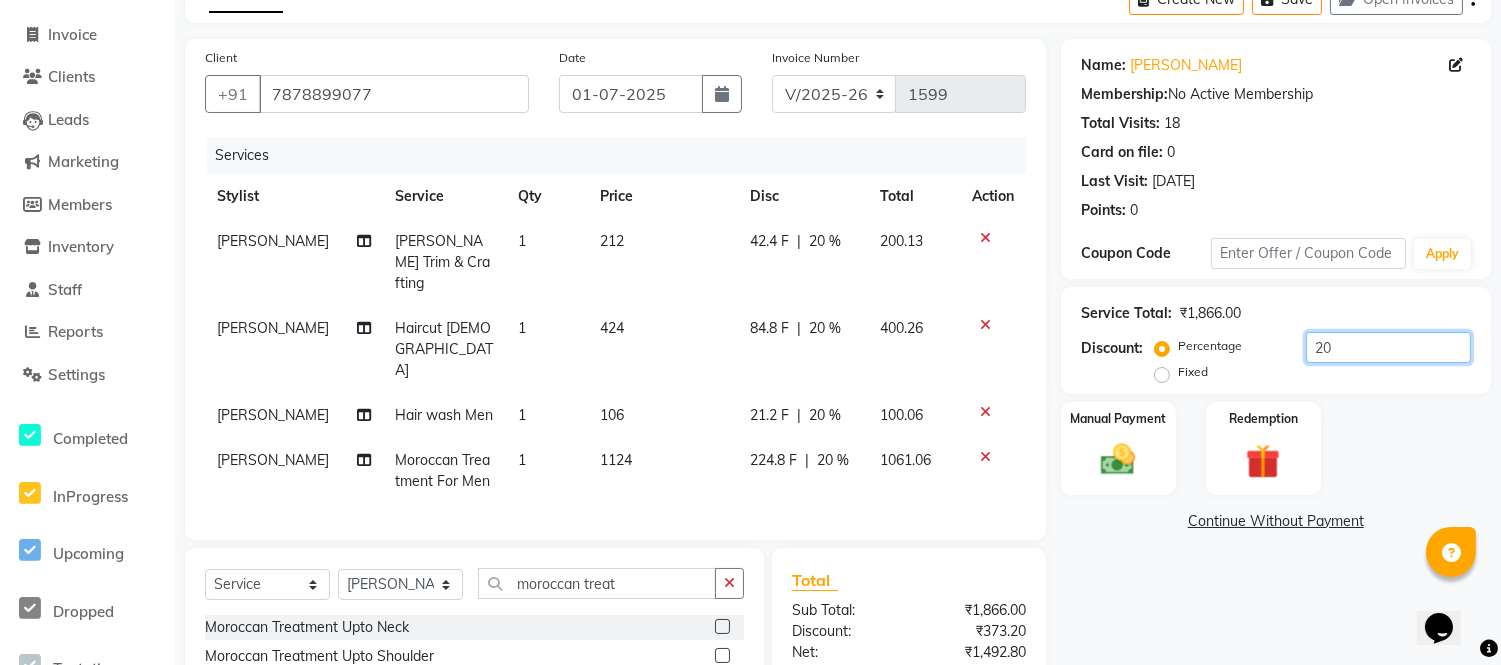 type on "20" 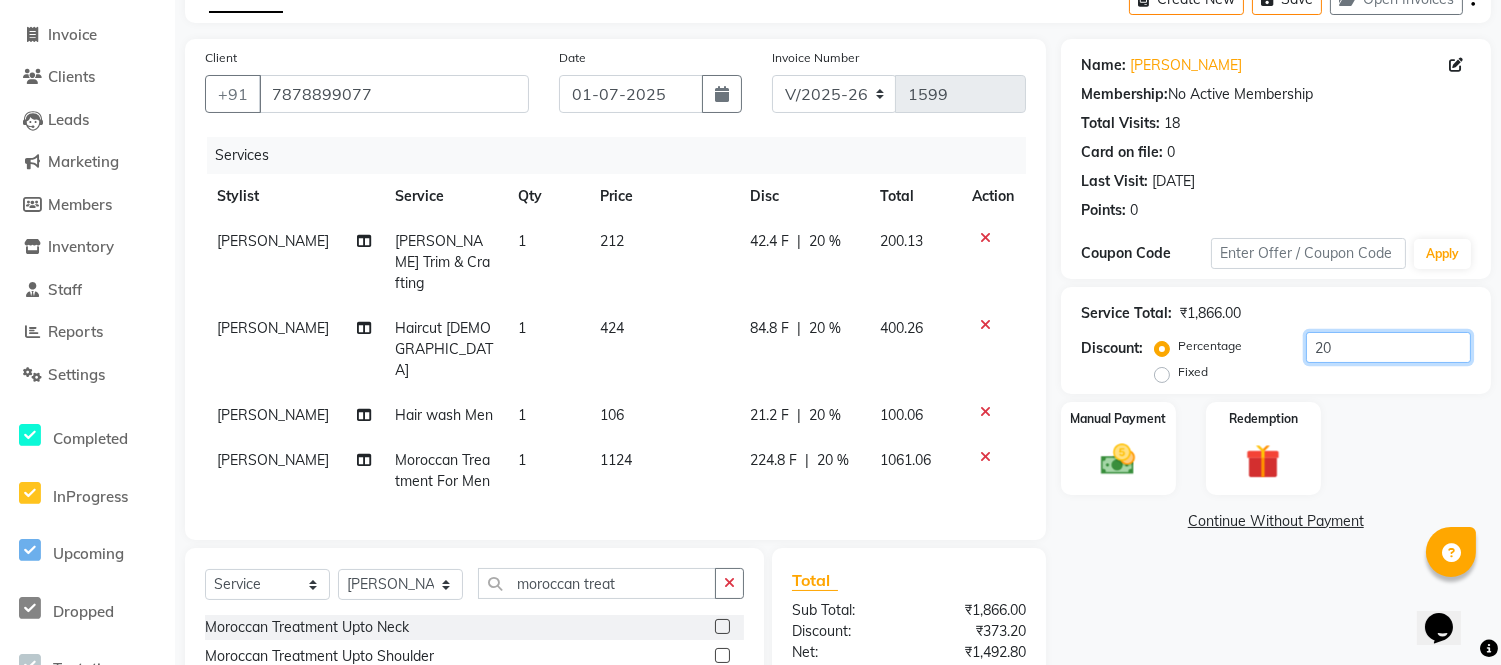 scroll, scrollTop: 222, scrollLeft: 0, axis: vertical 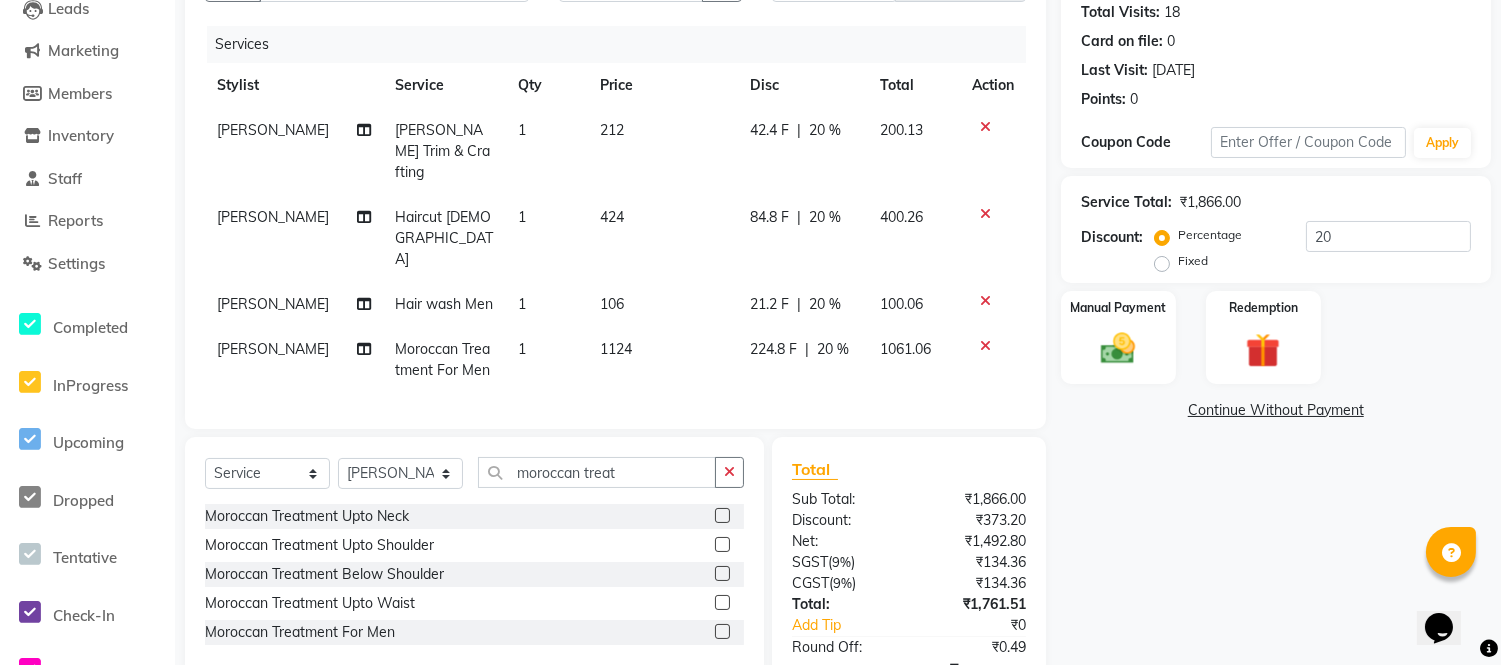 click on "Name: [PERSON_NAME][DEMOGRAPHIC_DATA] Membership:  No Active Membership  Total Visits:  18 Card on file:  0 Last Visit:   [DATE] Points:   0  Coupon Code Apply Service Total:  ₹1,866.00  Discount:  Percentage   Fixed  20 Manual Payment Redemption  Continue Without Payment" 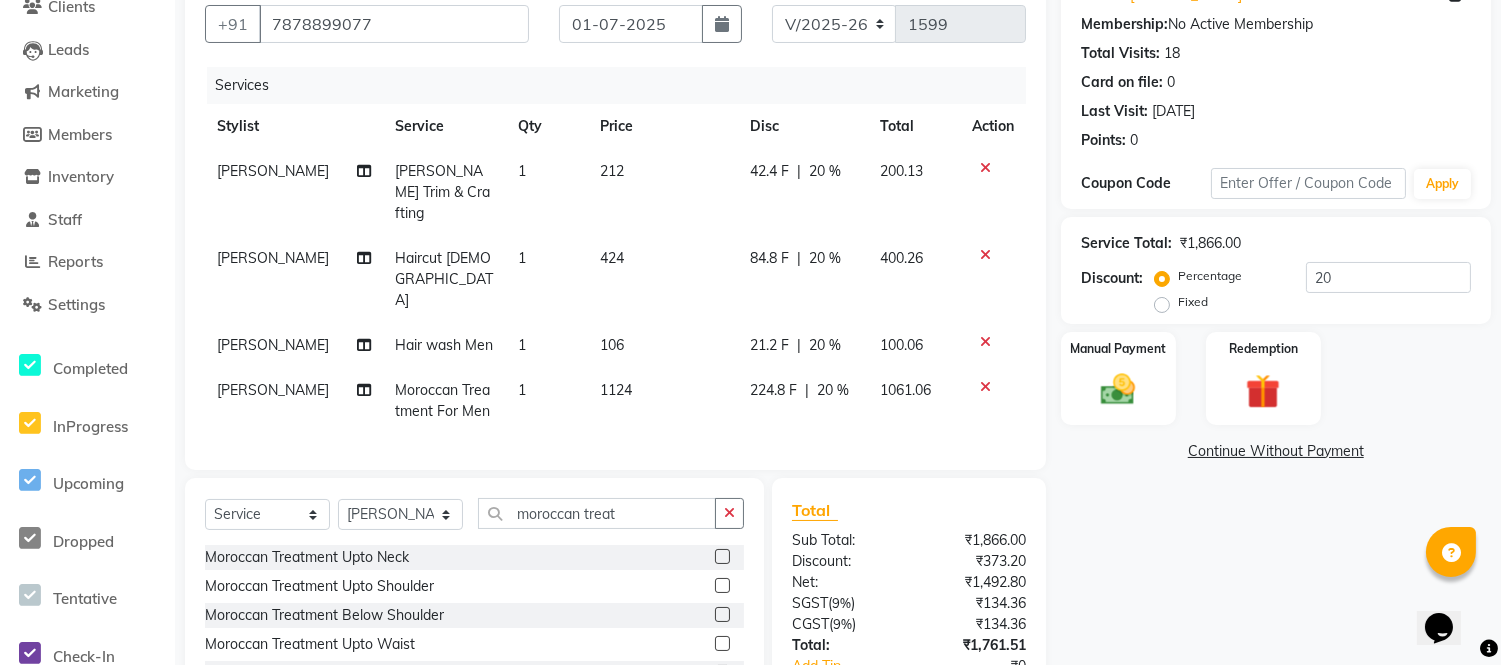 scroll, scrollTop: 292, scrollLeft: 0, axis: vertical 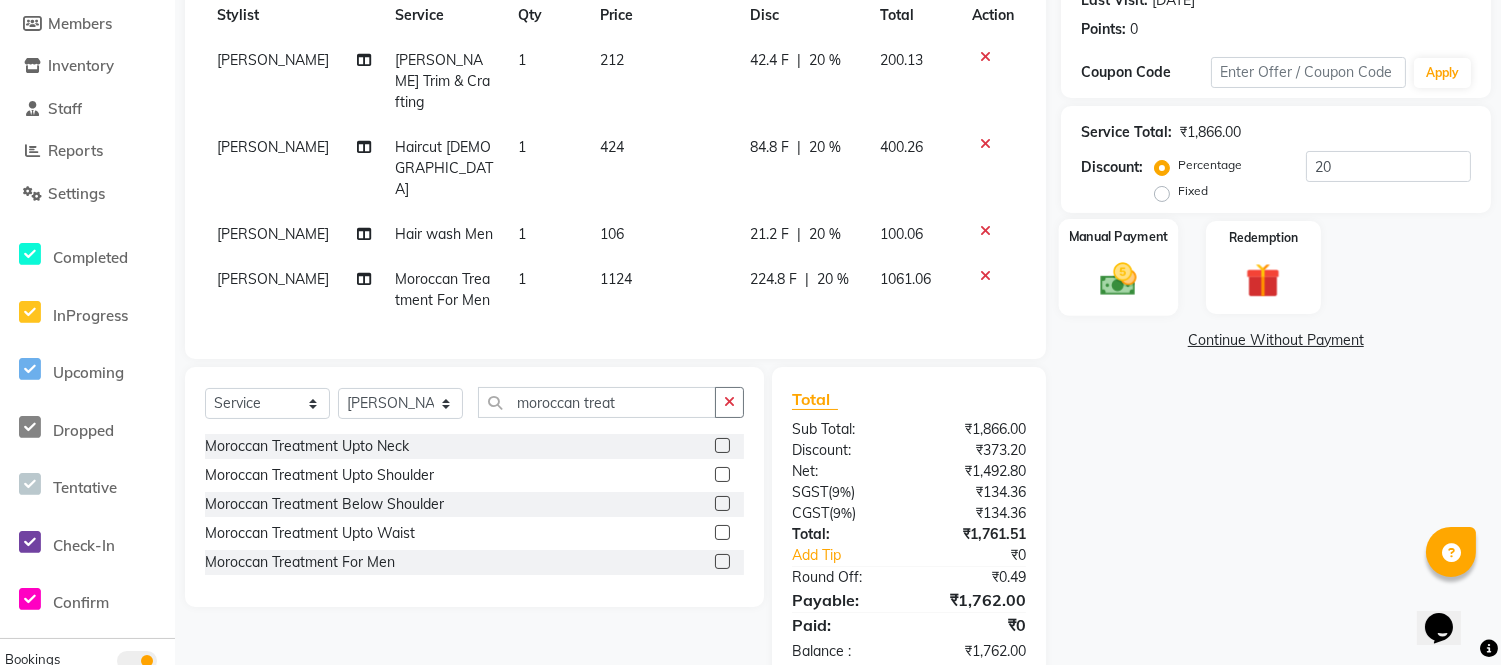 click 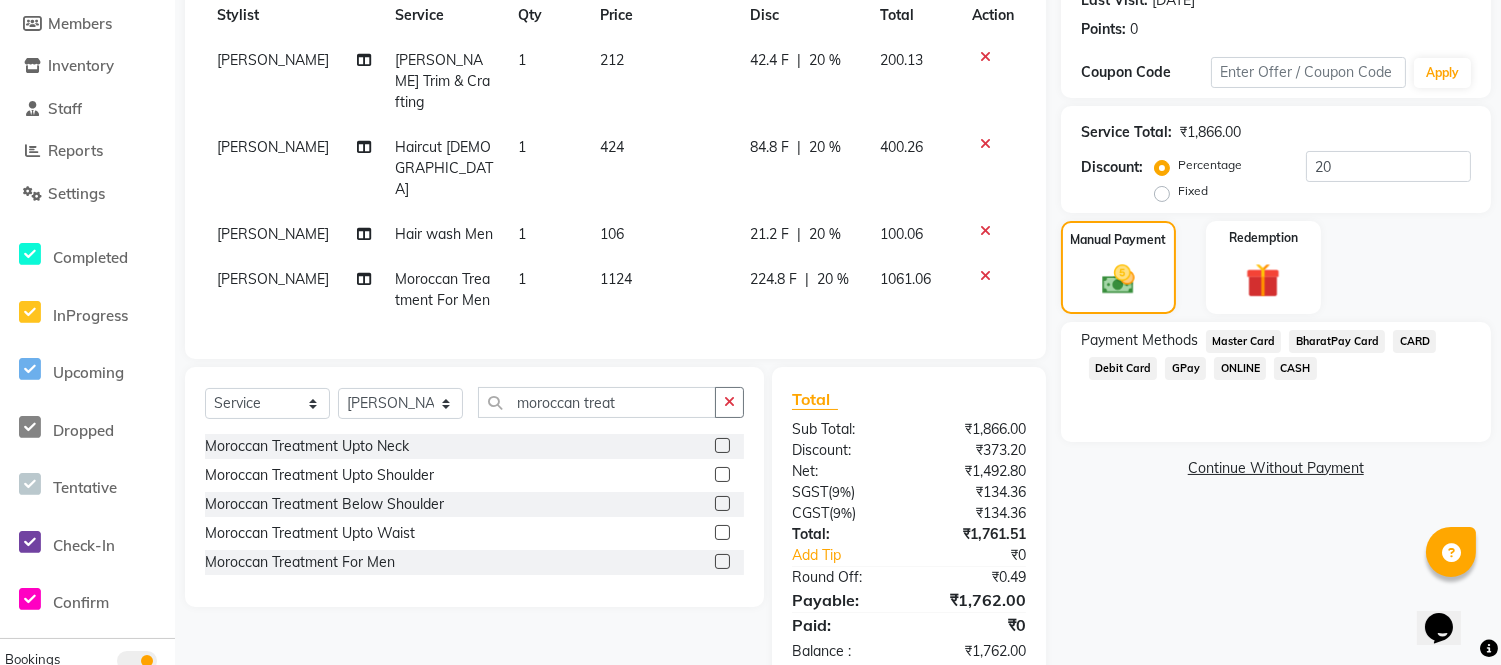 click on "GPay" 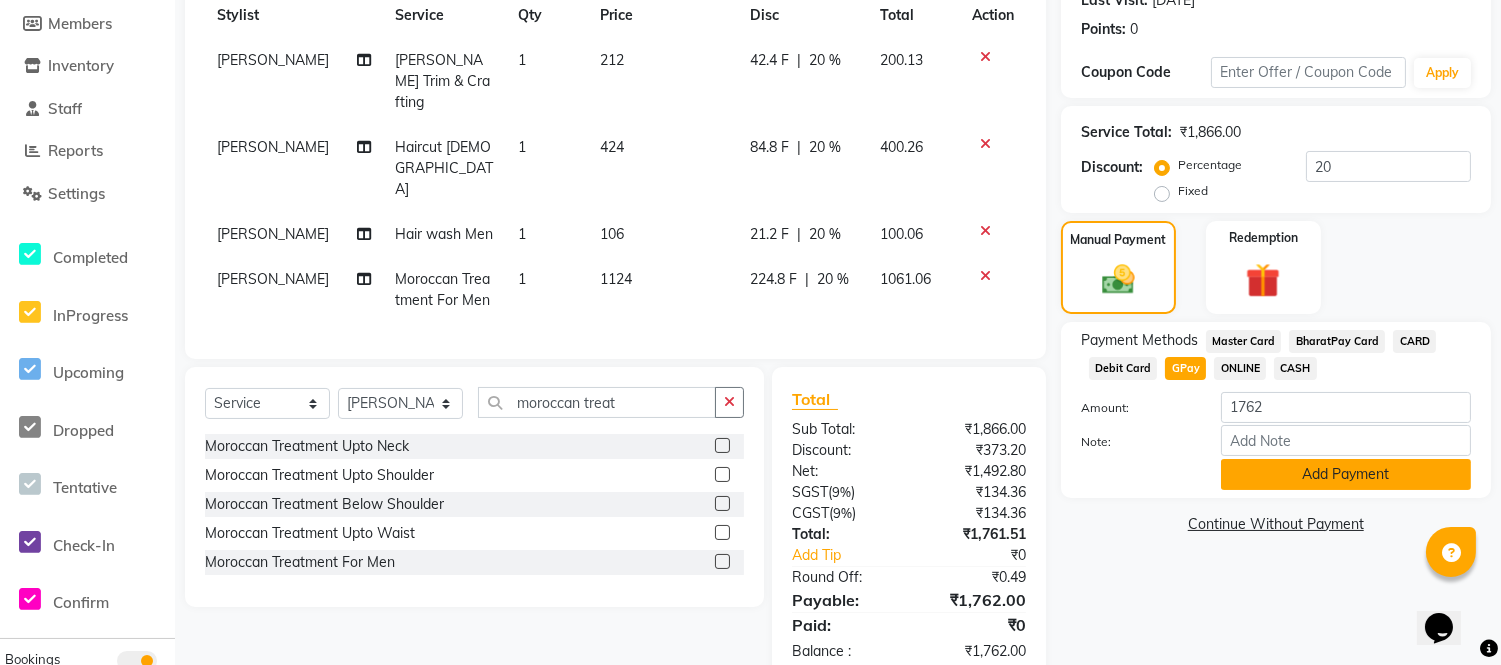 click on "Add Payment" 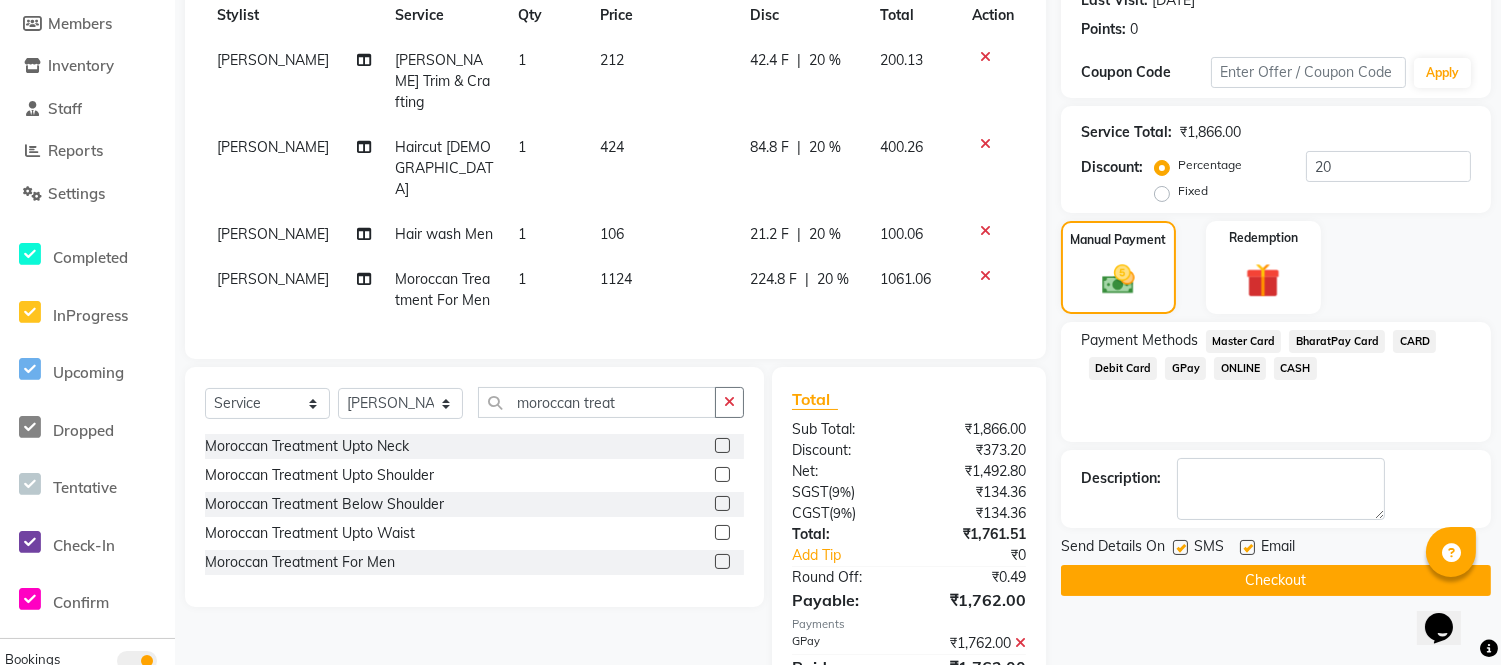 scroll, scrollTop: 334, scrollLeft: 0, axis: vertical 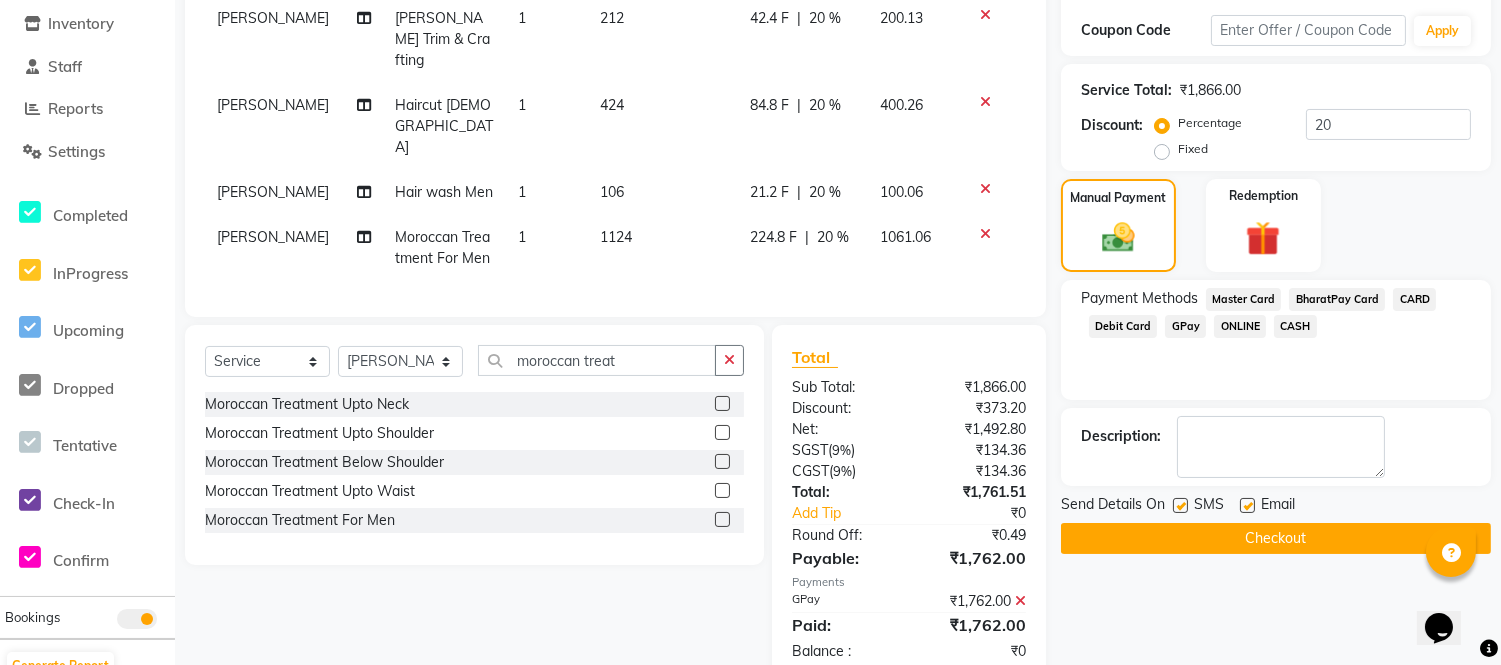 click 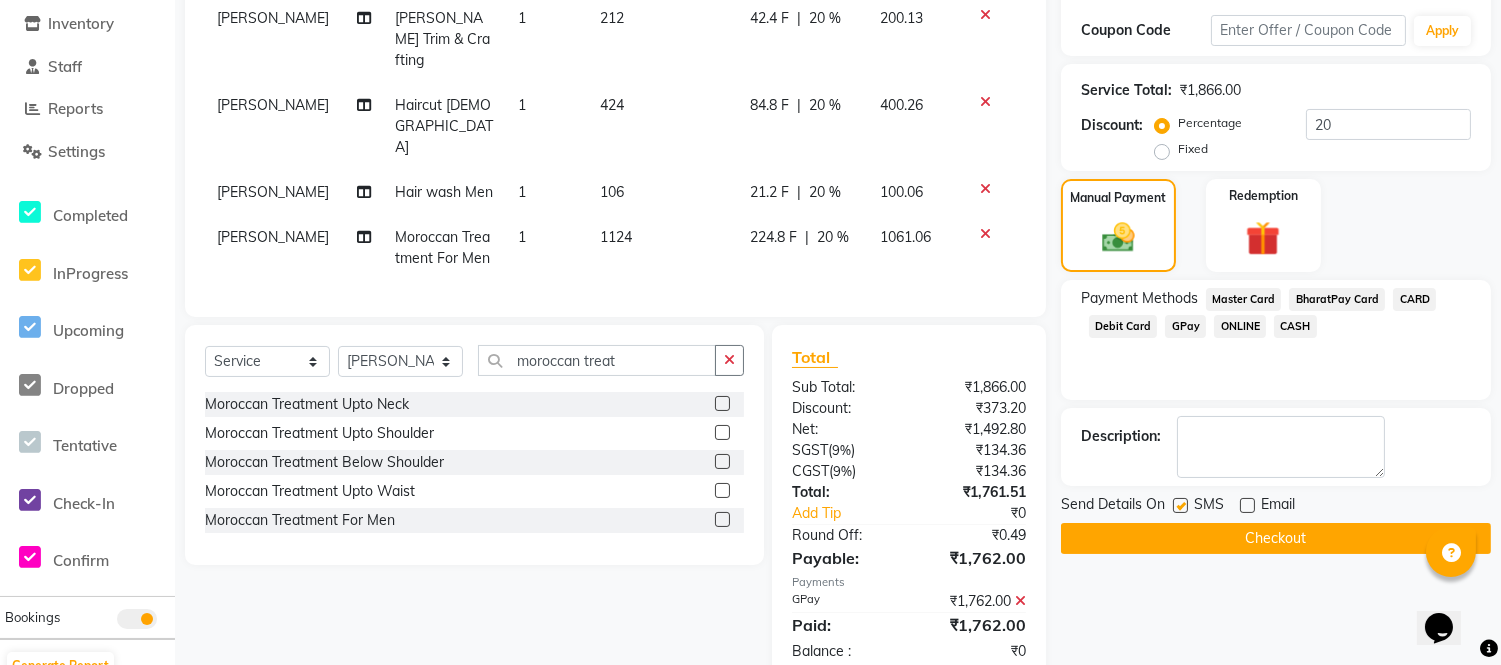 click 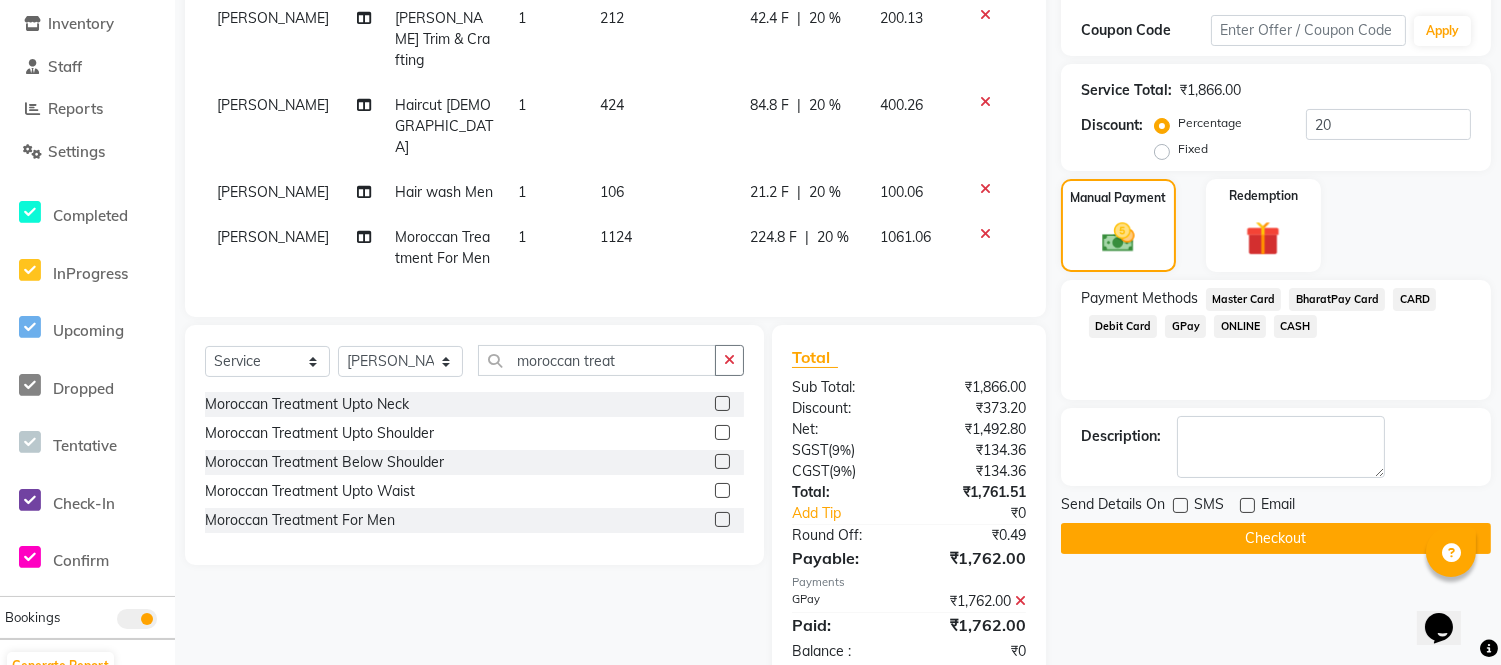 click on "Checkout" 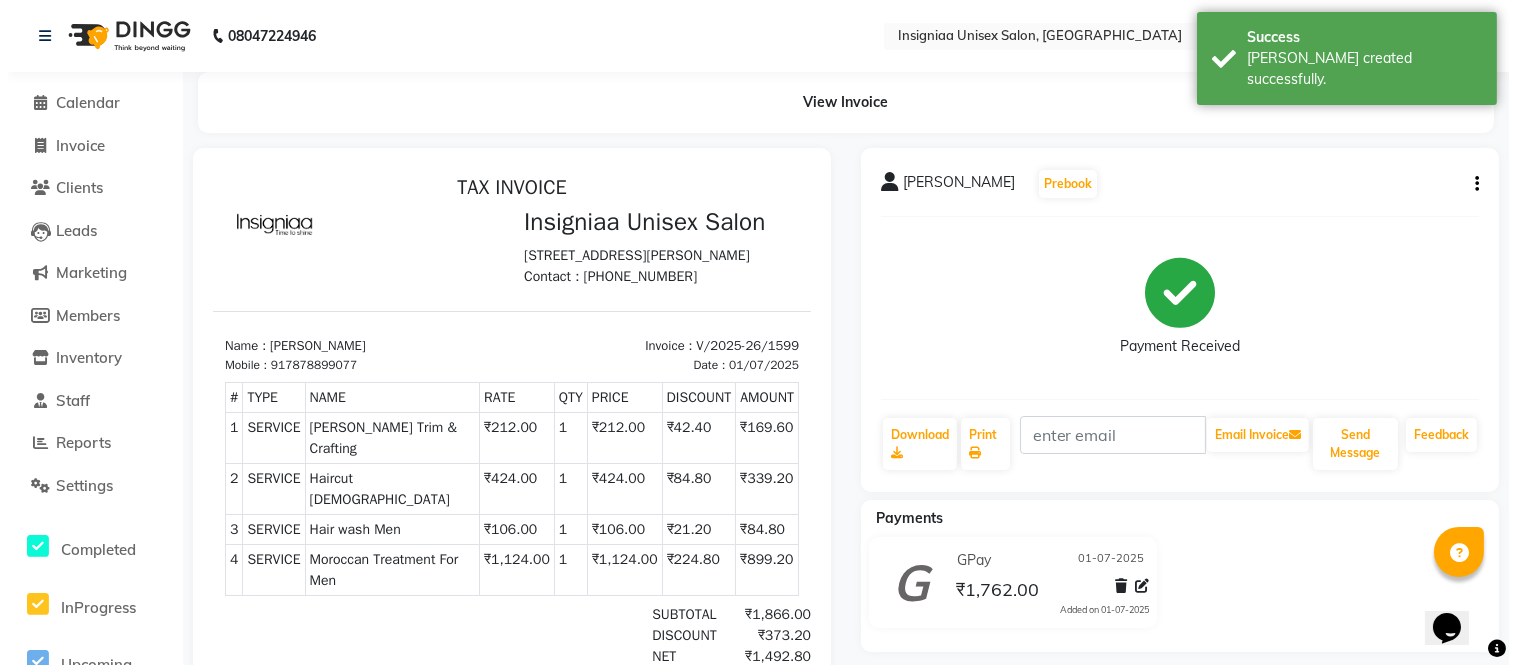 scroll, scrollTop: 0, scrollLeft: 0, axis: both 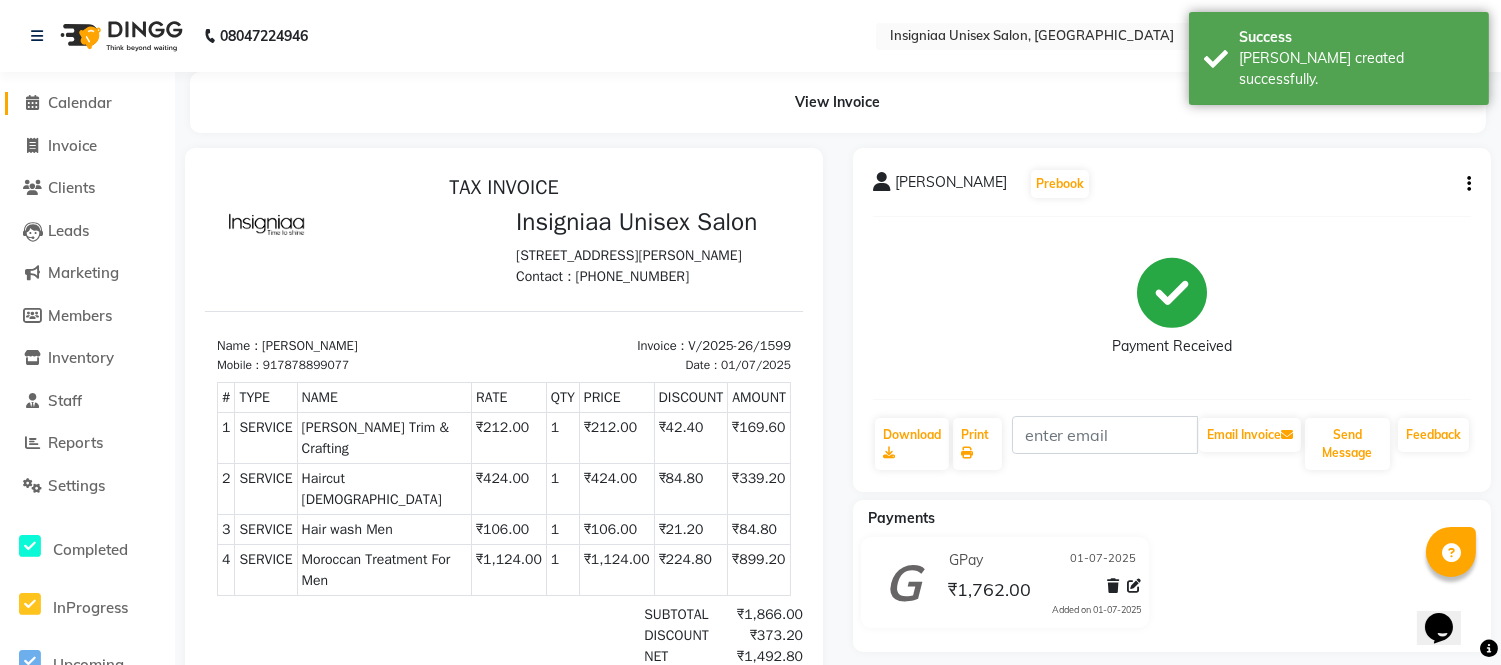 click on "Calendar" 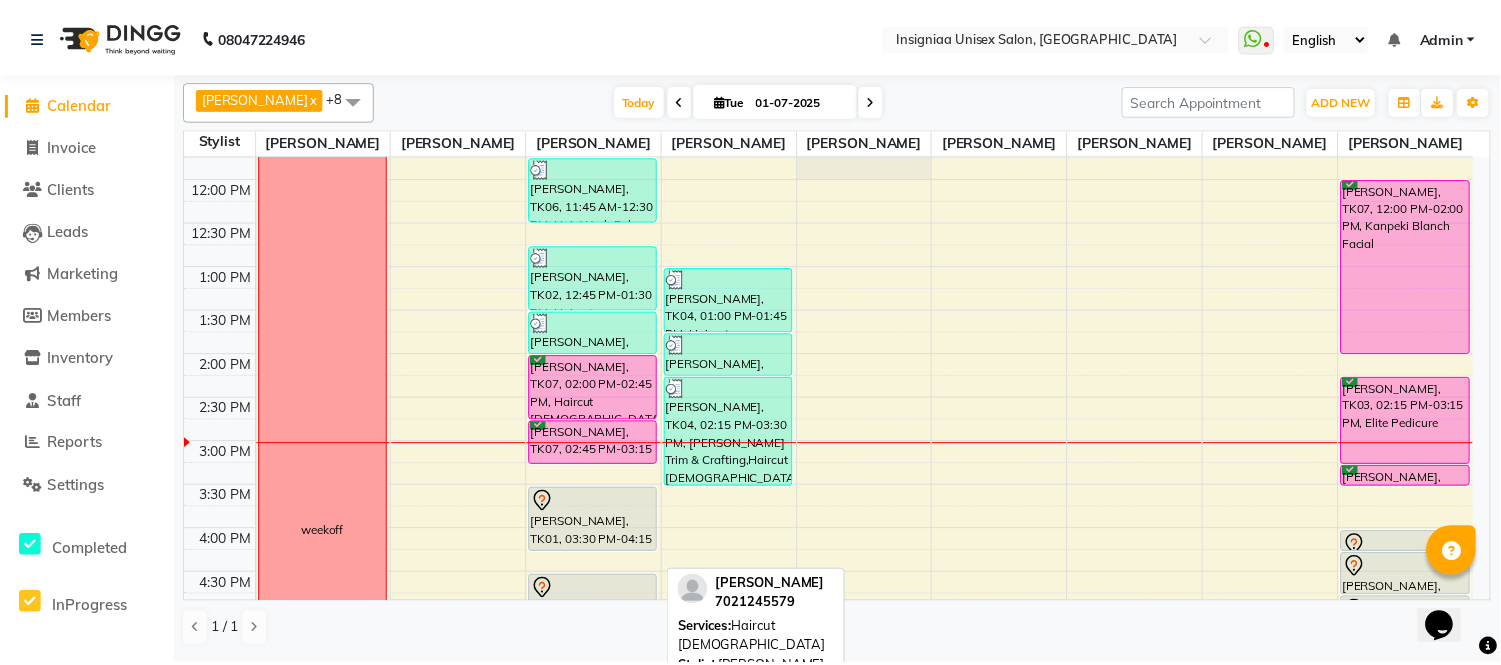 scroll, scrollTop: 190, scrollLeft: 0, axis: vertical 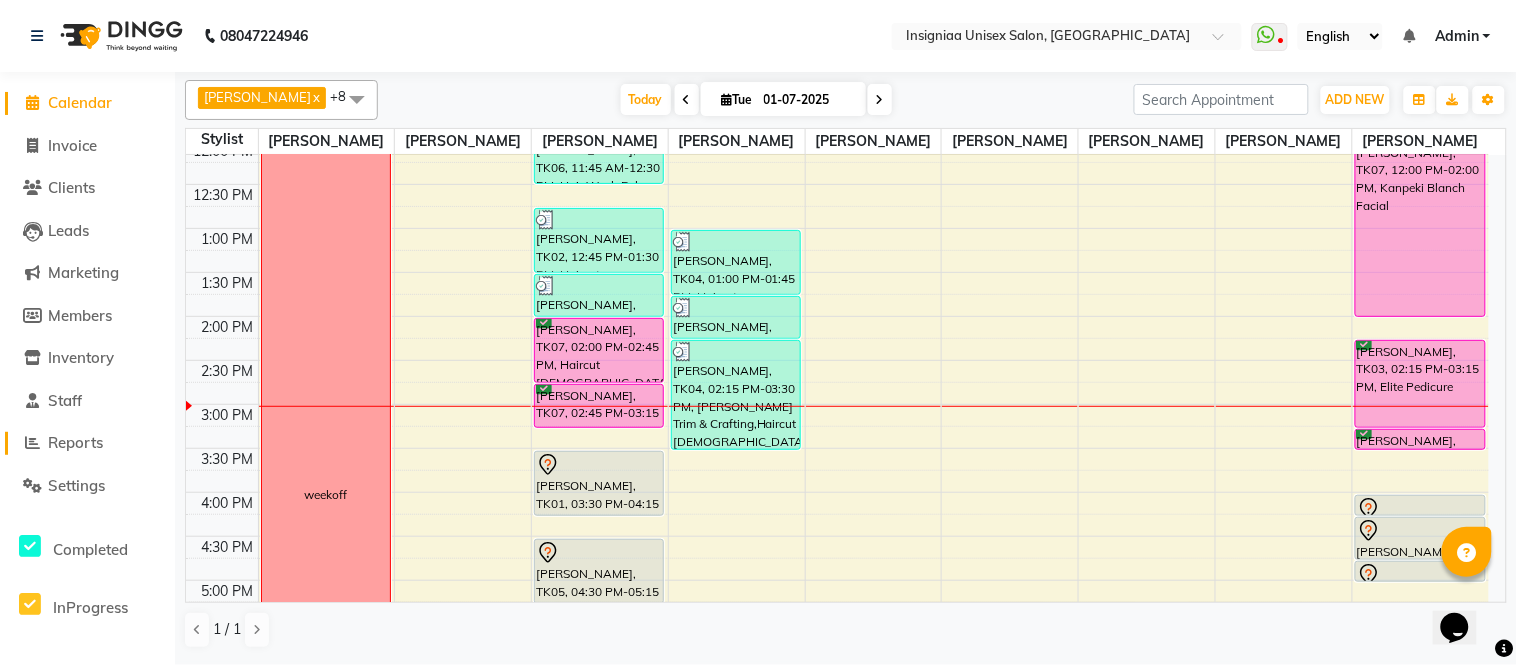 click on "Reports" 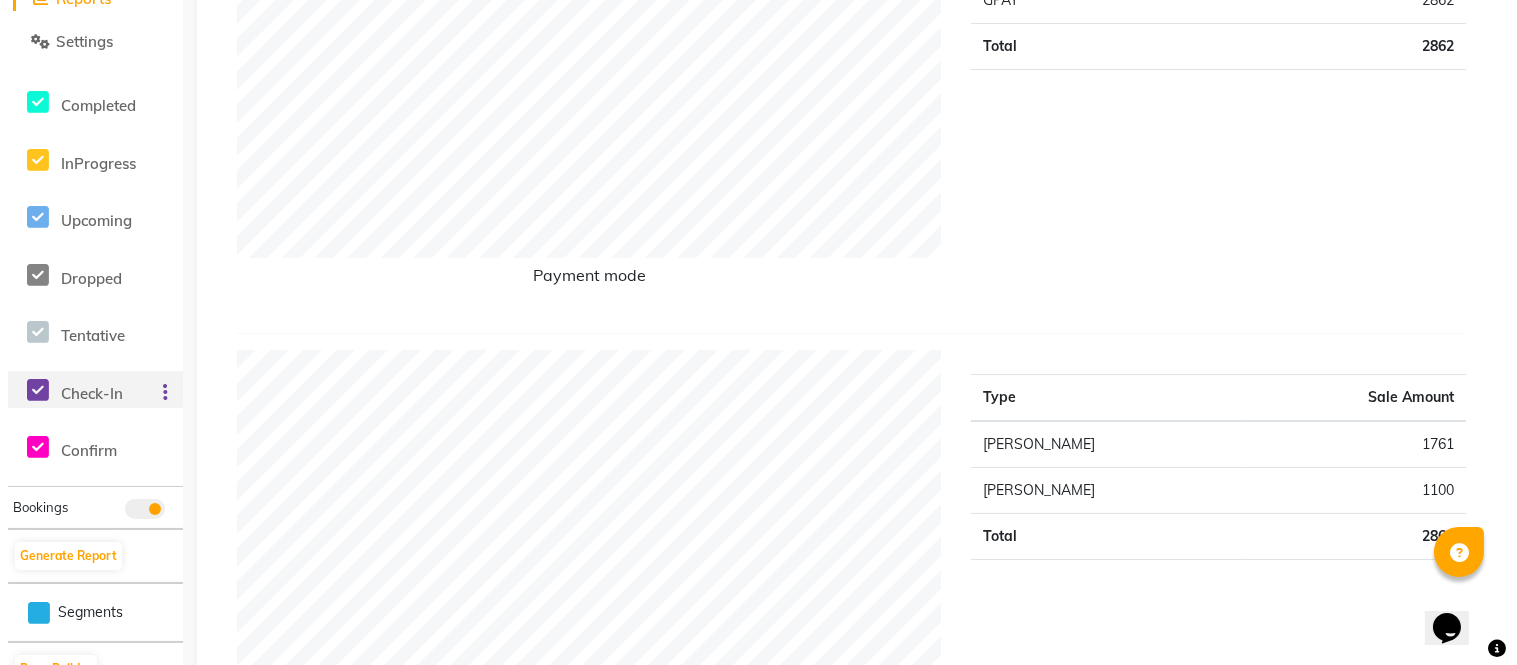 scroll, scrollTop: 0, scrollLeft: 0, axis: both 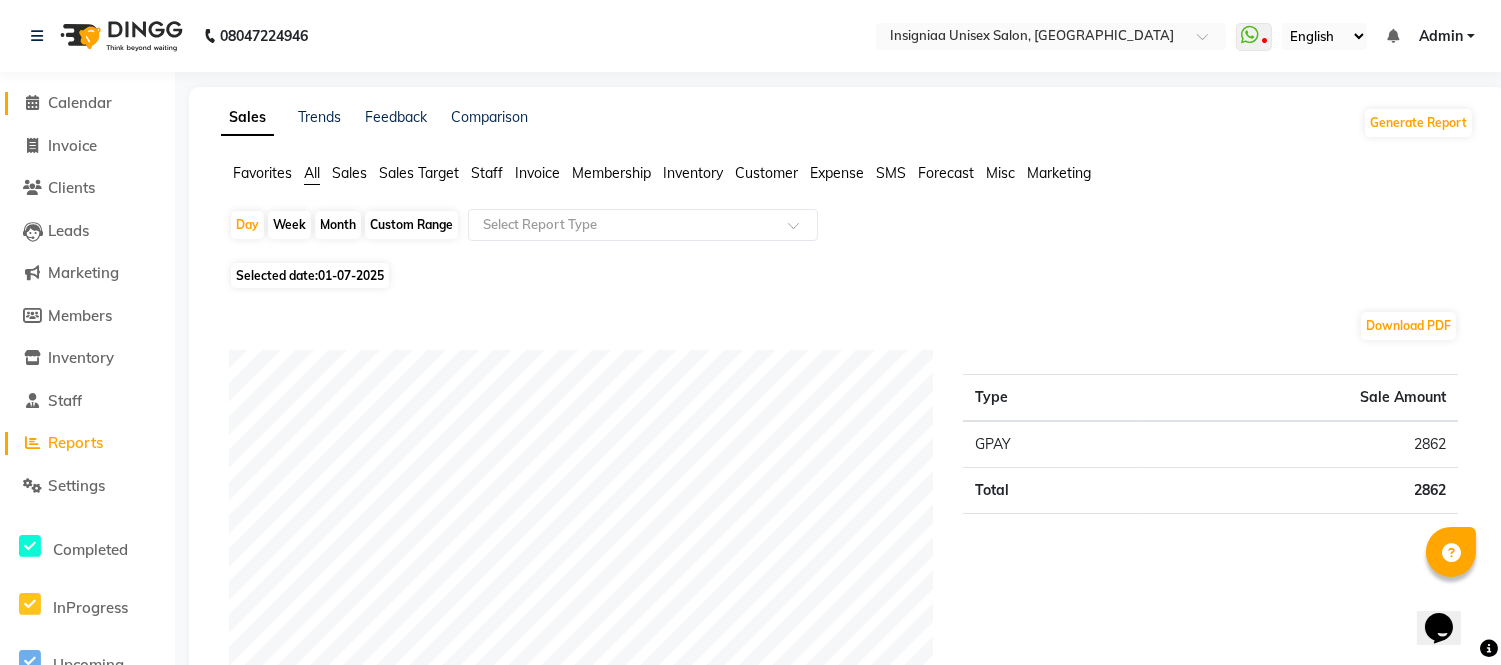 click on "Calendar" 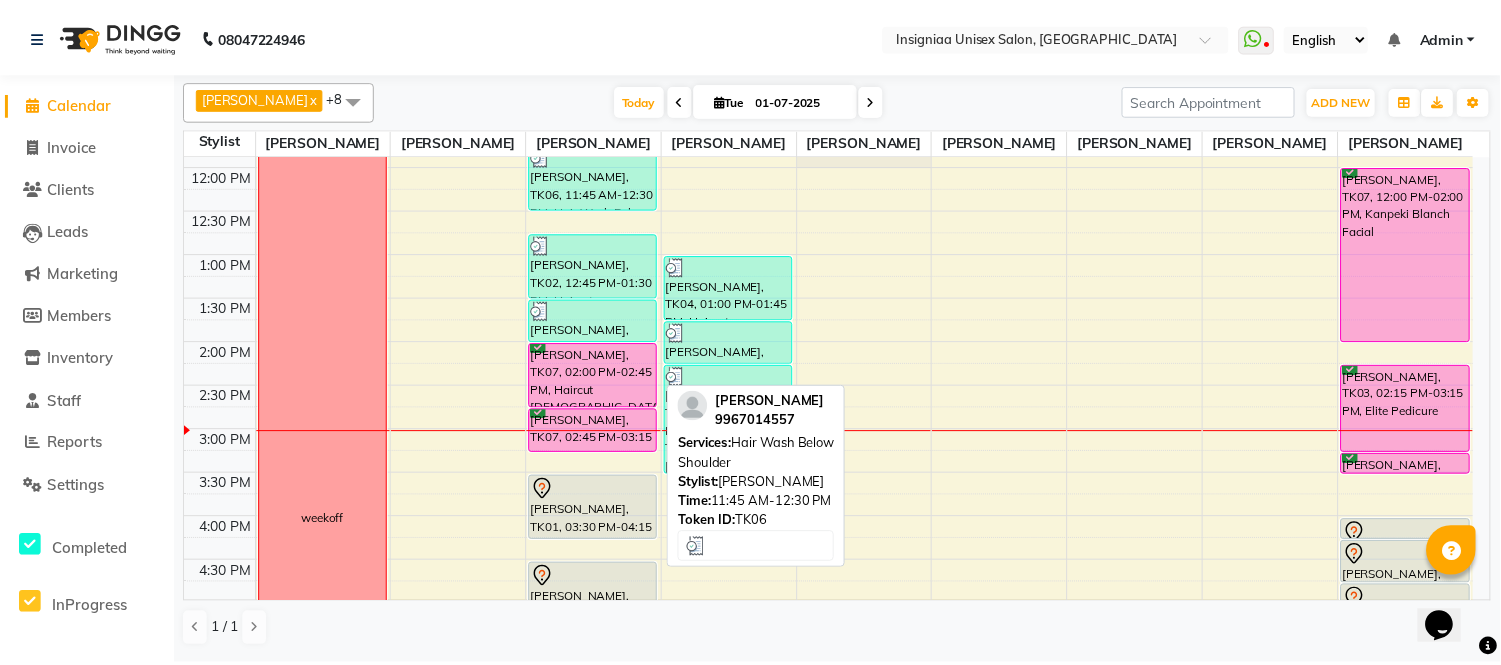 scroll, scrollTop: 222, scrollLeft: 0, axis: vertical 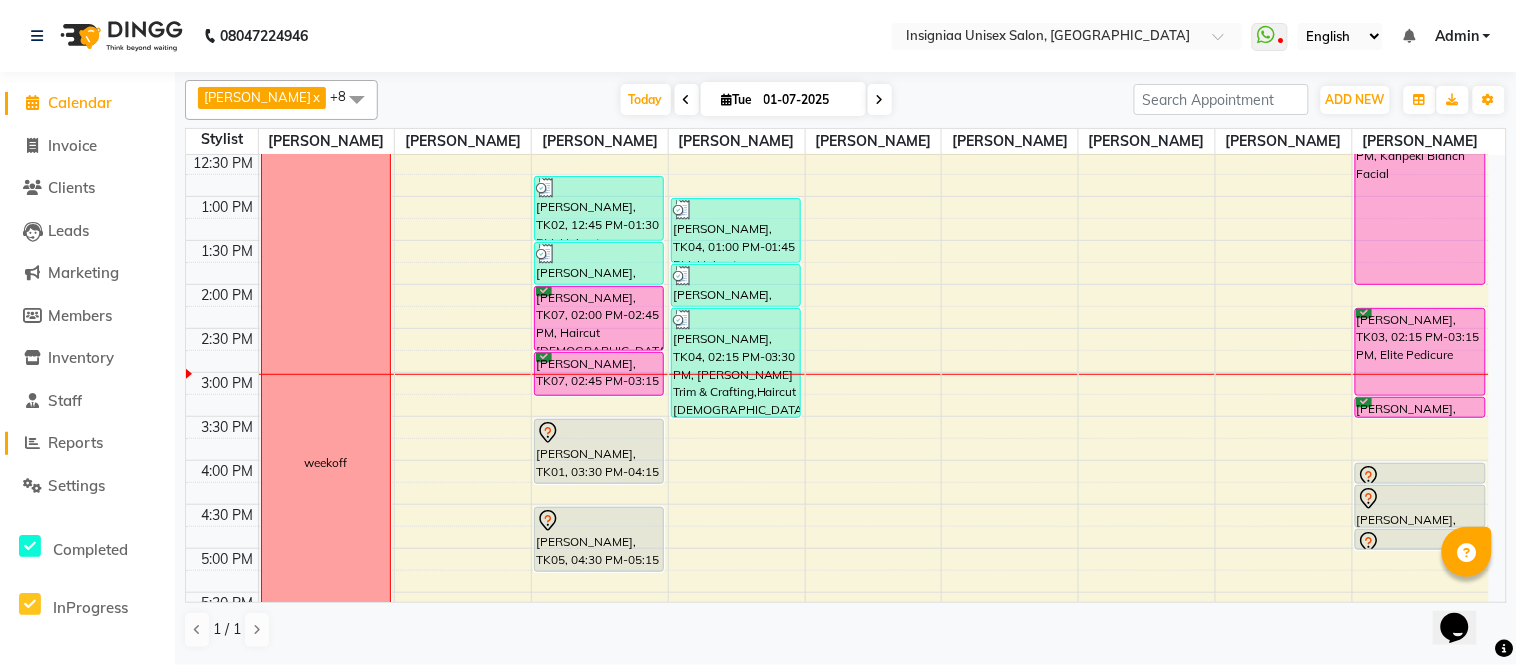 click on "Reports" 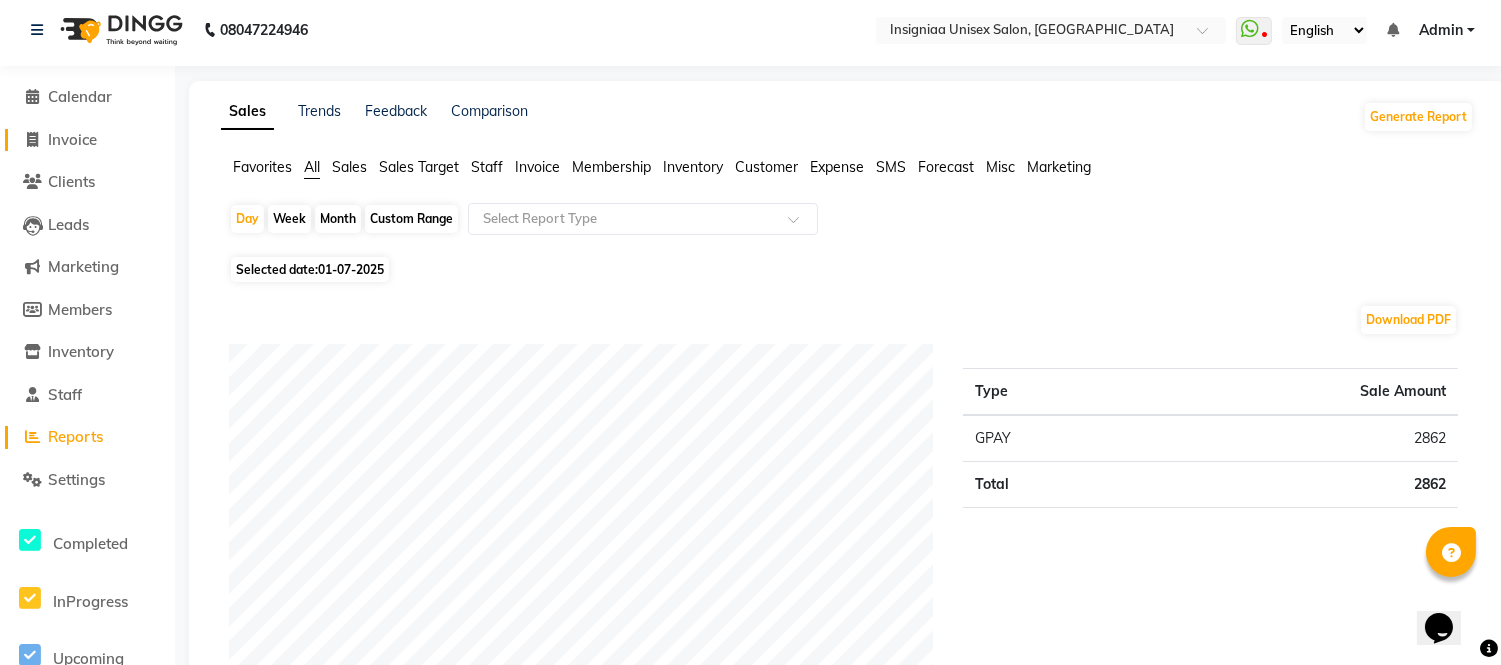 scroll, scrollTop: 0, scrollLeft: 0, axis: both 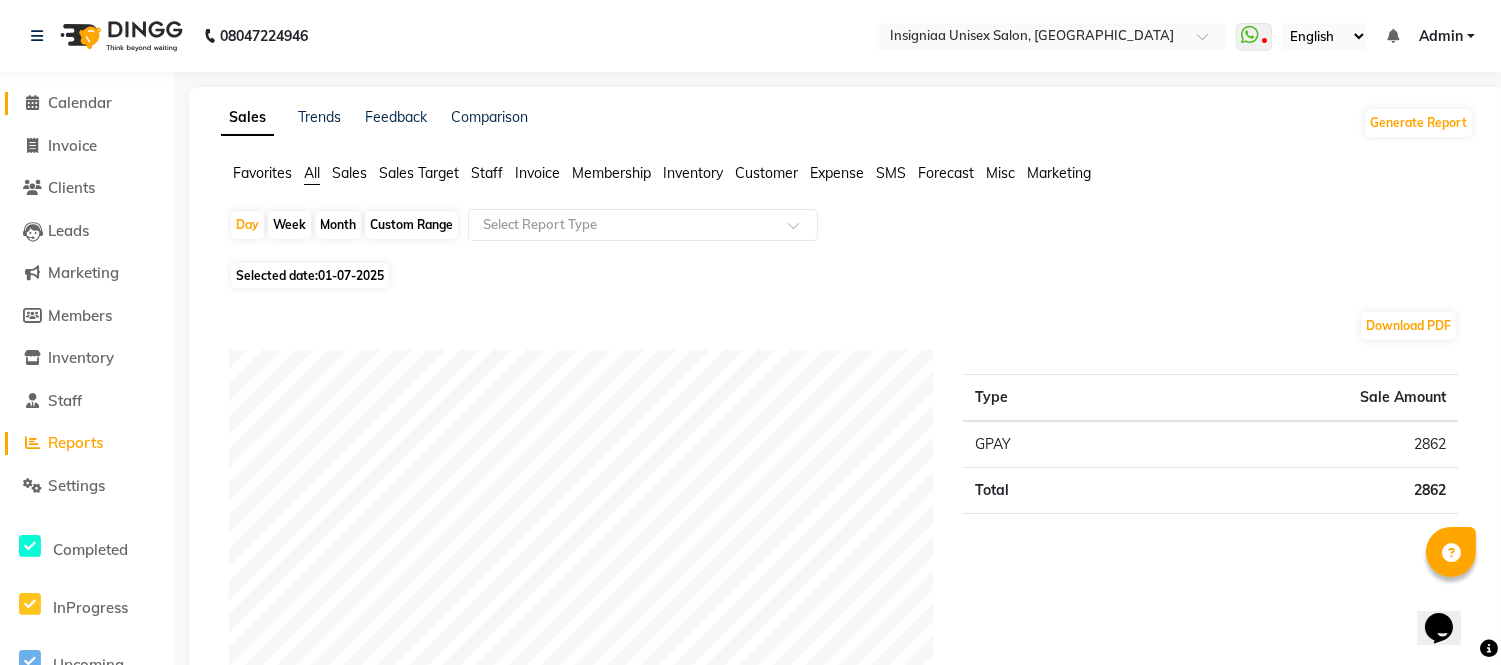 click on "Calendar" 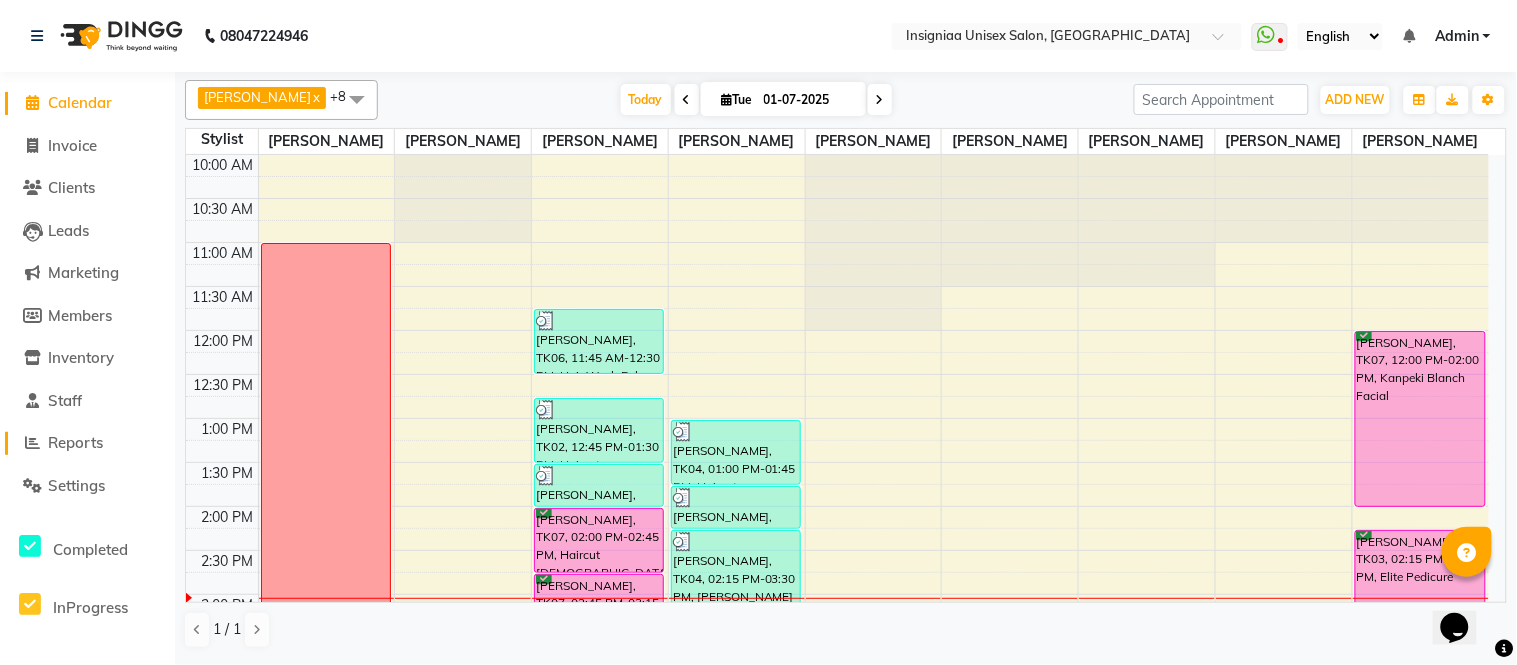 click on "Reports" 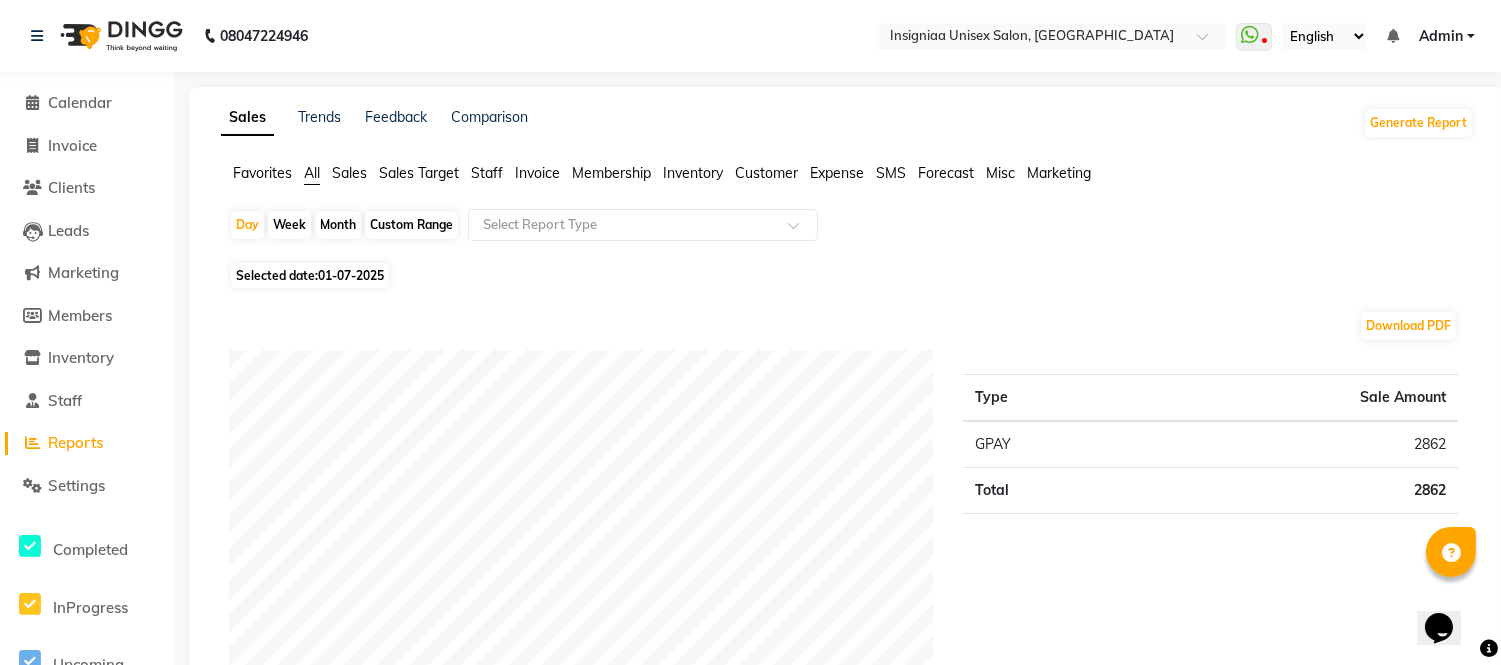 click on "Staff" 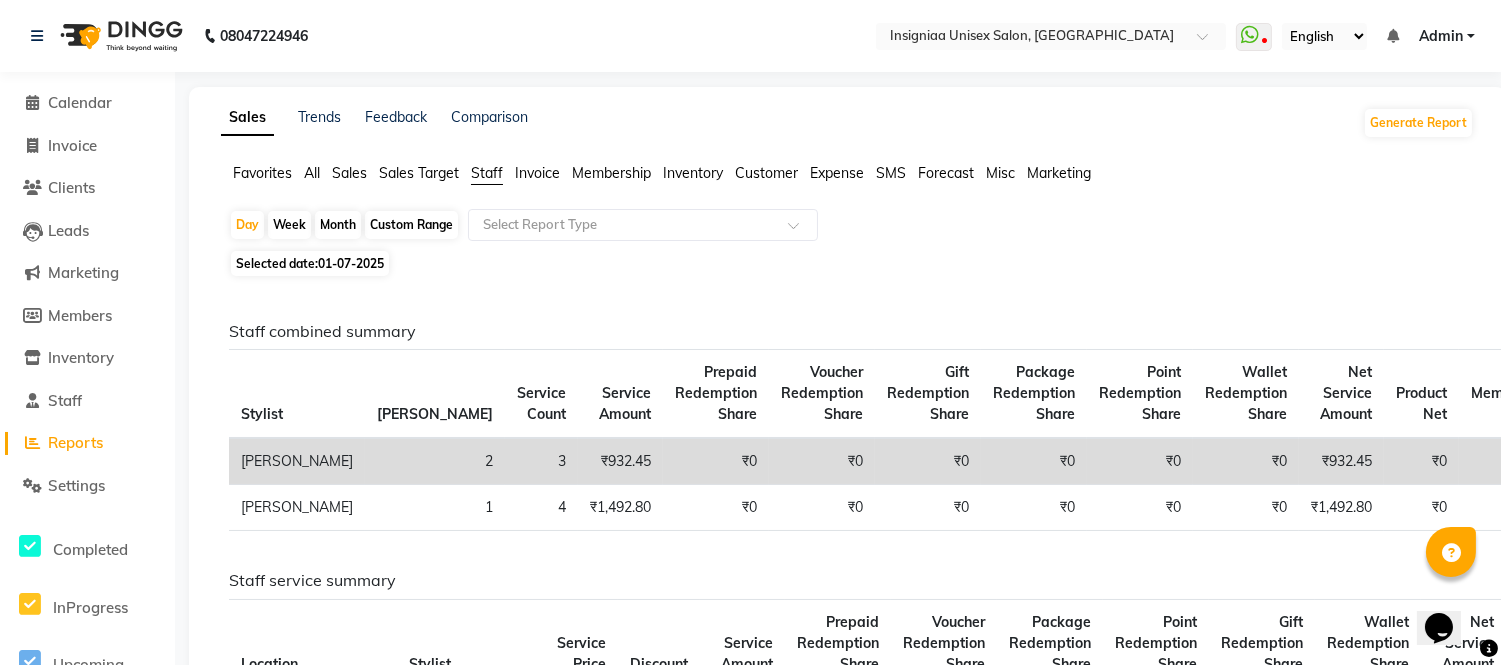 click on "Selected date:  [DATE]" 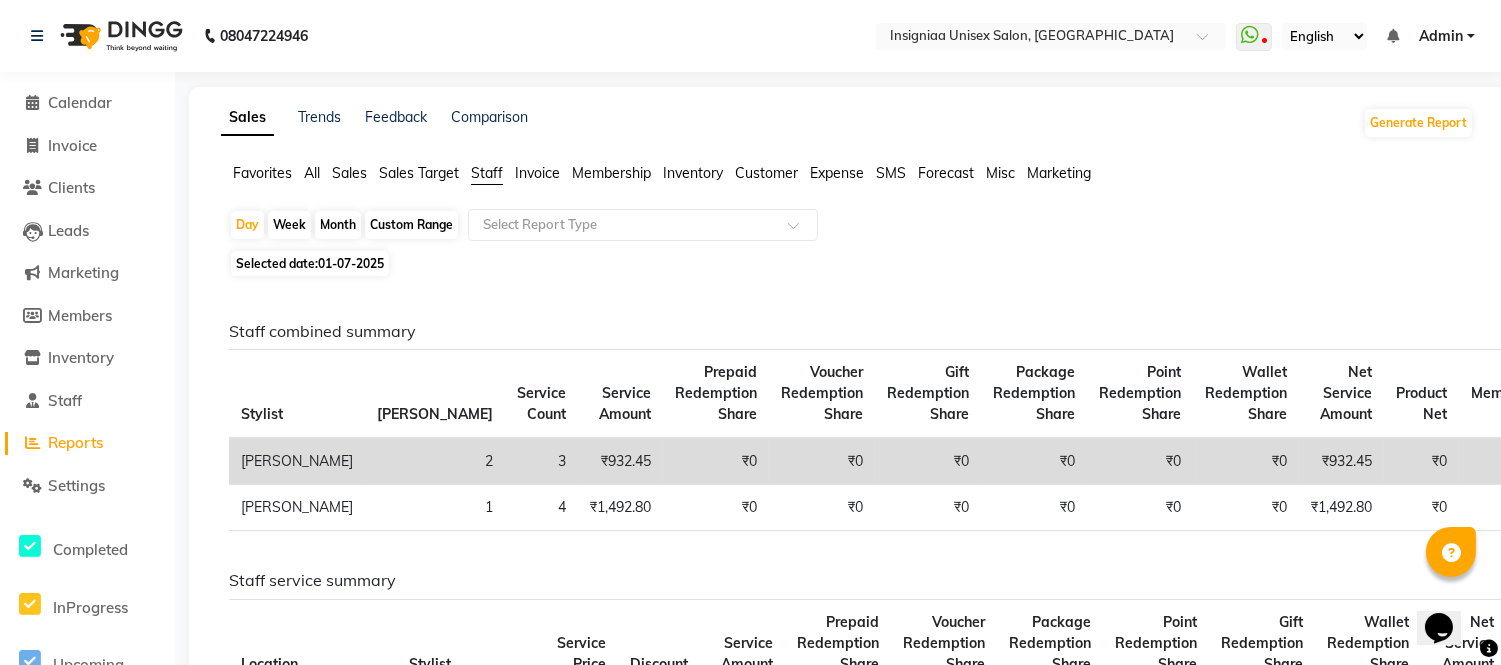 click on "Selected date:  [DATE]" 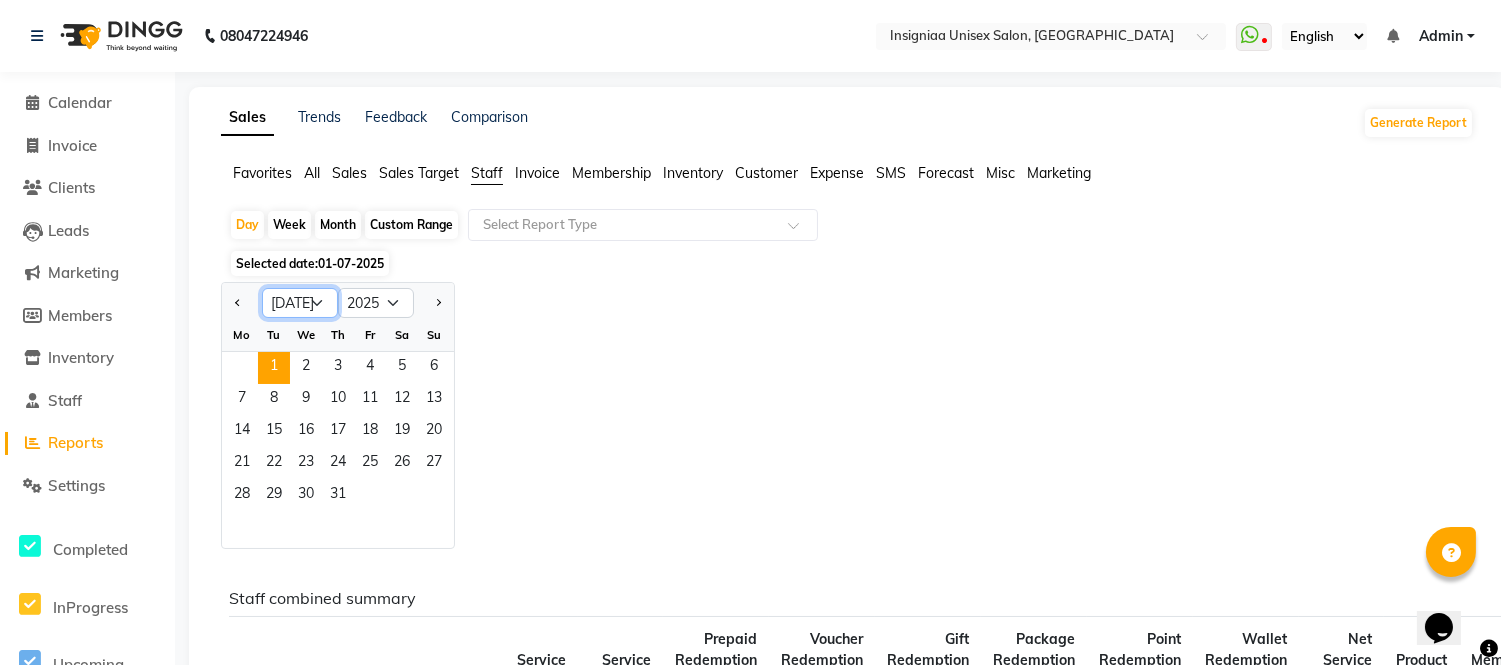 click on "Jan Feb Mar Apr May Jun [DATE] Aug Sep Oct Nov Dec" 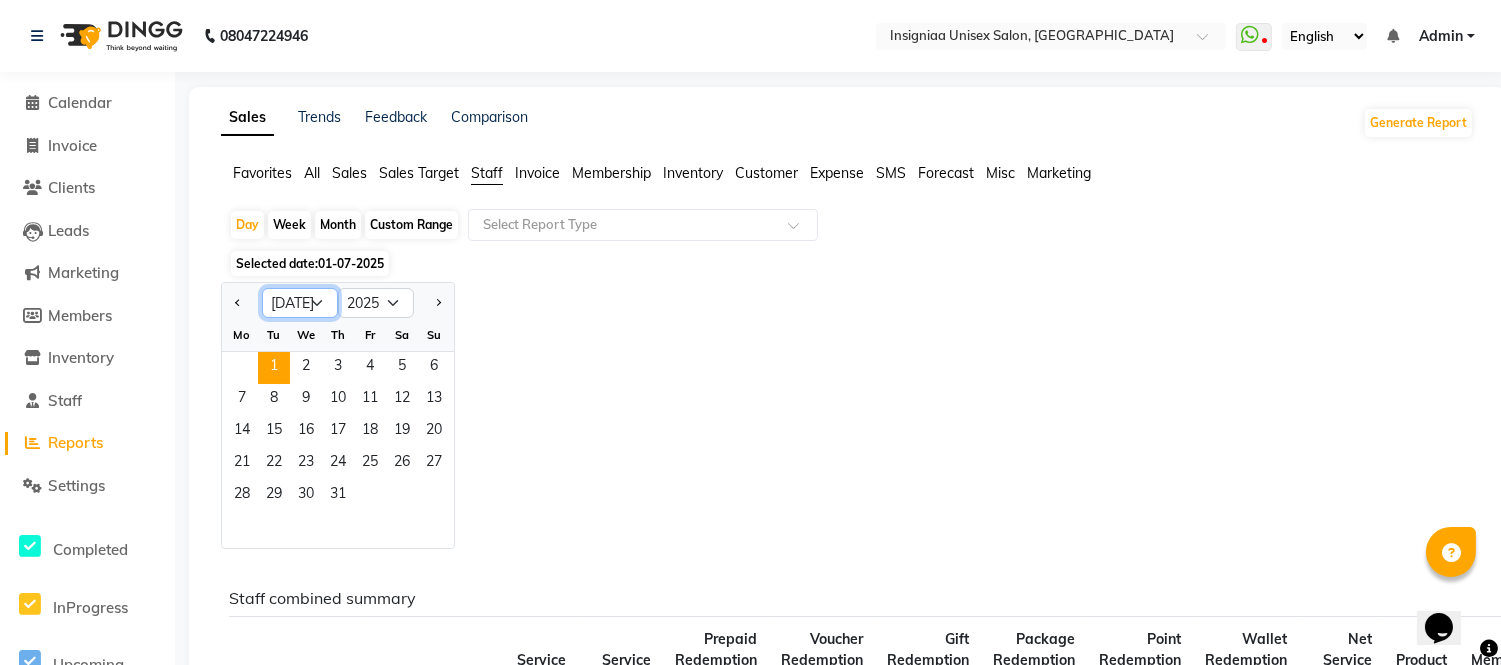 select on "6" 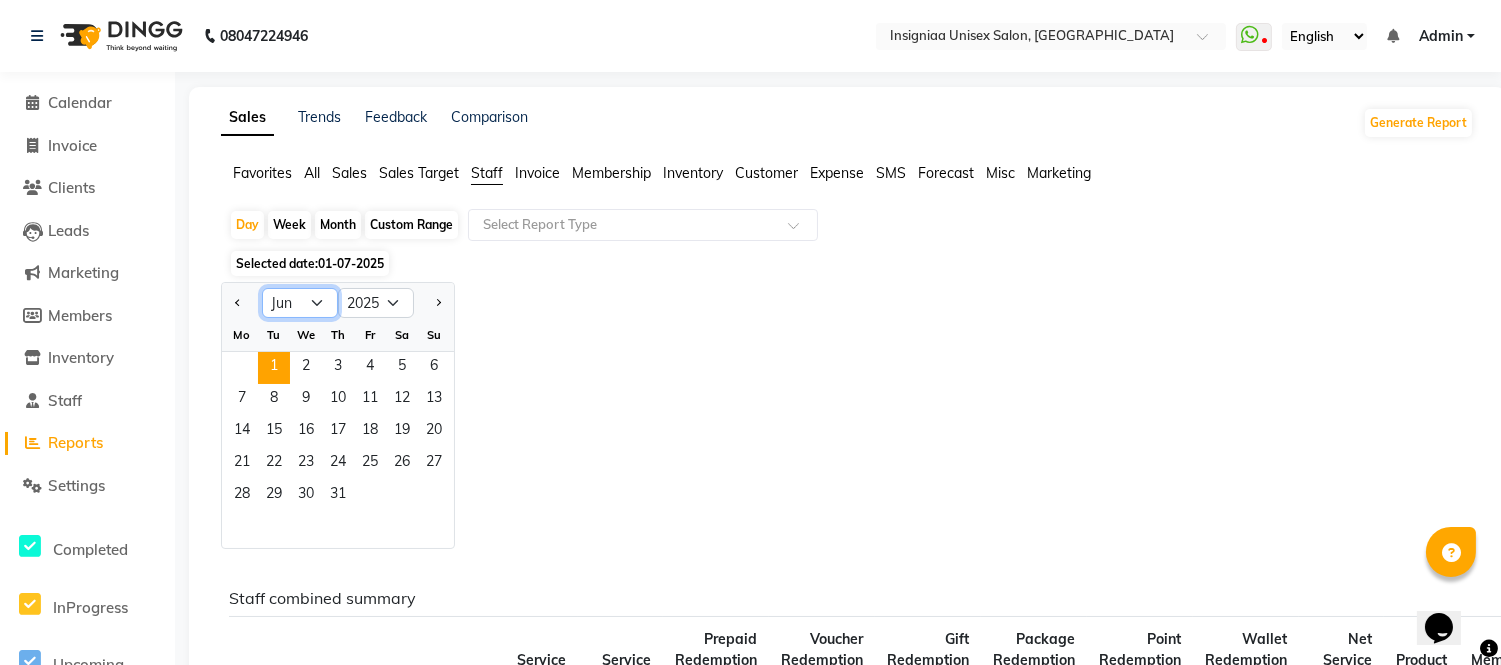 click on "Jan Feb Mar Apr May Jun [DATE] Aug Sep Oct Nov Dec" 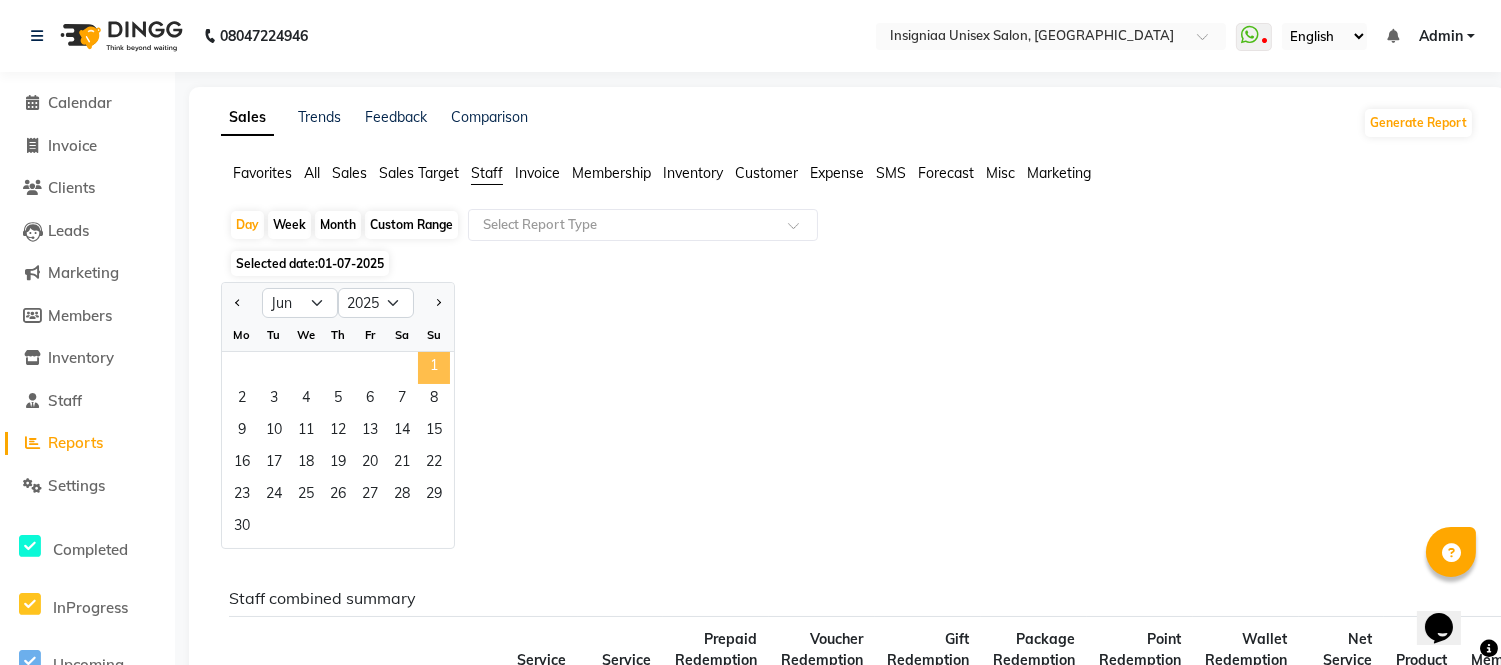 click on "1" 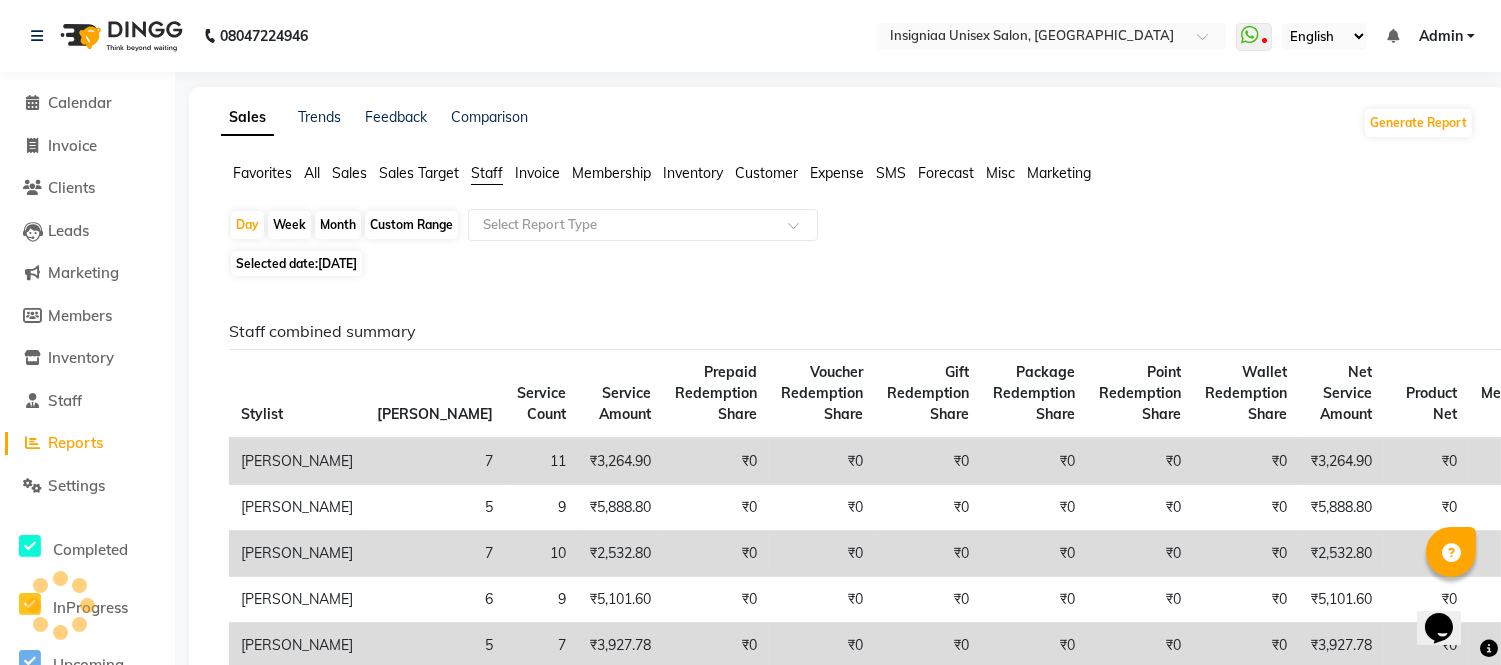 click on "[PERSON_NAME]" 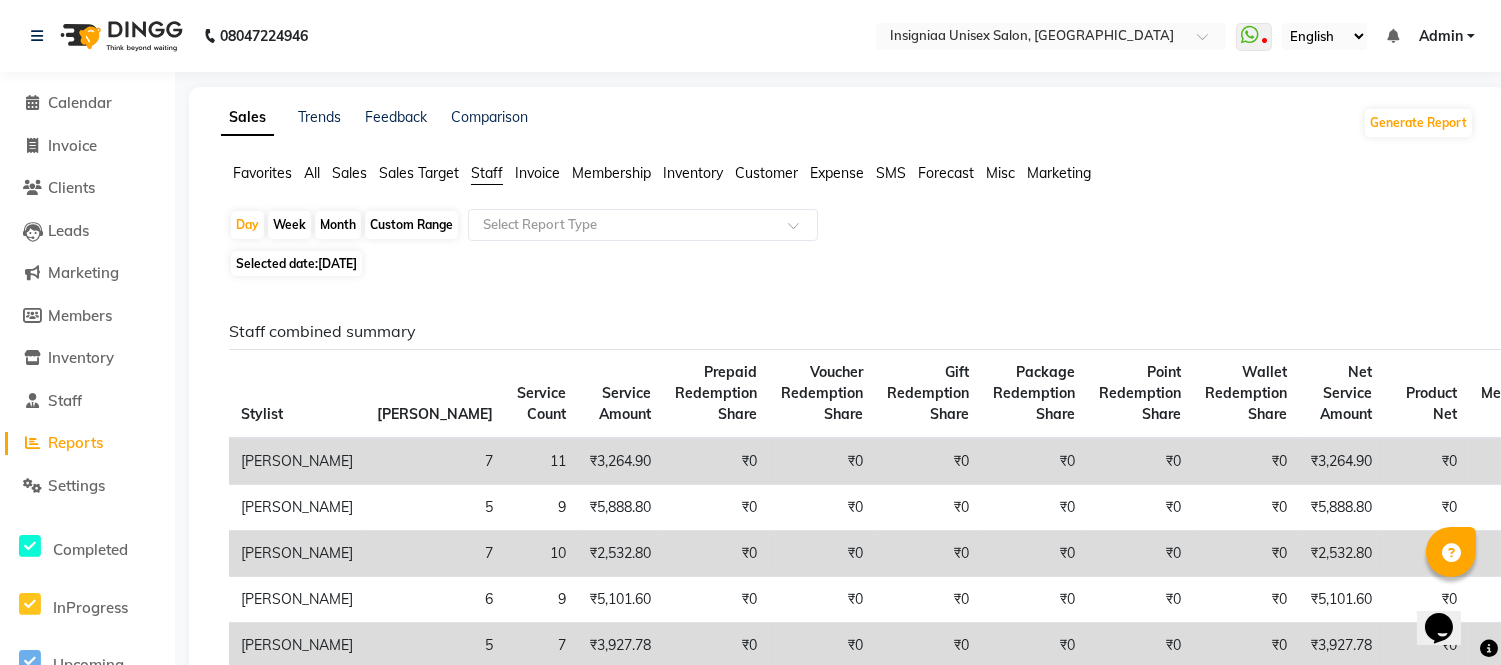click on "Custom Range" 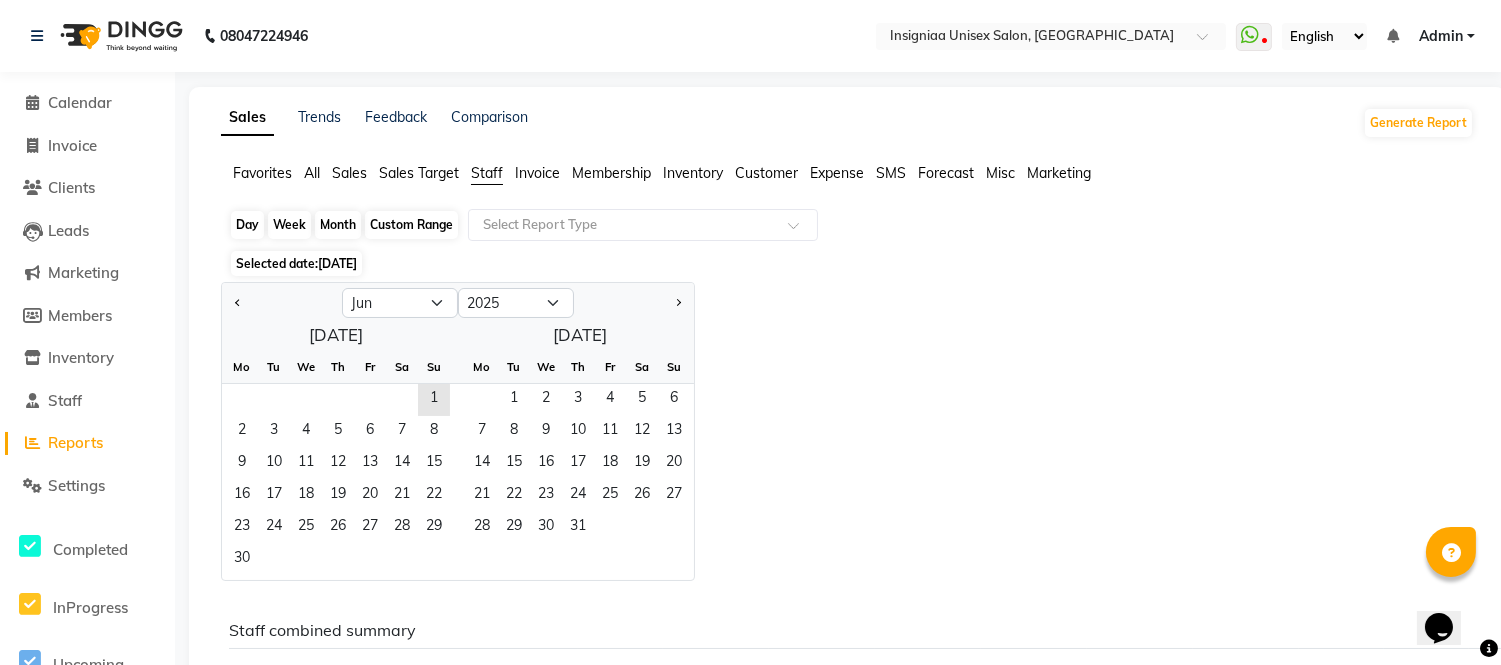 click on "Custom Range" 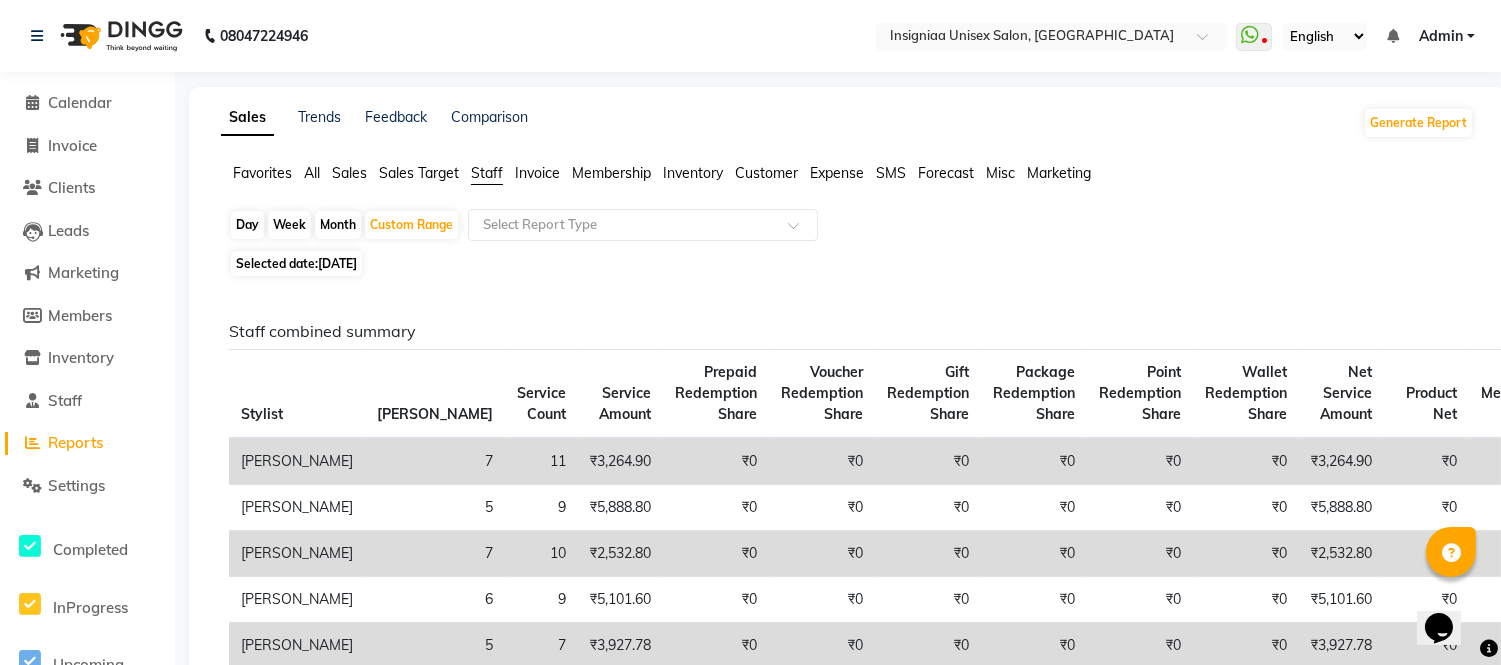 click on "[DATE]" 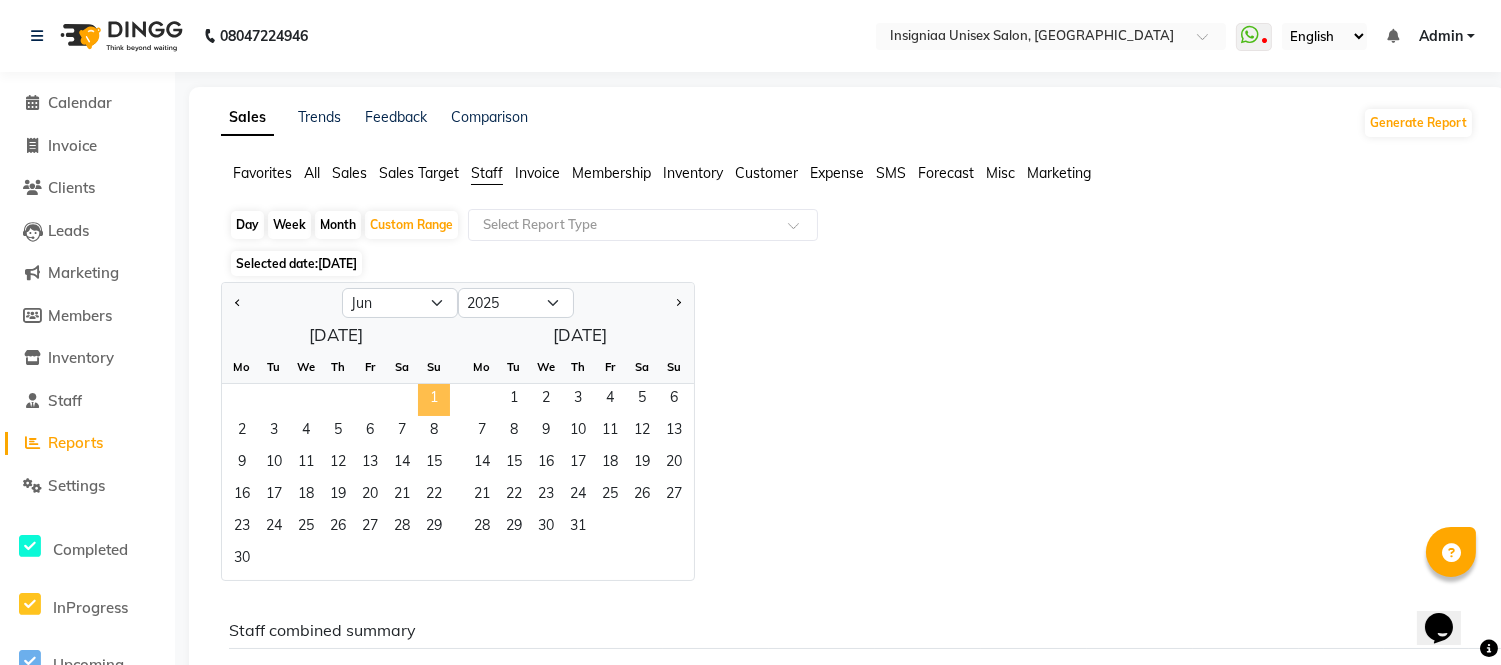 click on "1" 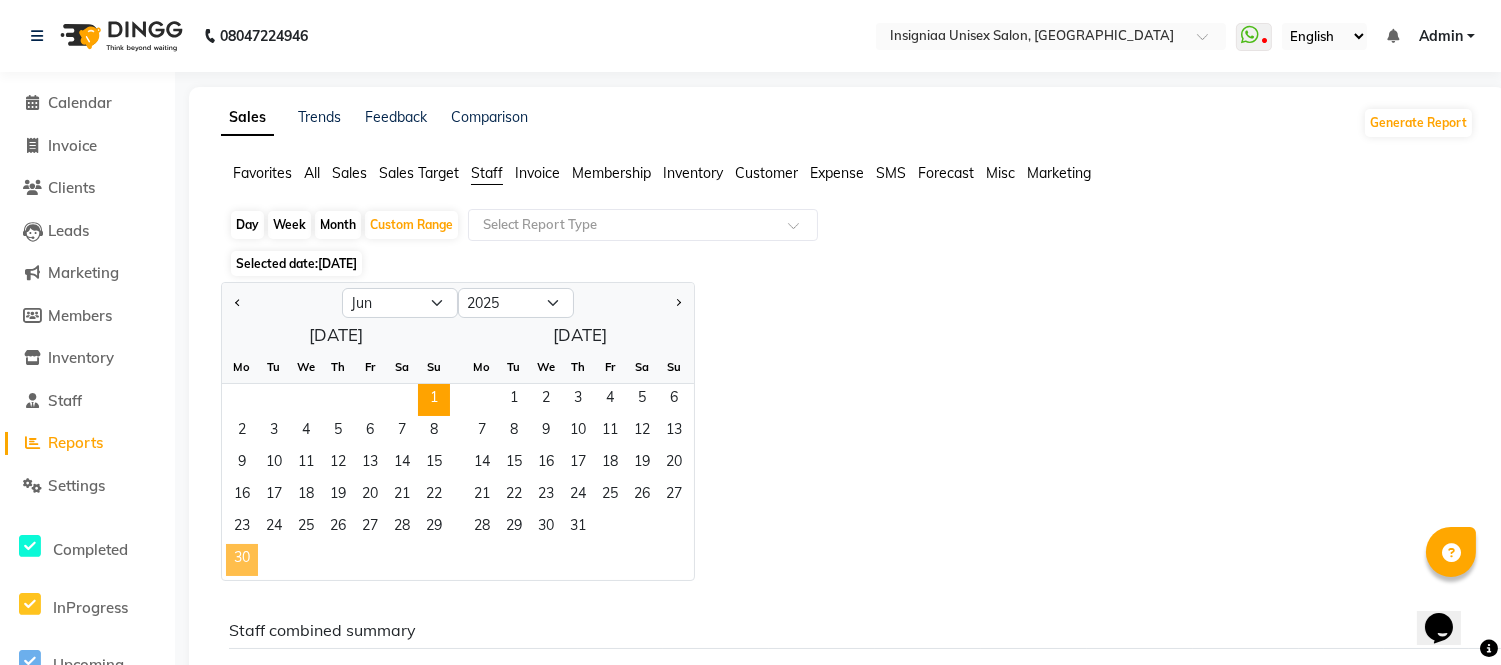 click on "30" 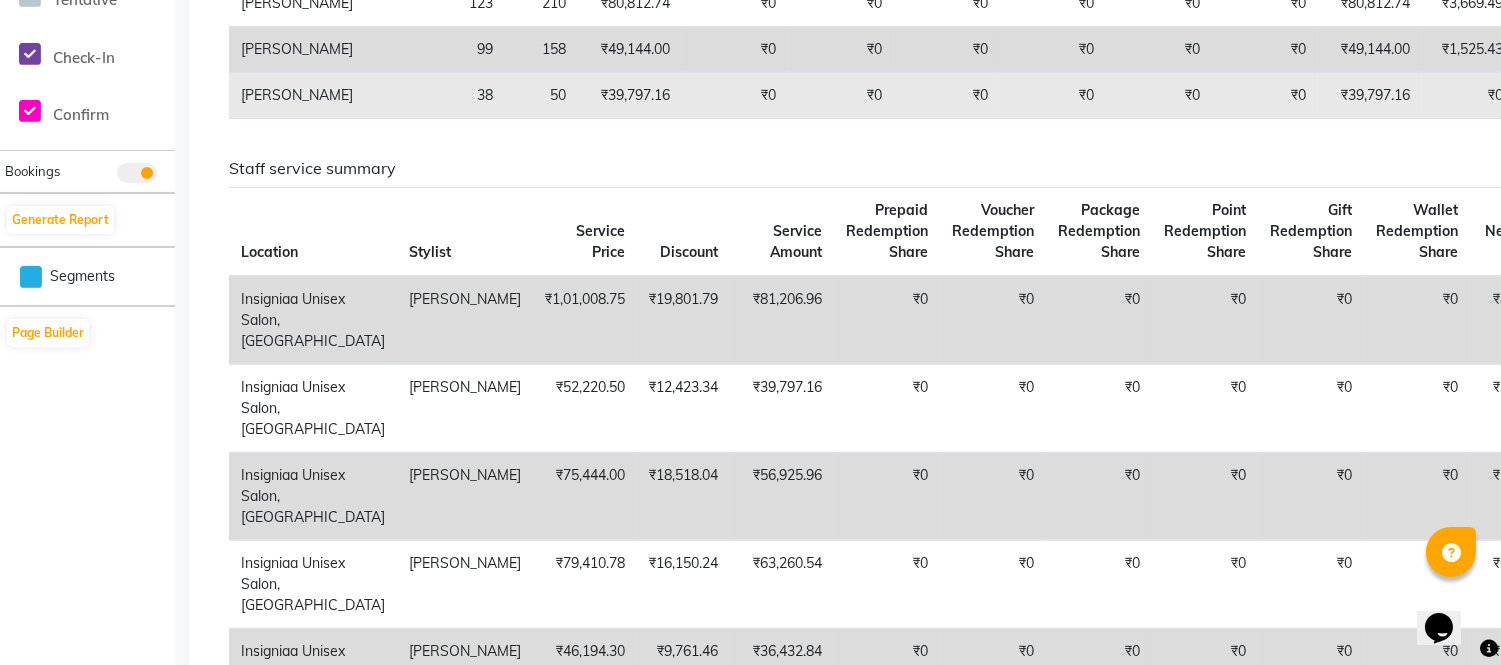 scroll, scrollTop: 777, scrollLeft: 0, axis: vertical 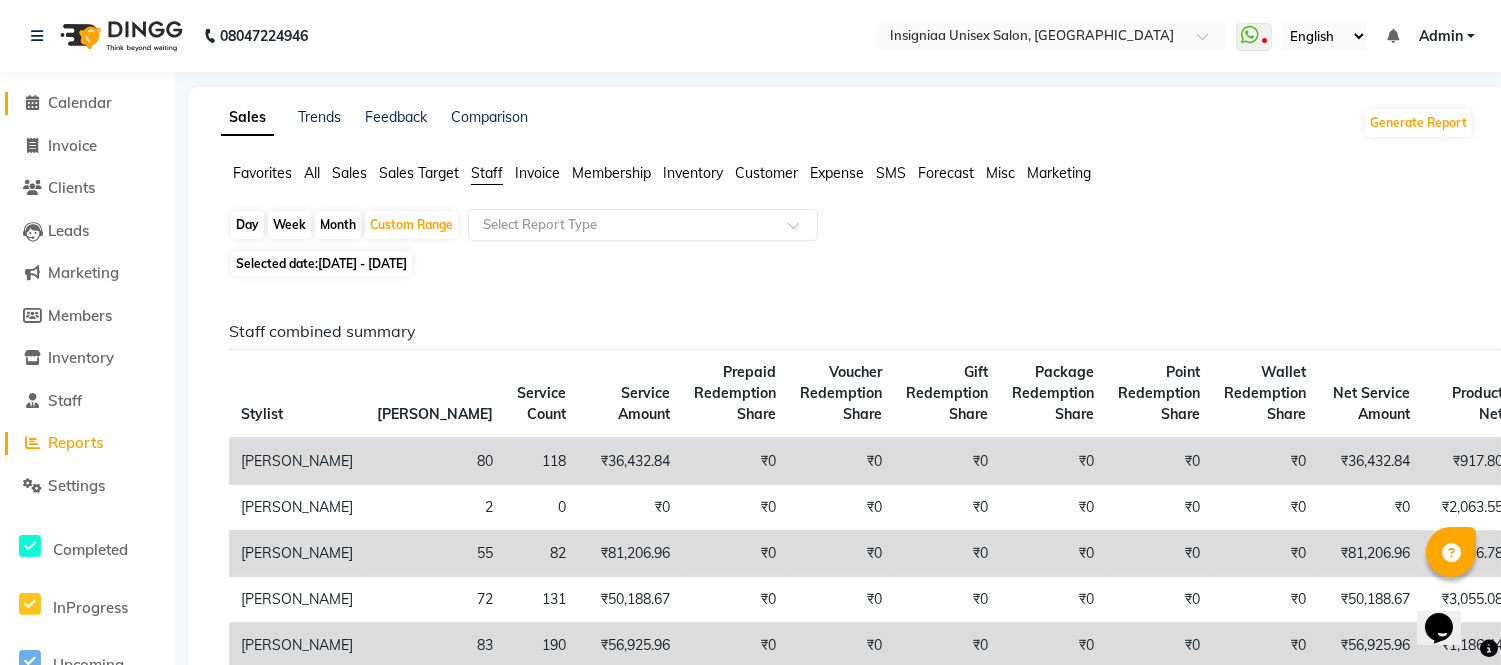 click on "Calendar" 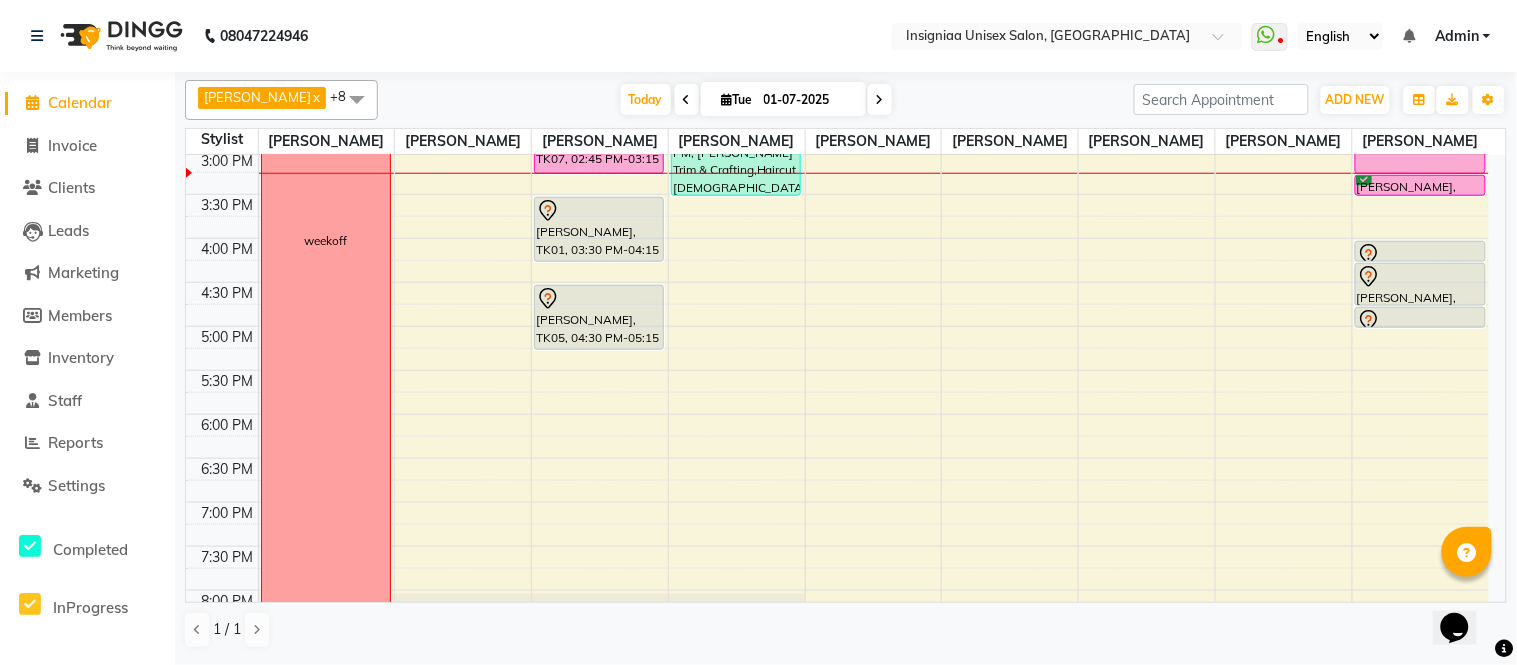 scroll, scrollTop: 333, scrollLeft: 0, axis: vertical 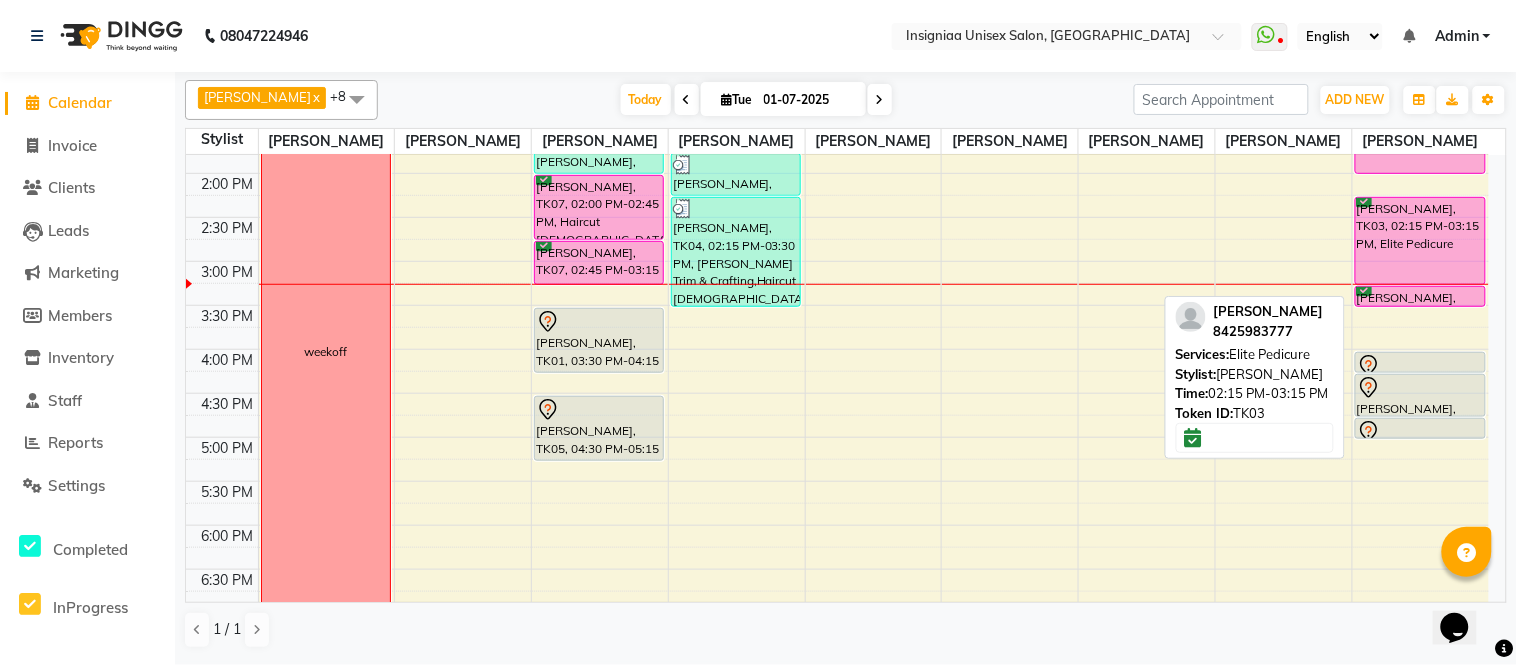 click on "[PERSON_NAME], TK03, 02:15 PM-03:15 PM, Elite Pedicure" at bounding box center [1420, 241] 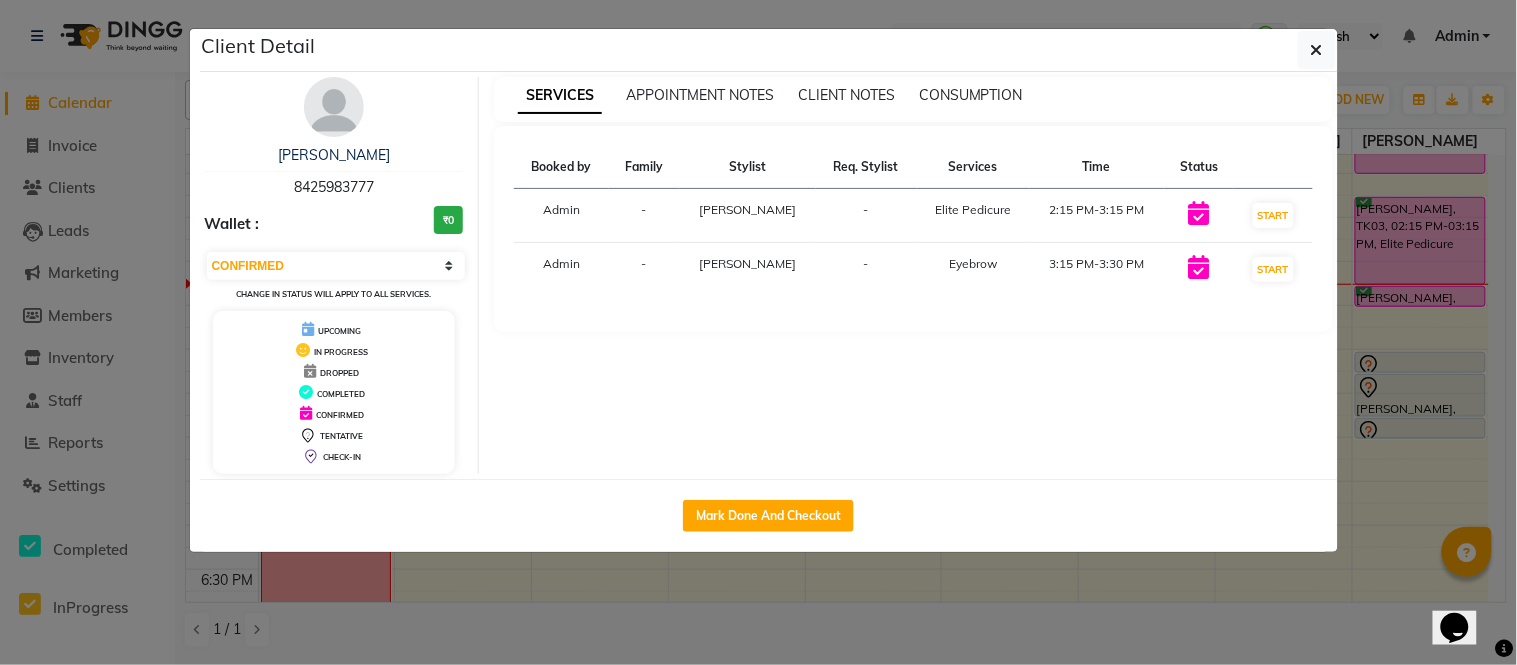 click on "[PERSON_NAME]" at bounding box center (334, 155) 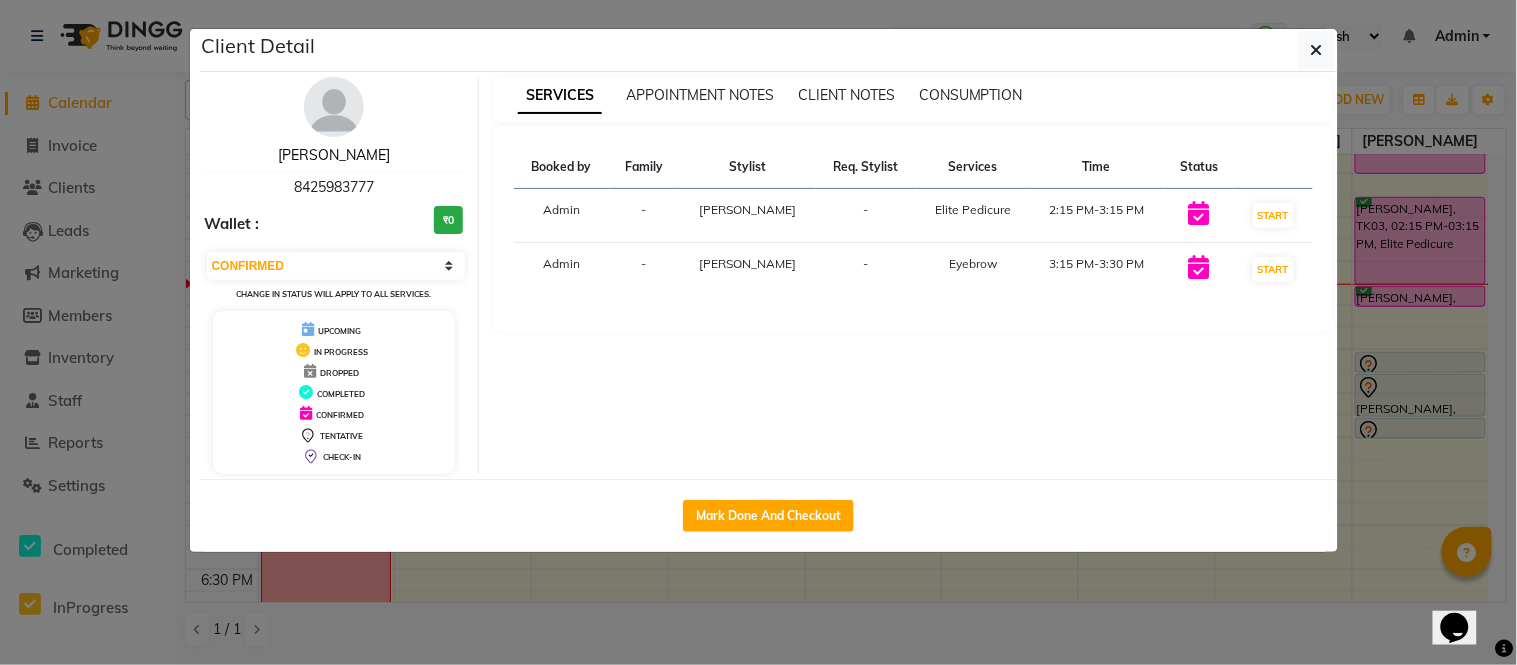 click on "[PERSON_NAME]" at bounding box center [334, 155] 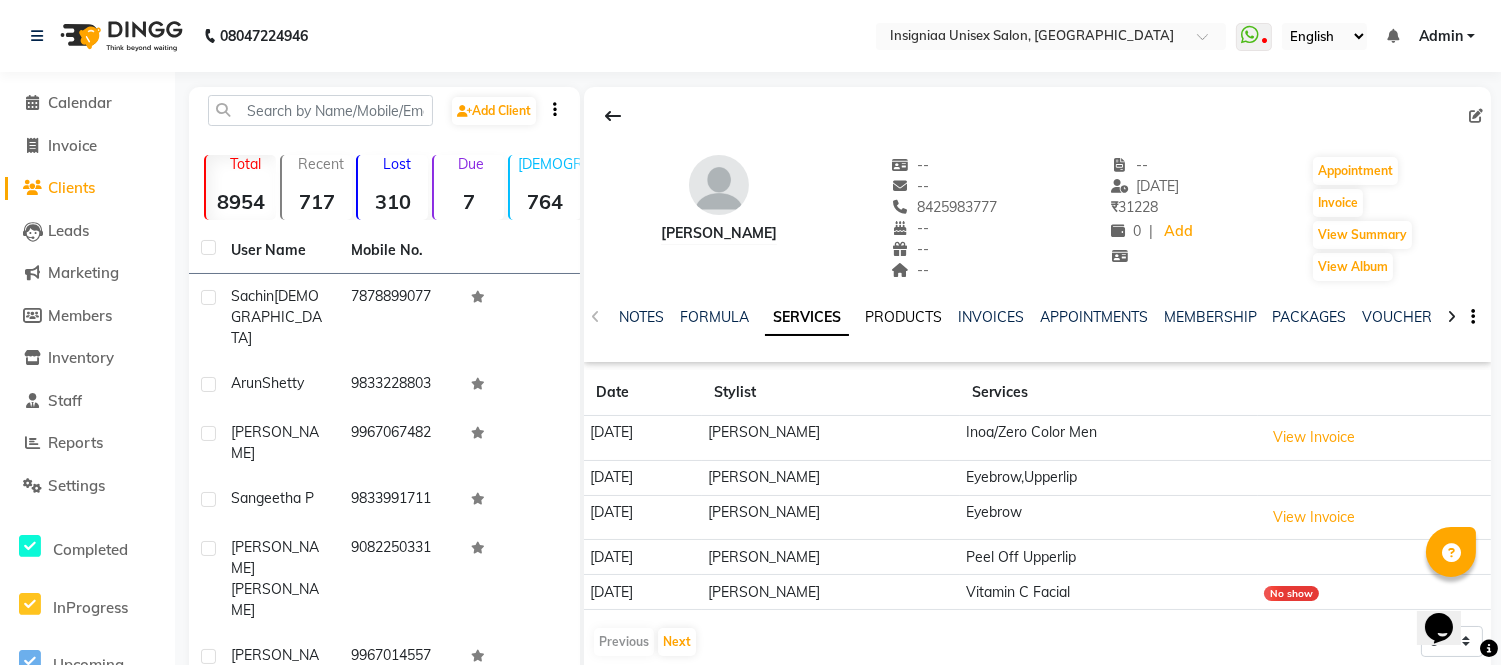 click on "PRODUCTS" 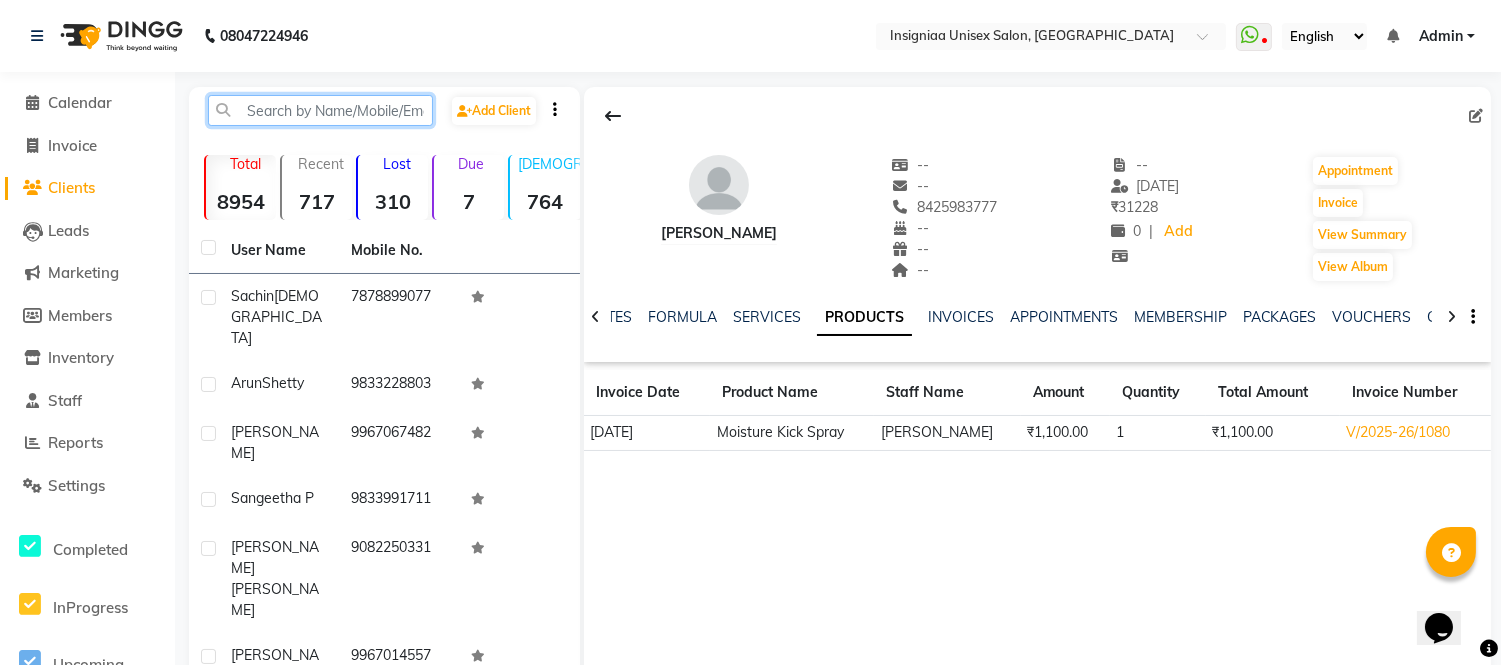 click 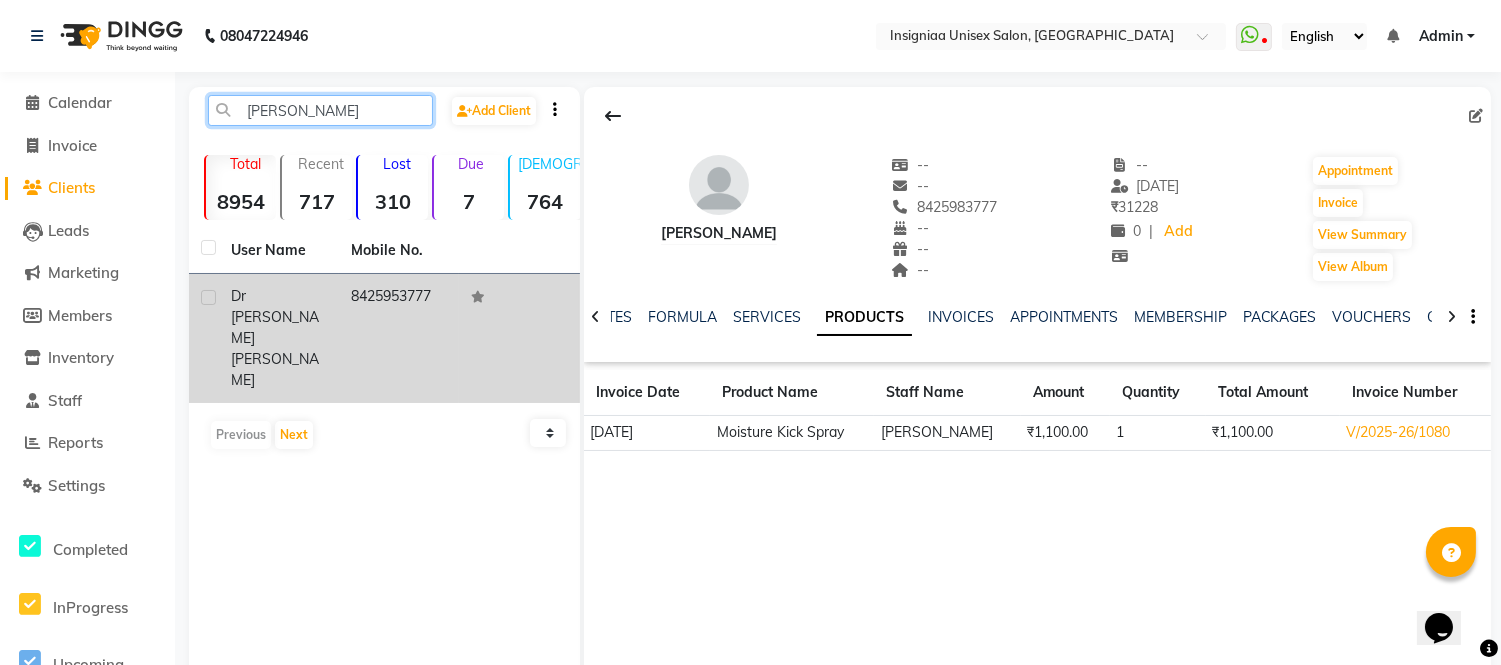 type on "[PERSON_NAME]" 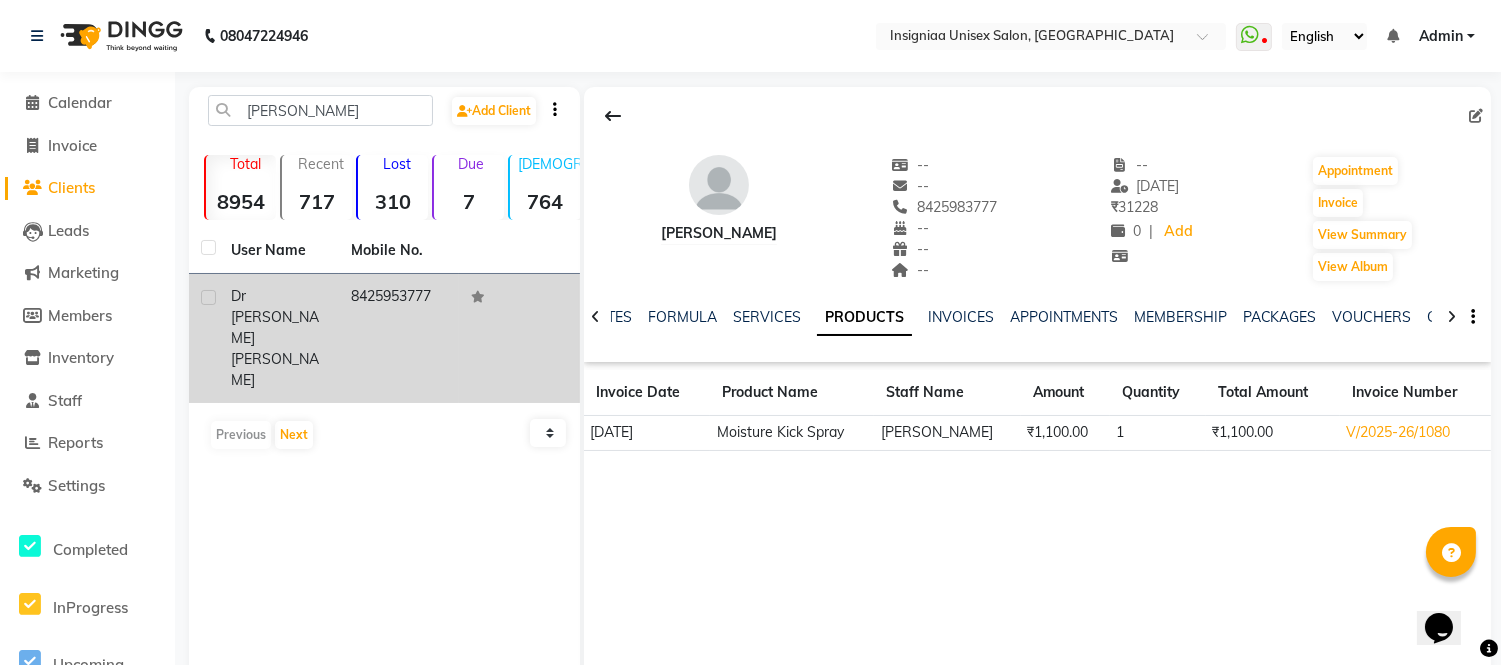 click on "Dr [PERSON_NAME]" 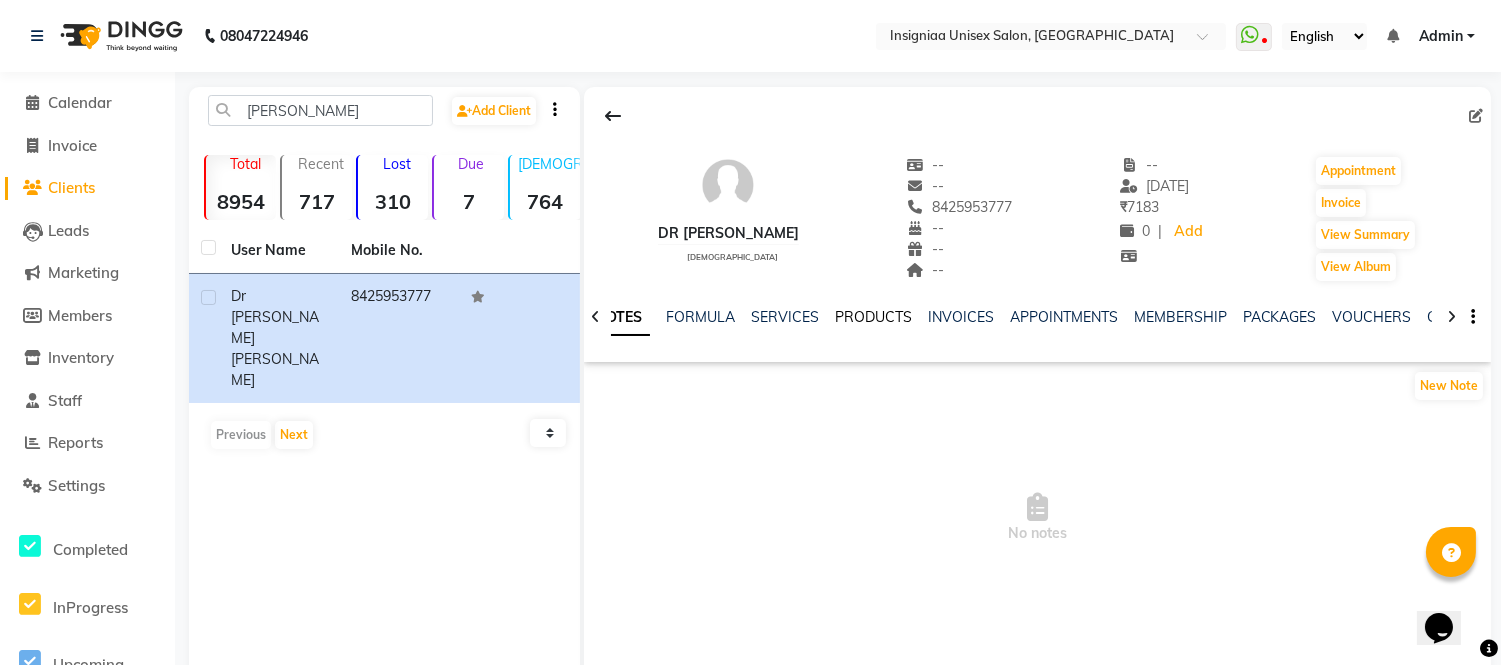 click on "PRODUCTS" 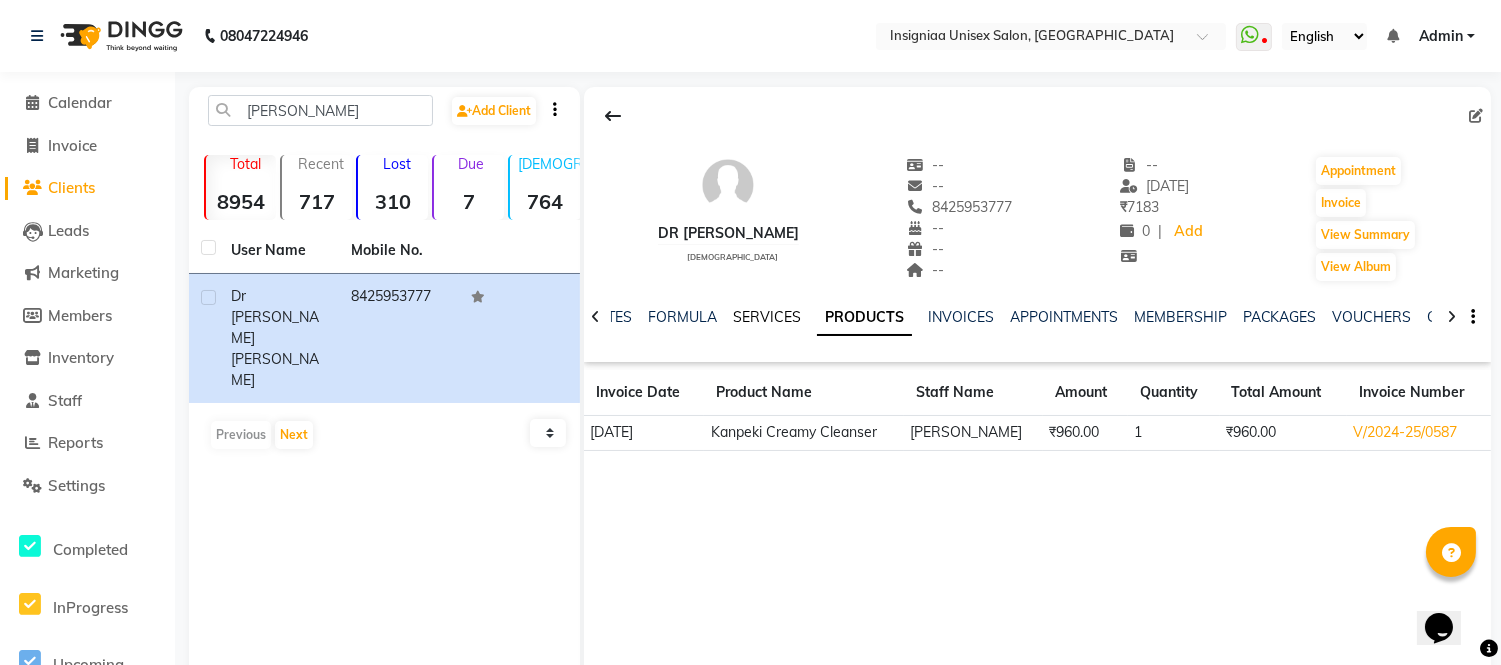 click on "SERVICES" 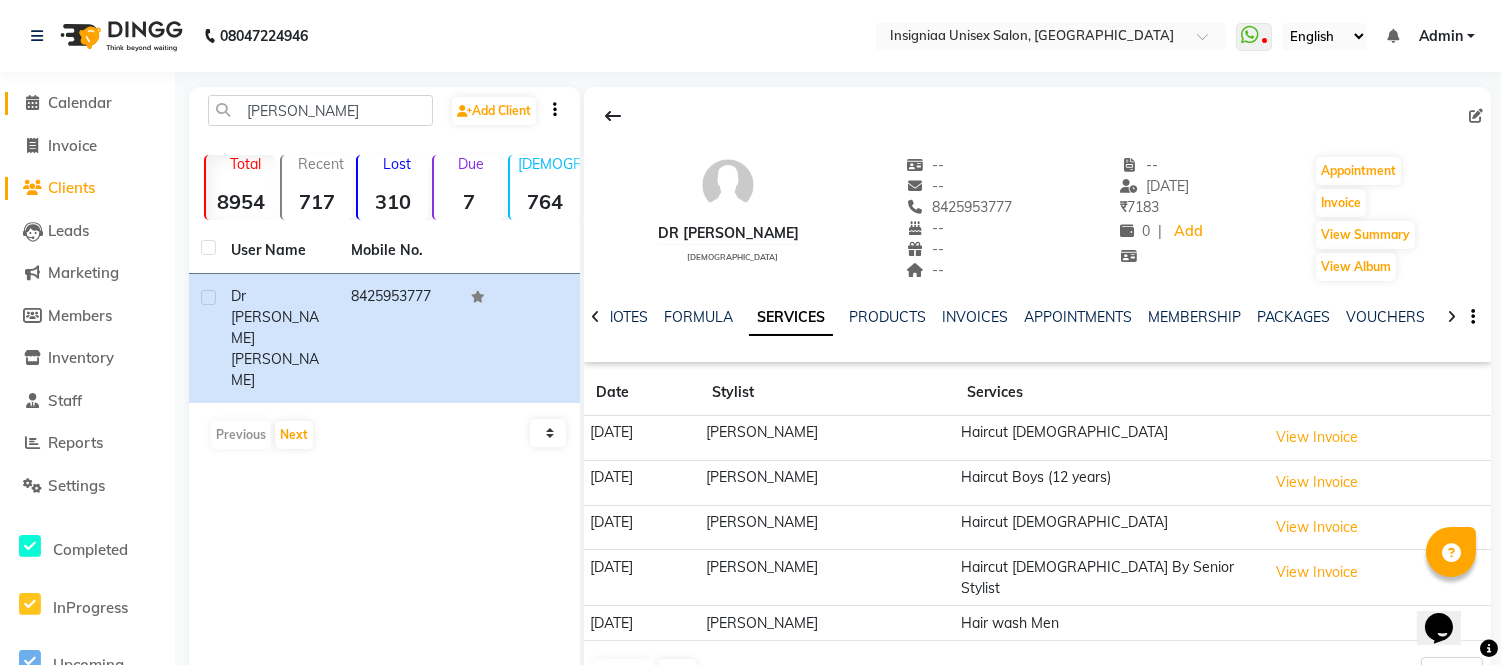 click on "Calendar" 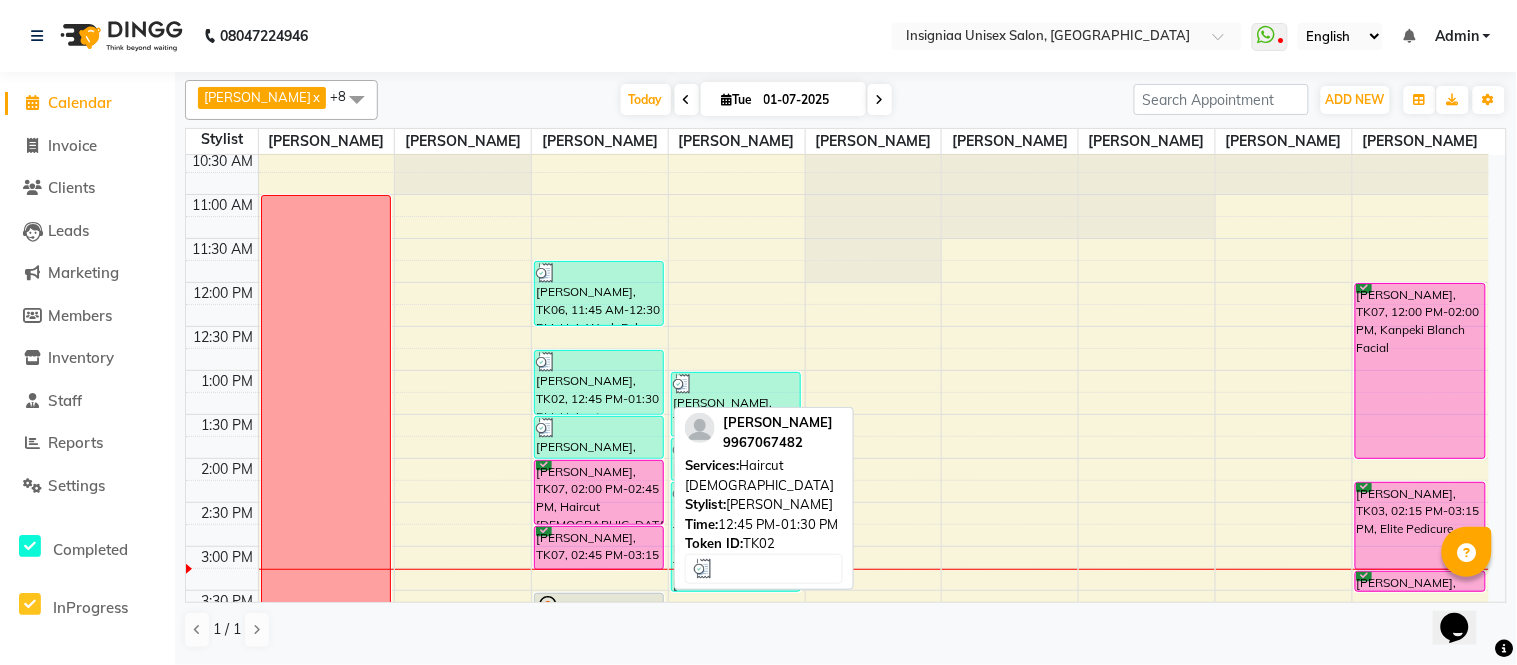 scroll, scrollTop: 0, scrollLeft: 0, axis: both 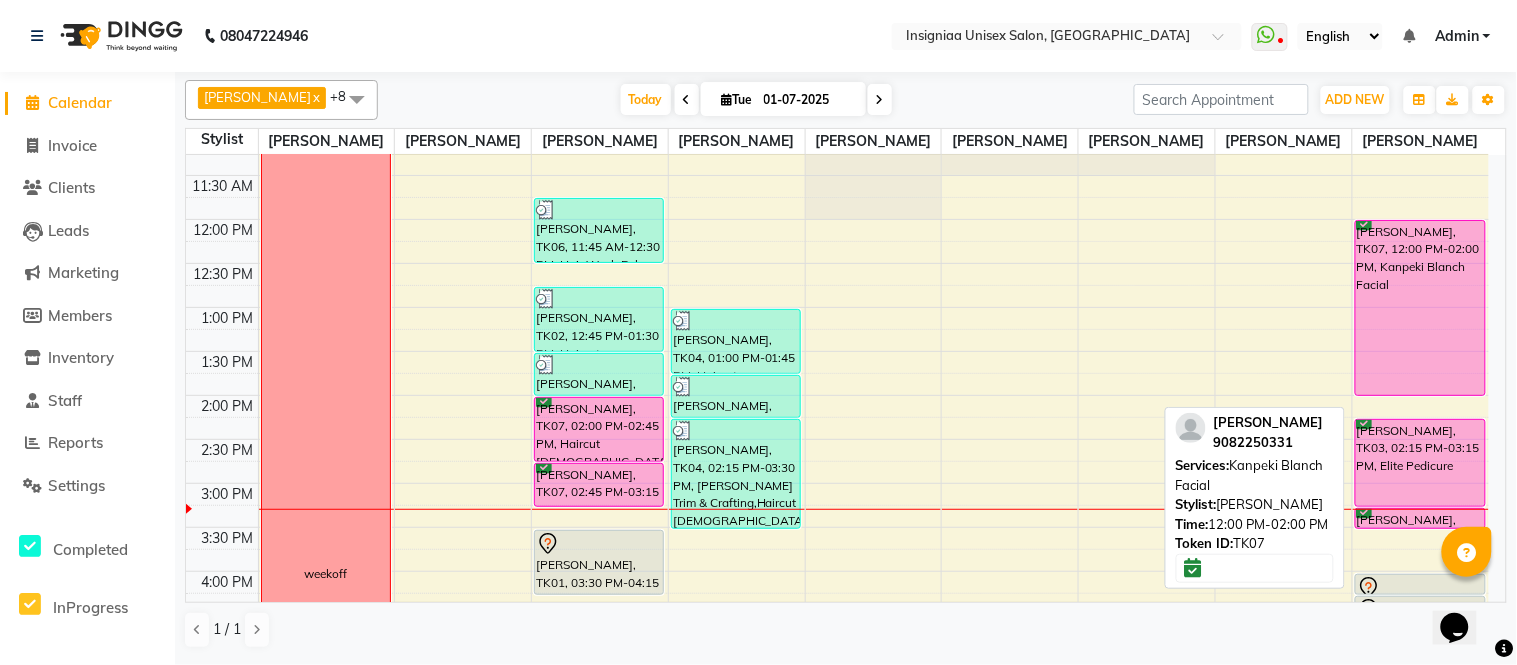 click on "[PERSON_NAME], TK07, 12:00 PM-02:00 PM, Kanpeki Blanch Facial" at bounding box center [1420, 308] 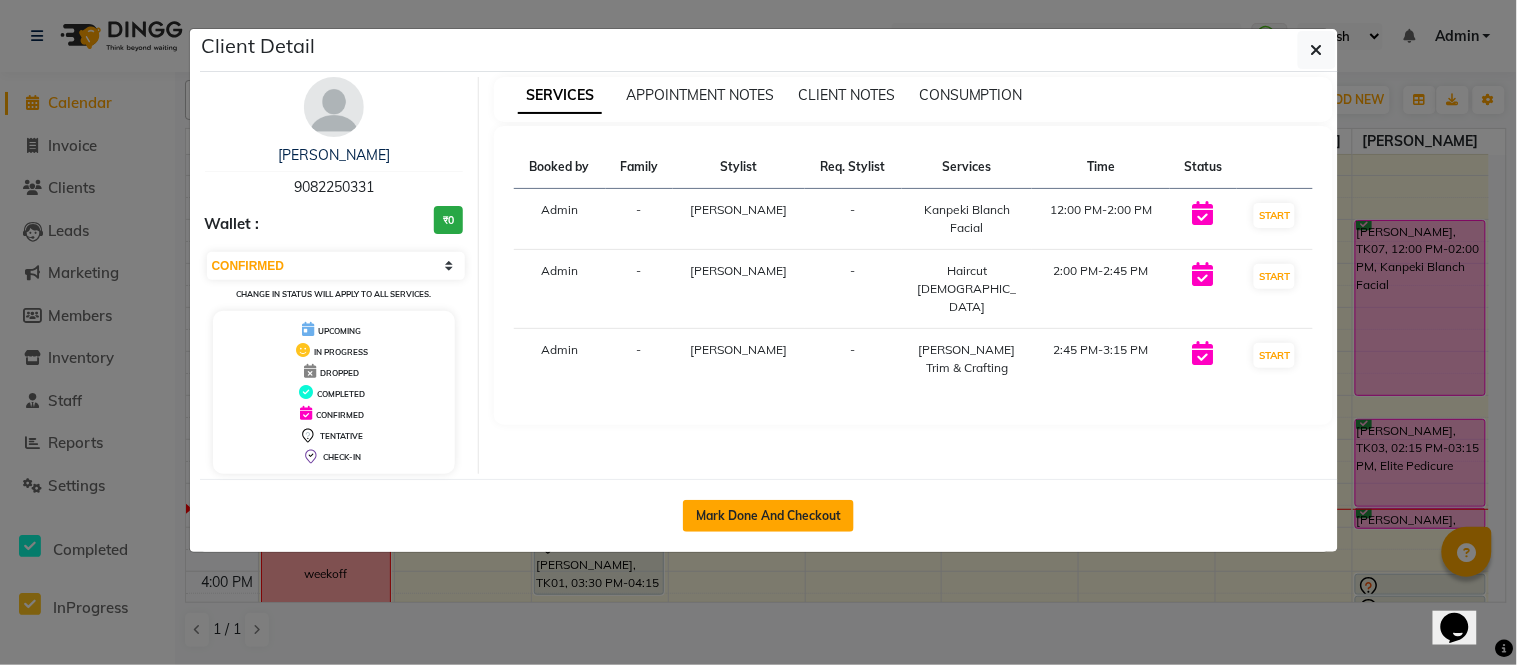 click on "Mark Done And Checkout" 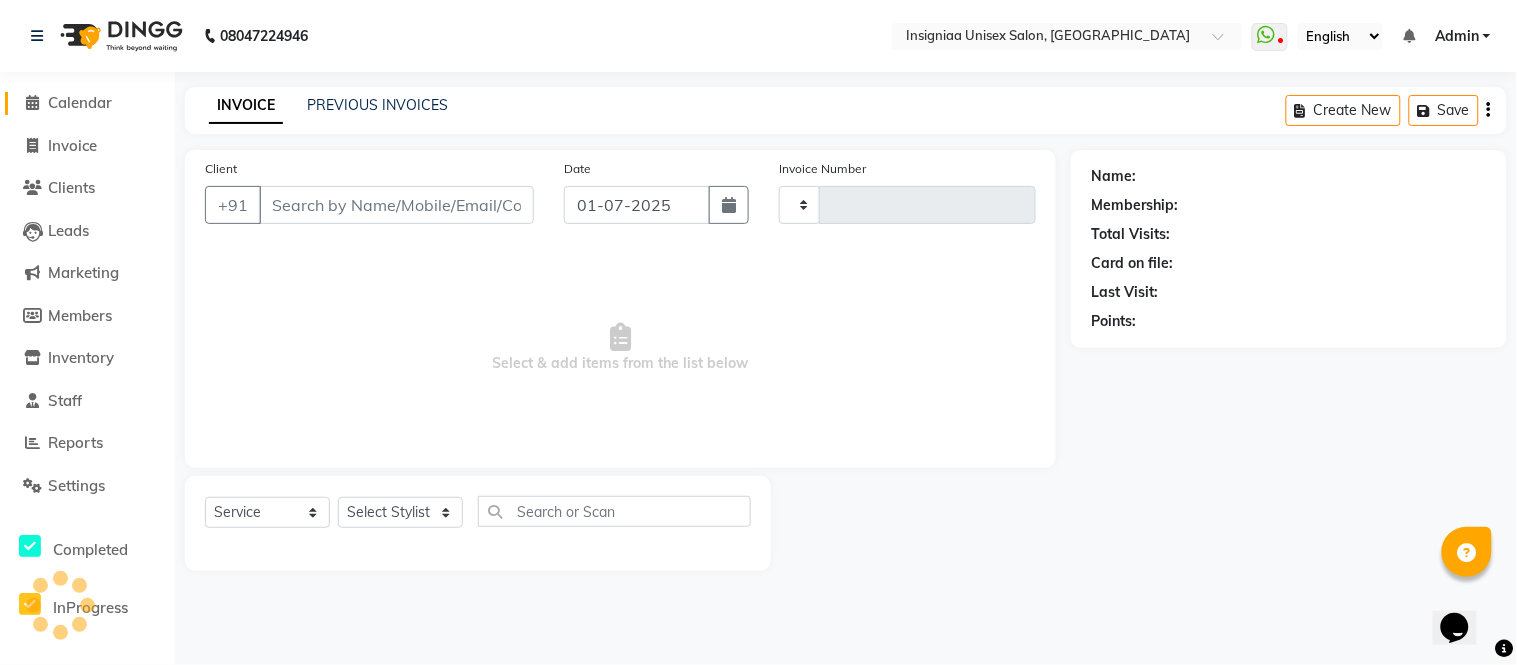 type on "1600" 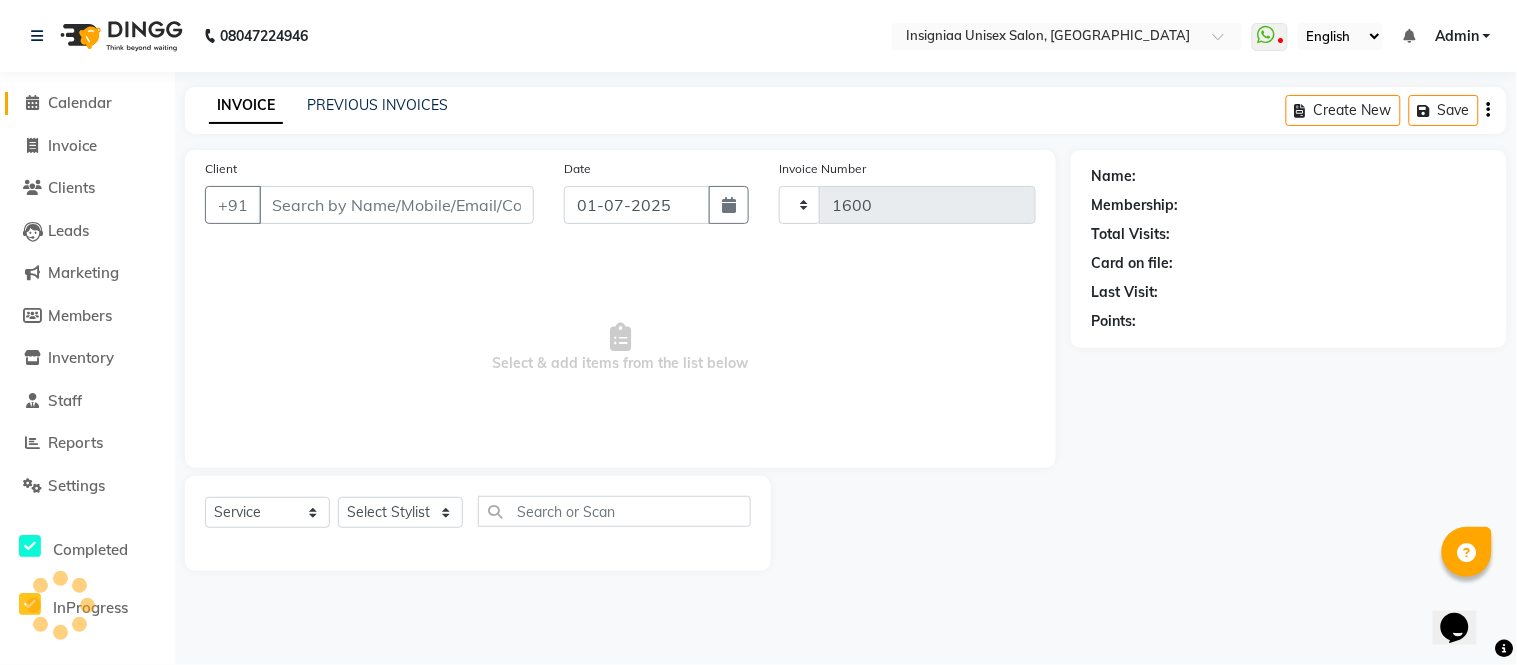 select on "6999" 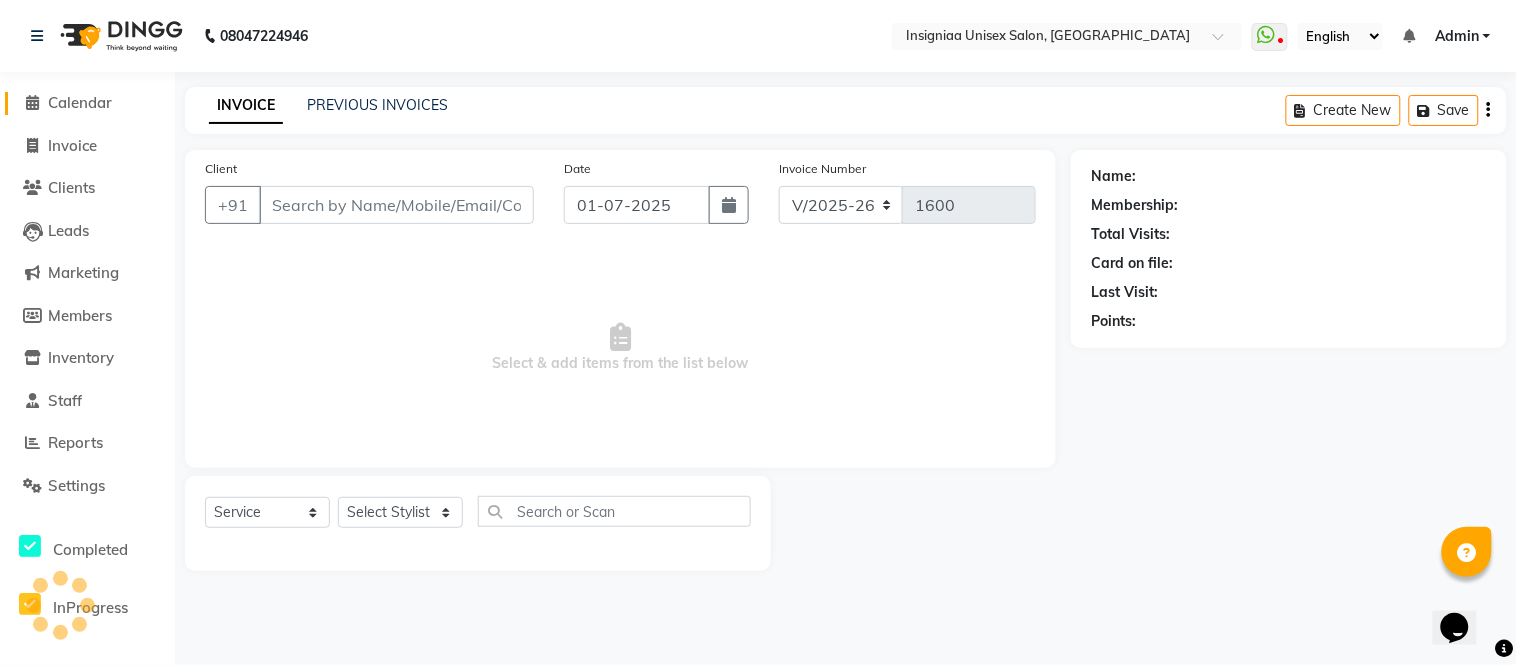 select on "select" 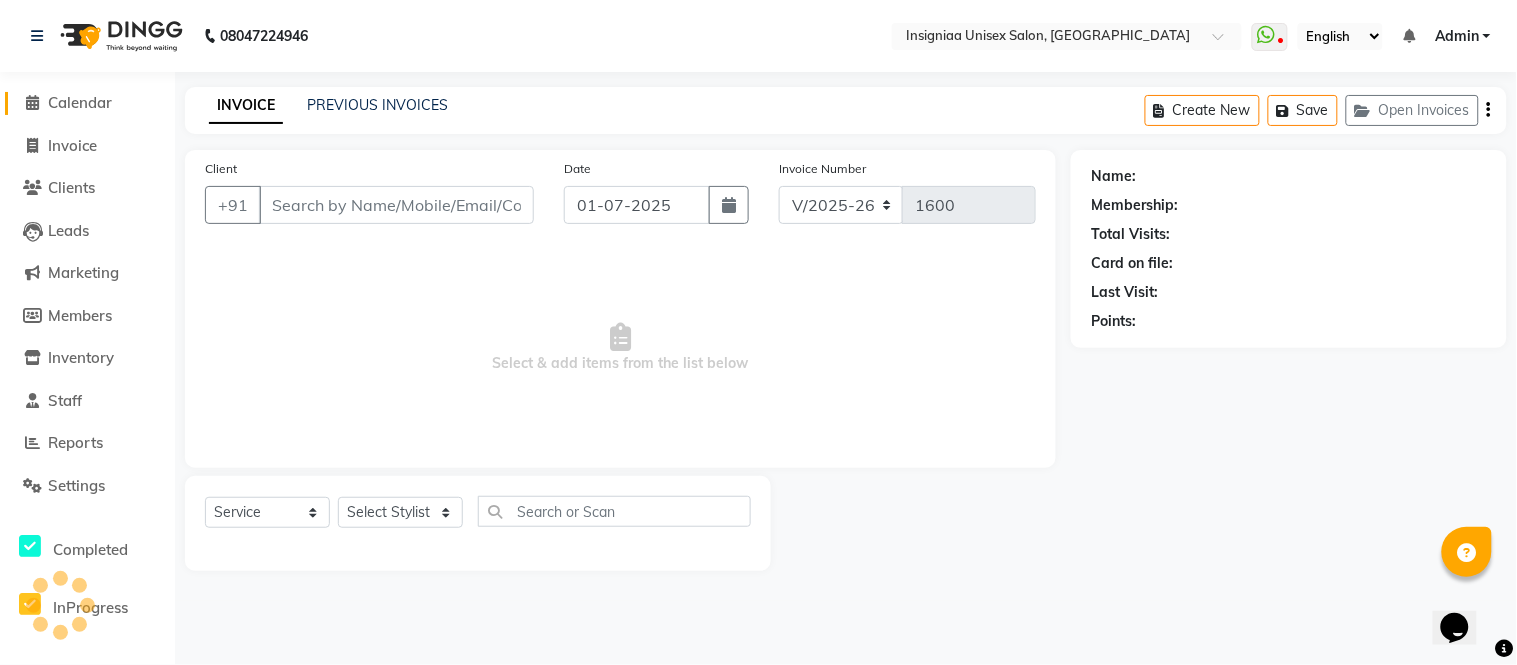 type on "9082250331" 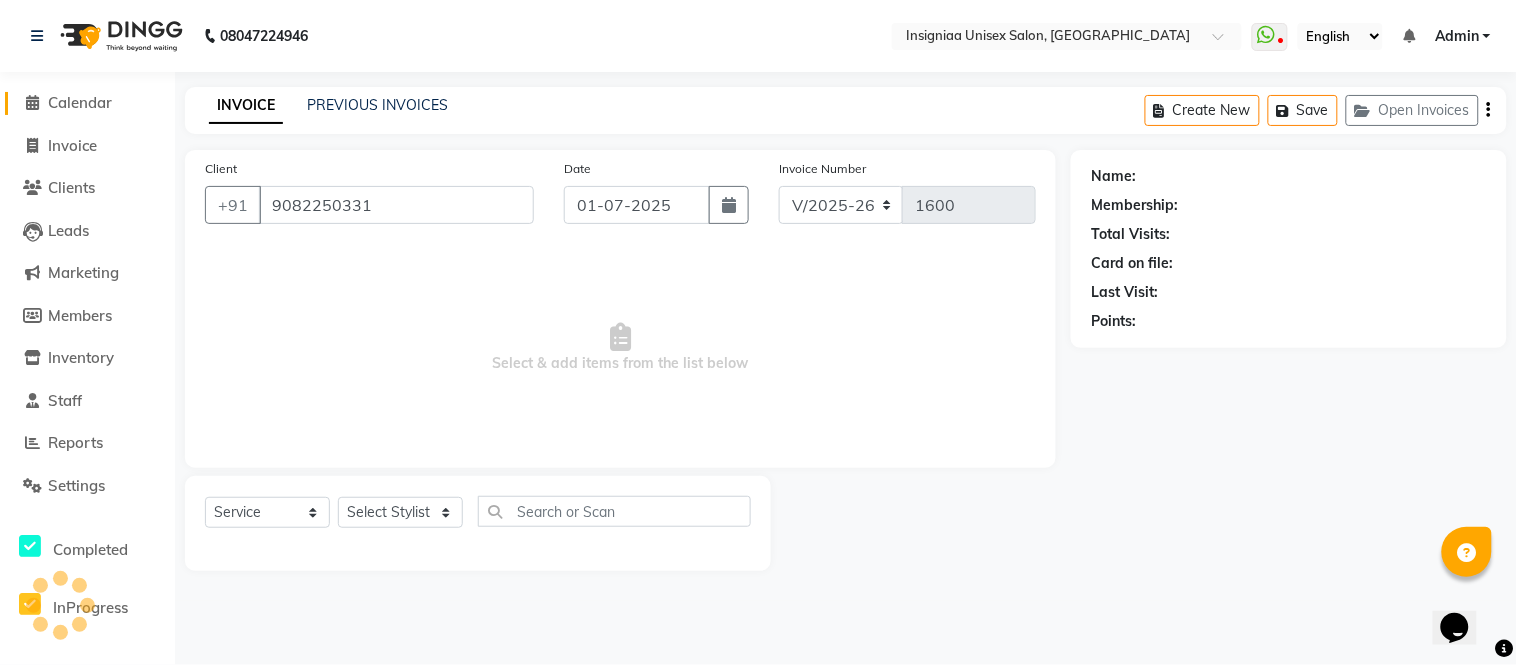 select on "80714" 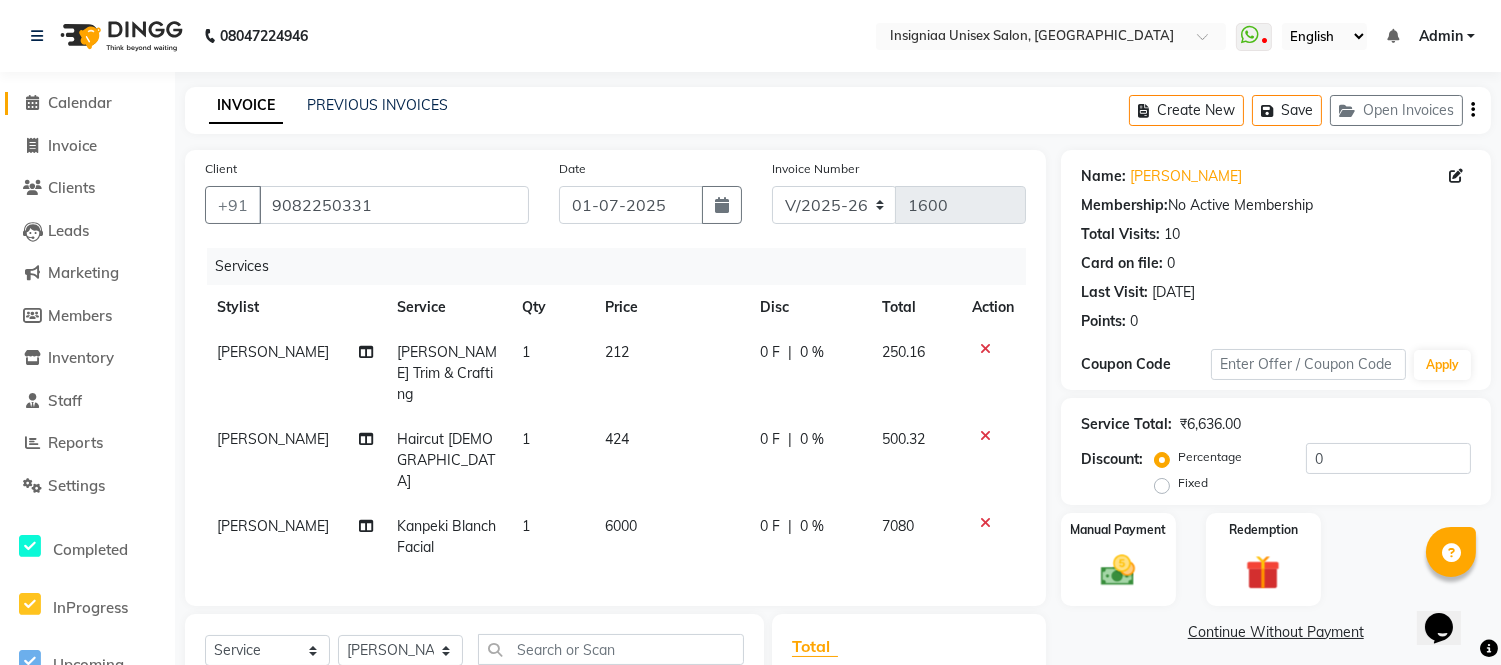 scroll, scrollTop: 222, scrollLeft: 0, axis: vertical 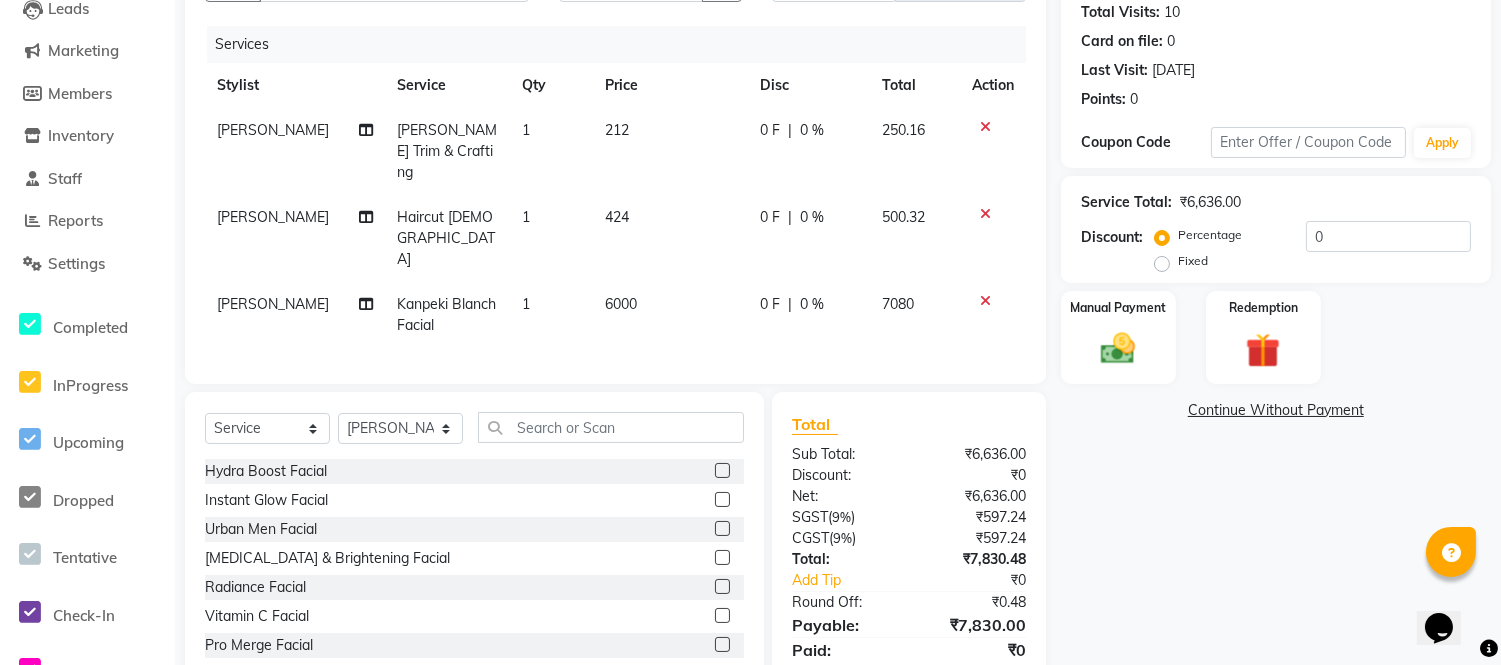 click on "0 %" 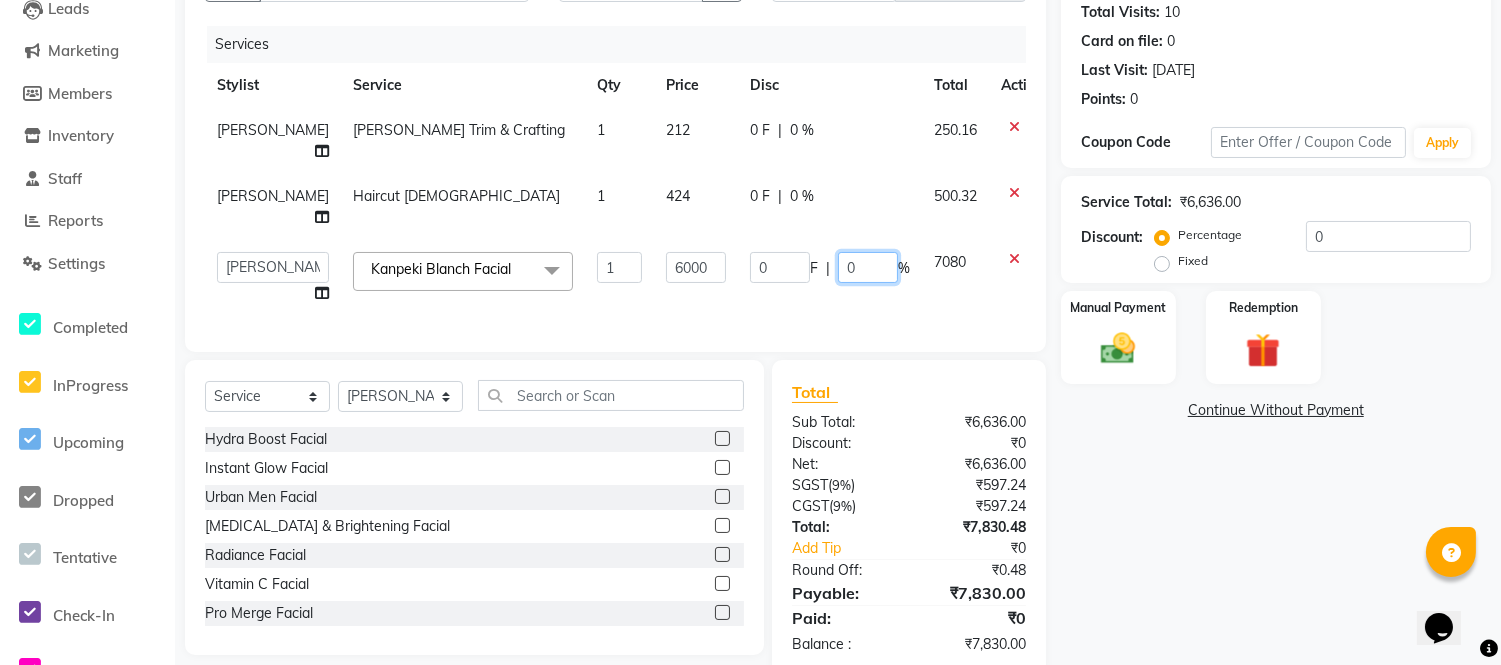 drag, startPoint x: 850, startPoint y: 271, endPoint x: 772, endPoint y: 265, distance: 78.23043 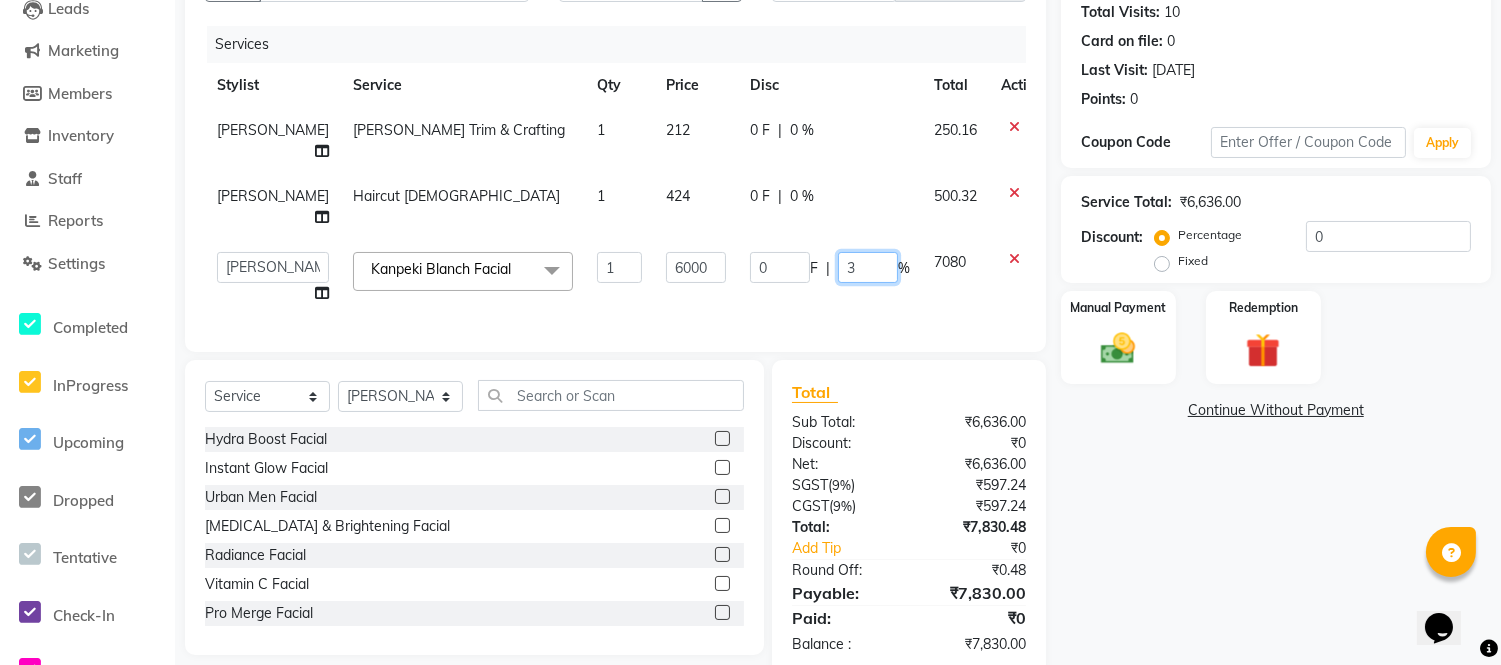 type on "30" 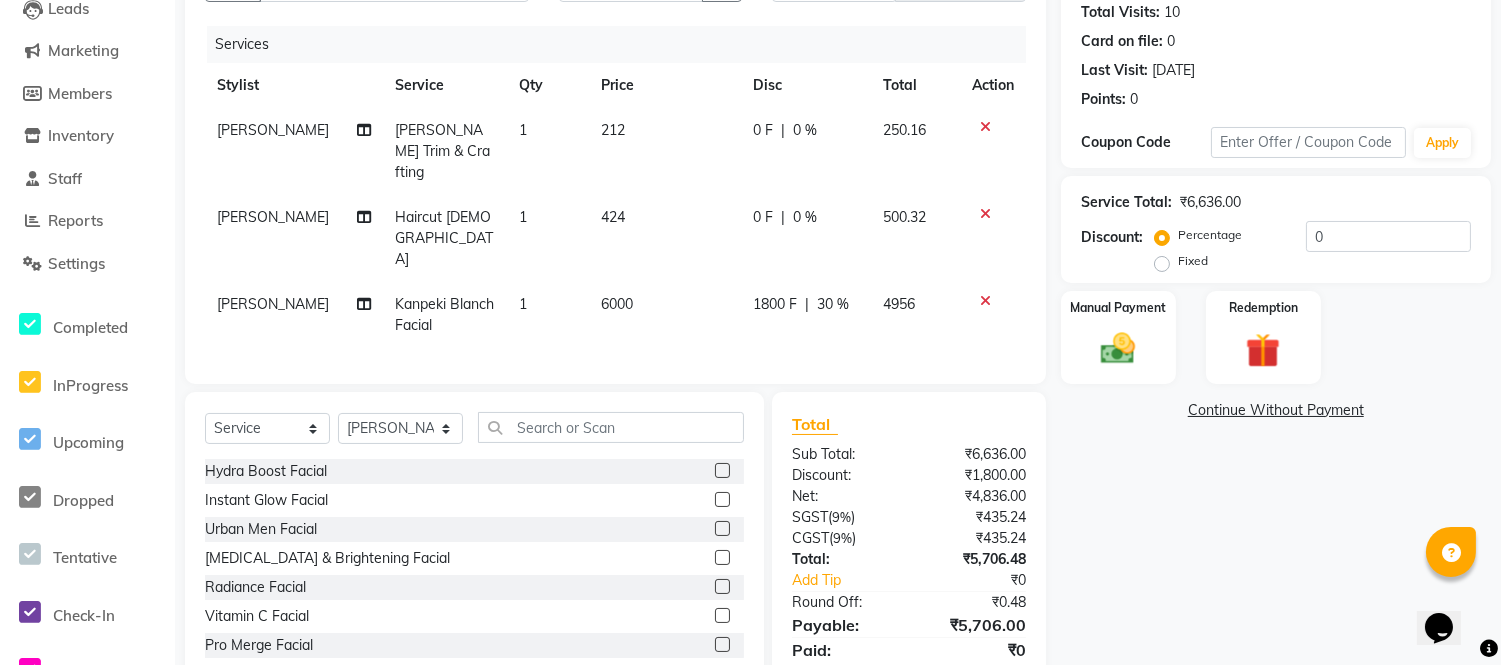 click on "[PERSON_NAME] [PERSON_NAME] Trim & Crafting 1 212 0 F | 0 % 250.16 [PERSON_NAME] Haircut [DEMOGRAPHIC_DATA] 1 424 0 F | 0 % 500.32 [PERSON_NAME] Kanpeki Blanch Facial 1 6000 1800 F | 30 % 4956" 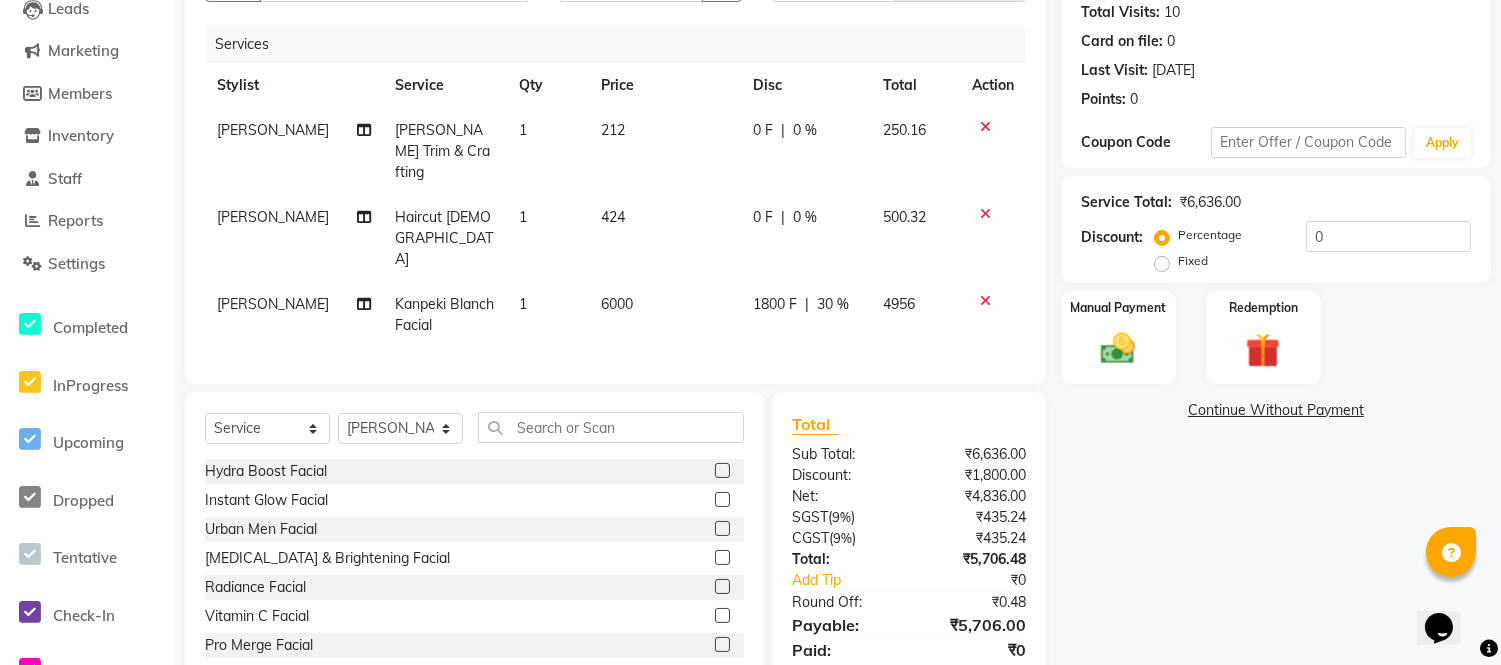click on "0 %" 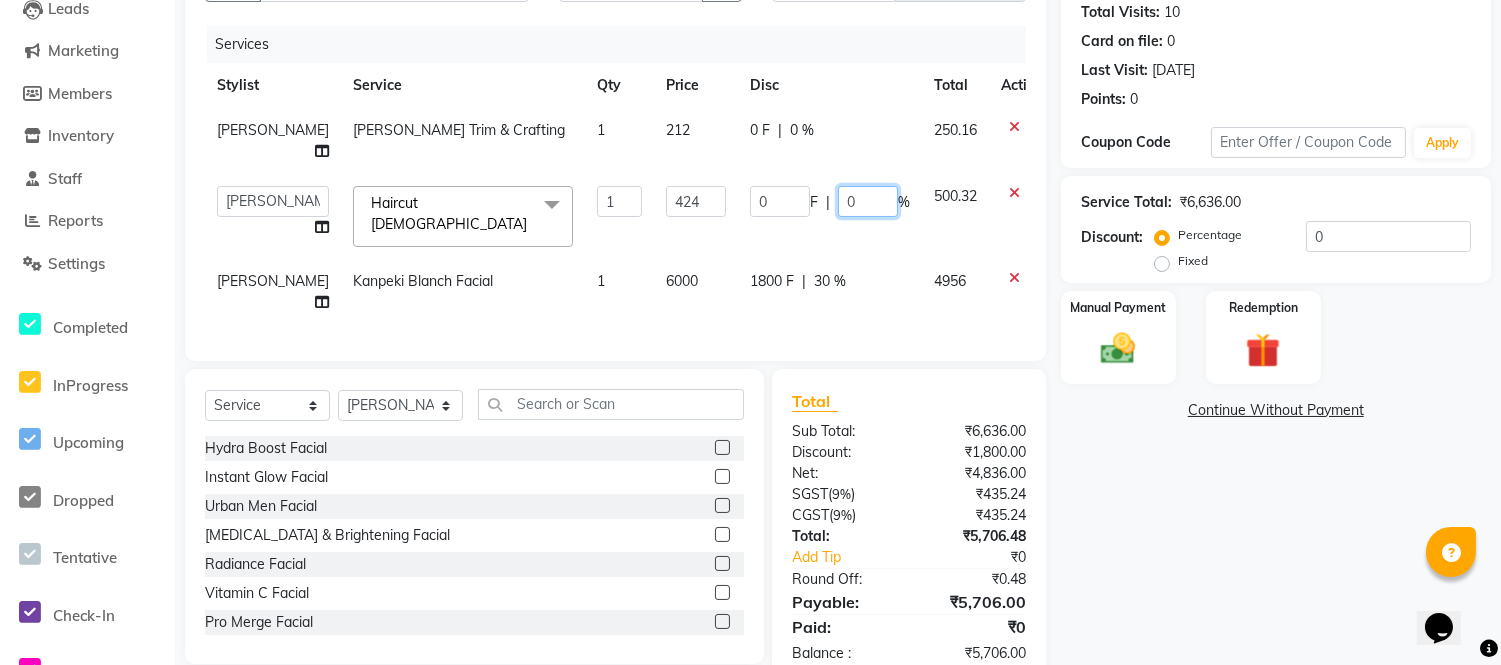 drag, startPoint x: 837, startPoint y: 205, endPoint x: 771, endPoint y: 205, distance: 66 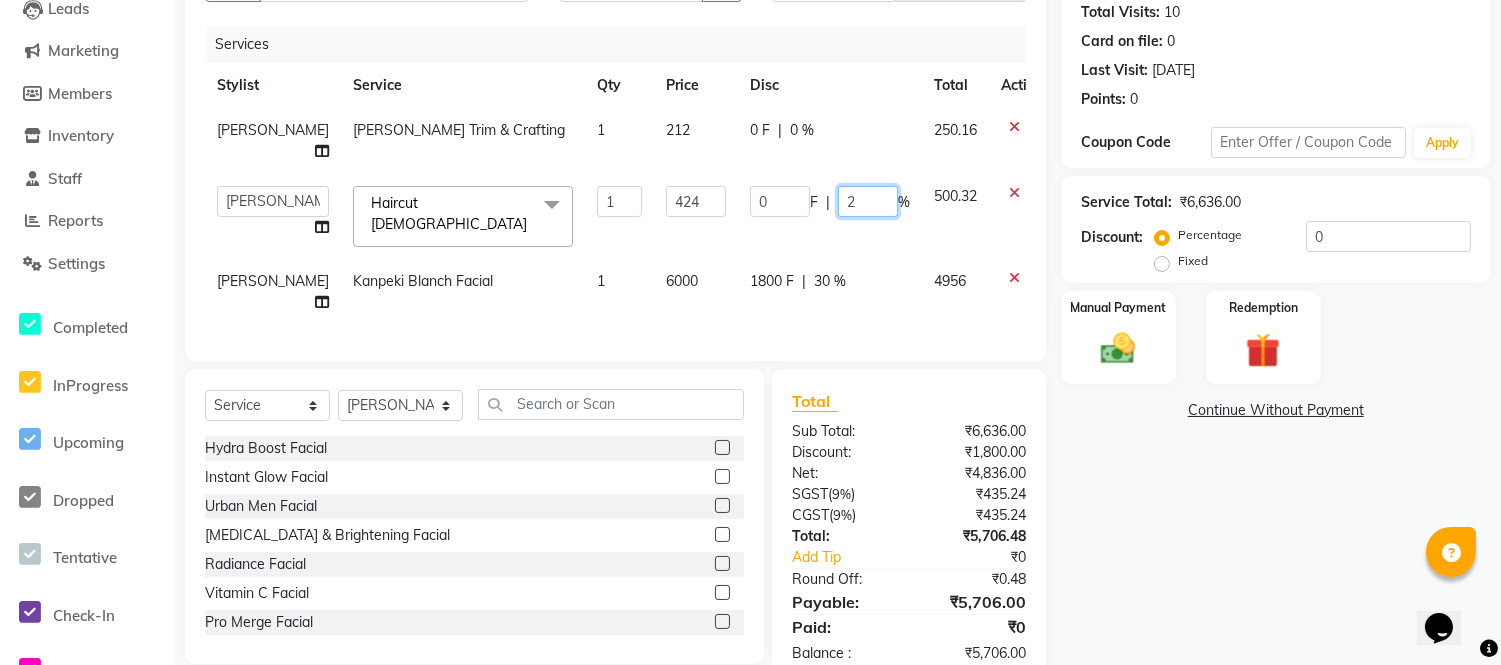 type on "20" 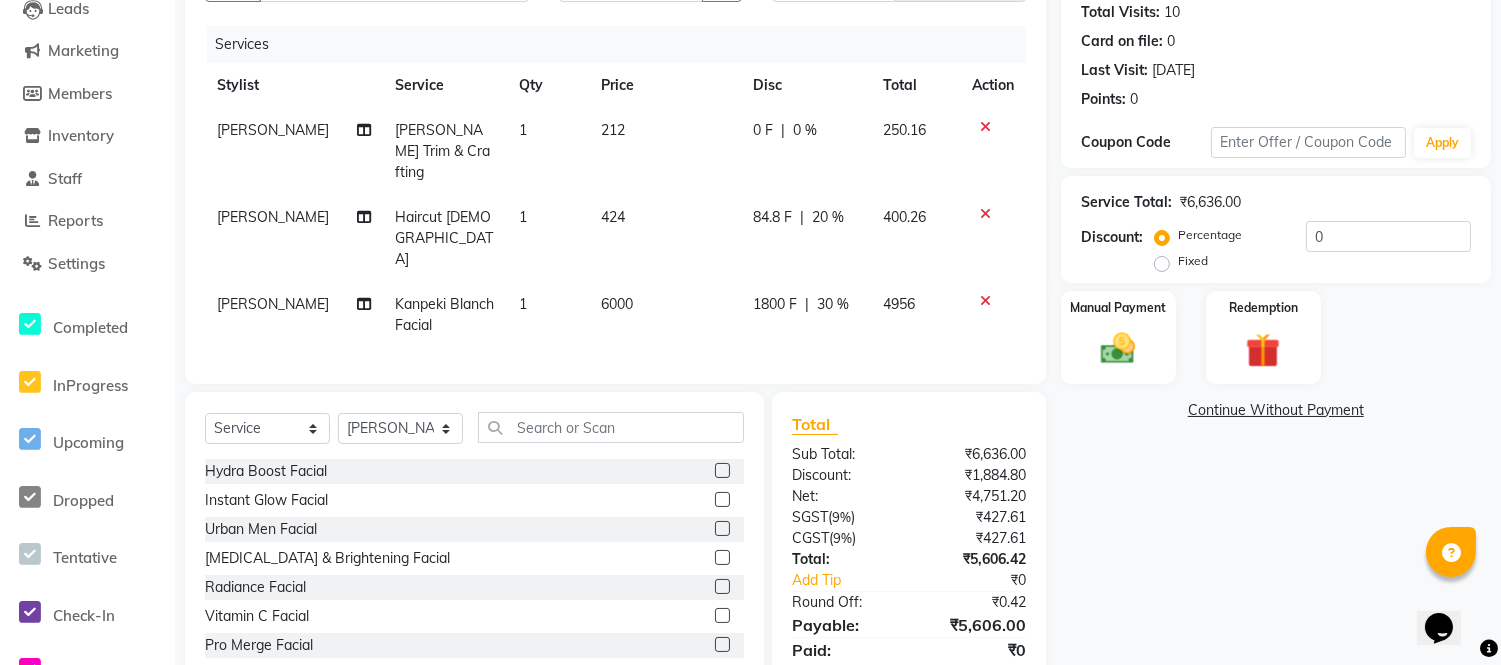 click on "84.8 F | 20 %" 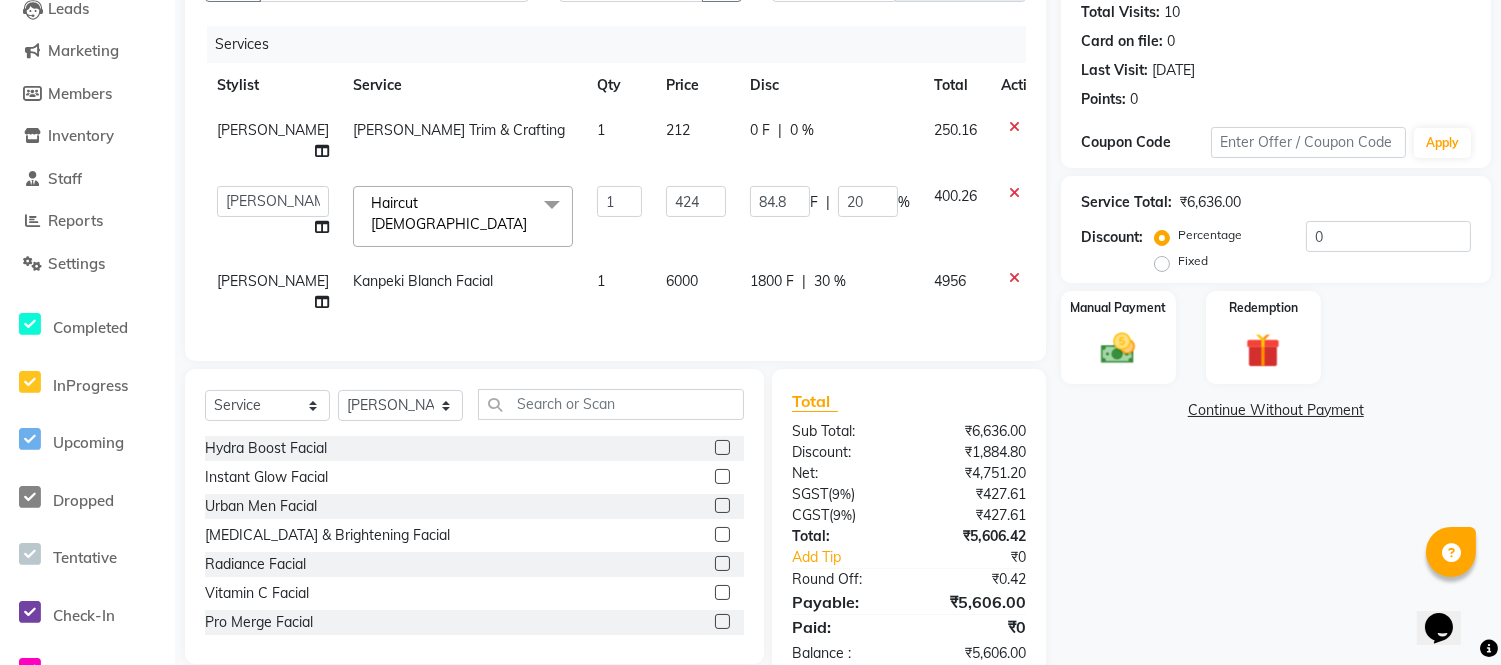 click on "0 %" 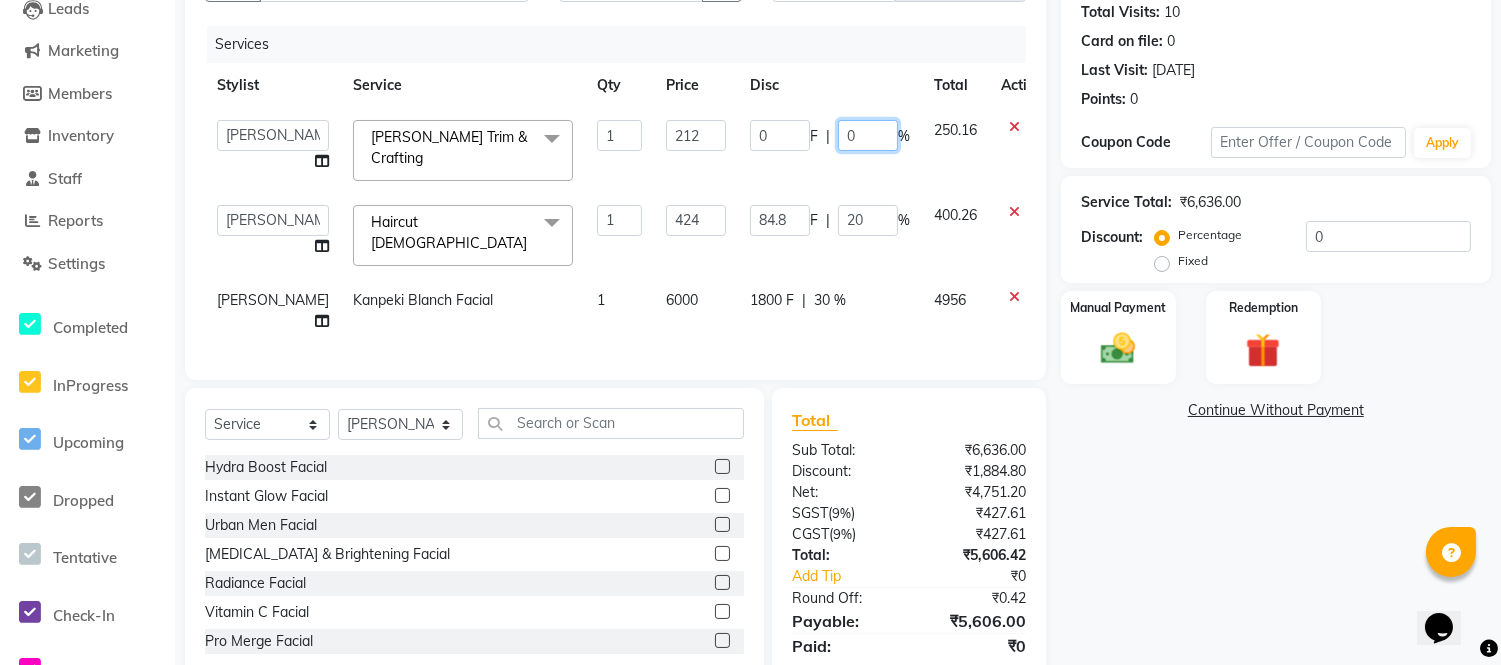 drag, startPoint x: 841, startPoint y: 136, endPoint x: 803, endPoint y: 136, distance: 38 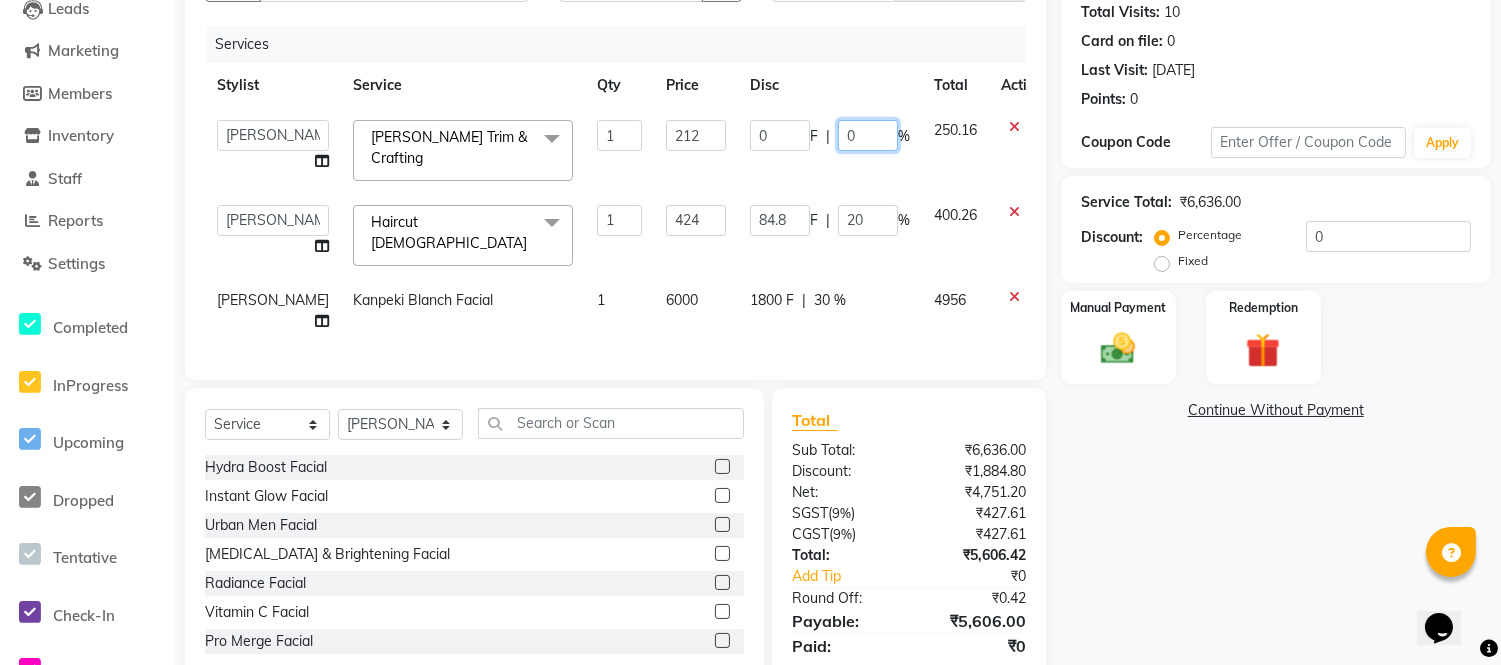 click on "0 F | 0 %" 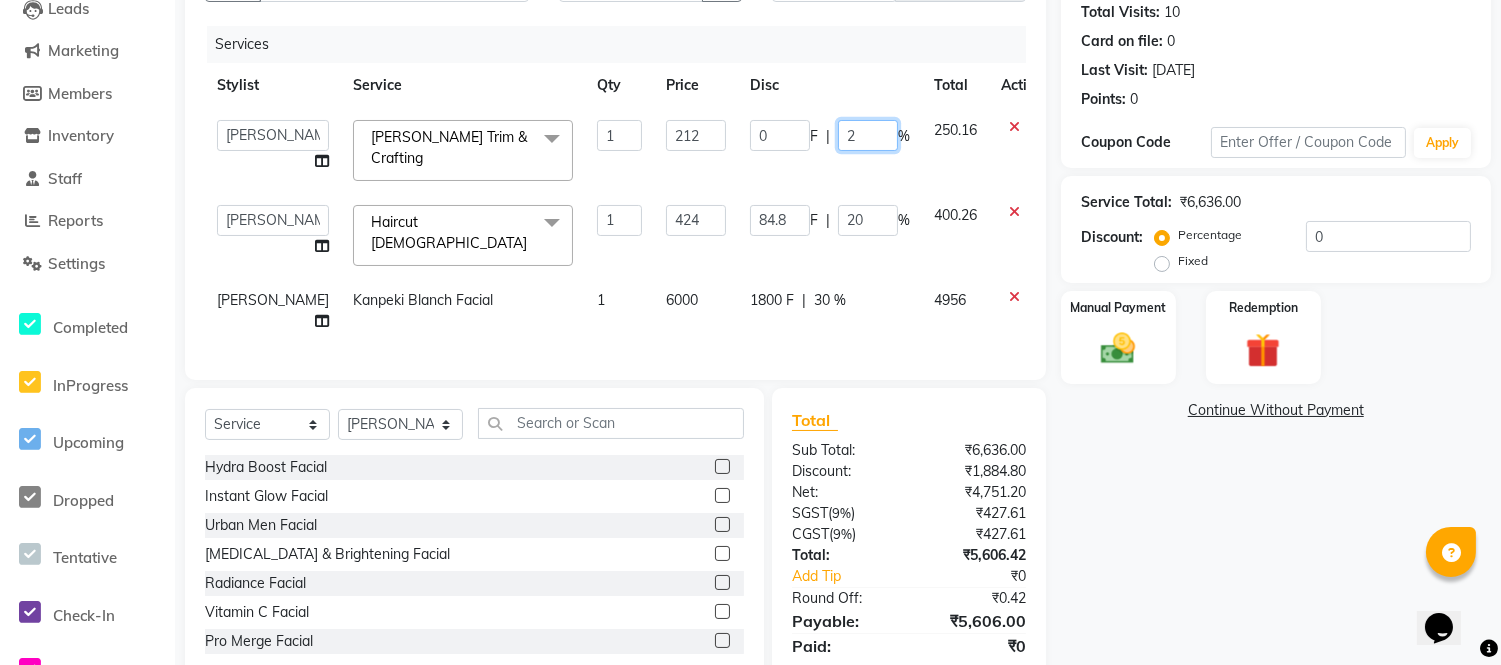 type on "20" 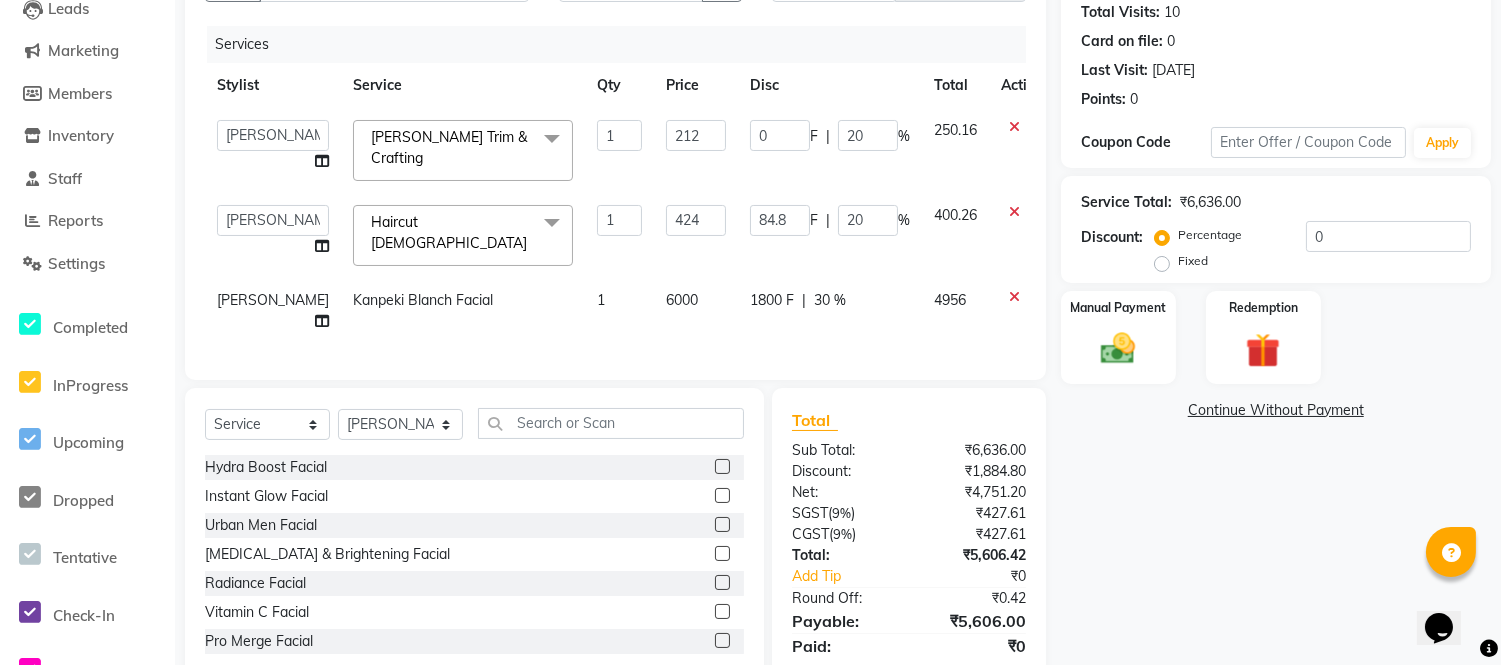 click on "0 F | 20 %" 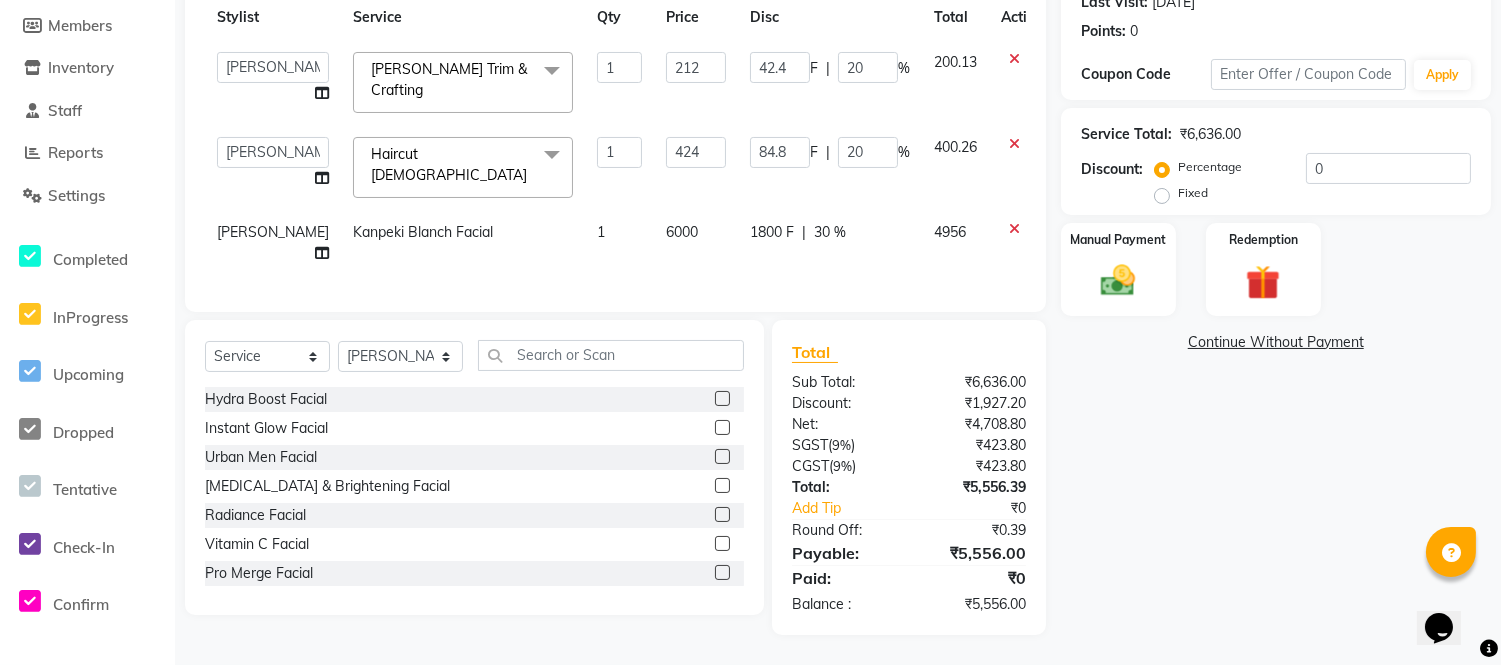 scroll, scrollTop: 308, scrollLeft: 0, axis: vertical 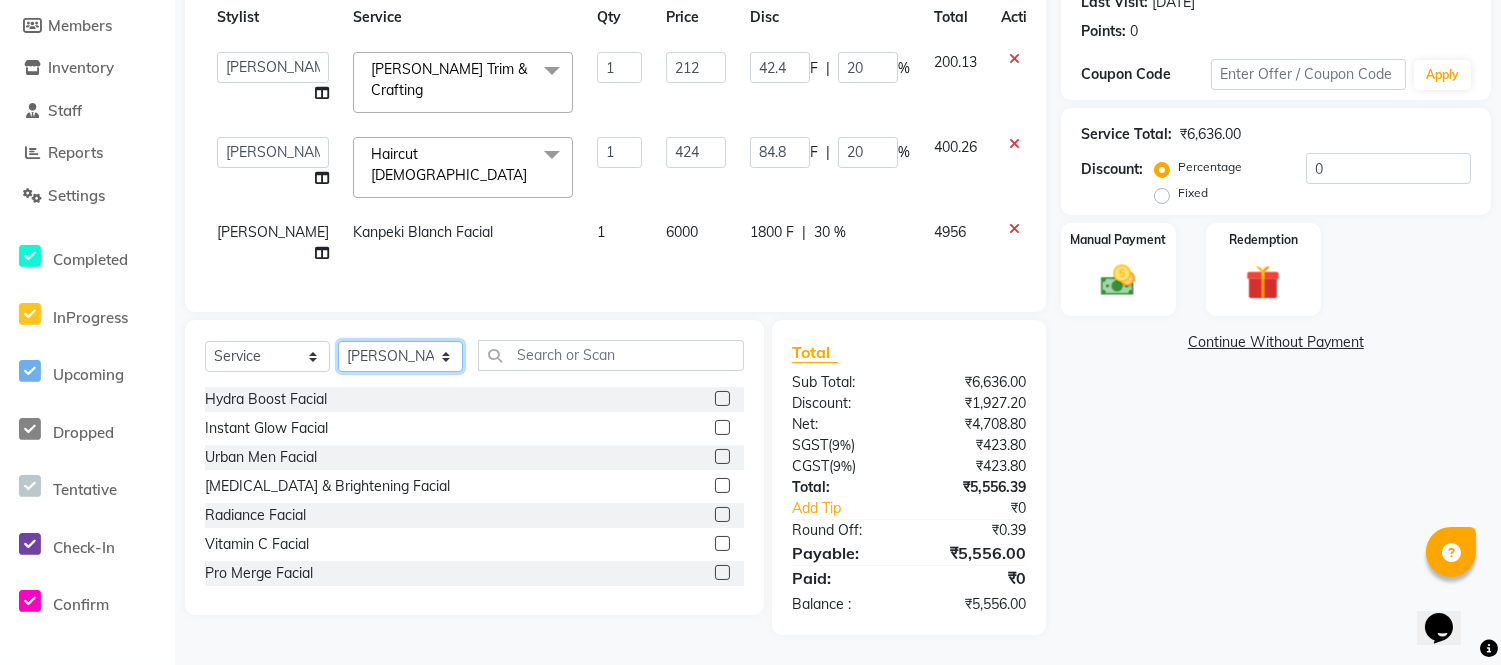 click on "Select Stylist [PERSON_NAME] [PERSON_NAME] [PERSON_NAME] [PERSON_NAME] [PERSON_NAME] [PERSON_NAME] [PERSON_NAME] [PERSON_NAME] [PERSON_NAME] [PERSON_NAME] [PERSON_NAME]" 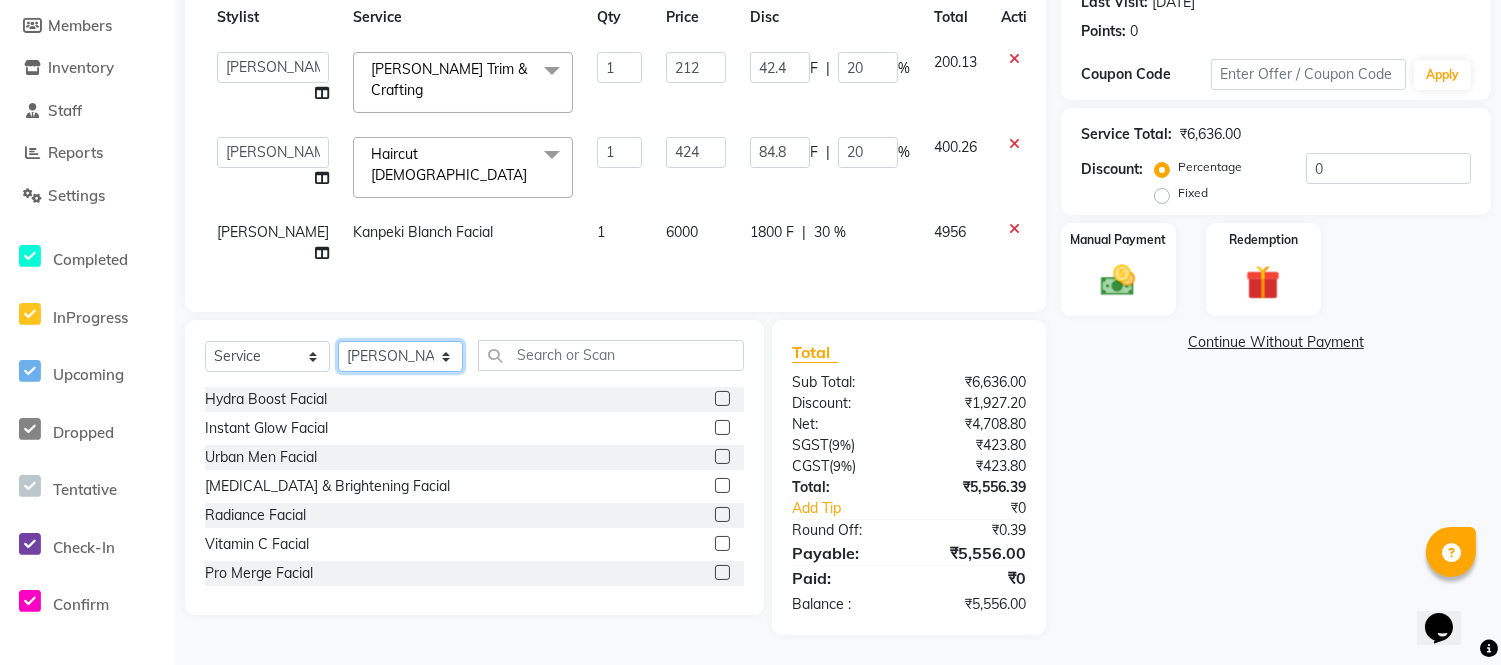 select on "58133" 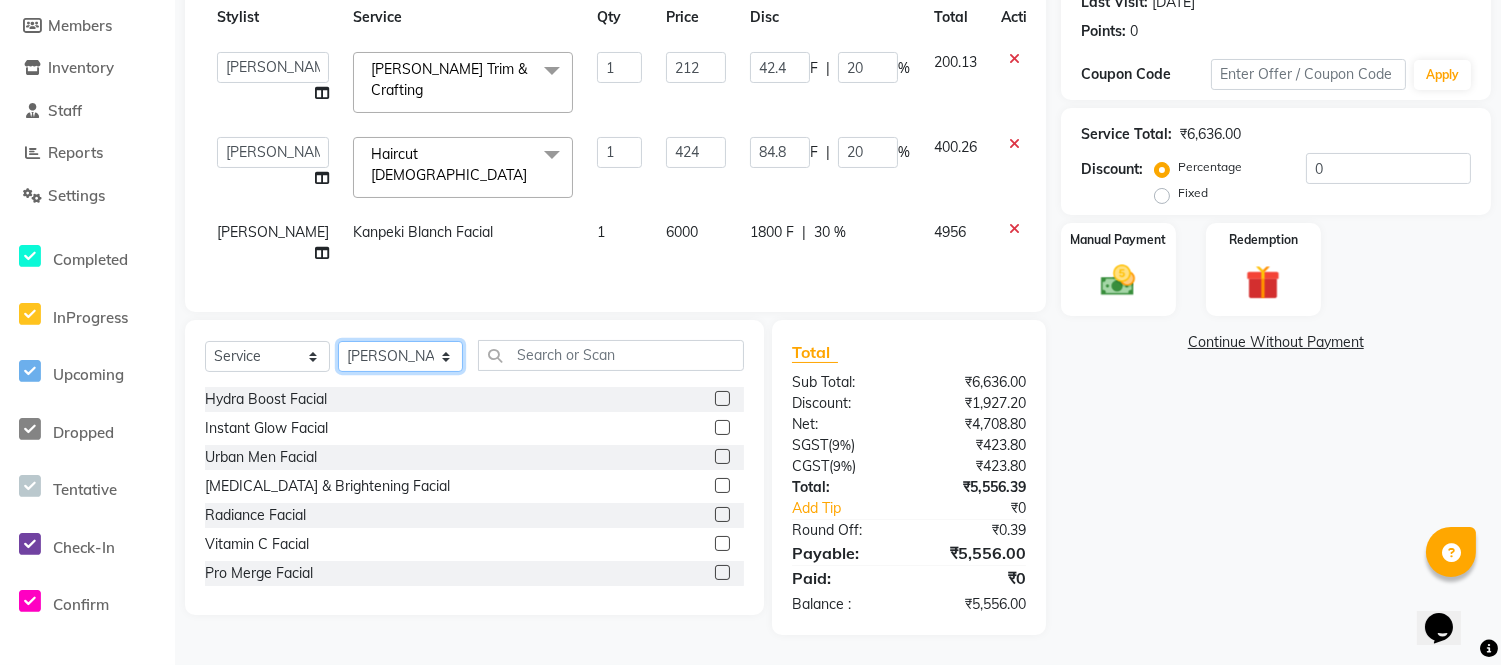 click on "Select Stylist [PERSON_NAME] [PERSON_NAME] [PERSON_NAME] [PERSON_NAME] [PERSON_NAME] [PERSON_NAME] [PERSON_NAME] [PERSON_NAME] [PERSON_NAME] [PERSON_NAME] [PERSON_NAME]" 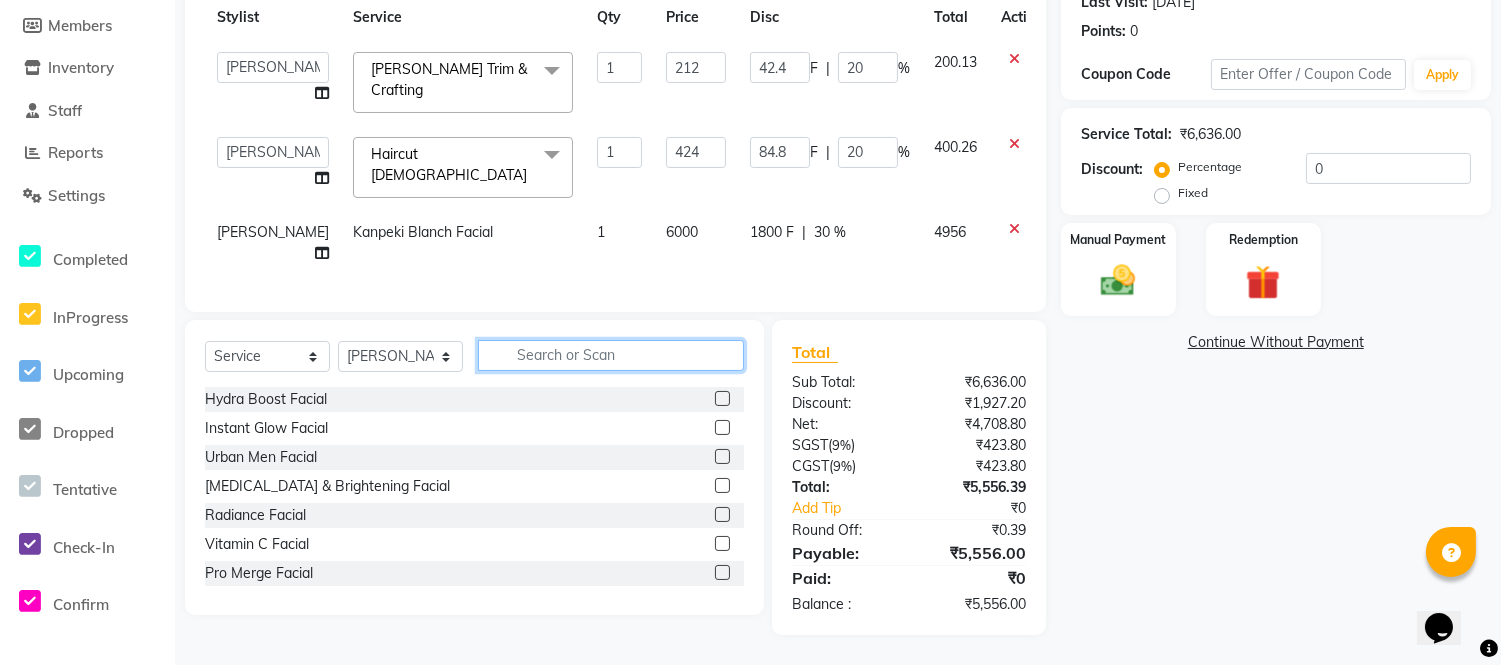 click 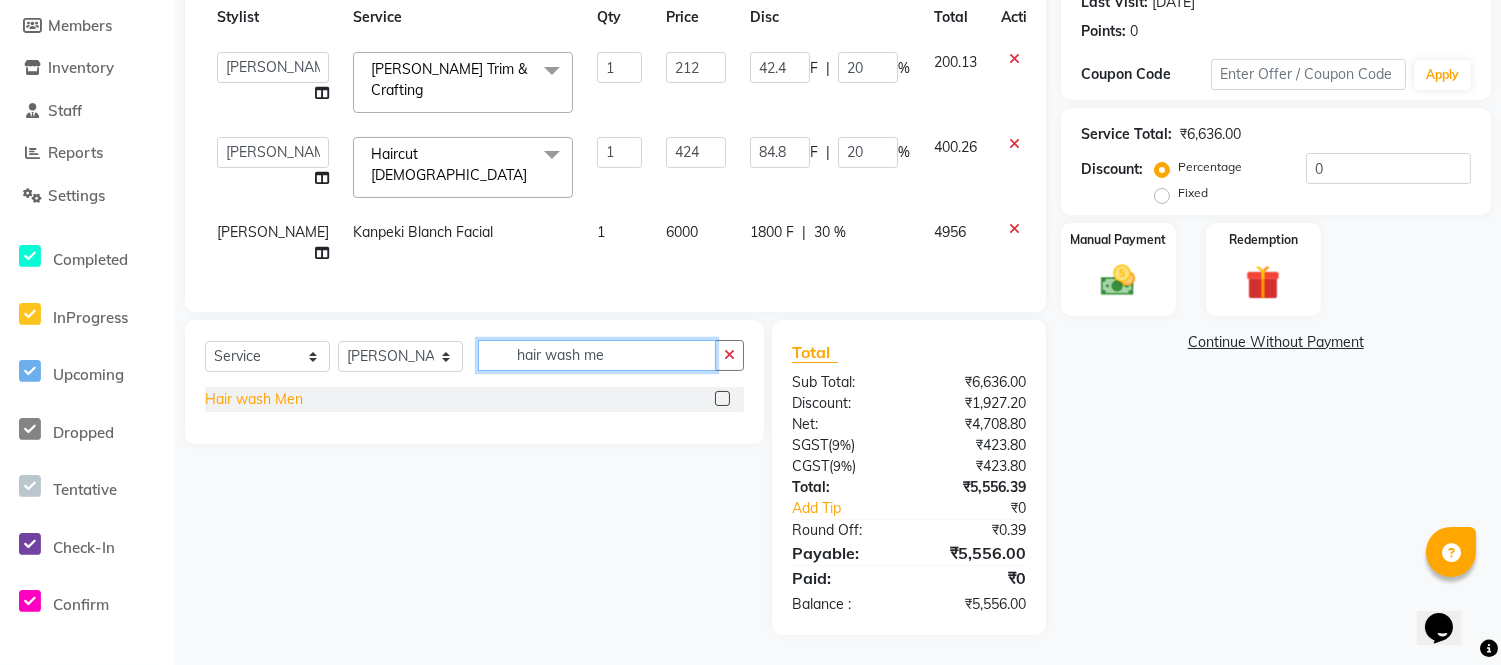 type on "hair wash me" 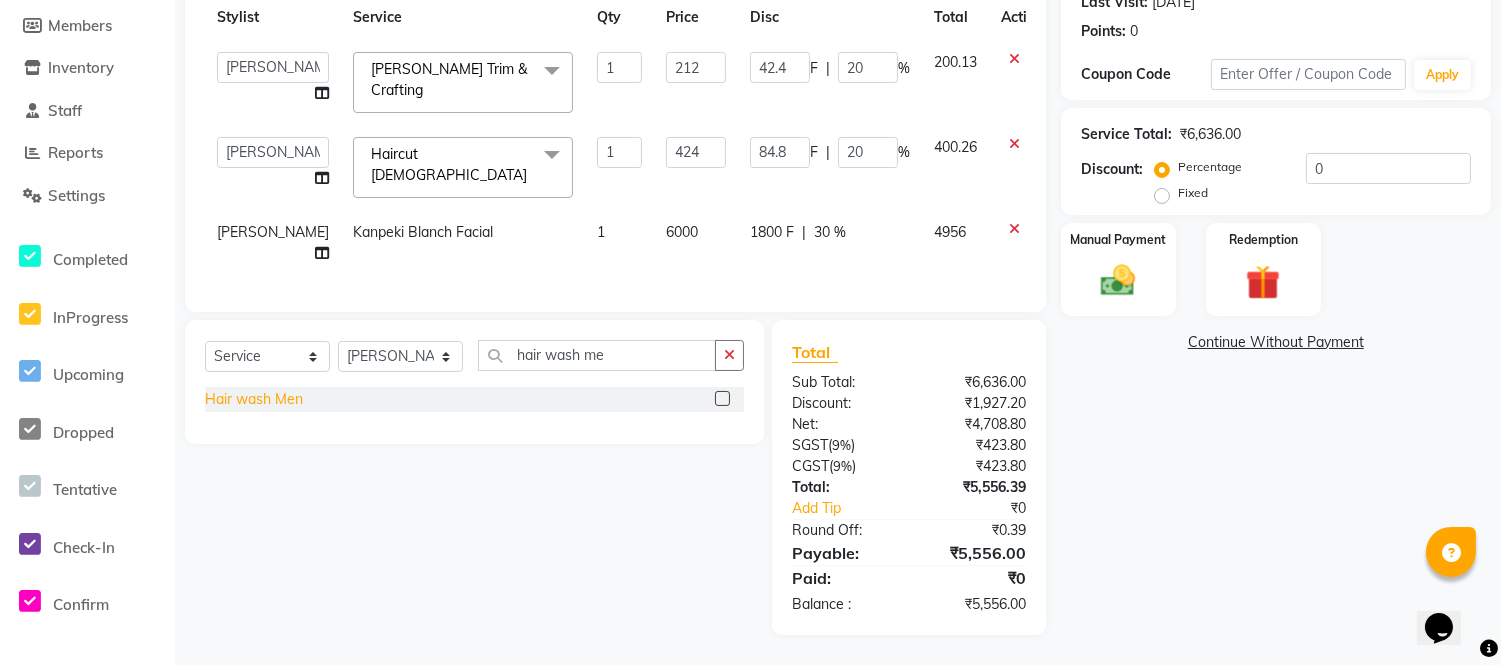 click on "Hair wash Men" 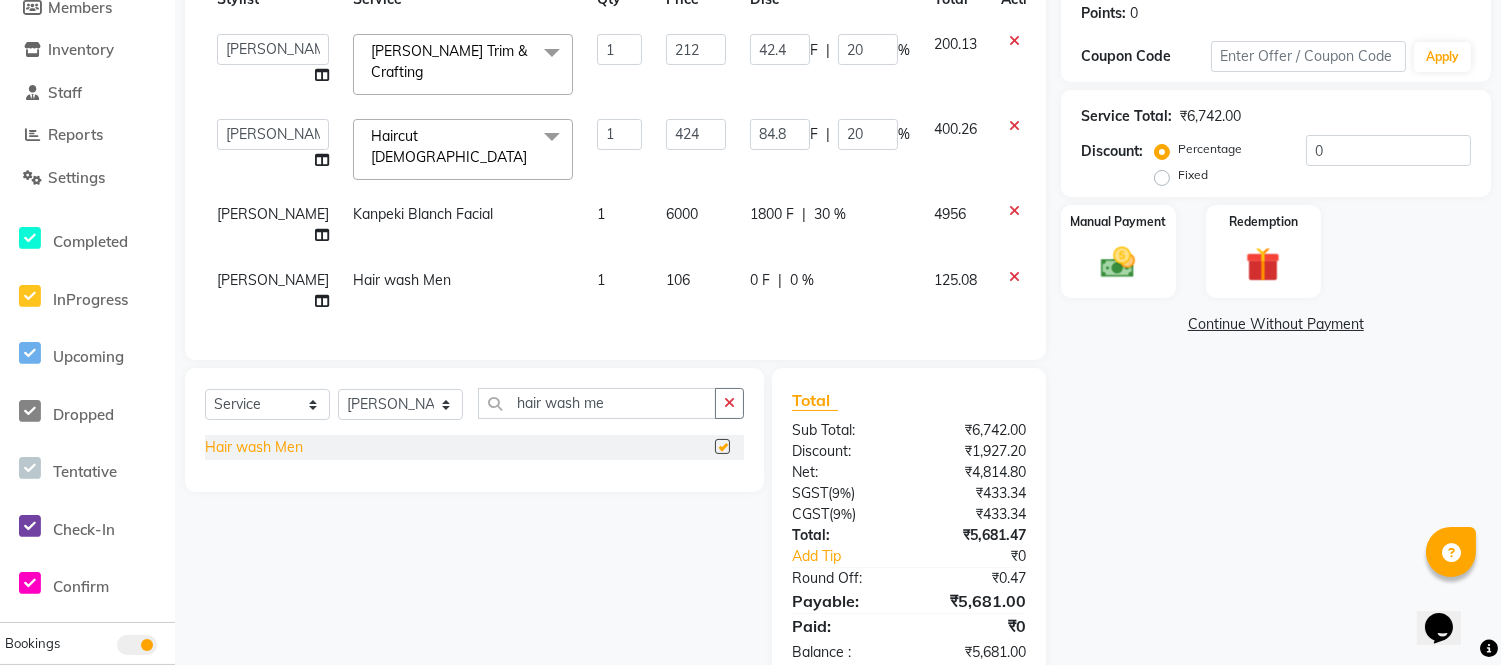 checkbox on "false" 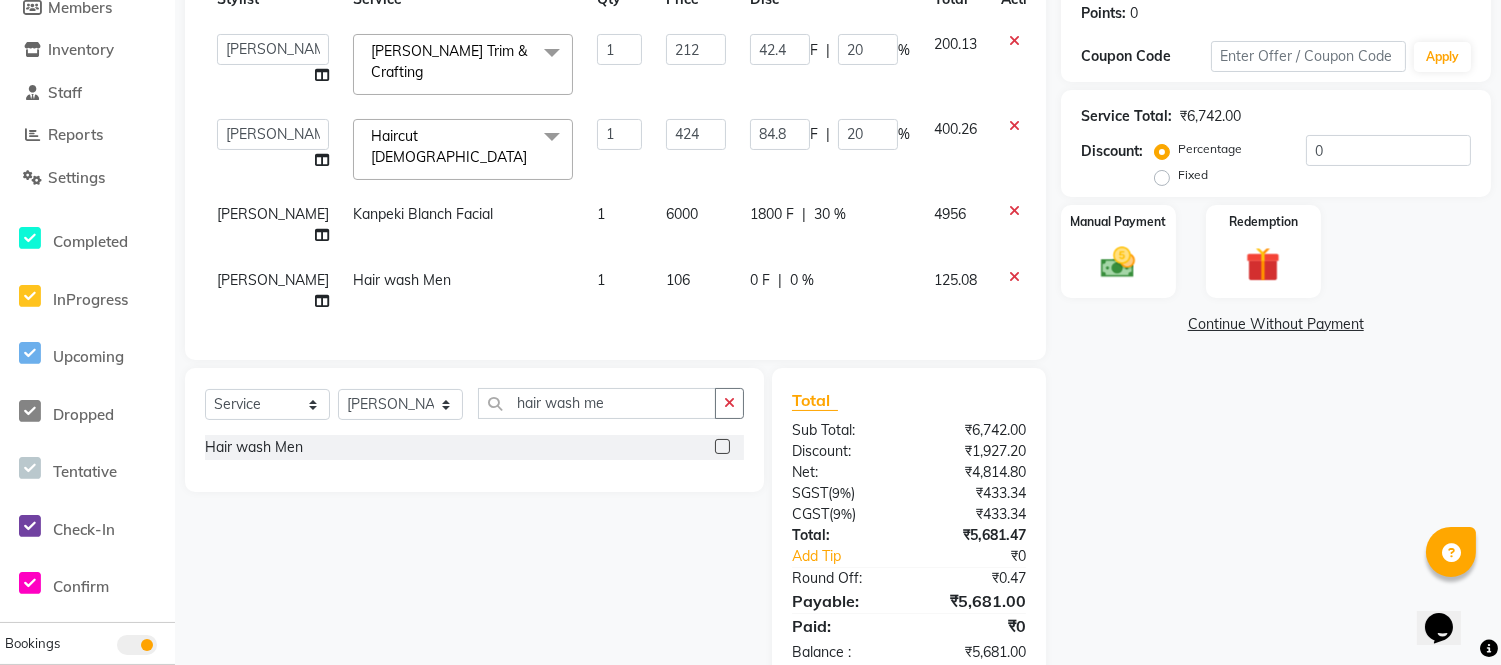 scroll, scrollTop: 264, scrollLeft: 0, axis: vertical 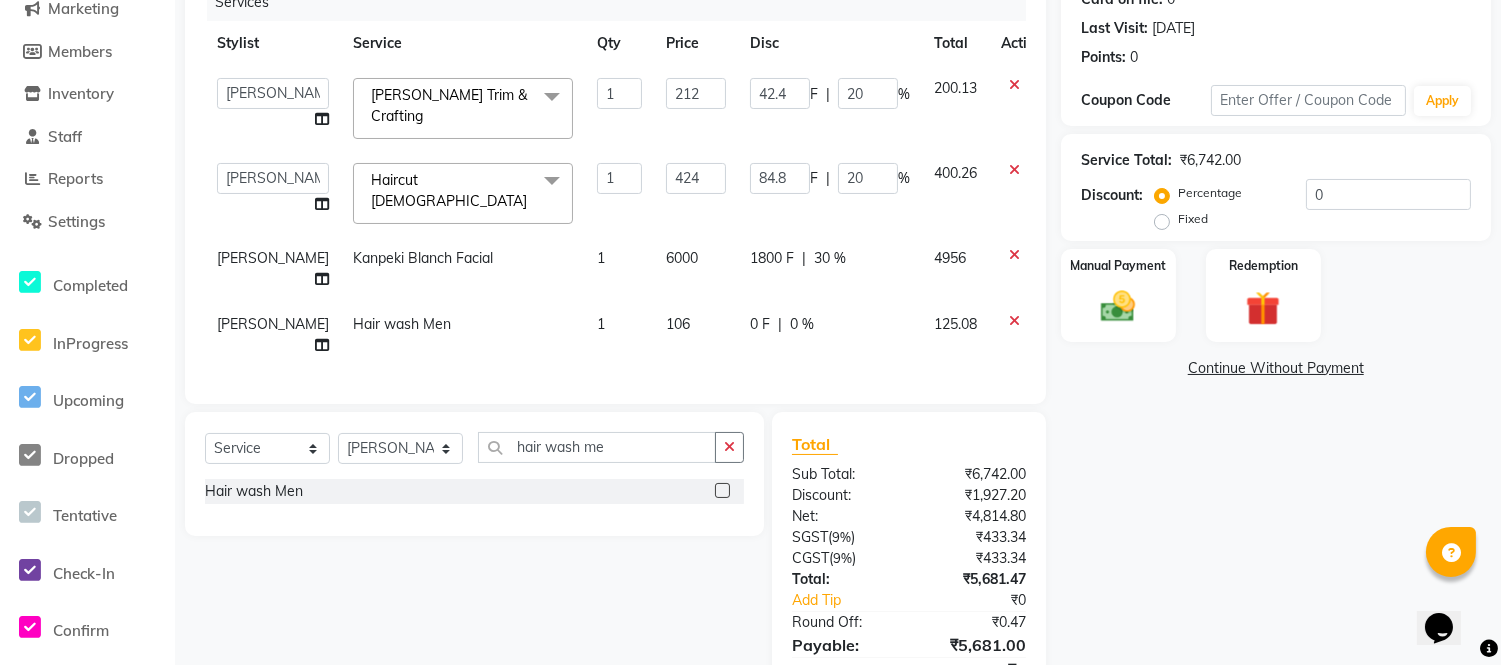 click on "30 %" 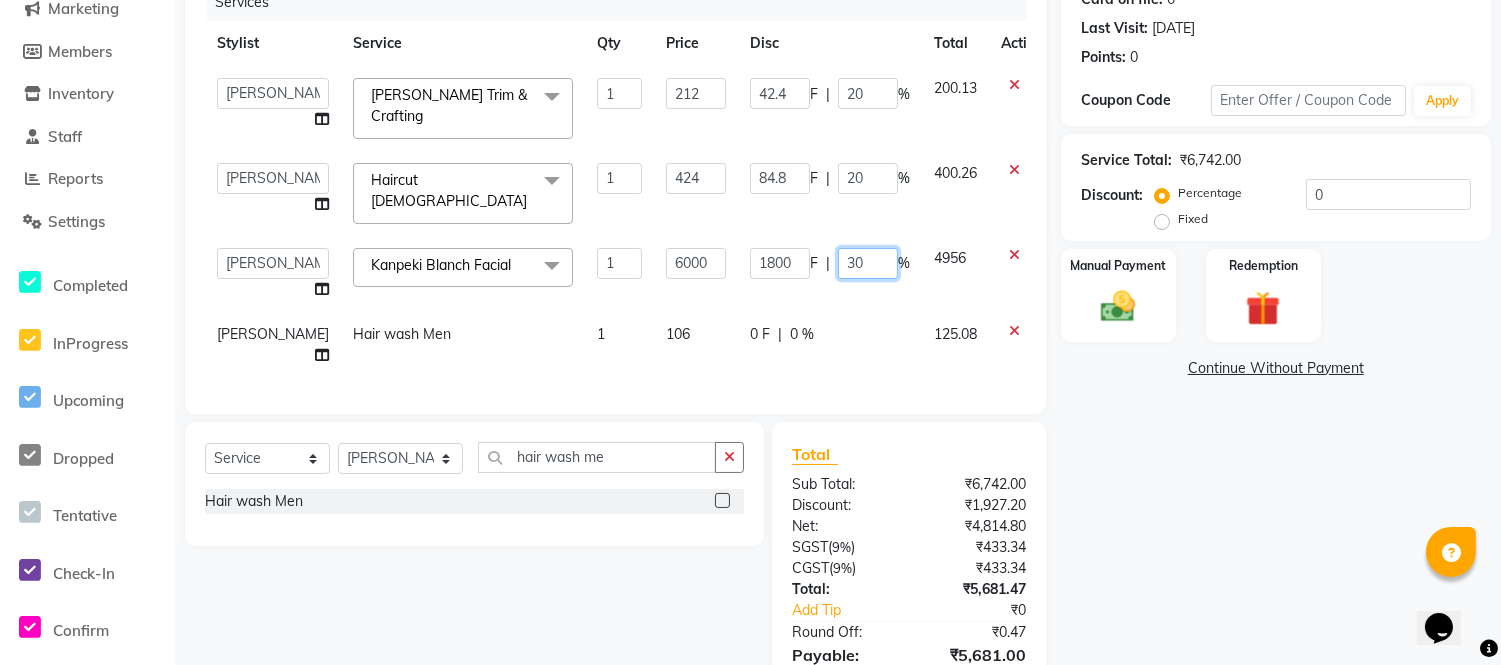 drag, startPoint x: 833, startPoint y: 245, endPoint x: 800, endPoint y: 248, distance: 33.13608 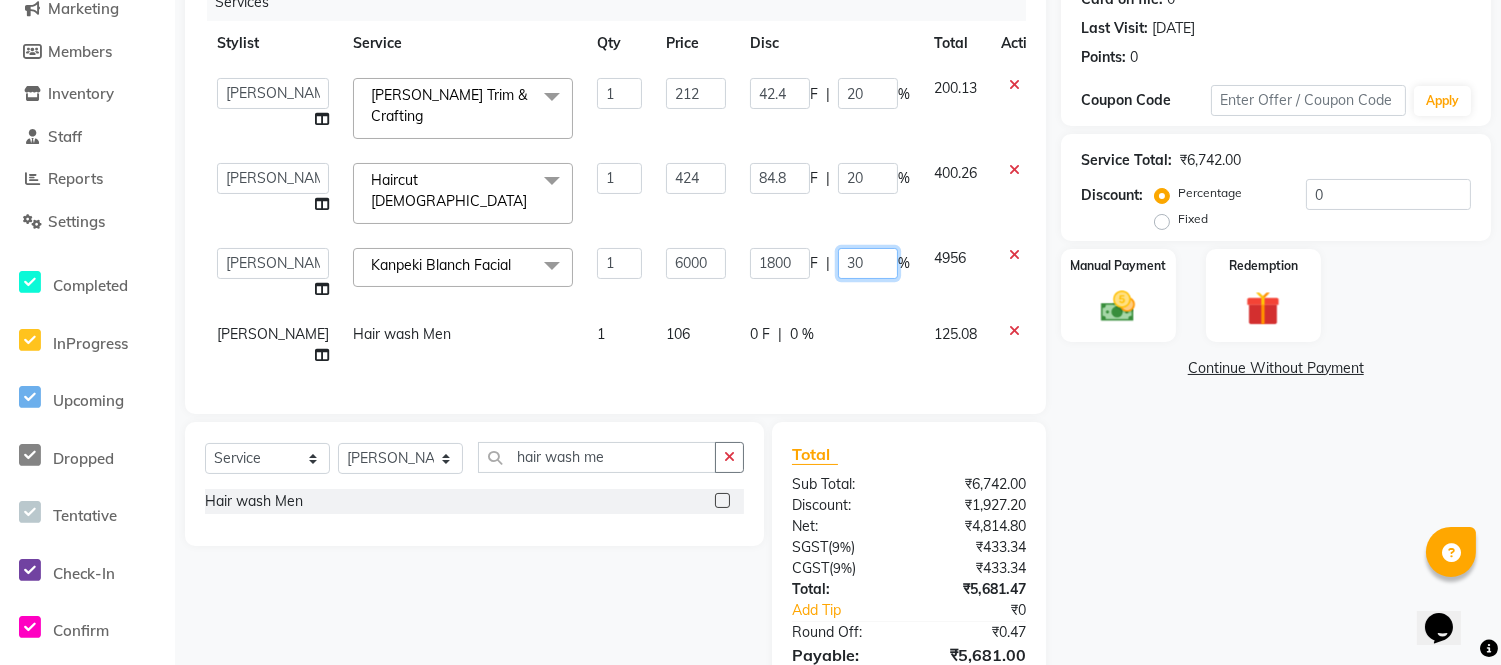 click on "1800 F | 30 %" 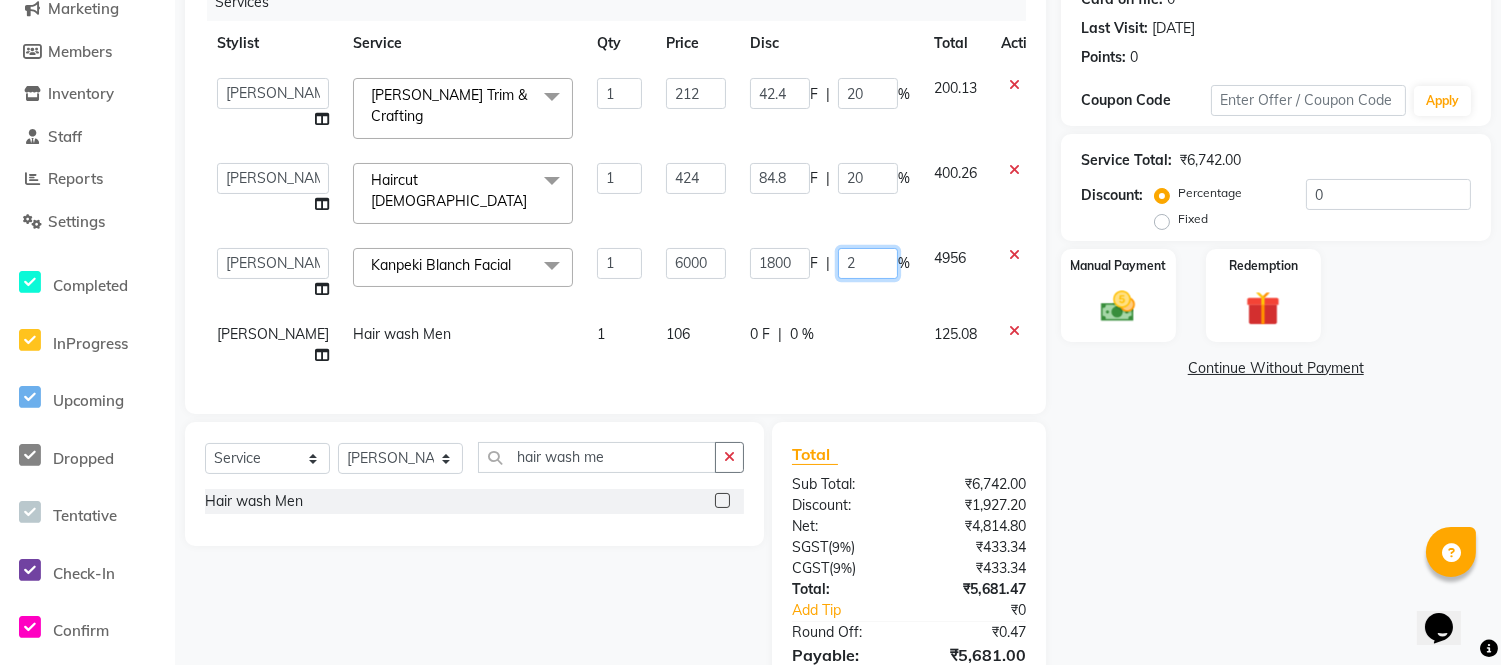 type on "25" 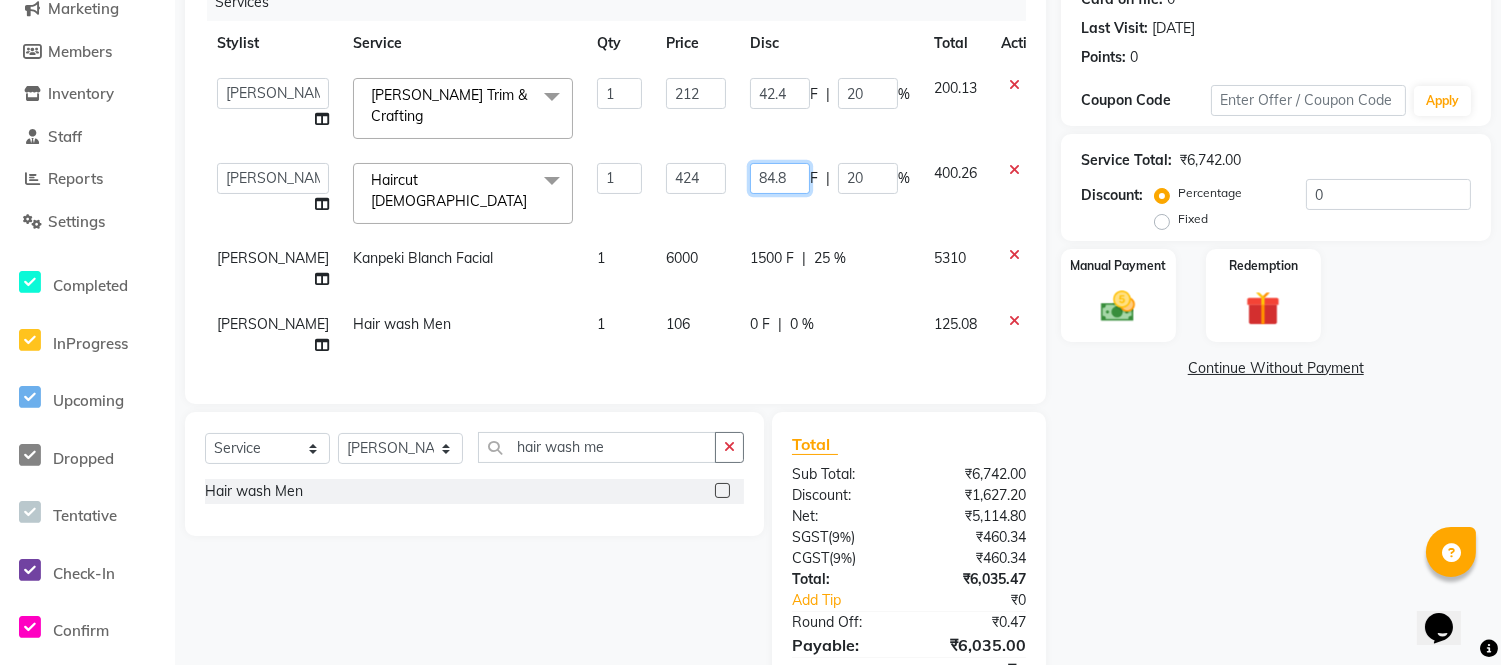 click on "84.8 F | 20 %" 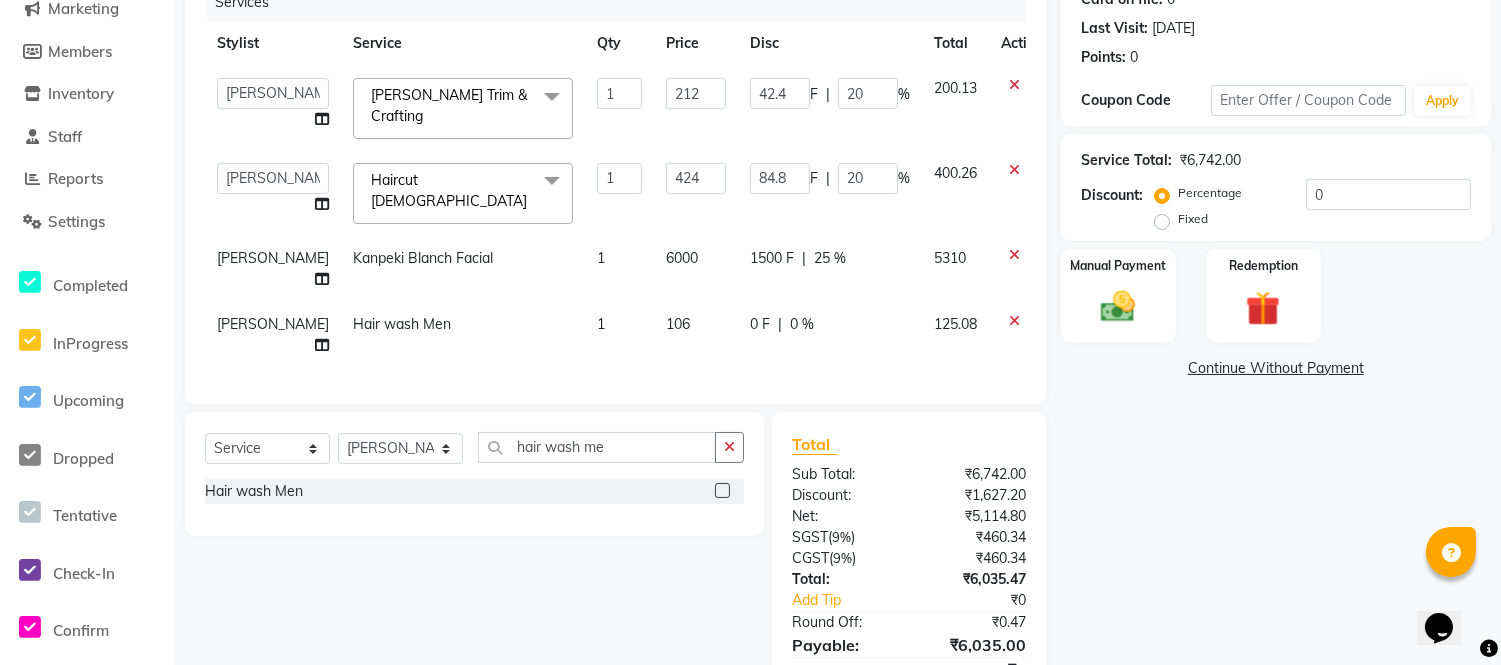 click on "0 F | 0 %" 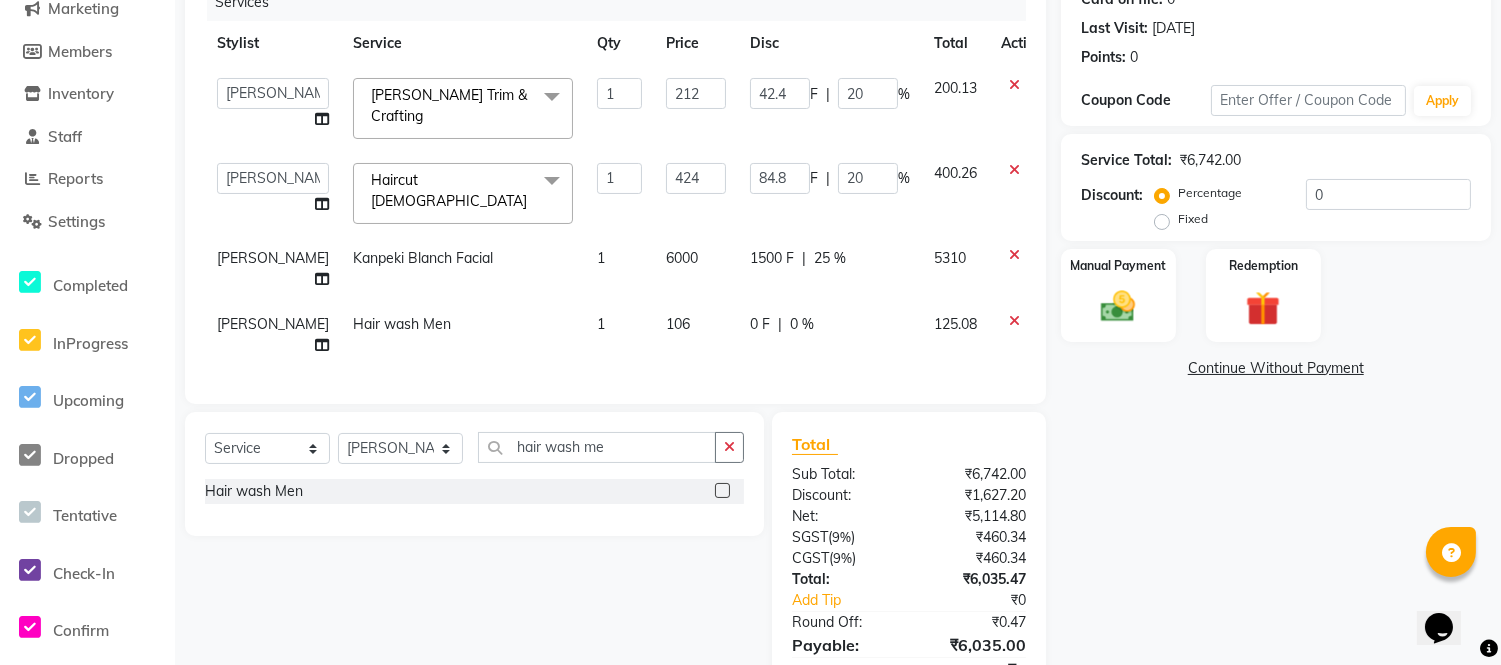 select on "58133" 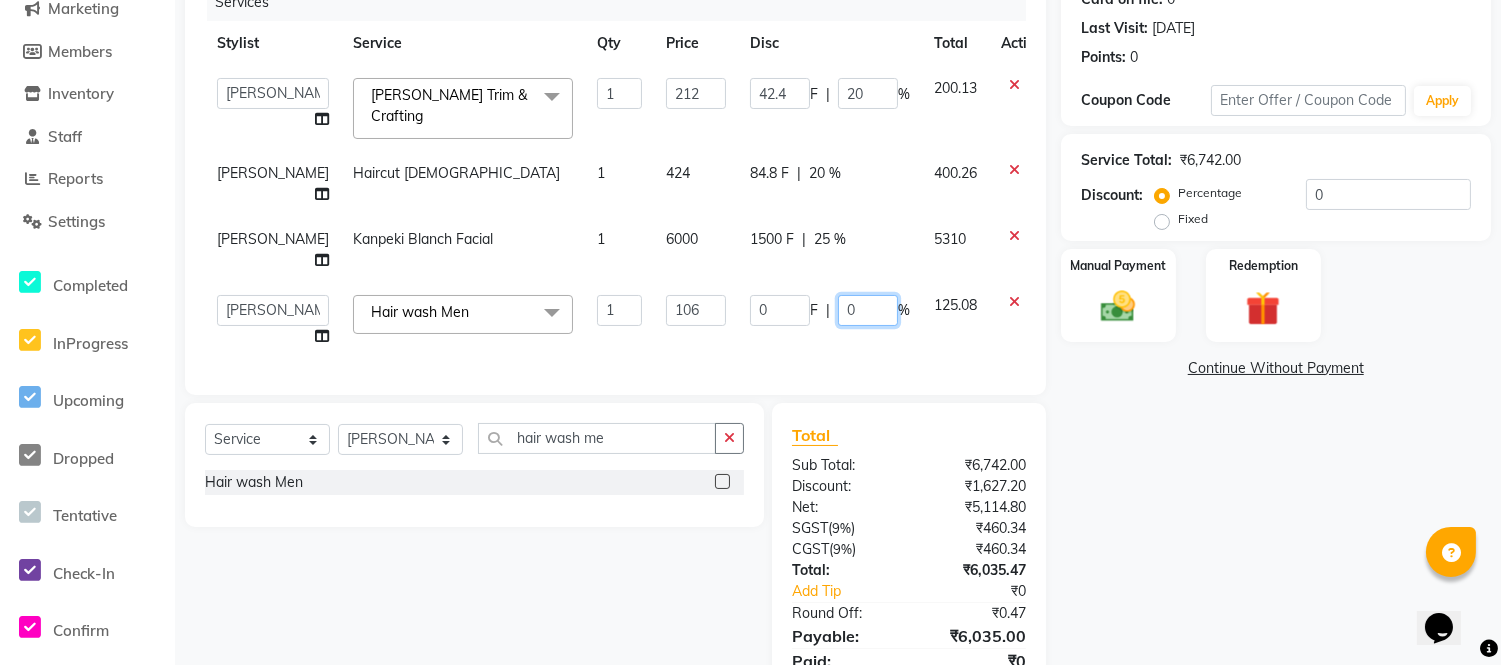 click on "0 F | 0 %" 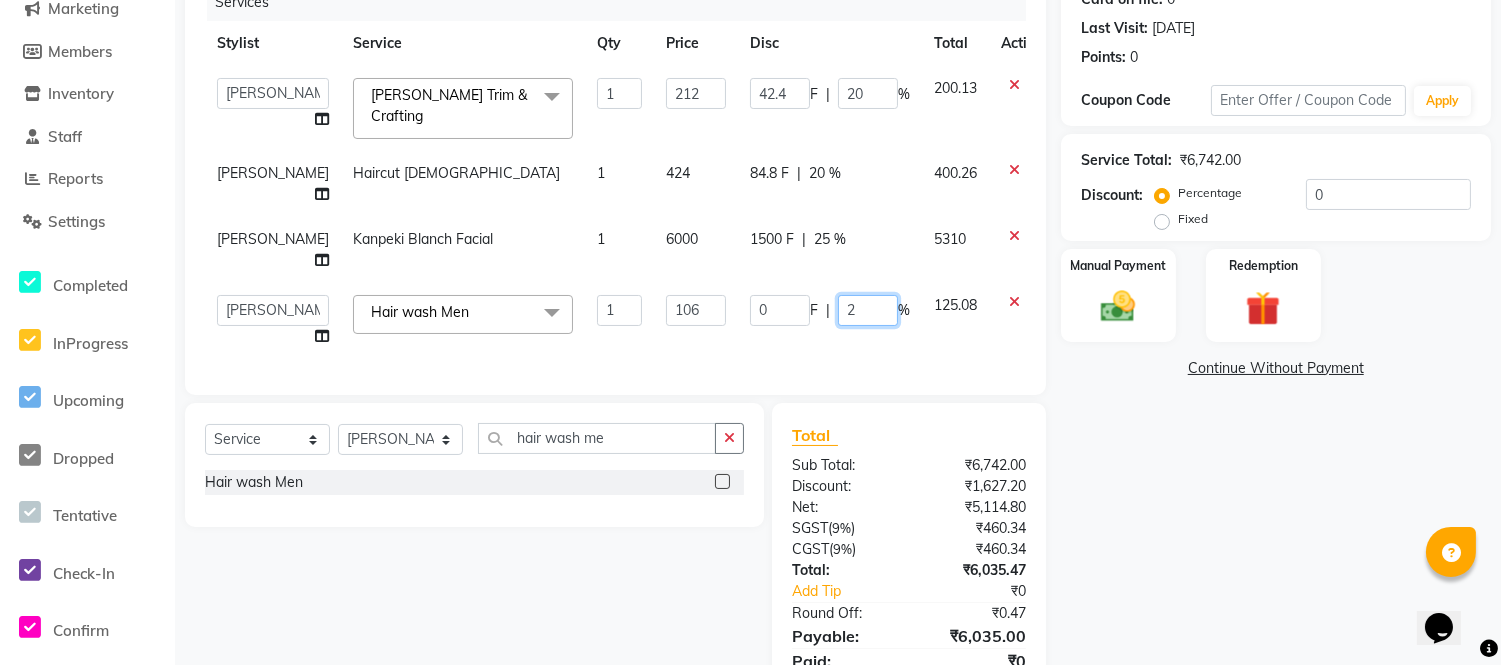 type on "20" 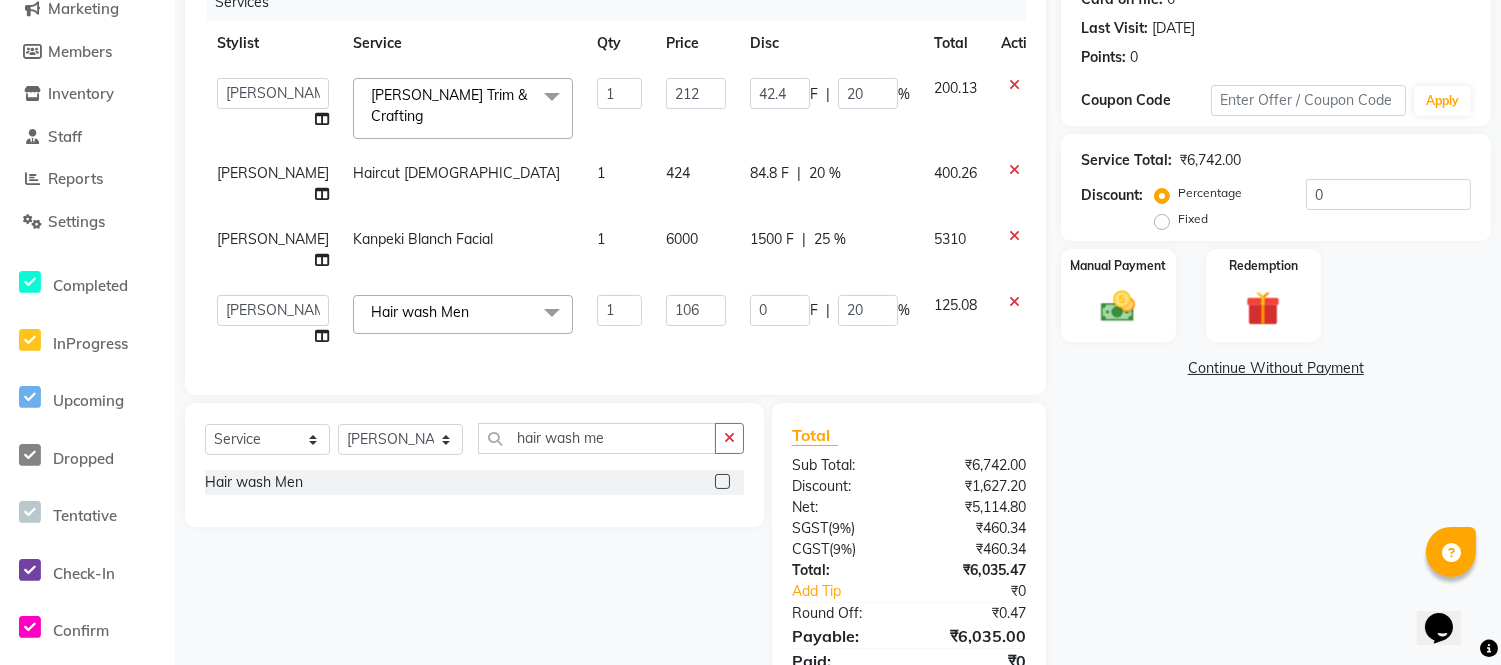 click on "1500 F | 25 %" 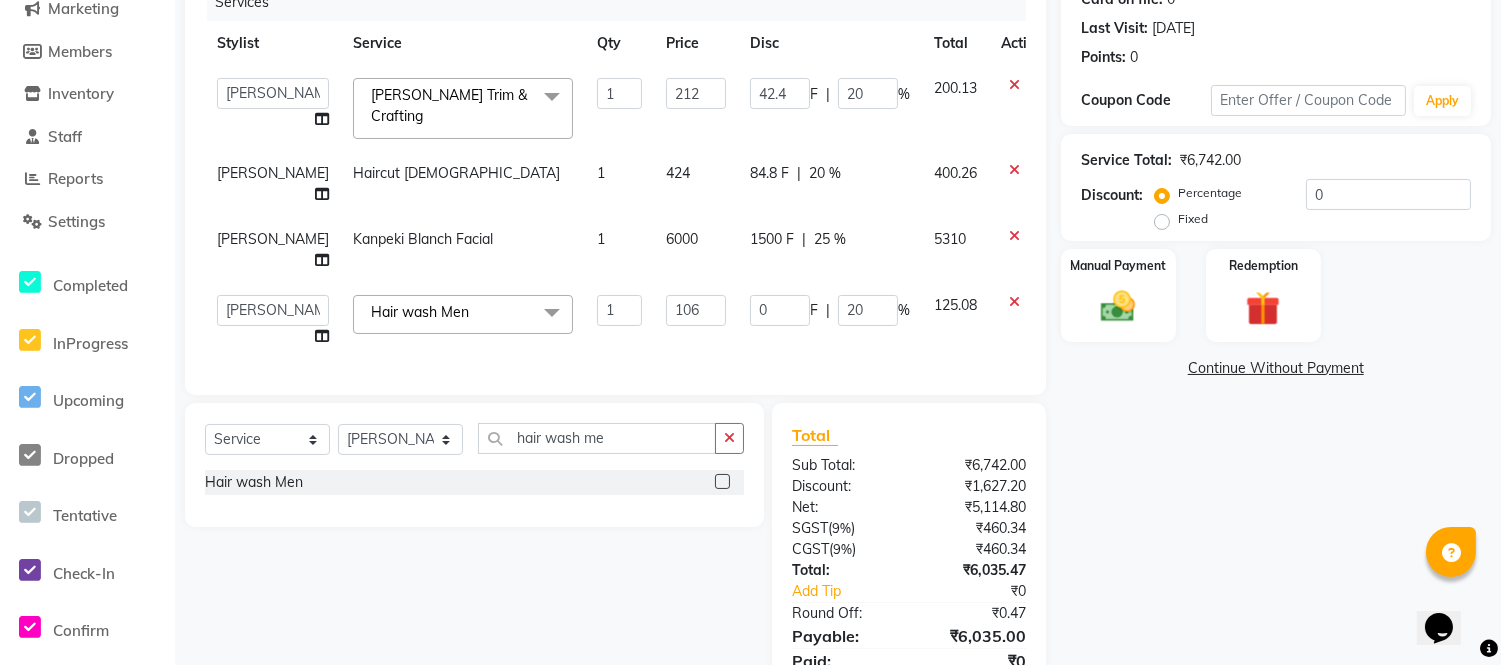 select on "80714" 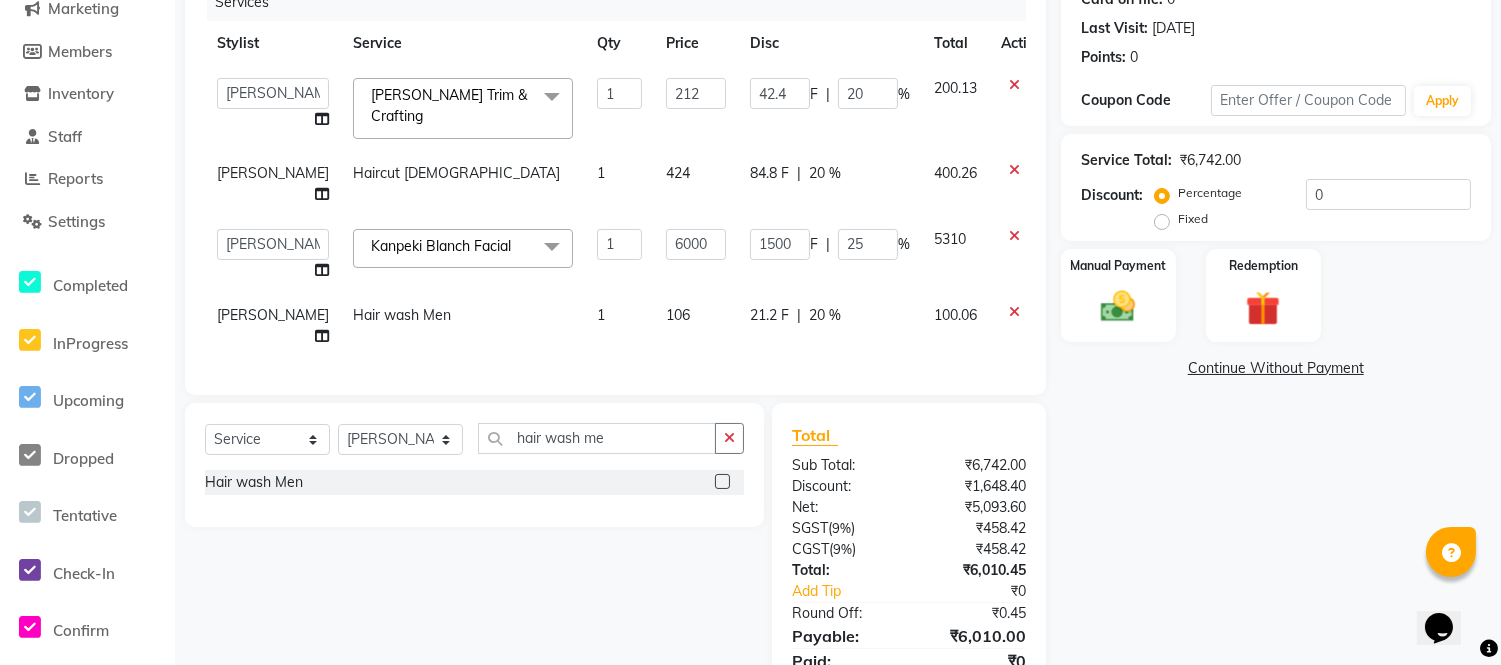 scroll, scrollTop: 354, scrollLeft: 0, axis: vertical 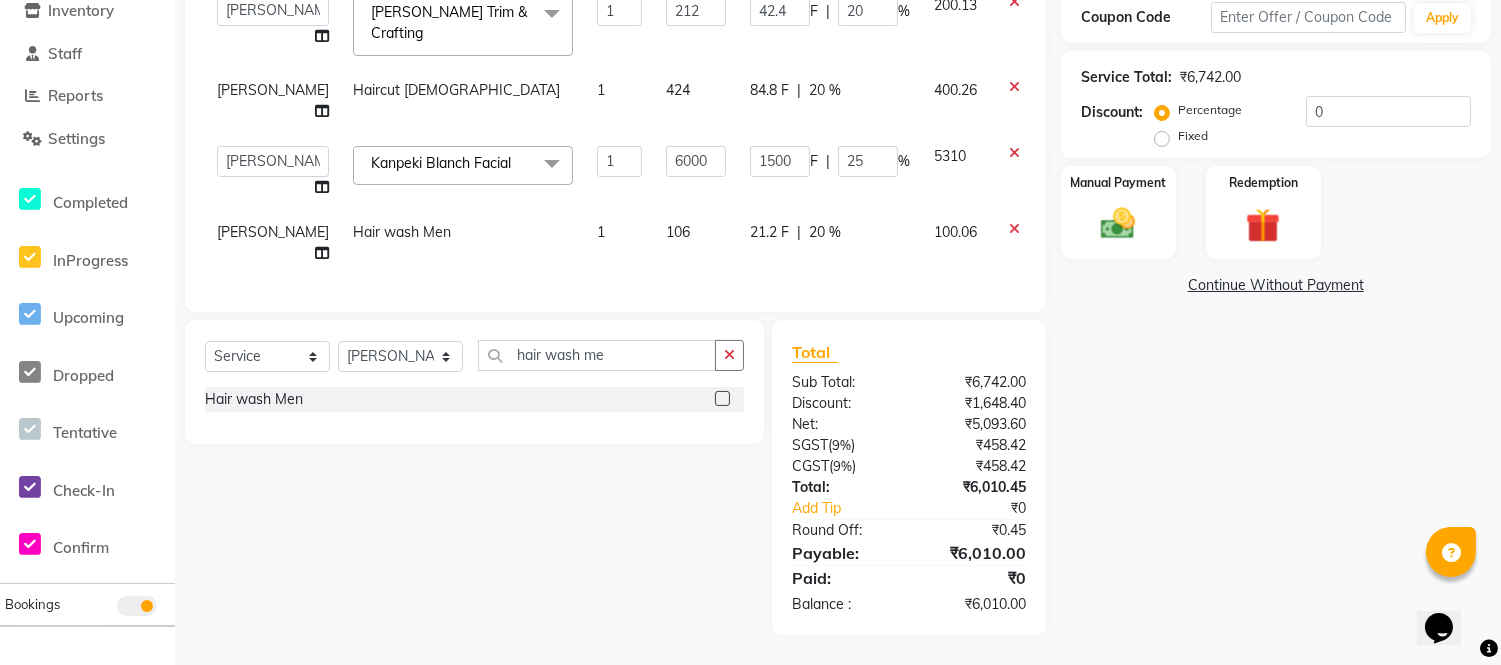 click on "Name: [PERSON_NAME] Membership:  No Active Membership  Total Visits:  10 Card on file:  0 Last Visit:   [DATE] Points:   0  Coupon Code Apply Service Total:  ₹6,742.00  Discount:  Percentage   Fixed  0 Manual Payment Redemption  Continue Without Payment" 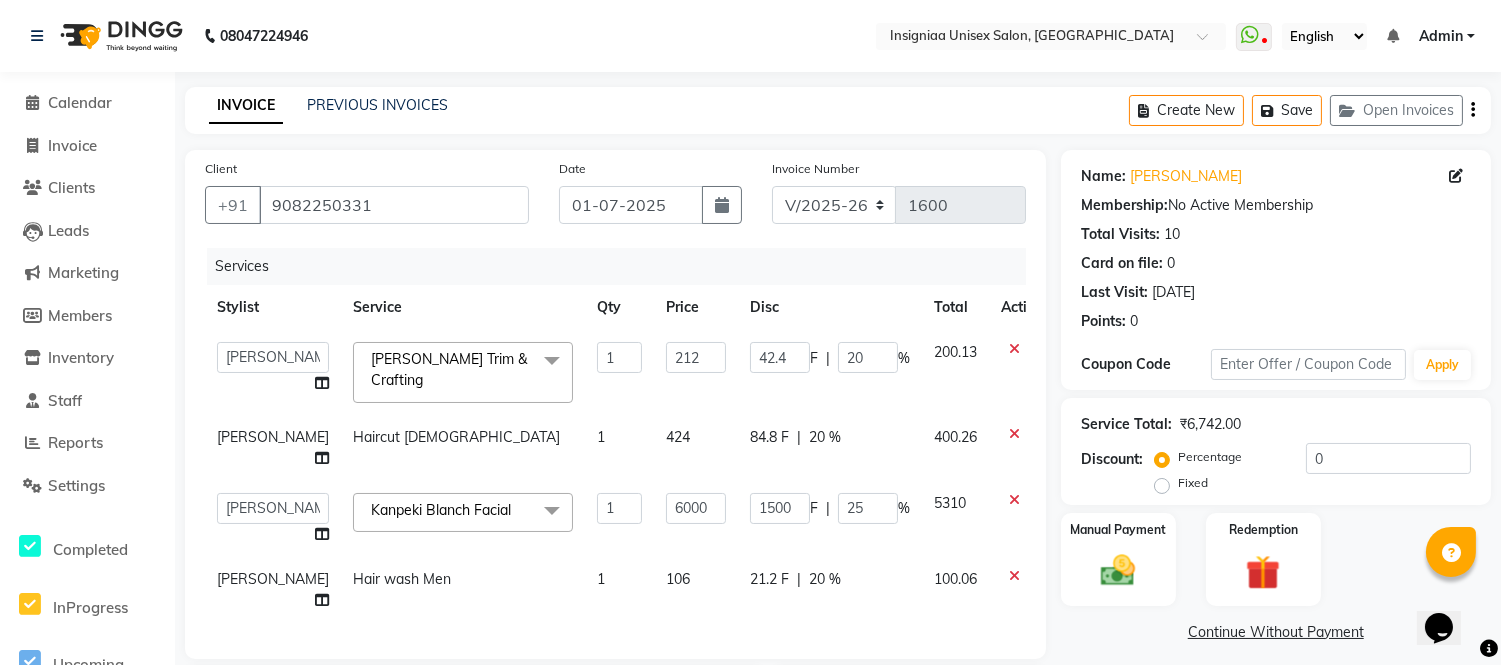 scroll, scrollTop: 111, scrollLeft: 0, axis: vertical 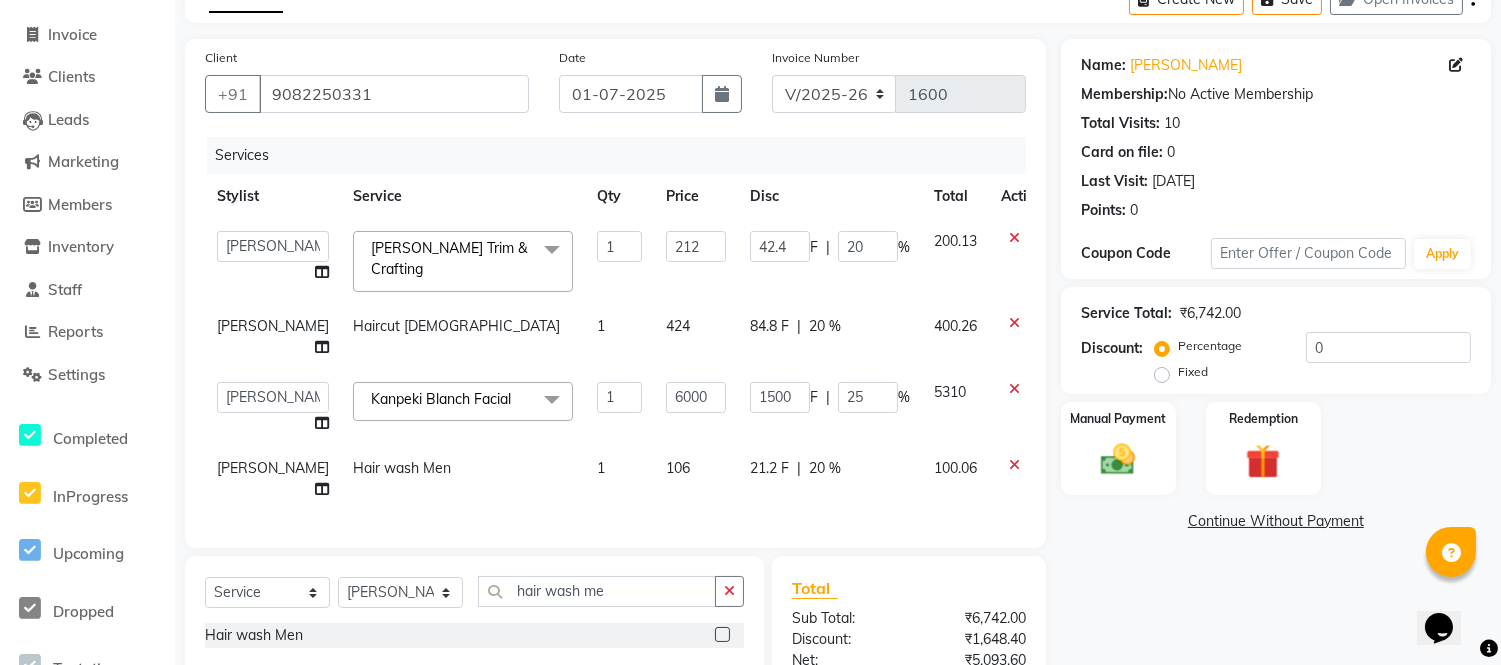 click 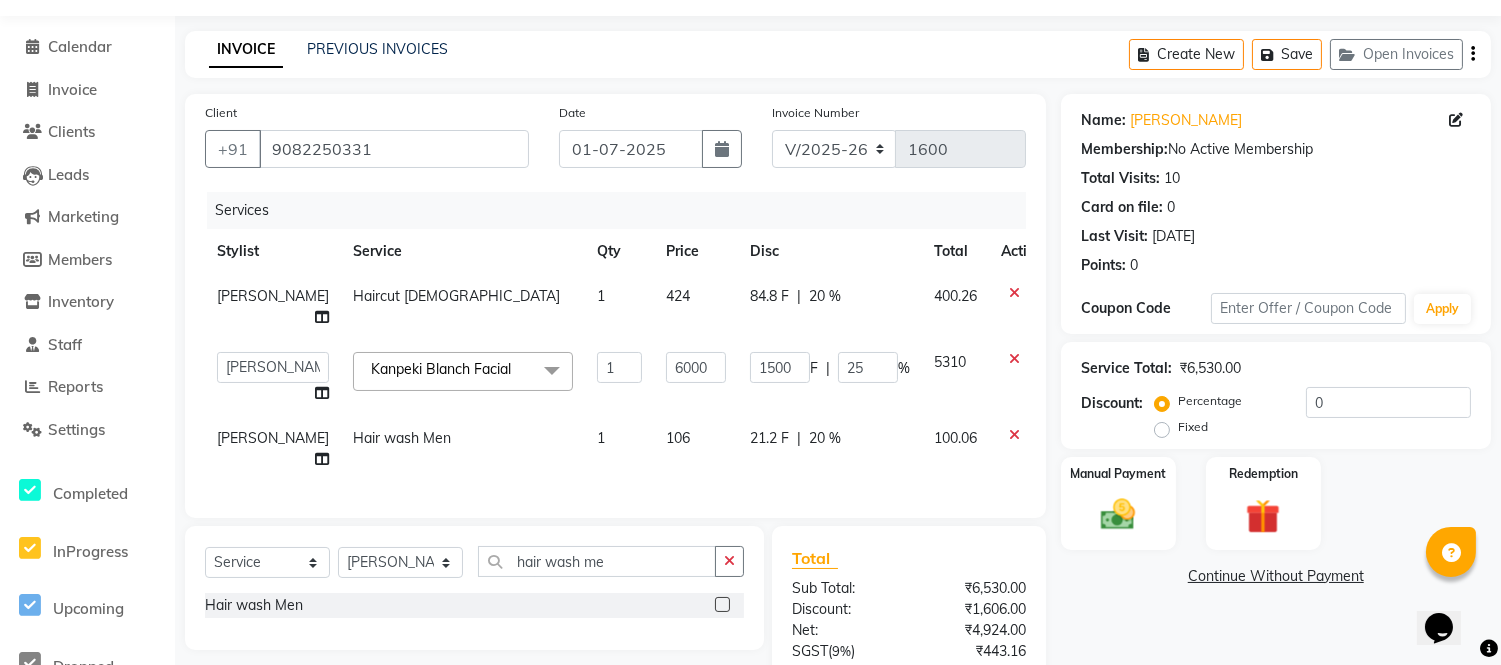 scroll, scrollTop: 278, scrollLeft: 0, axis: vertical 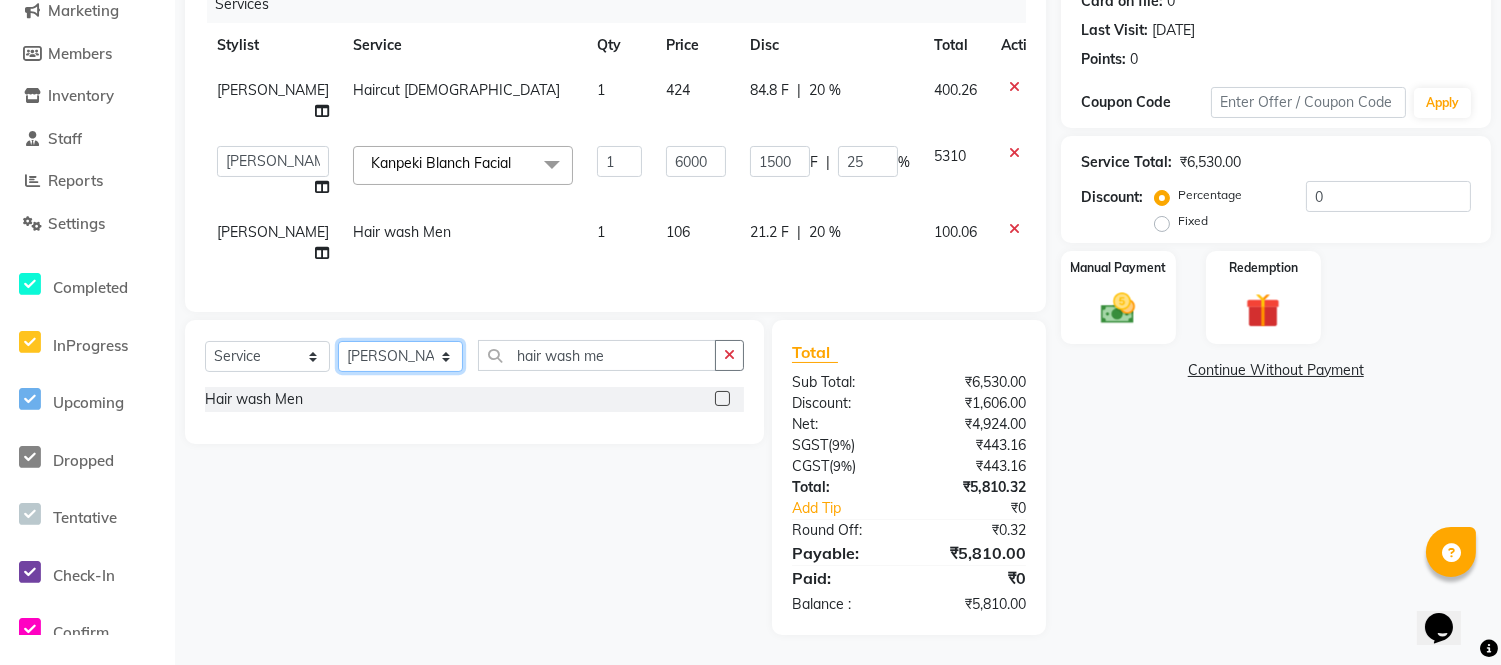 click on "Select Stylist [PERSON_NAME] [PERSON_NAME] [PERSON_NAME] [PERSON_NAME] [PERSON_NAME] [PERSON_NAME] [PERSON_NAME] [PERSON_NAME] [PERSON_NAME] [PERSON_NAME] [PERSON_NAME]" 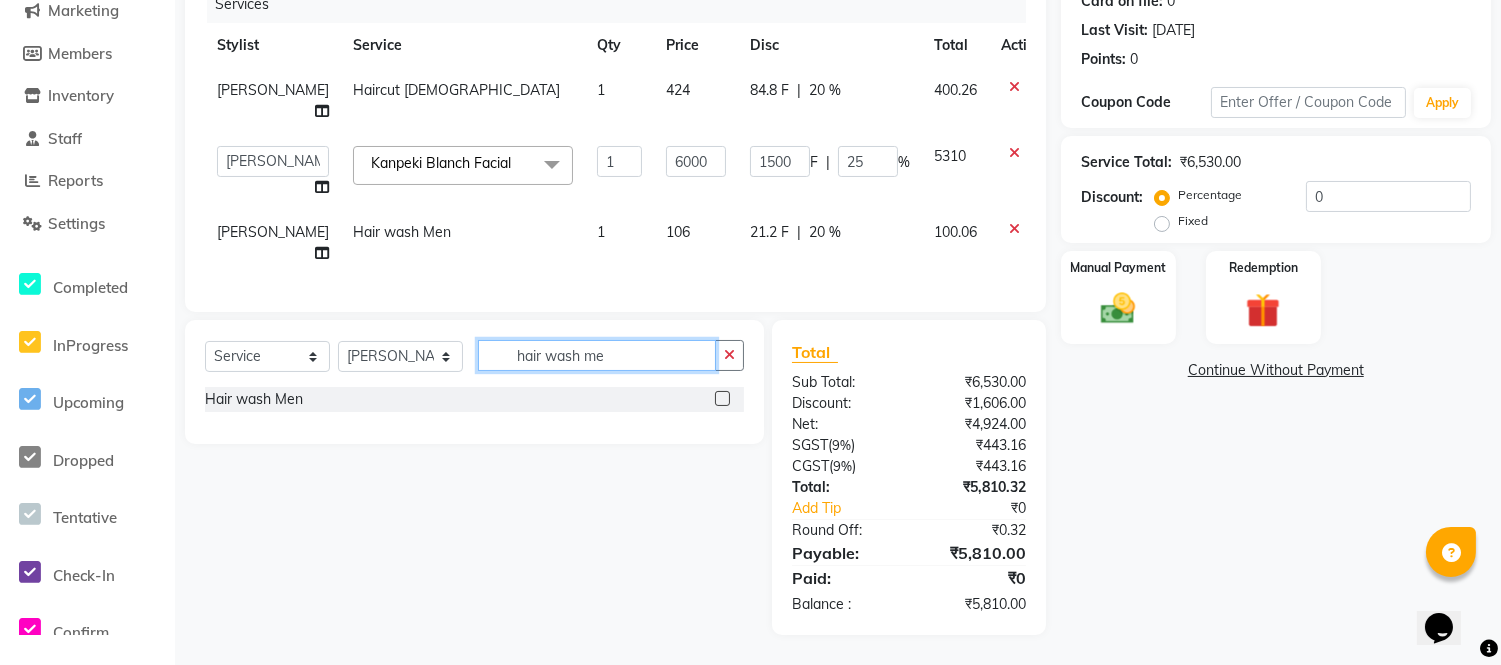 click on "hair wash me" 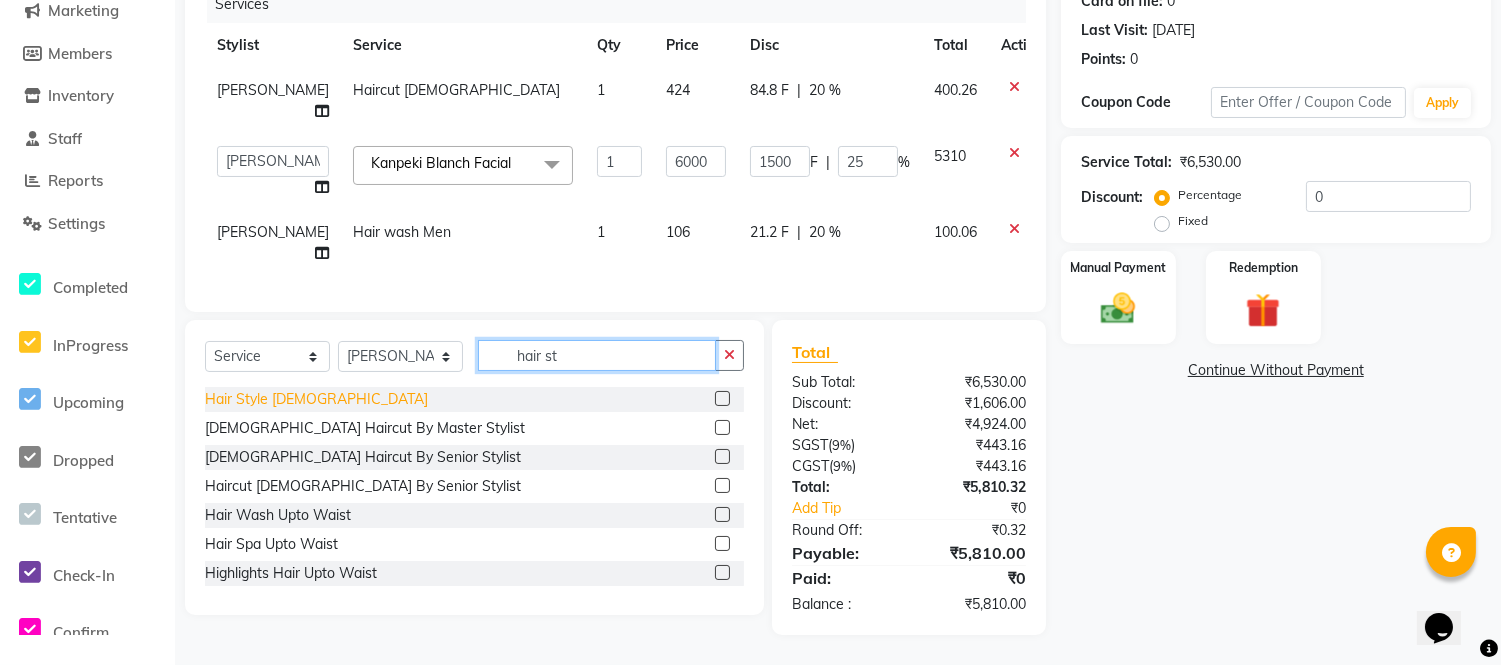 type on "hair st" 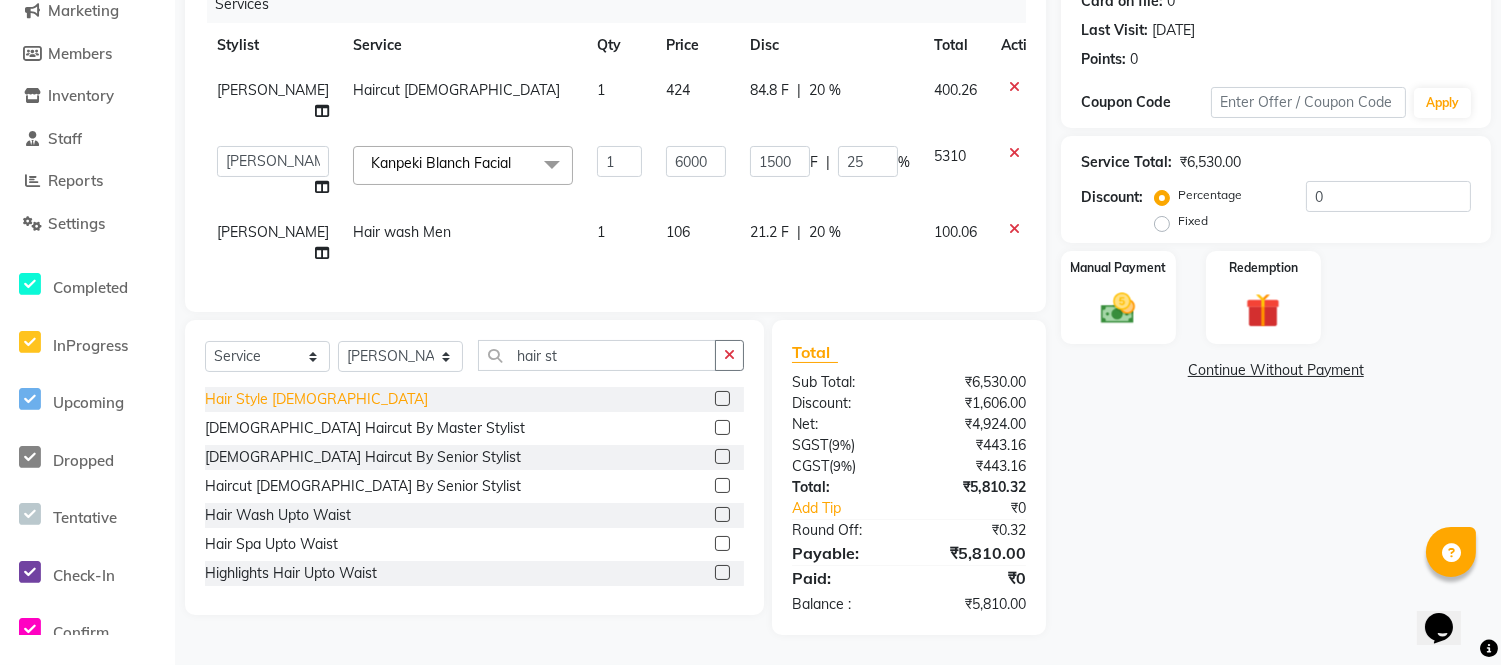 click on "Hair Style [DEMOGRAPHIC_DATA]" 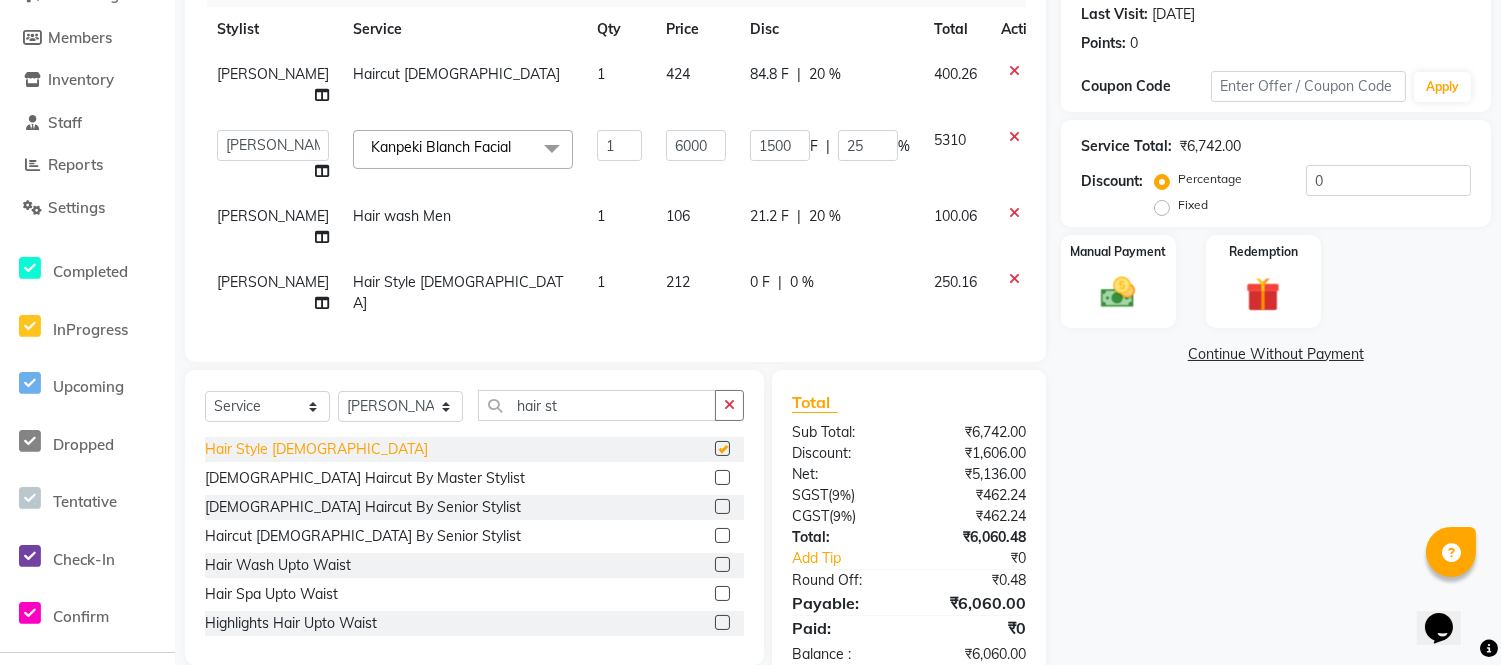 checkbox on "false" 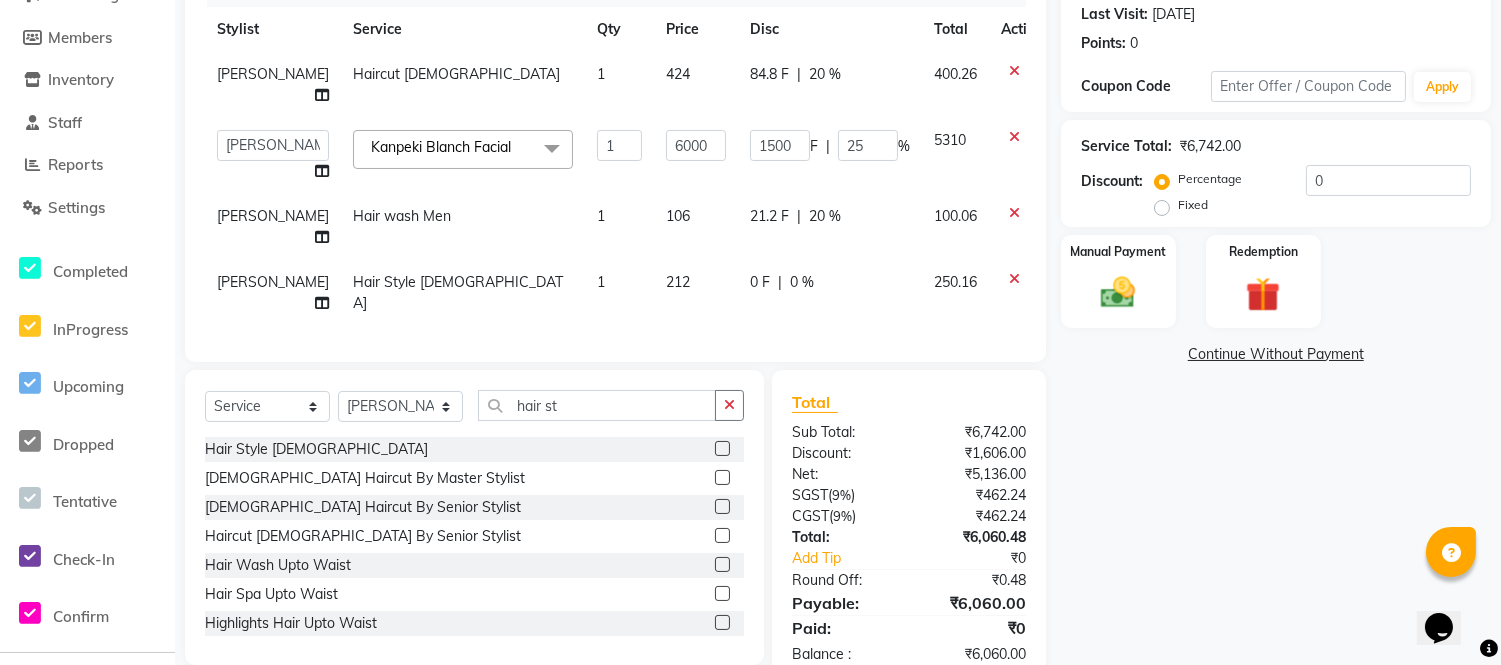 click on "0 F | 0 %" 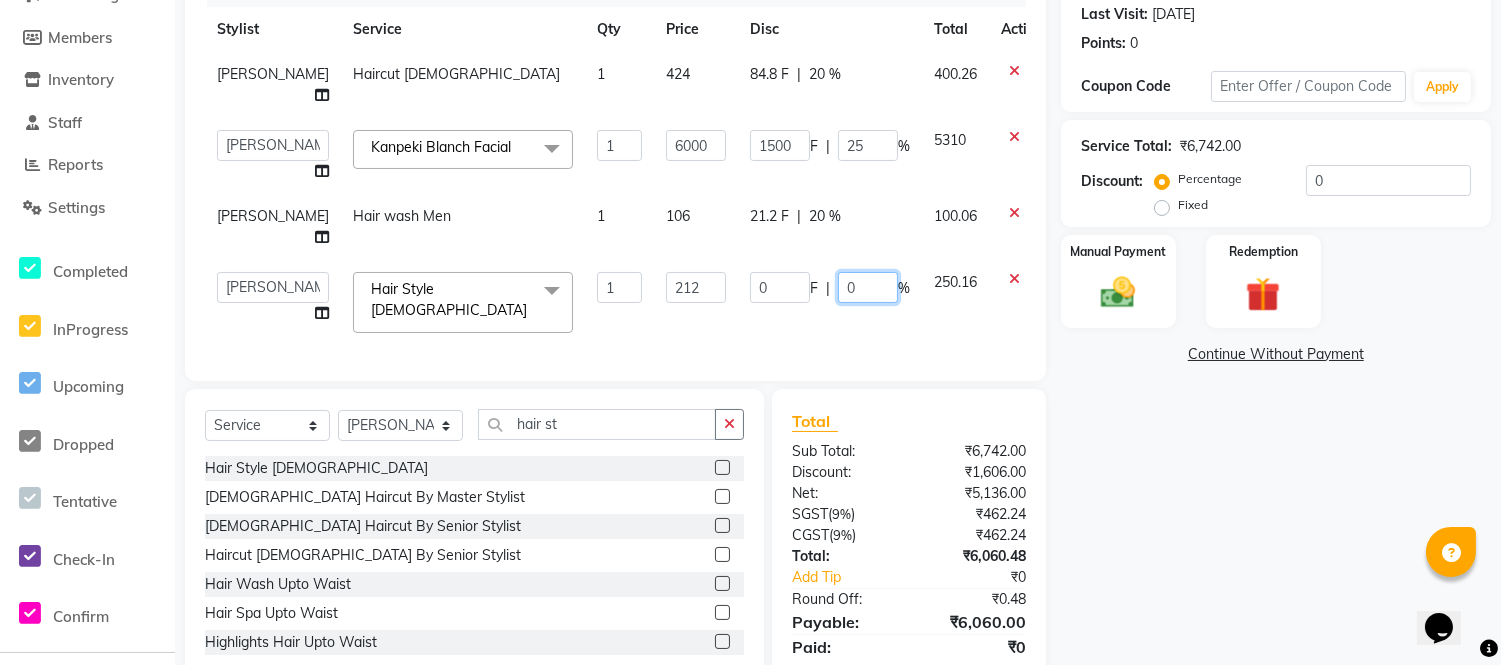 click on "0" 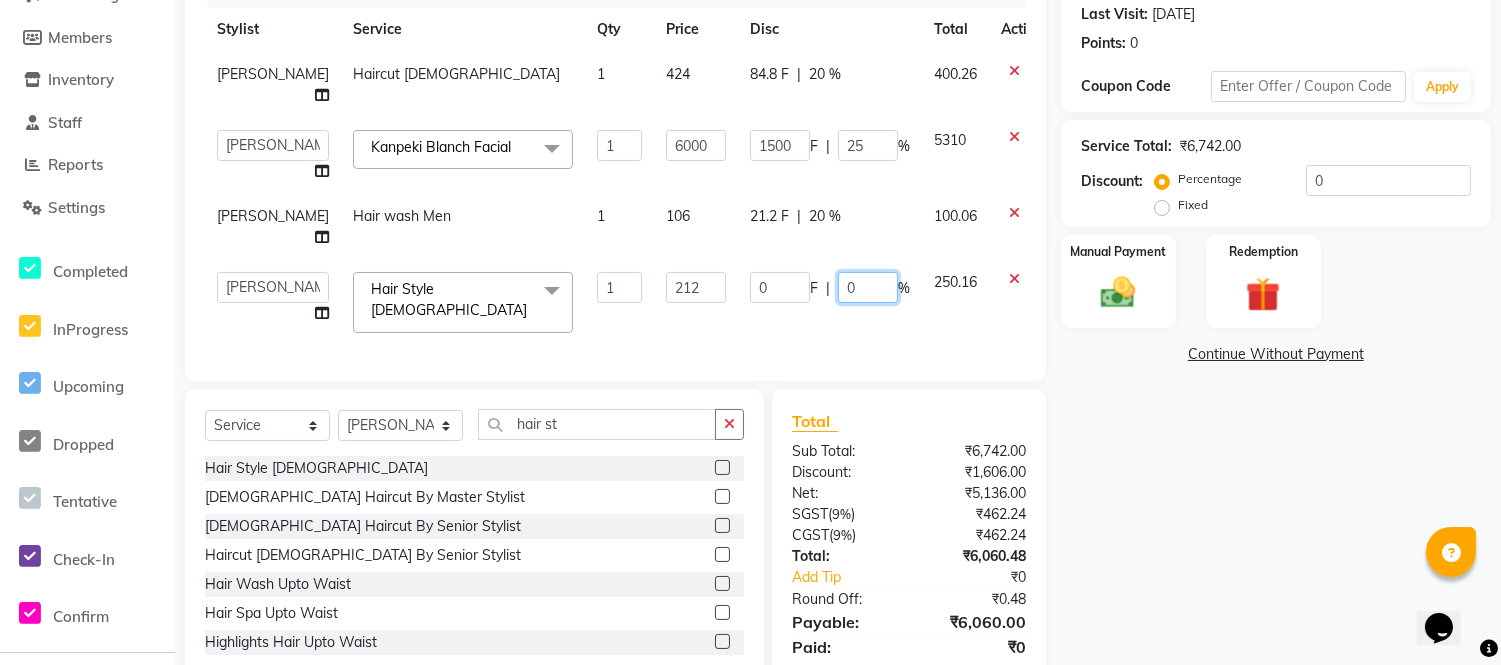 type on "20" 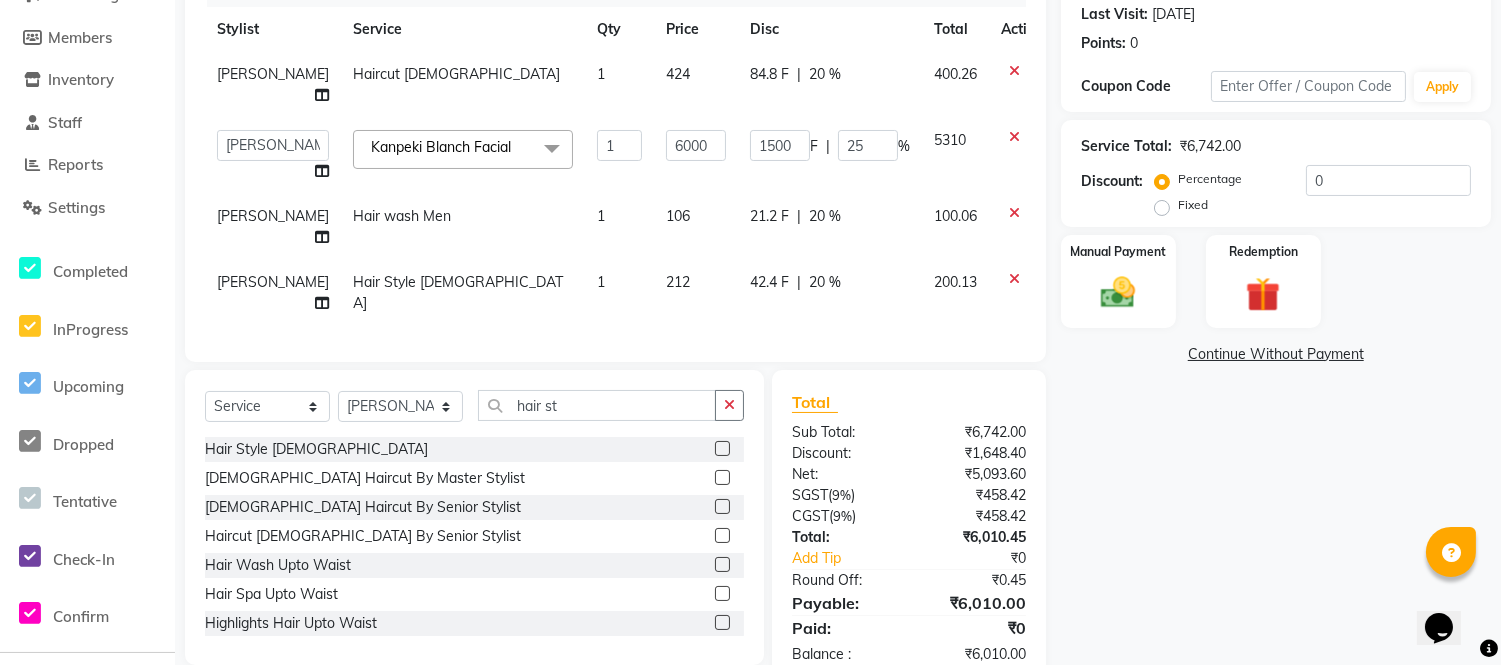 click on "Name: [PERSON_NAME] Membership:  No Active Membership  Total Visits:  10 Card on file:  0 Last Visit:   [DATE] Points:   0  Coupon Code Apply Service Total:  ₹6,742.00  Discount:  Percentage   Fixed  0 Manual Payment Redemption  Continue Without Payment" 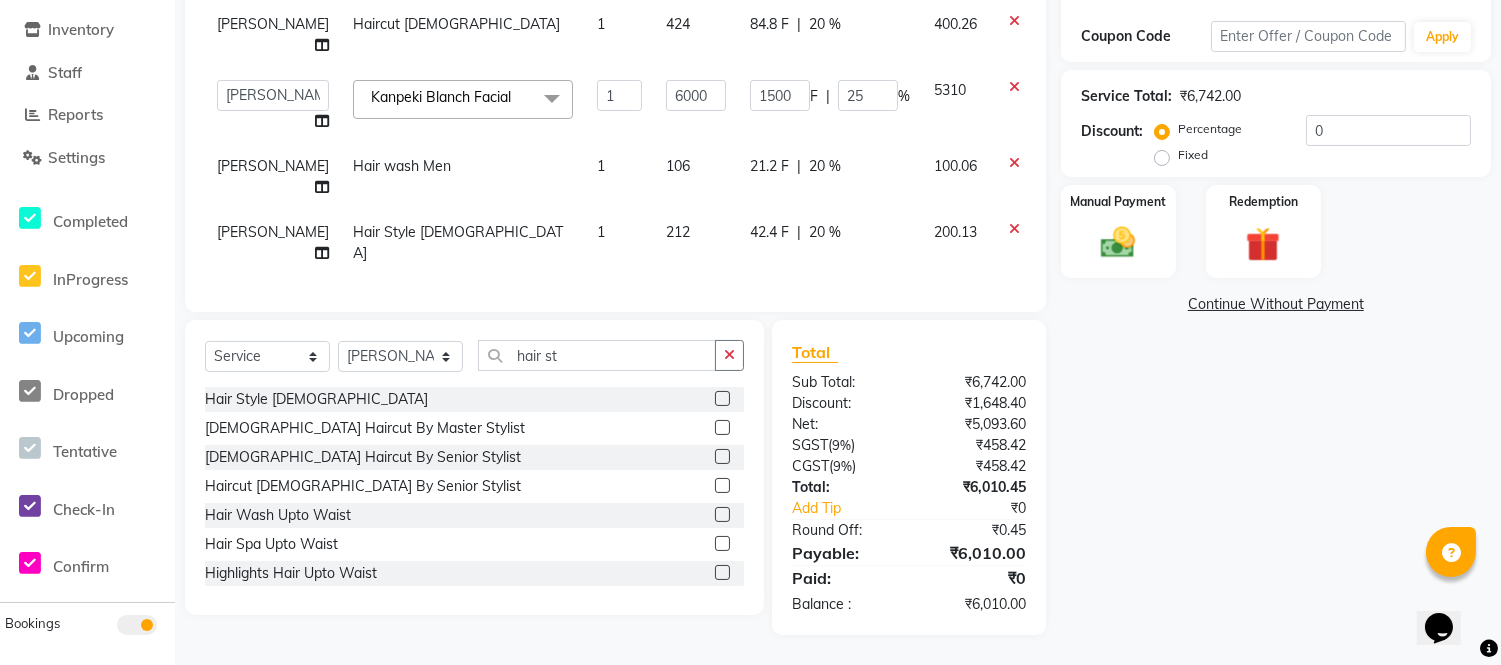 scroll, scrollTop: 344, scrollLeft: 0, axis: vertical 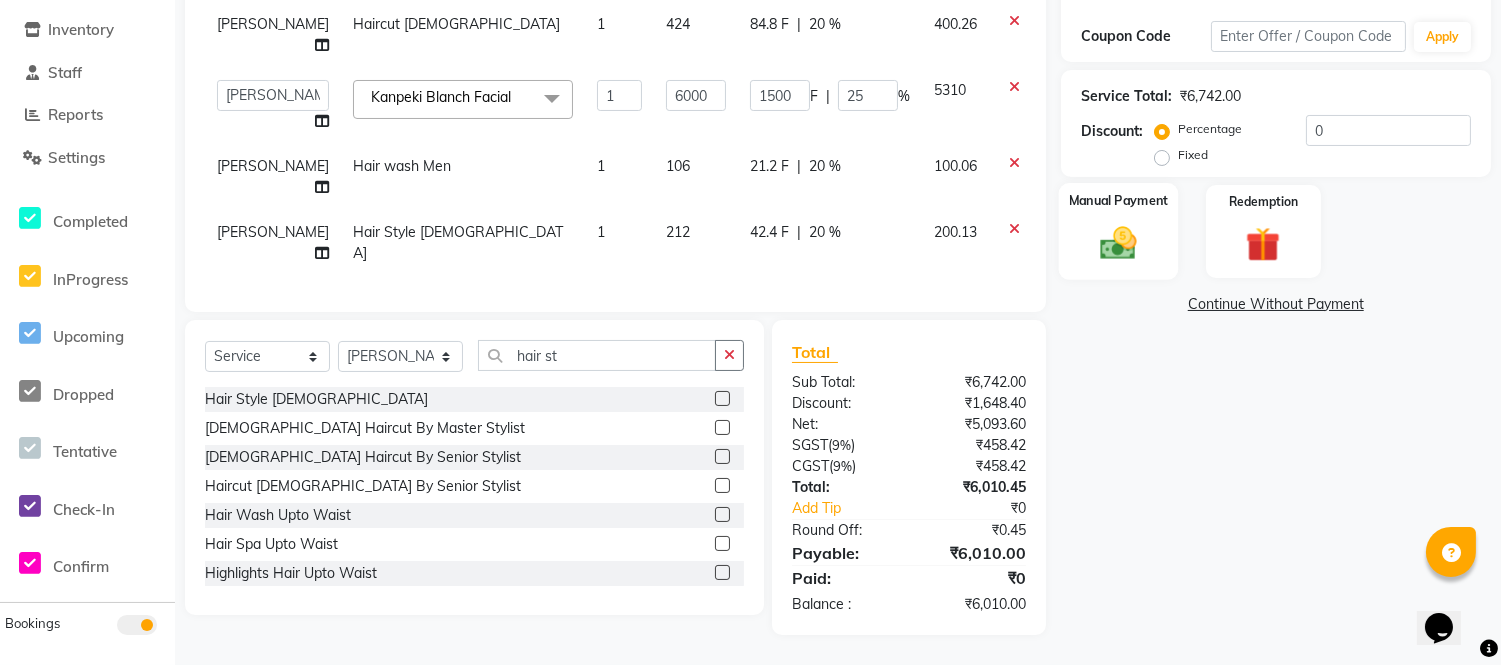 click 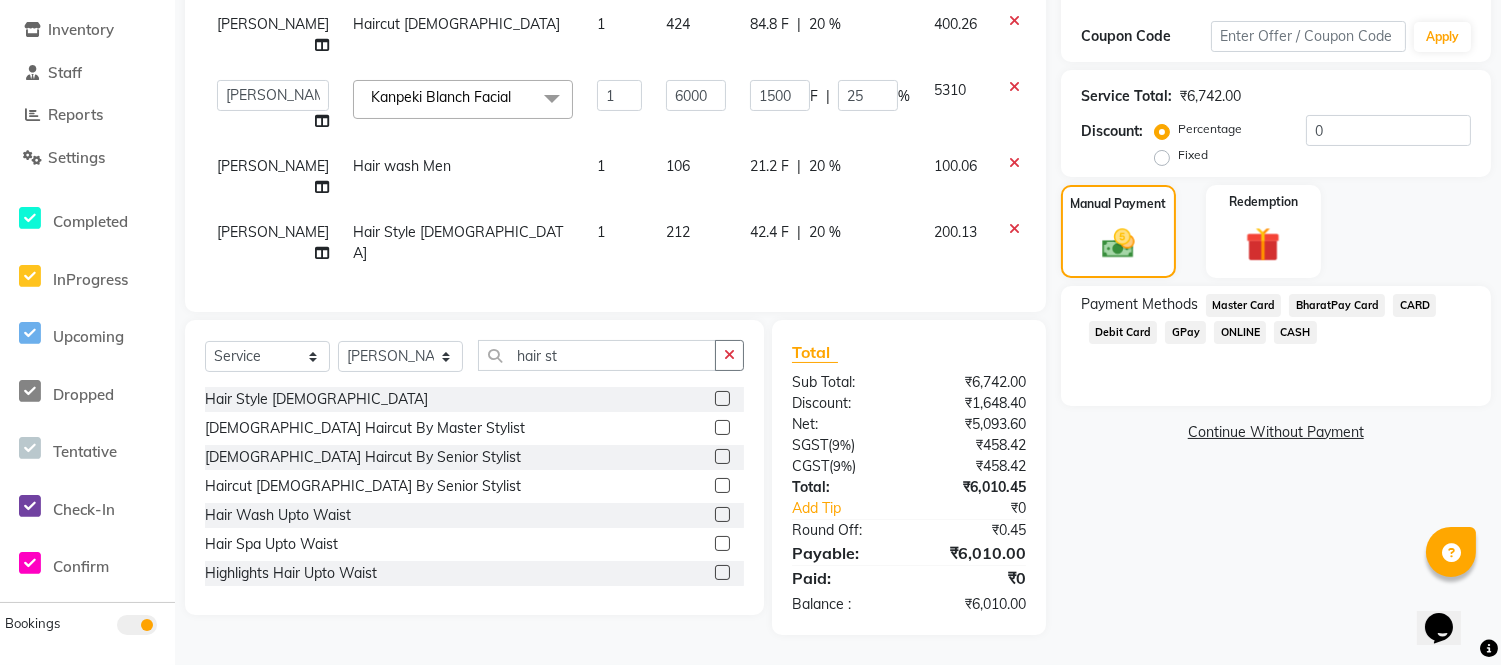 click on "GPay" 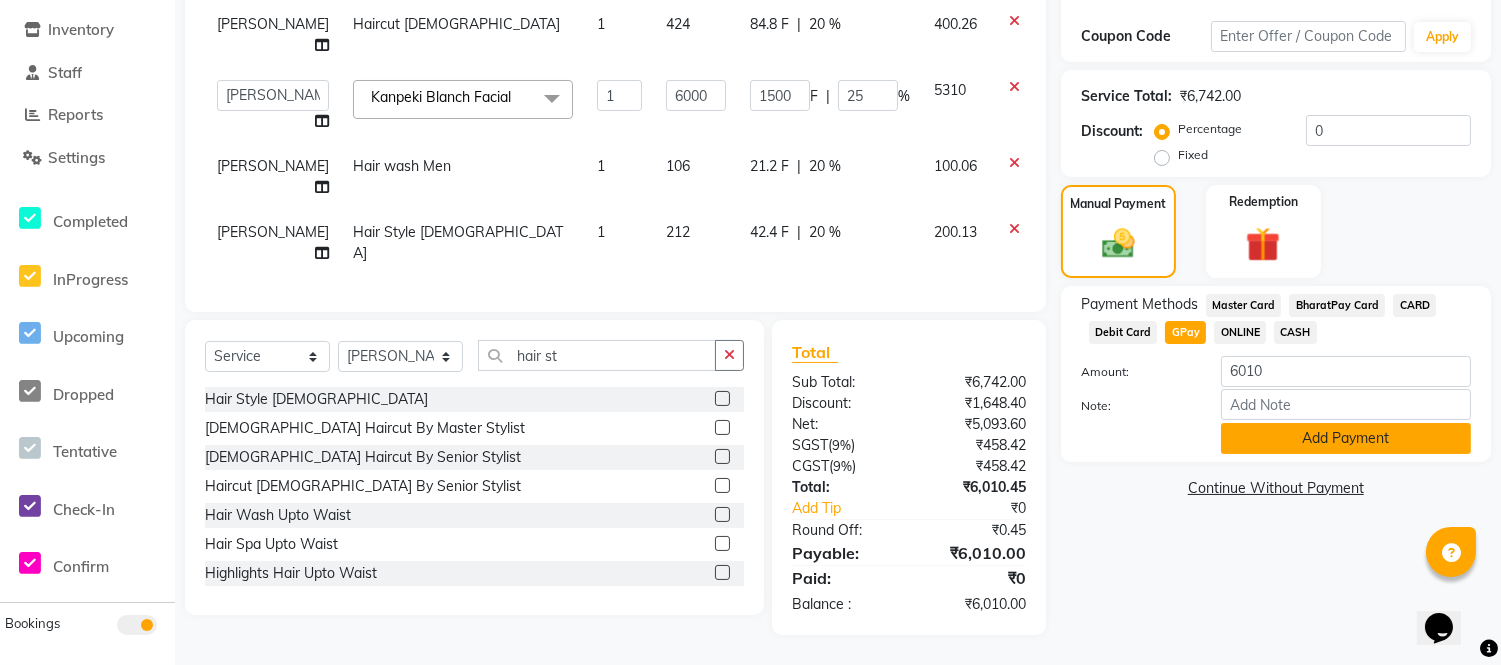 click on "Add Payment" 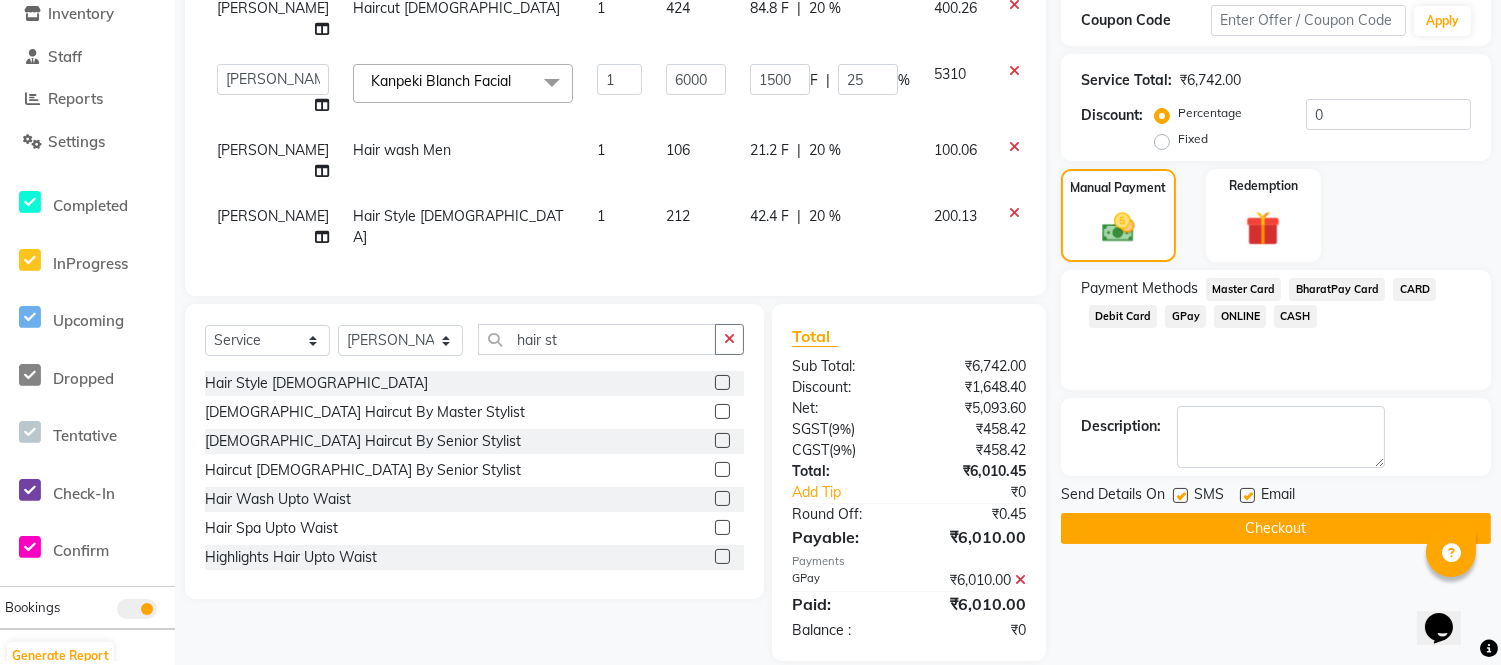 click 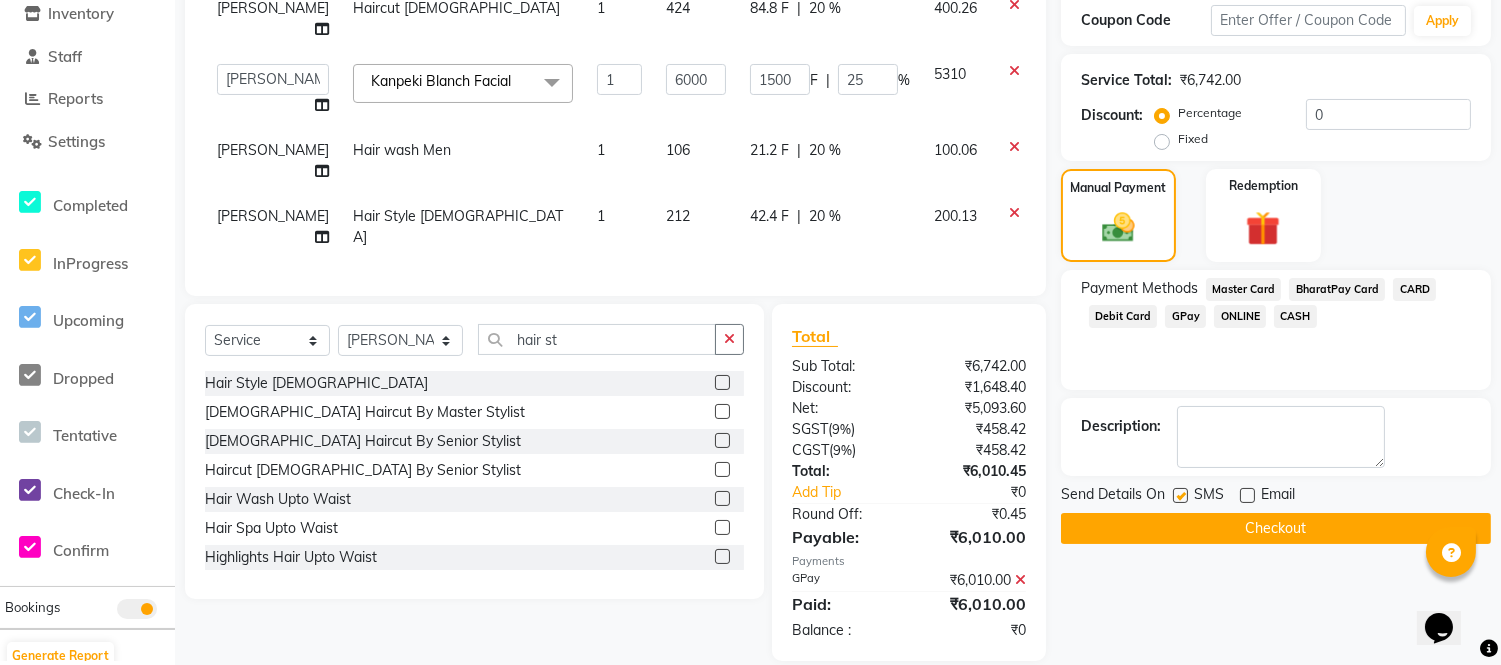 click 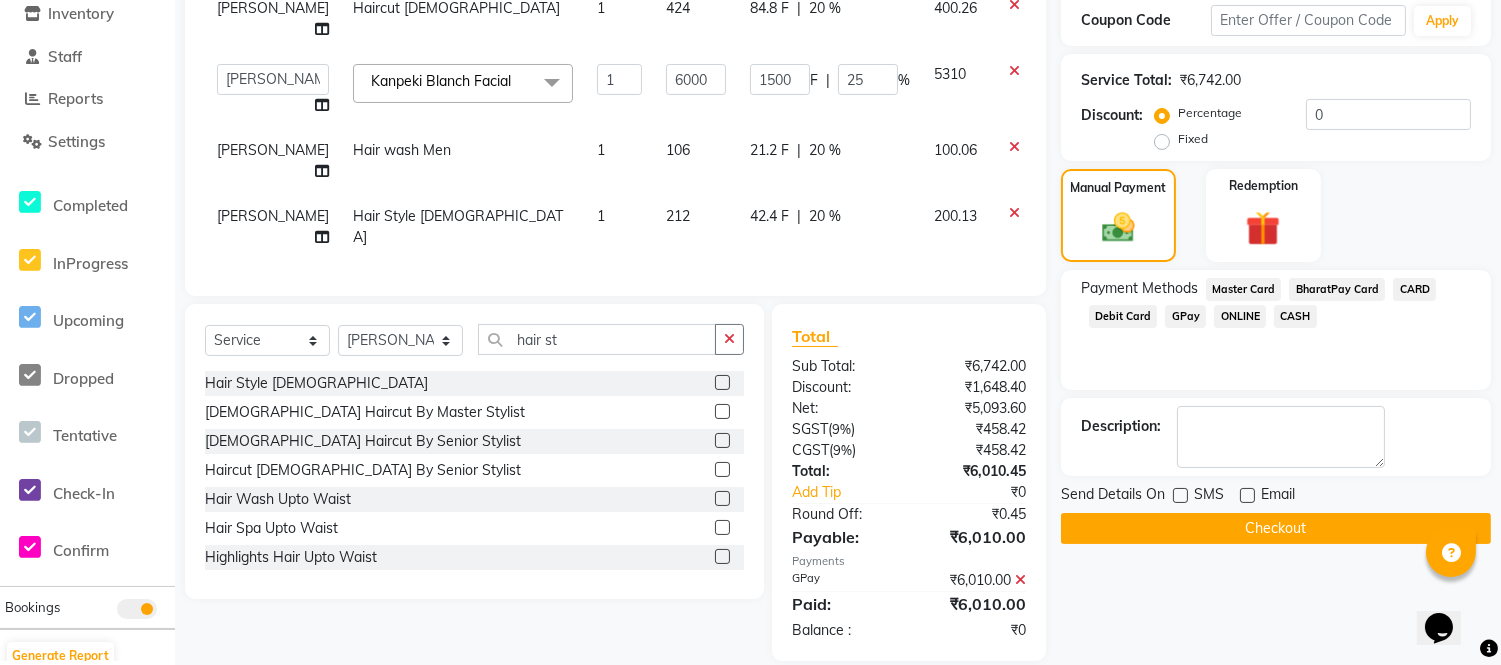click on "Checkout" 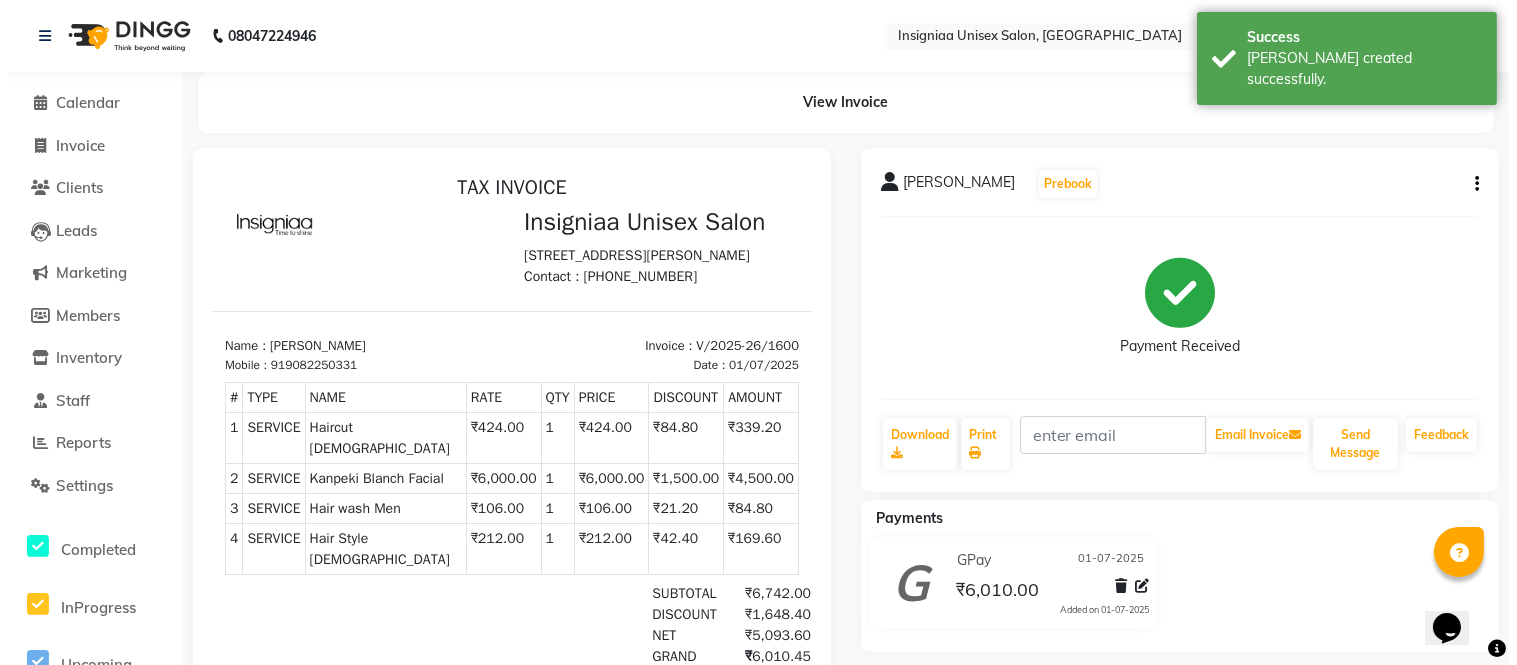 scroll, scrollTop: 0, scrollLeft: 0, axis: both 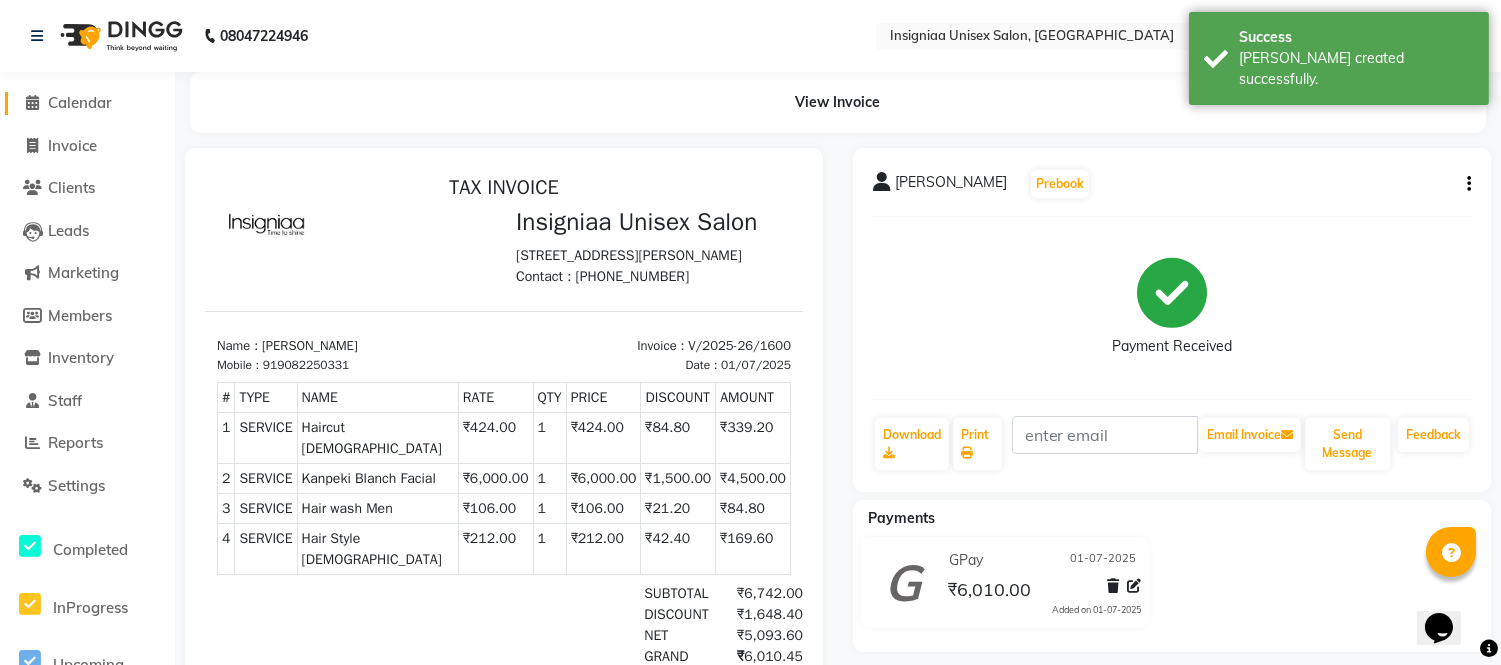 click on "Calendar" 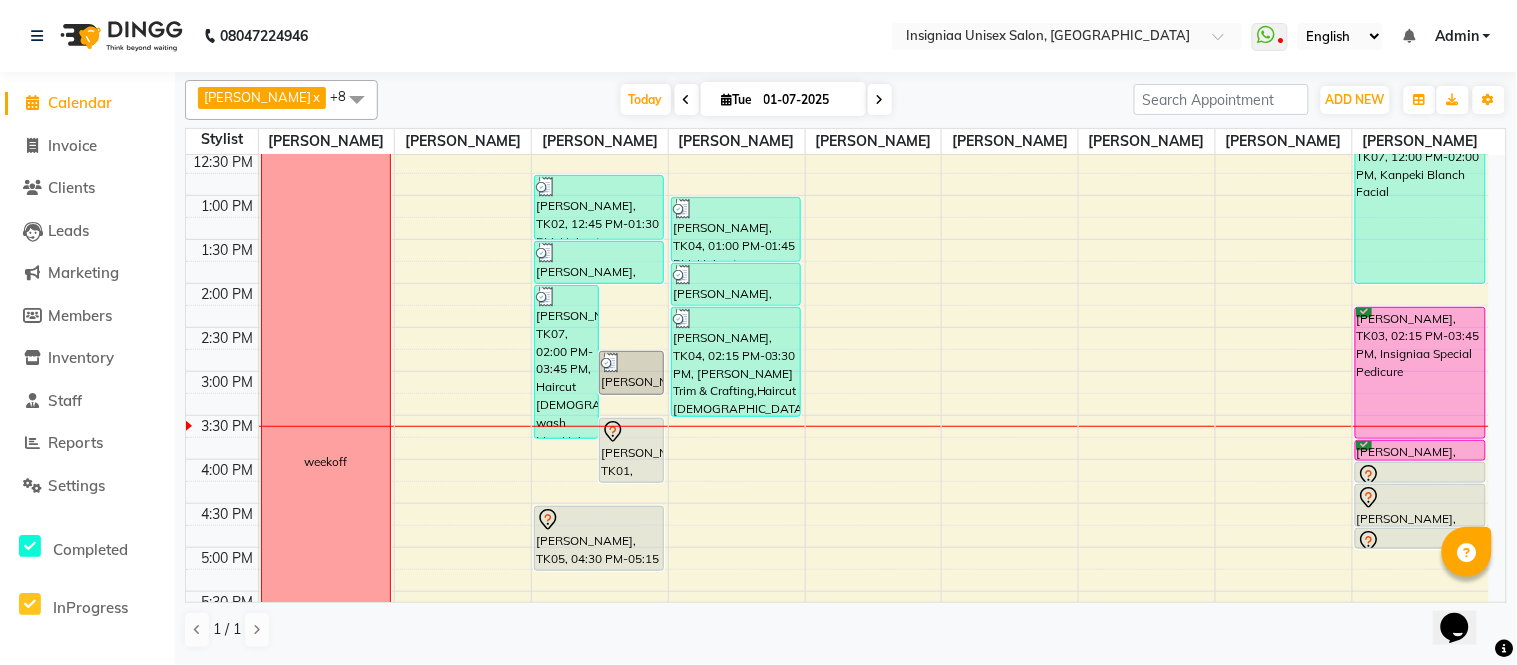 scroll, scrollTop: 222, scrollLeft: 0, axis: vertical 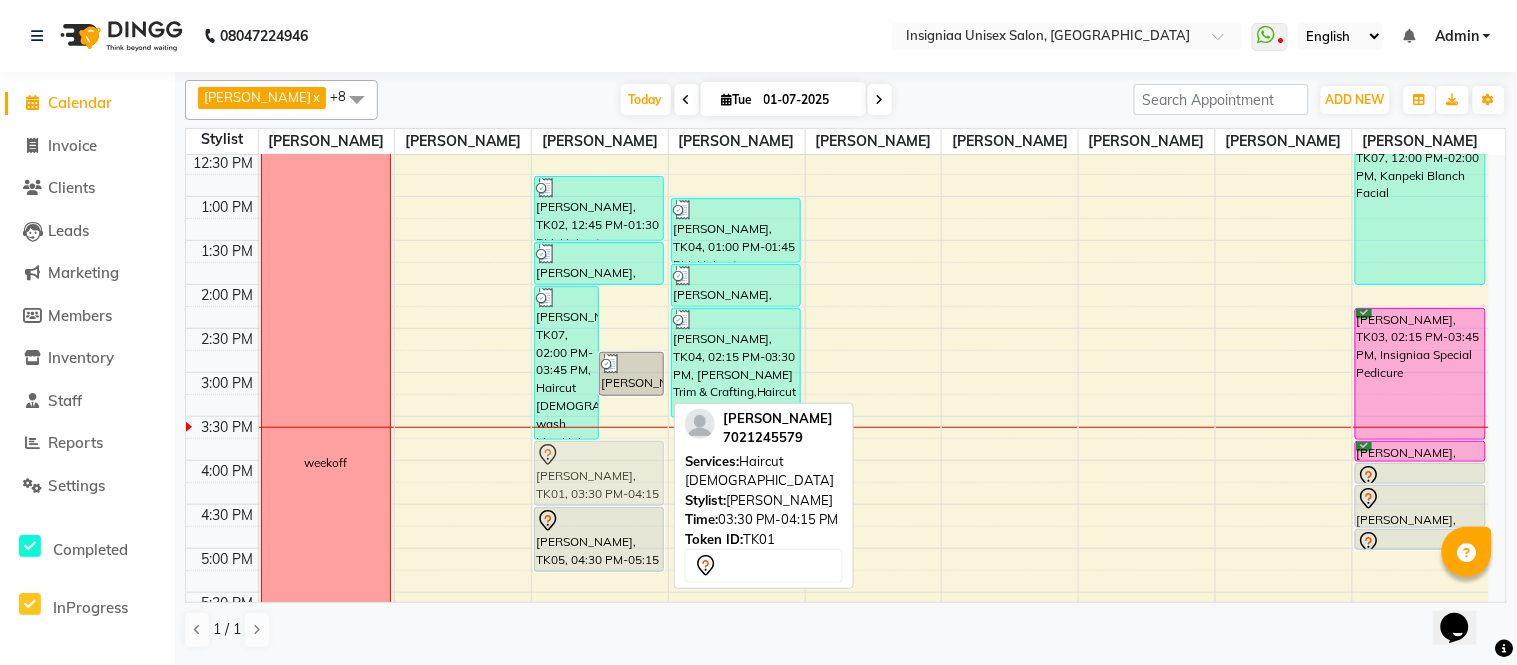 click on "[PERSON_NAME], TK07, 02:00 PM-03:45 PM, Haircut [DEMOGRAPHIC_DATA],Hair wash Men,Hair Style [DEMOGRAPHIC_DATA]     [PERSON_NAME], TK07, 02:45 PM-03:15 PM, [PERSON_NAME] Trim & Crafting             [PERSON_NAME], TK01, 03:30 PM-04:15 PM, Haircut [DEMOGRAPHIC_DATA]     [PERSON_NAME], TK06, 11:45 AM-12:30 PM, Hair Wash Below Shoulder     [PERSON_NAME], TK02, 12:45 PM-01:30 PM, Haircut [DEMOGRAPHIC_DATA]     [PERSON_NAME], TK02, 01:30 PM-02:00 PM, [PERSON_NAME] Trim & Crafting             [PERSON_NAME], TK05, 04:30 PM-05:15 PM, Haircut [DEMOGRAPHIC_DATA]             [PERSON_NAME], TK01, 03:30 PM-04:15 PM, Haircut [DEMOGRAPHIC_DATA]" at bounding box center (600, 460) 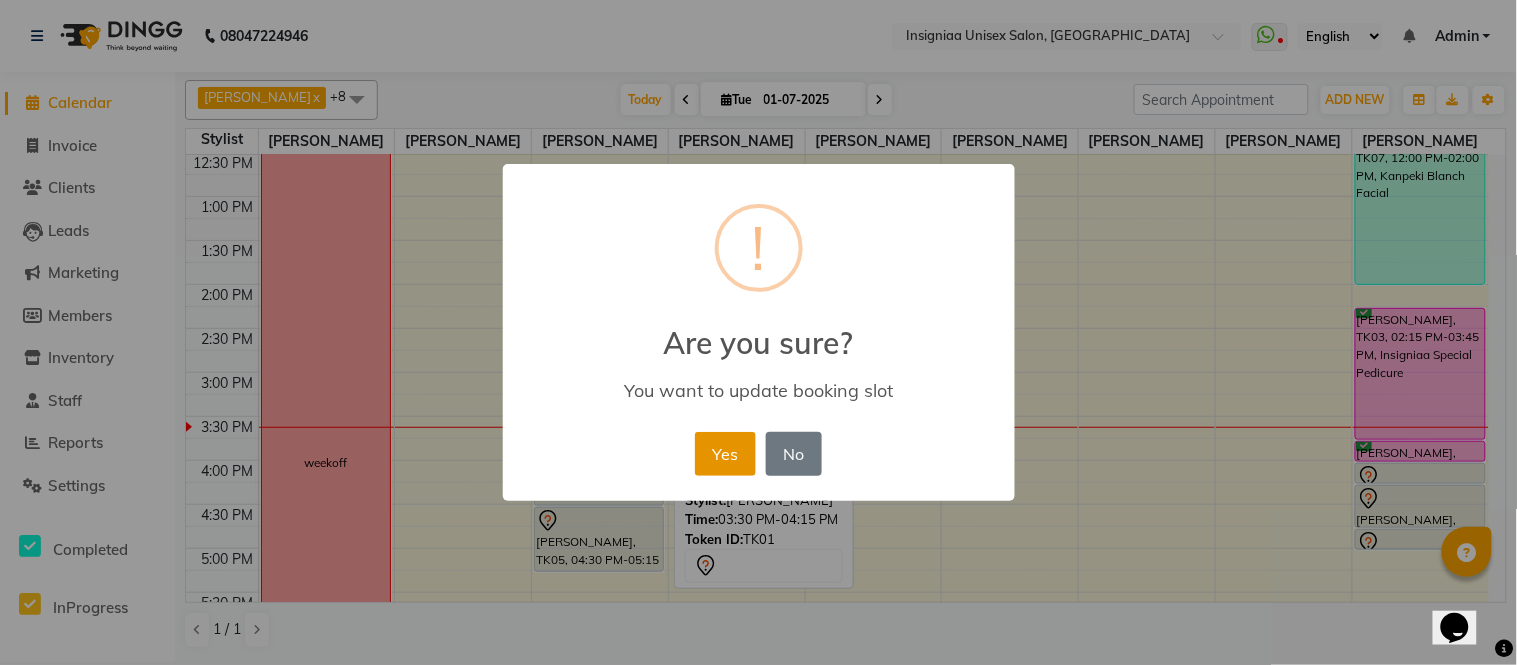 click on "Yes" at bounding box center (725, 454) 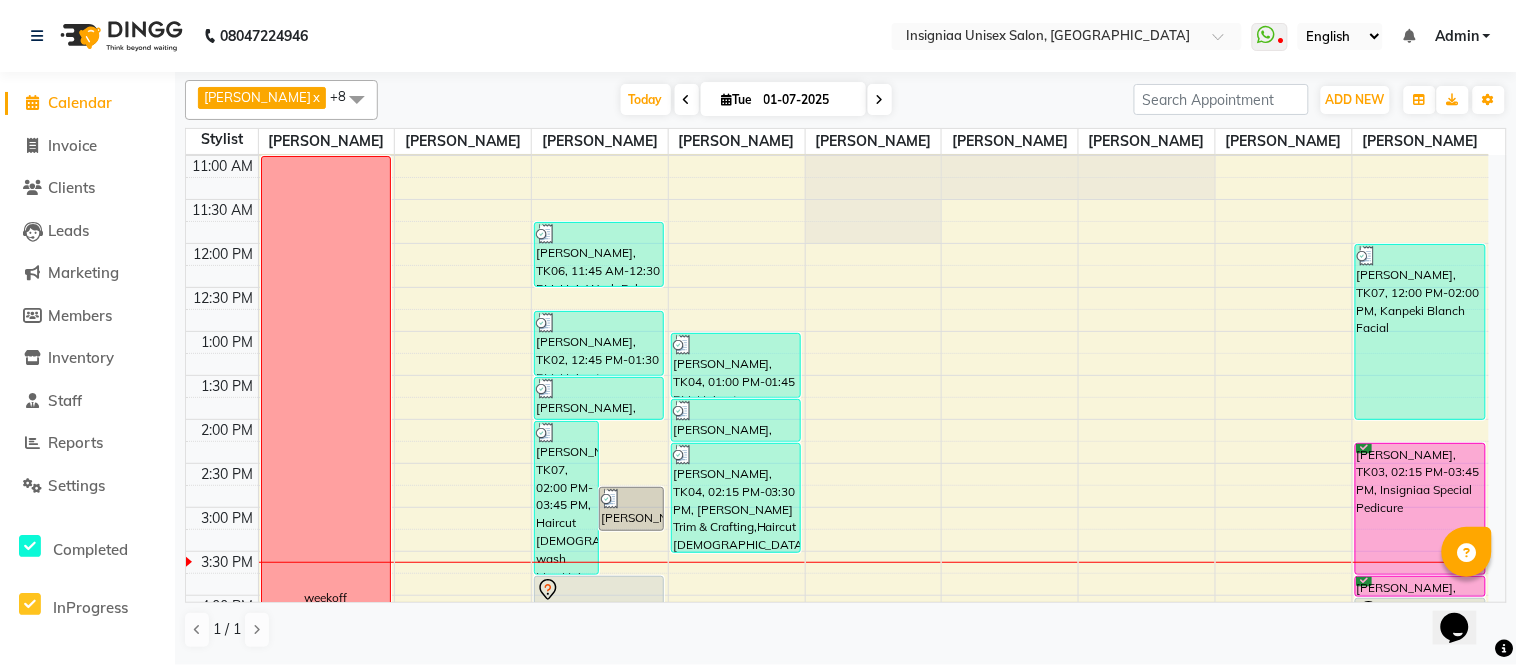 scroll, scrollTop: 0, scrollLeft: 0, axis: both 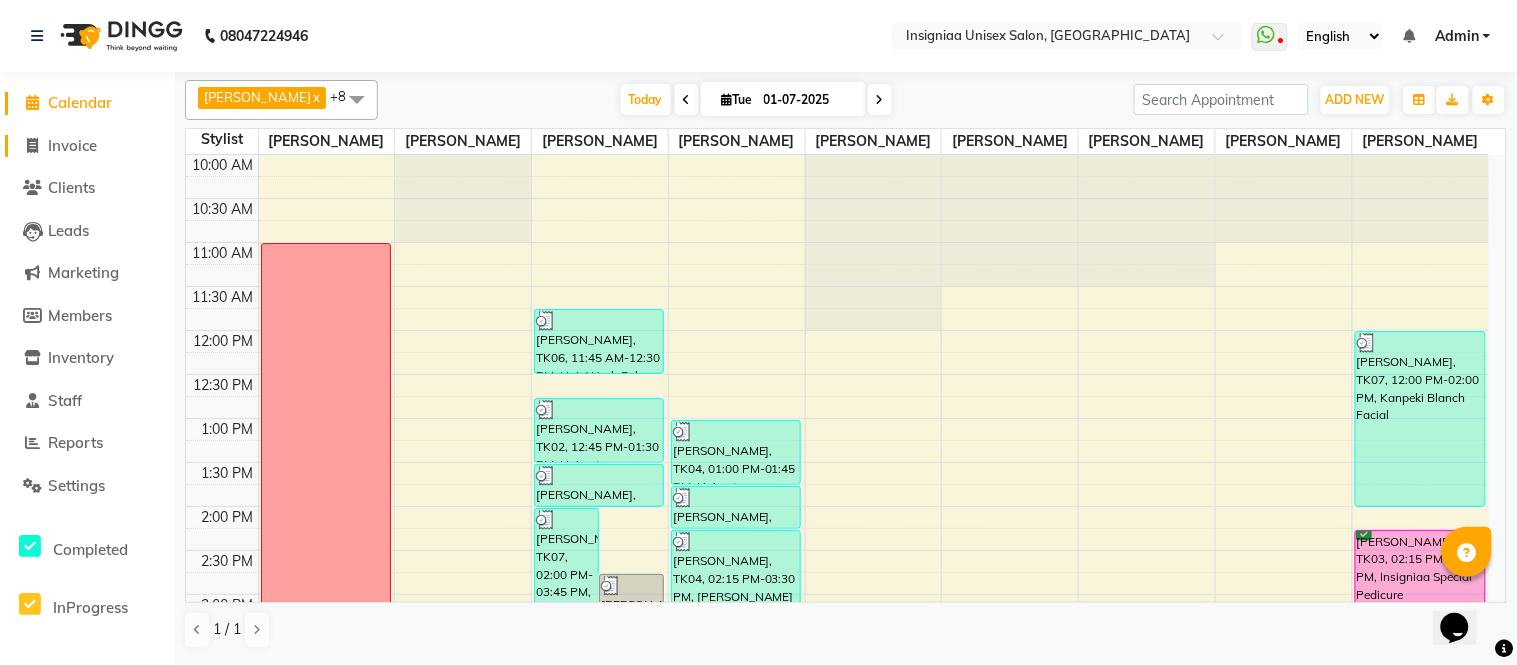click on "Invoice" 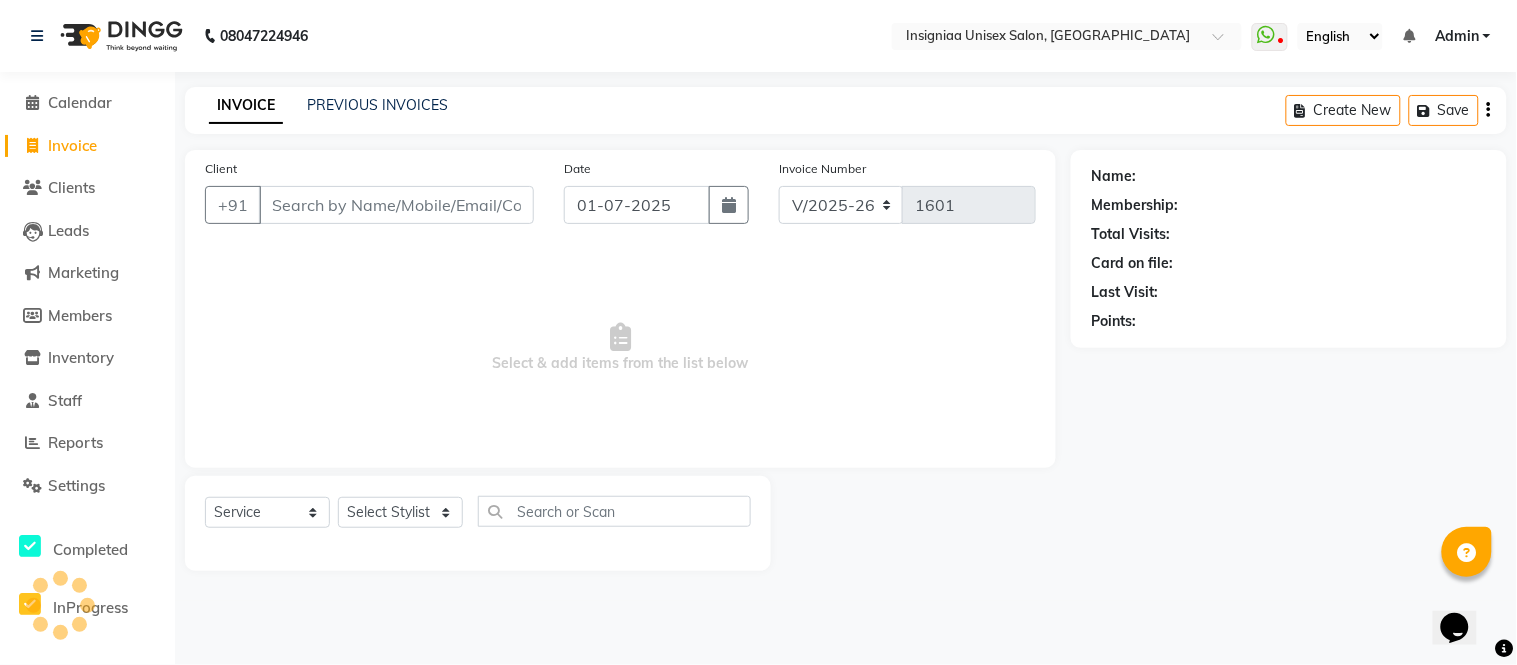 click on "Calendar" 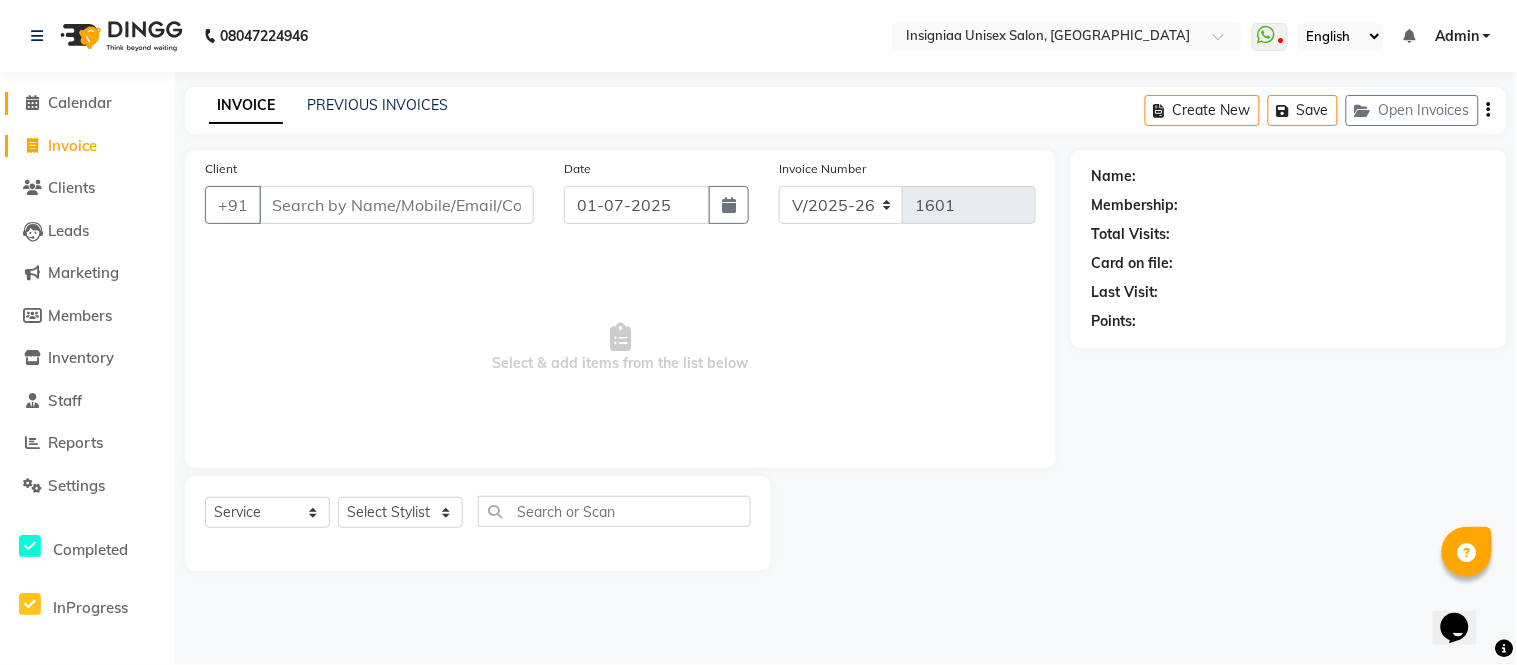 click on "Calendar" 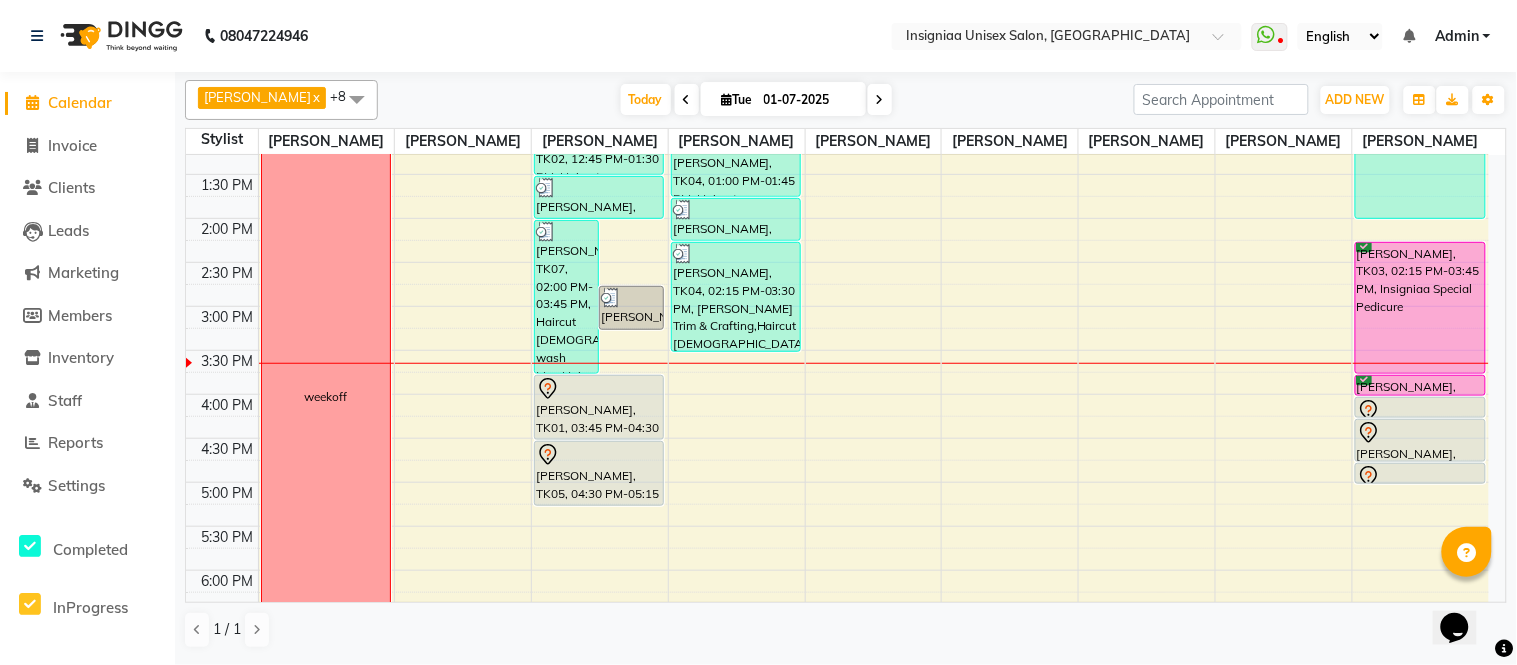 scroll, scrollTop: 333, scrollLeft: 0, axis: vertical 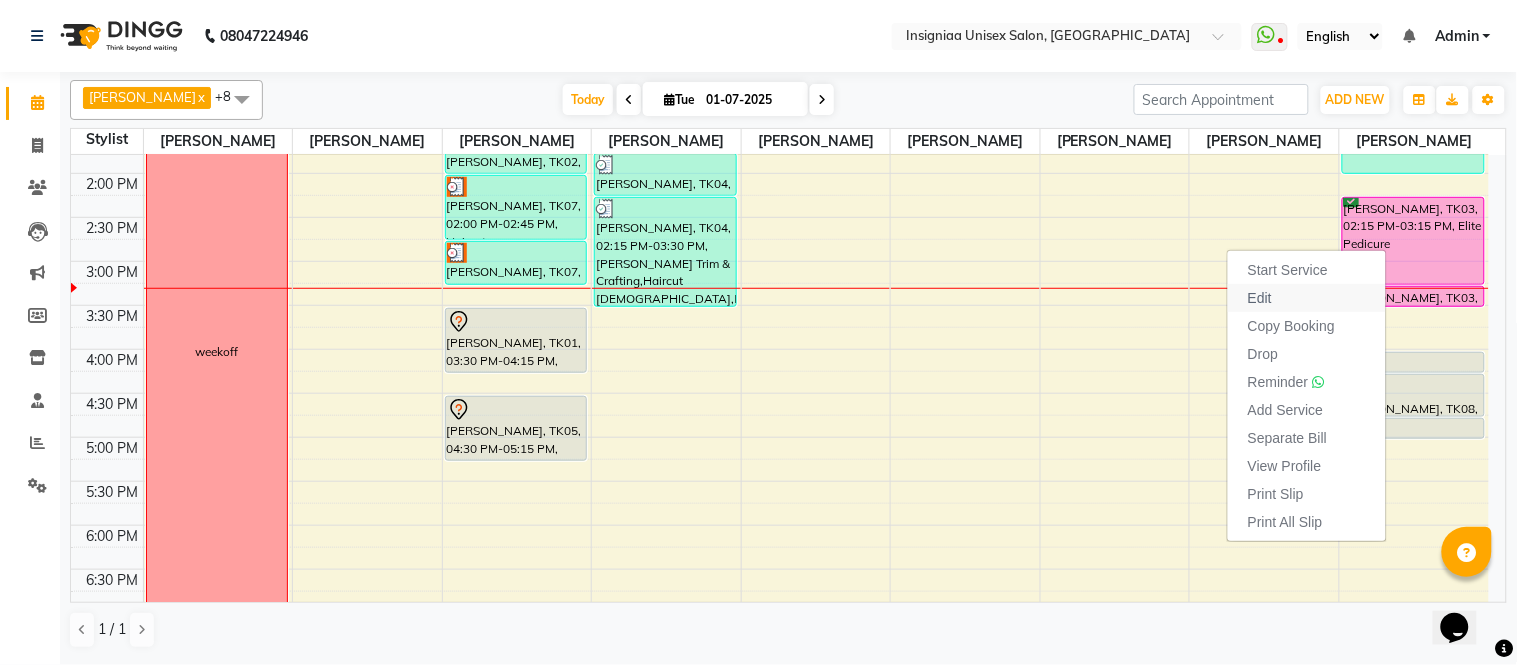 click on "Edit" at bounding box center (1307, 298) 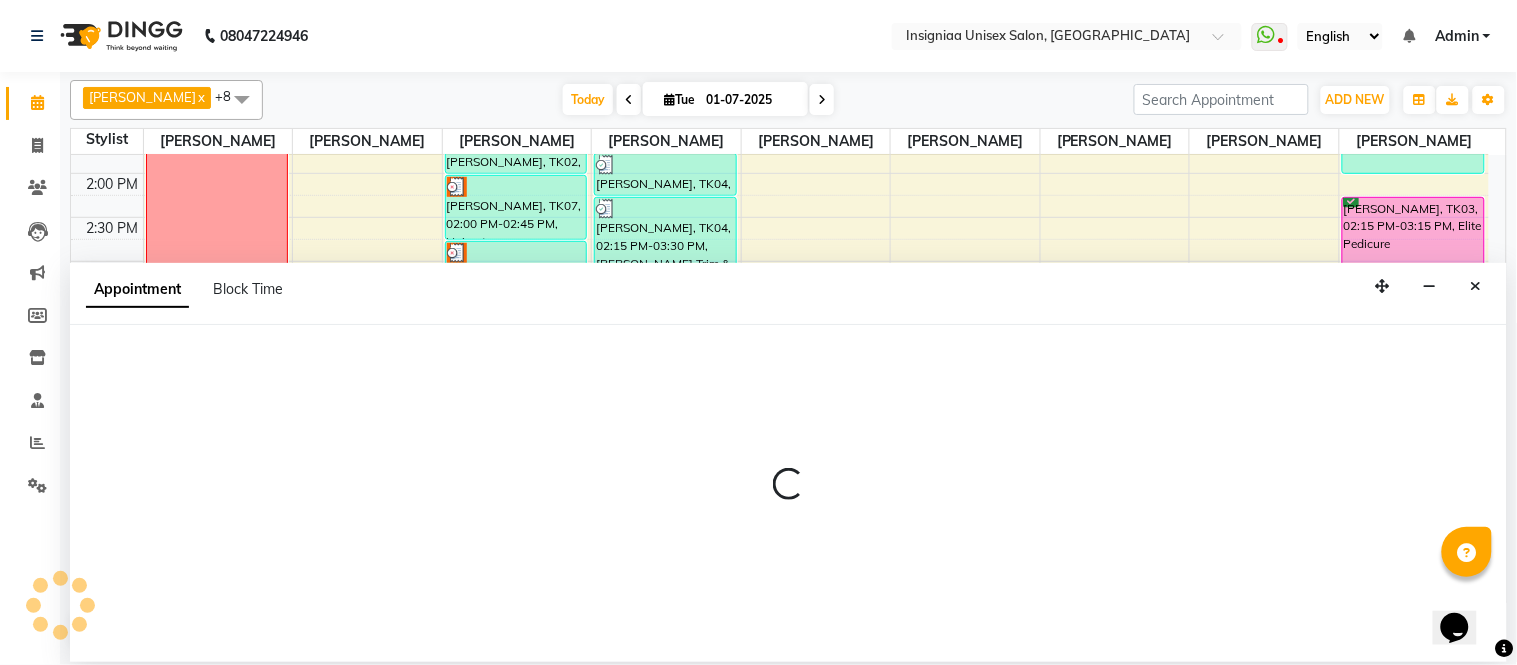 select on "tentative" 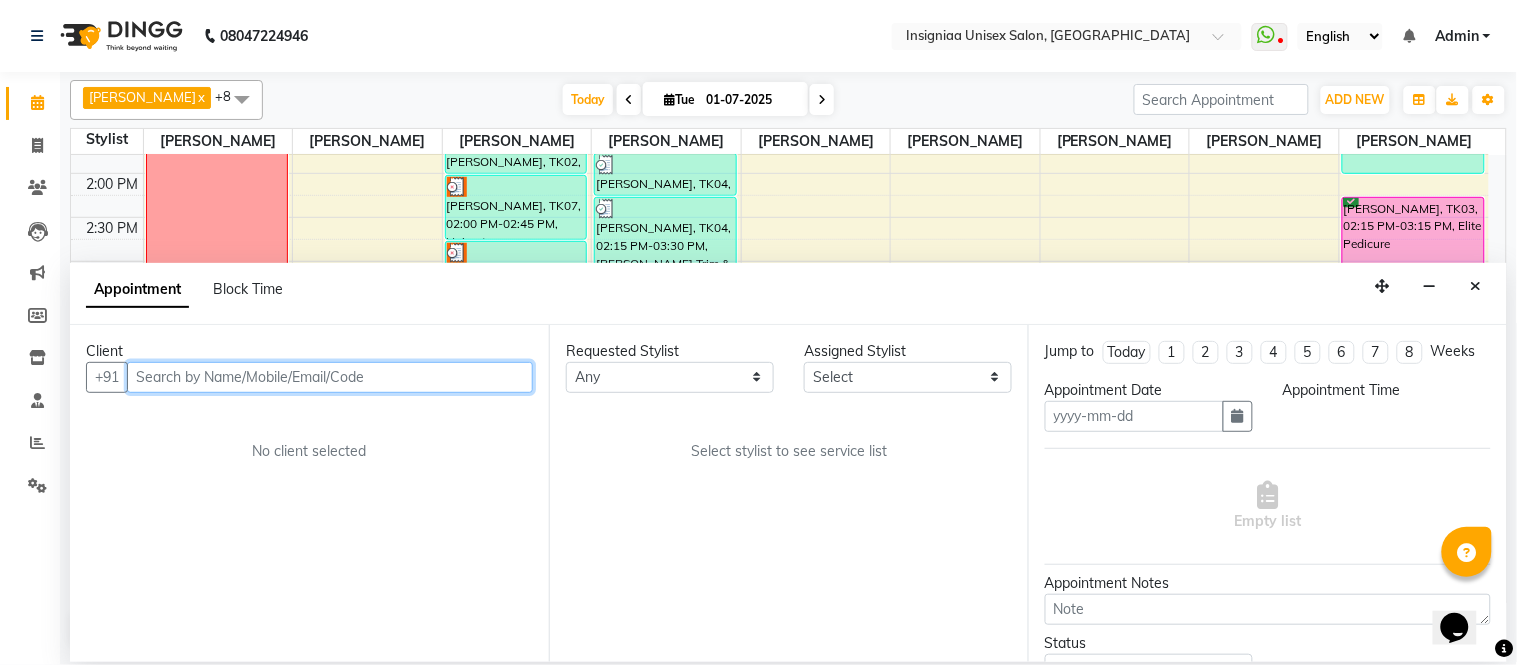 type on "01-07-2025" 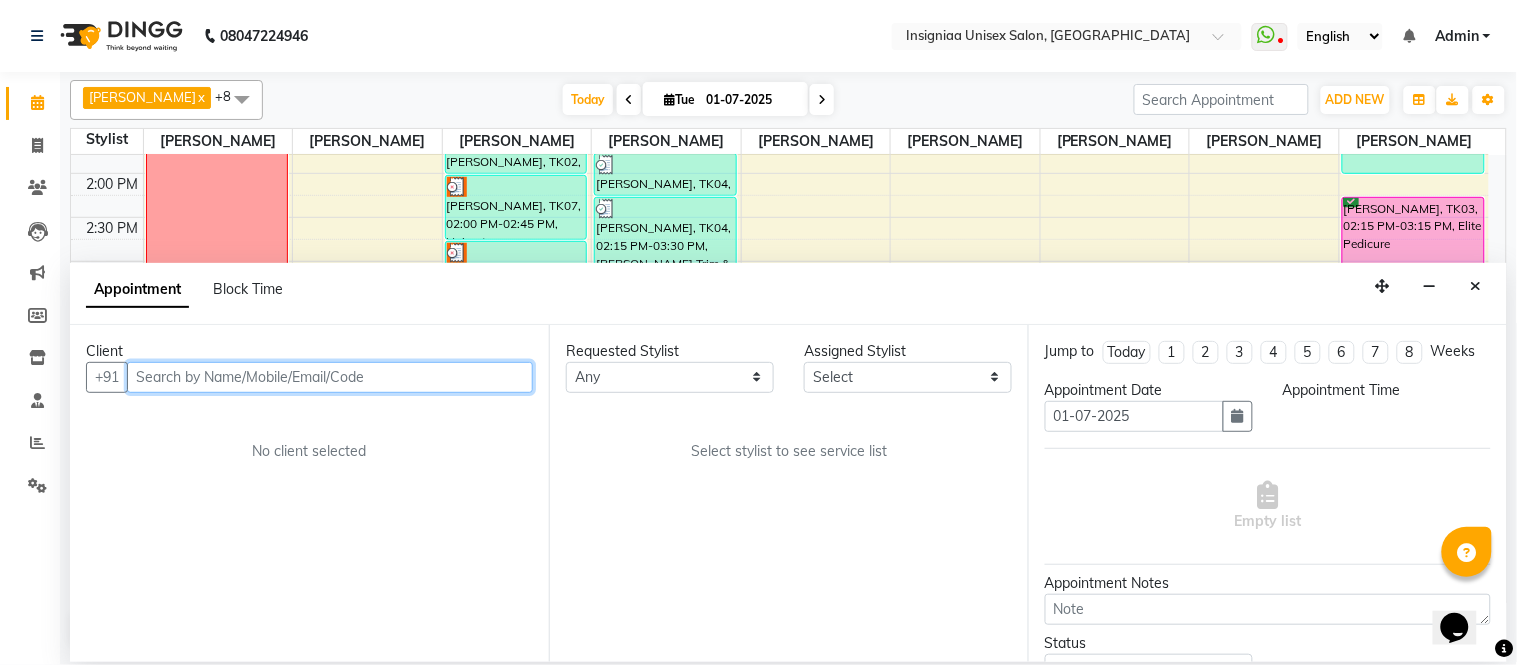 select on "80714" 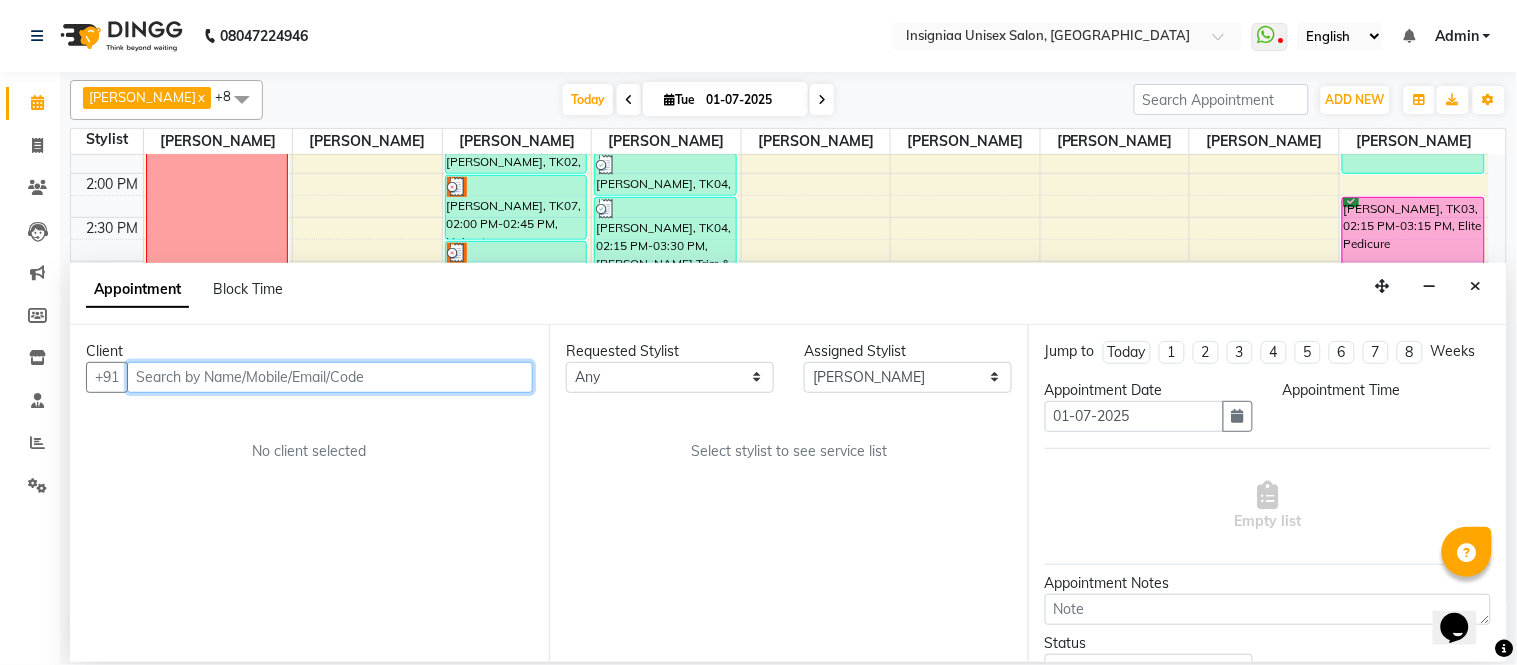 scroll, scrollTop: 443, scrollLeft: 0, axis: vertical 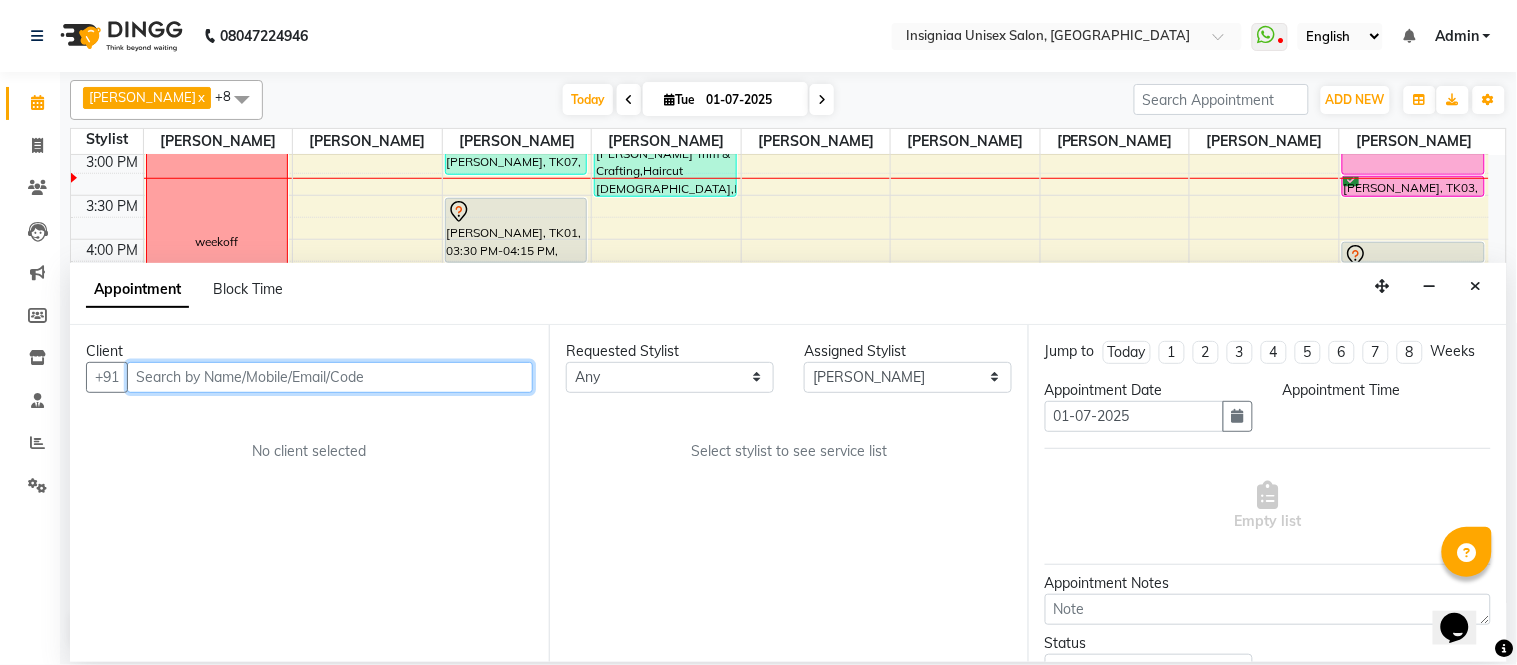 select on "confirm booking" 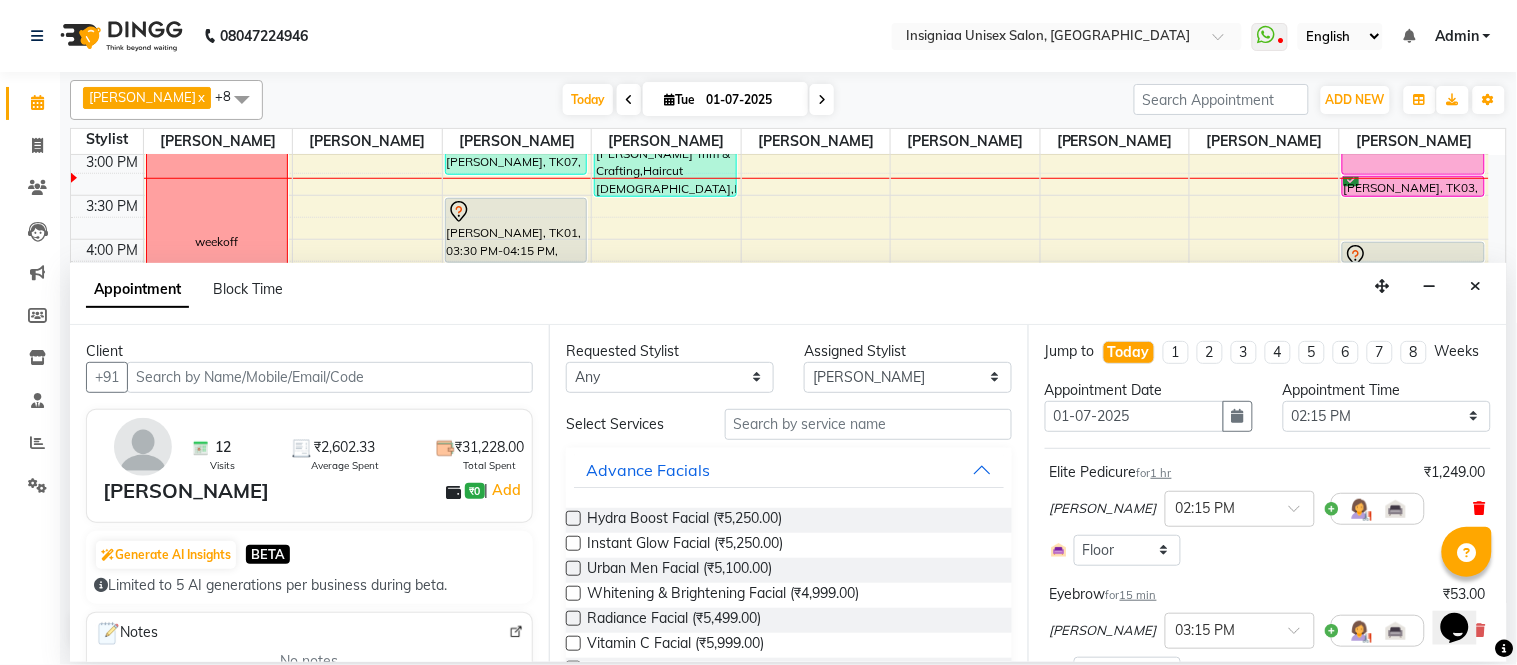 click at bounding box center (1480, 508) 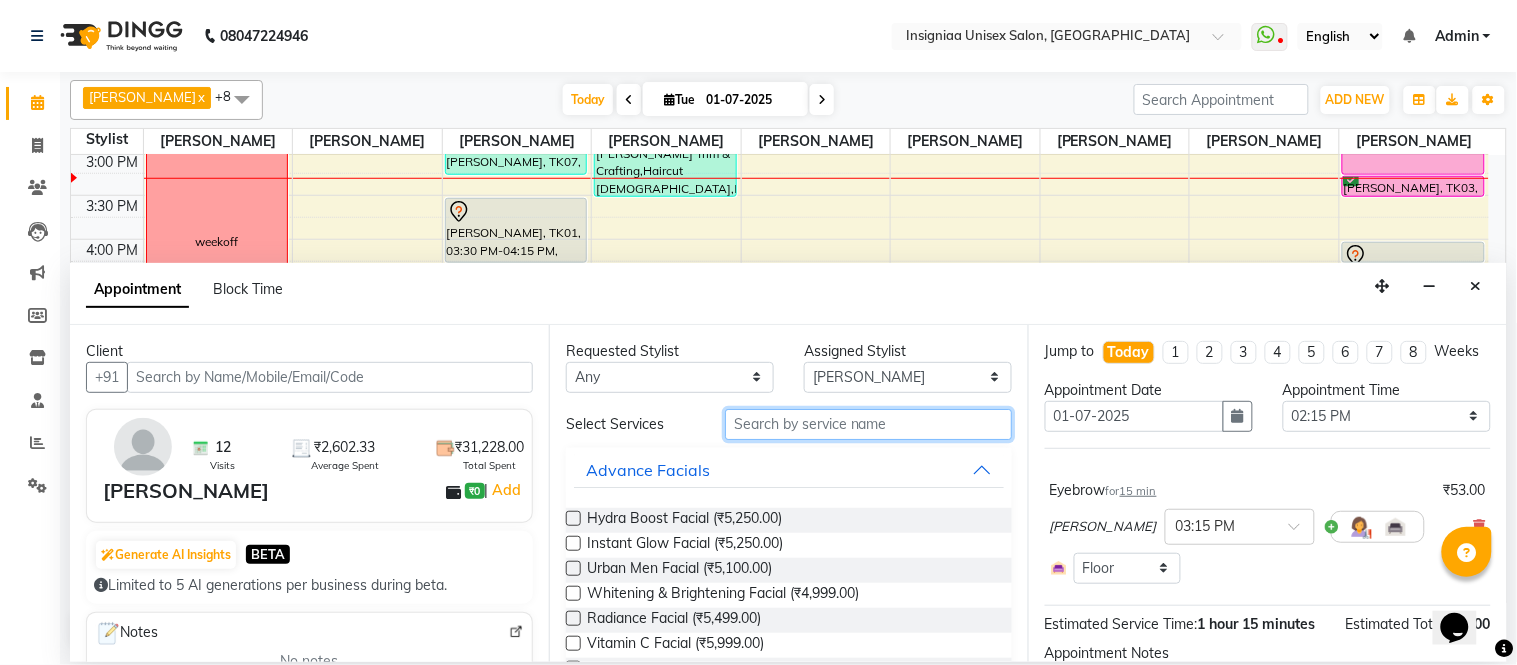 click at bounding box center (868, 424) 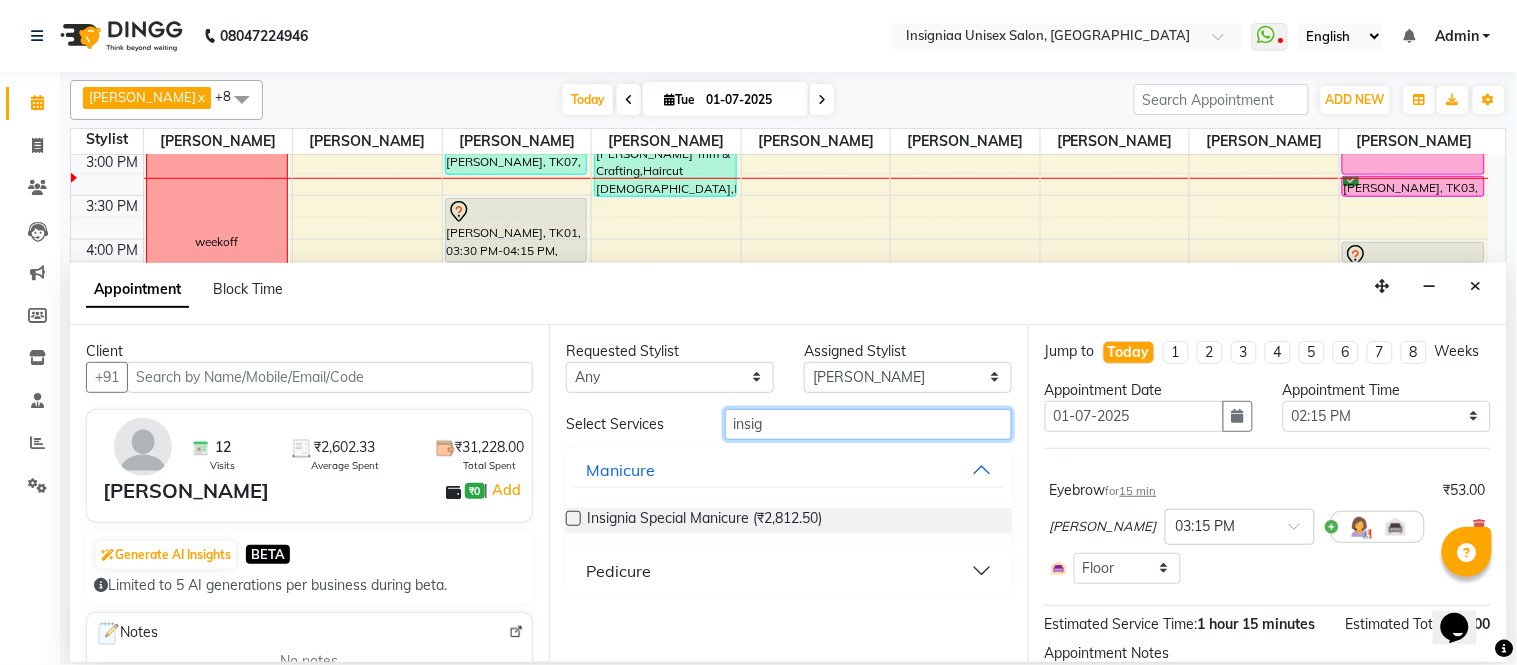type on "insig" 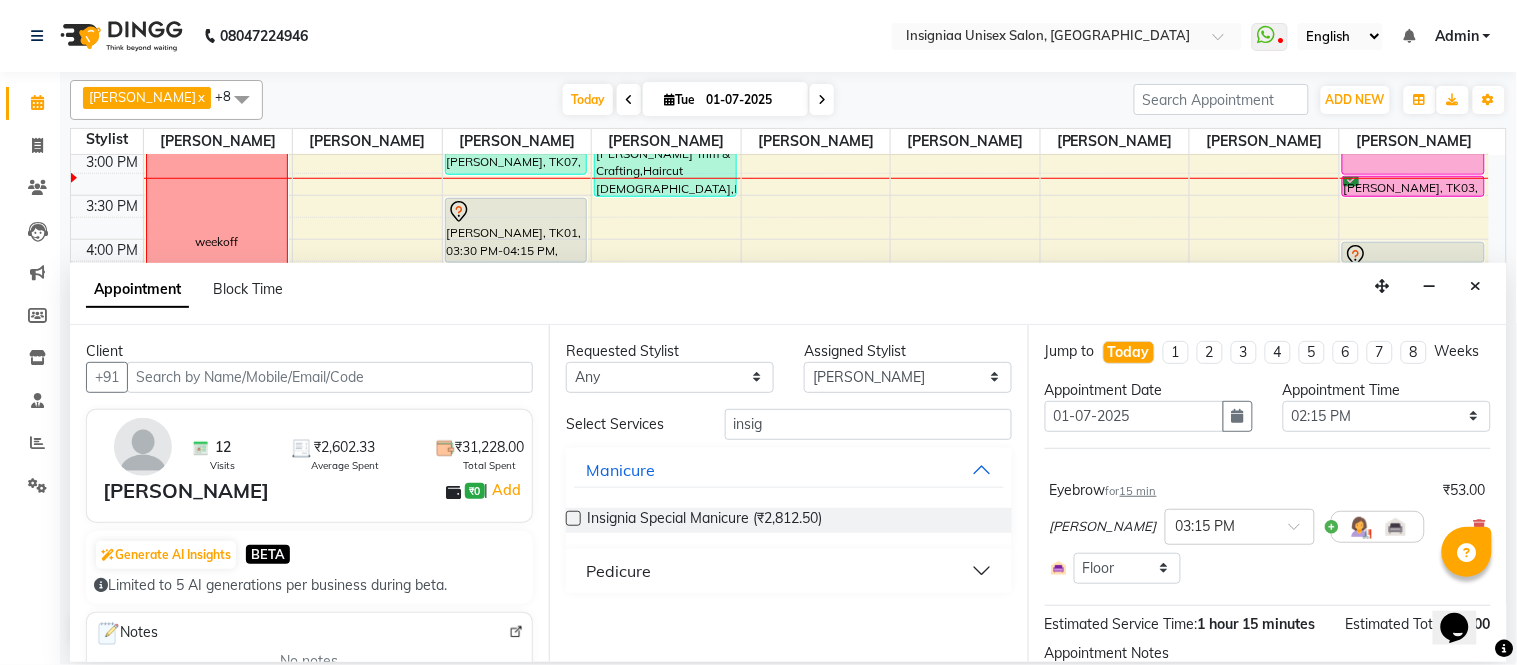 click on "Pedicure" at bounding box center (618, 571) 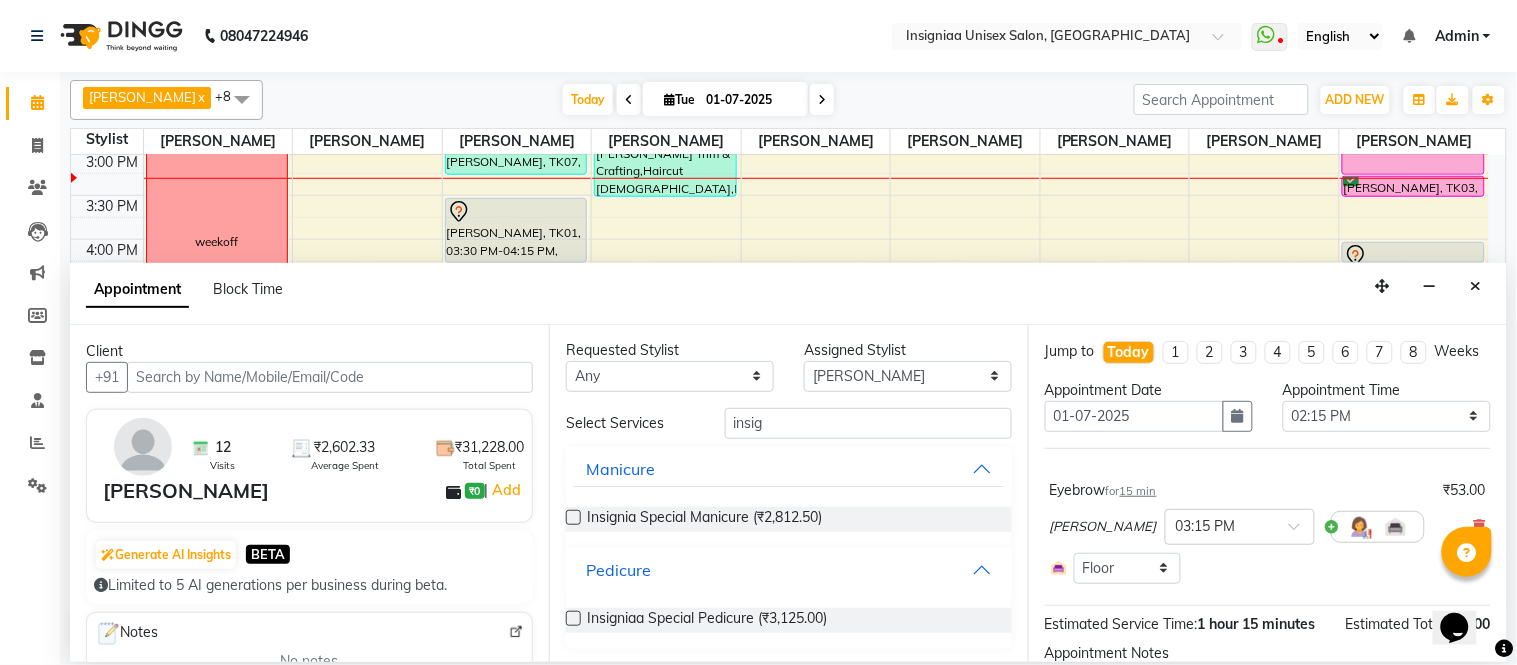 scroll, scrollTop: 0, scrollLeft: 0, axis: both 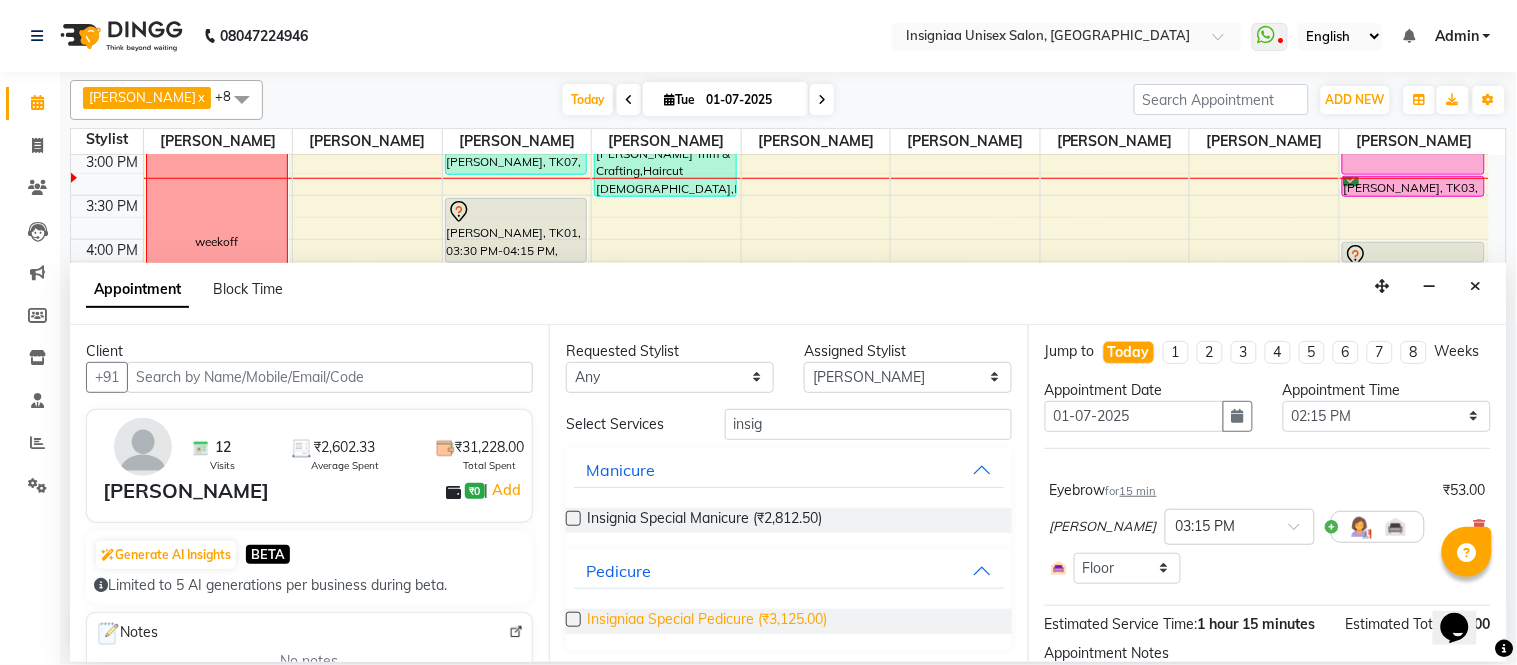 click on "Insigniaa Special Pedicure (₹3,125.00)" at bounding box center [707, 621] 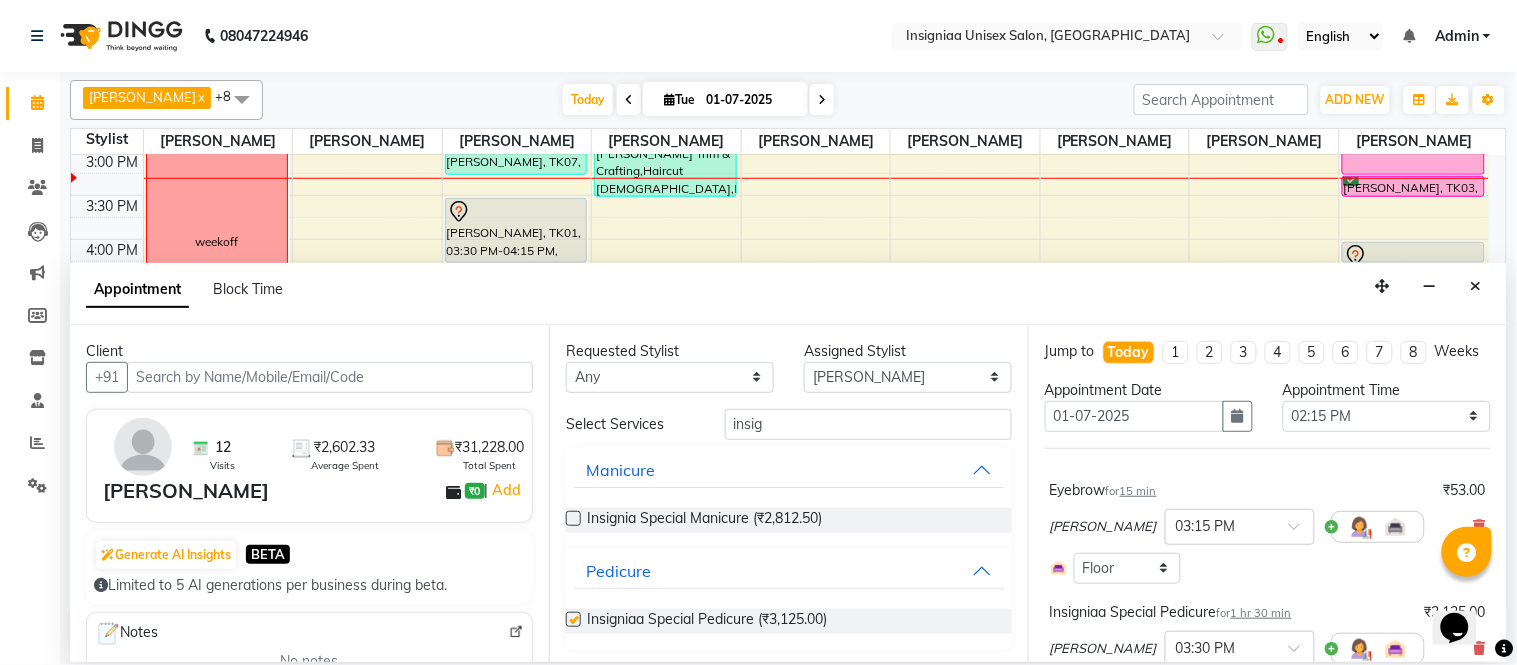 checkbox on "false" 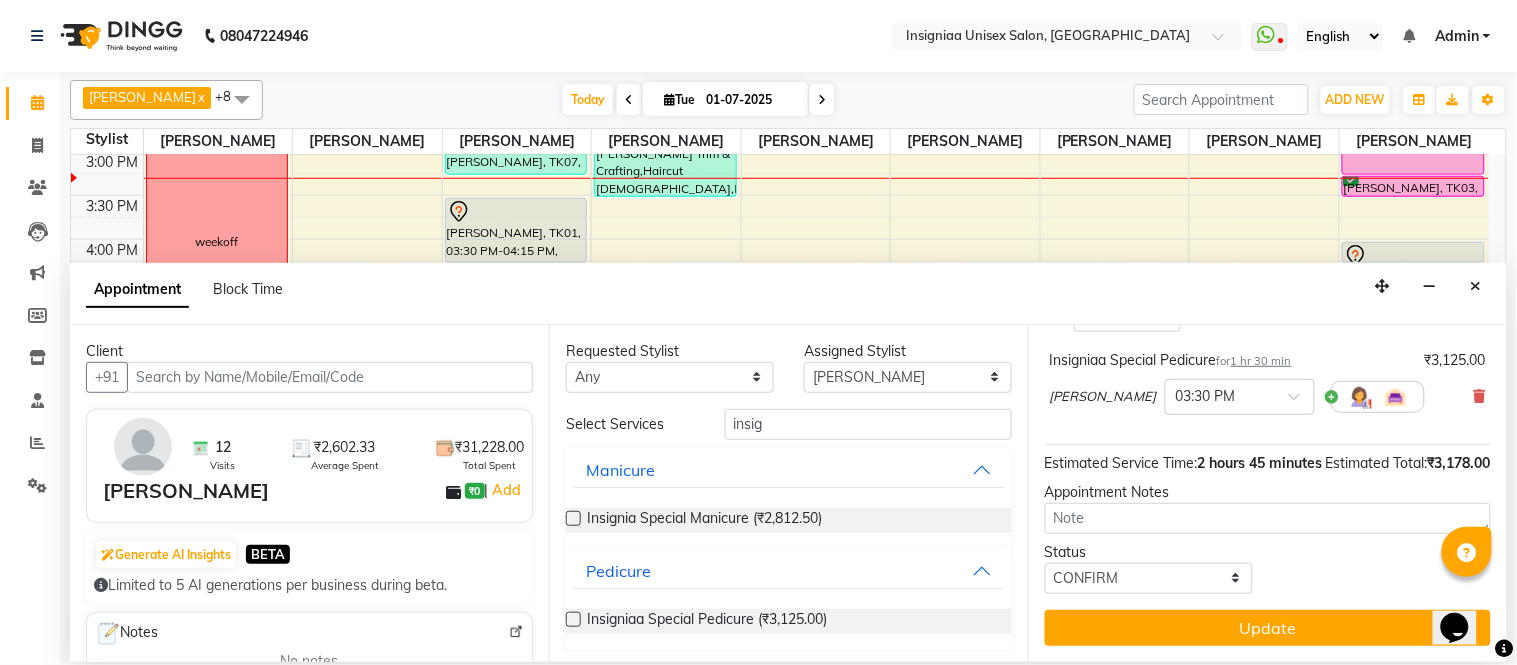 scroll, scrollTop: 291, scrollLeft: 0, axis: vertical 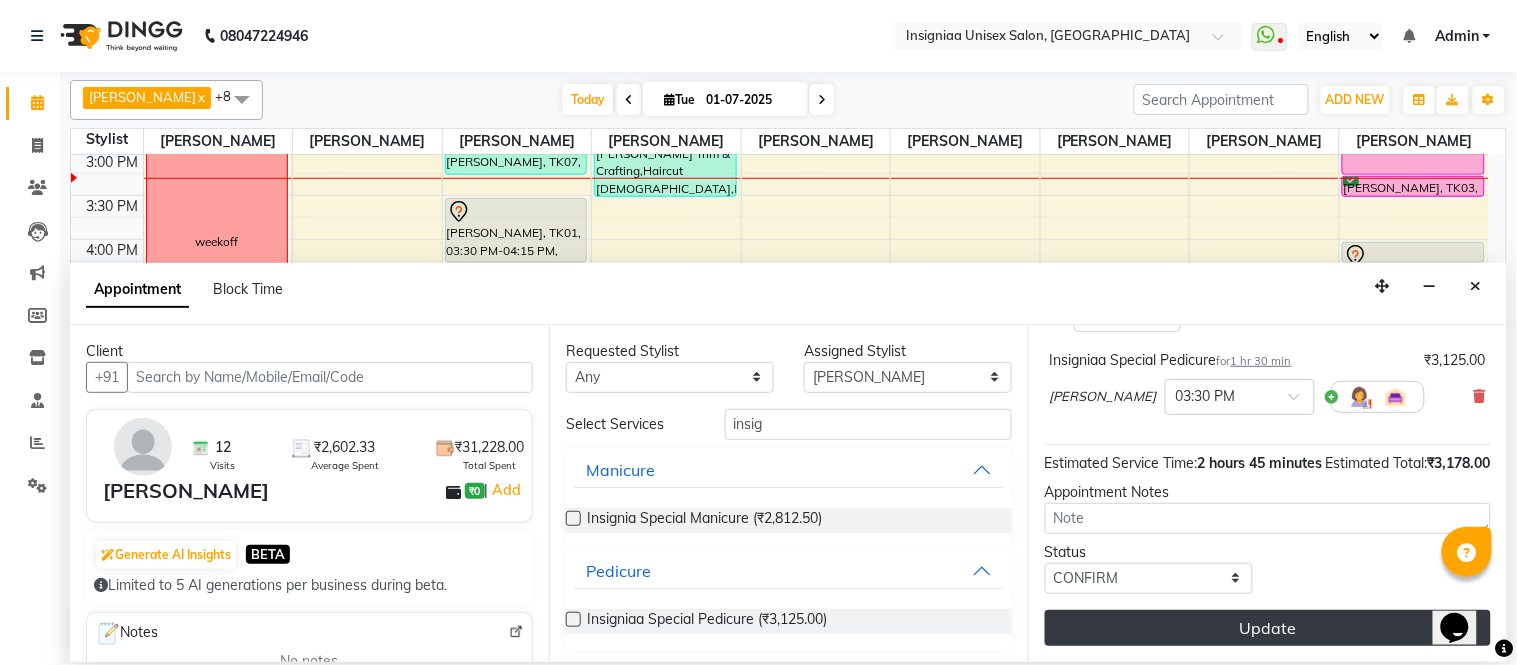 click on "Update" at bounding box center [1268, 628] 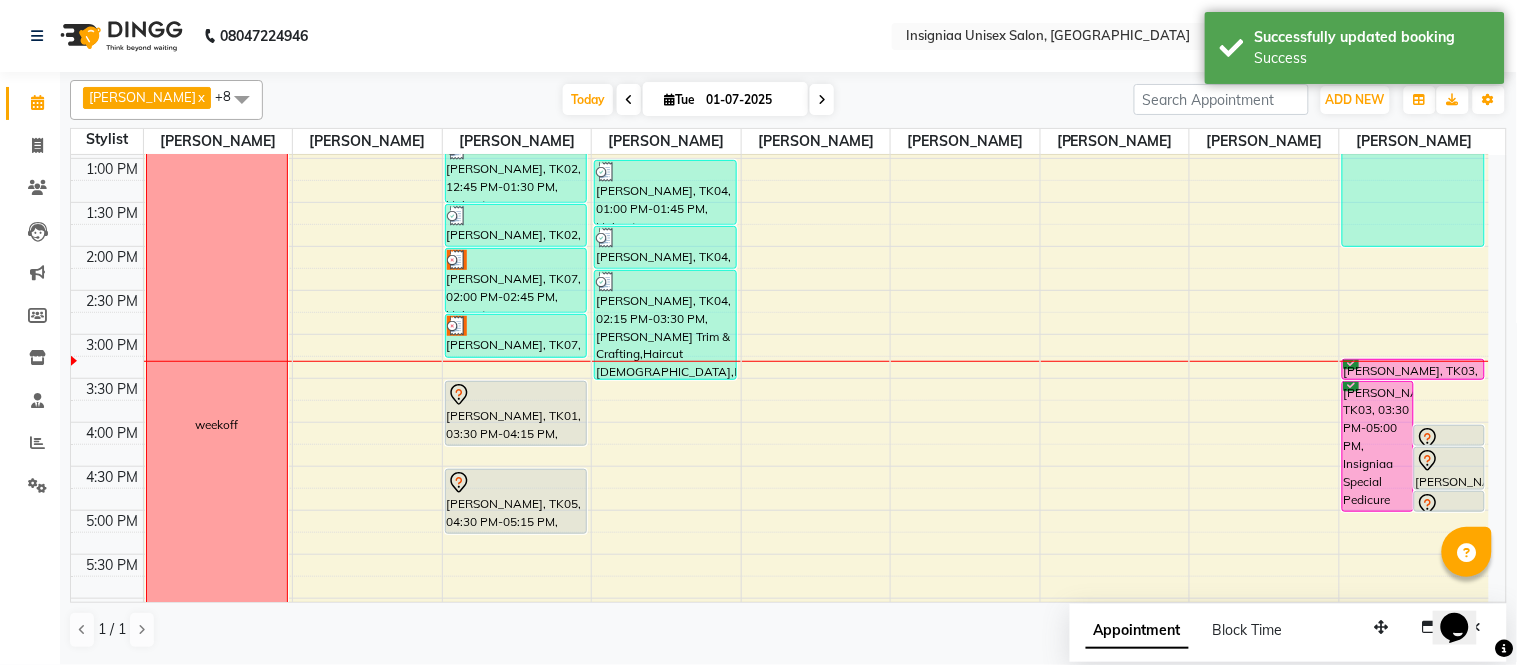 scroll, scrollTop: 221, scrollLeft: 0, axis: vertical 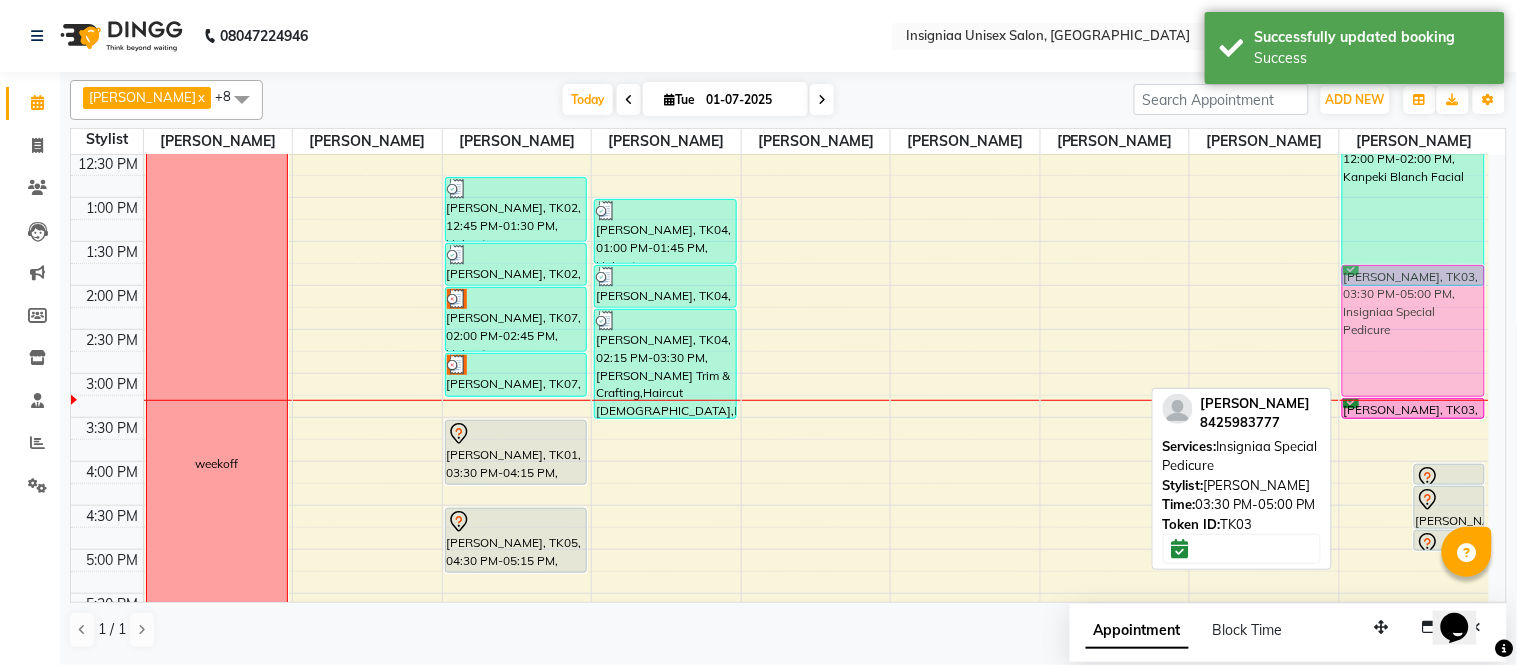 drag, startPoint x: 1361, startPoint y: 471, endPoint x: 1364, endPoint y: 317, distance: 154.02922 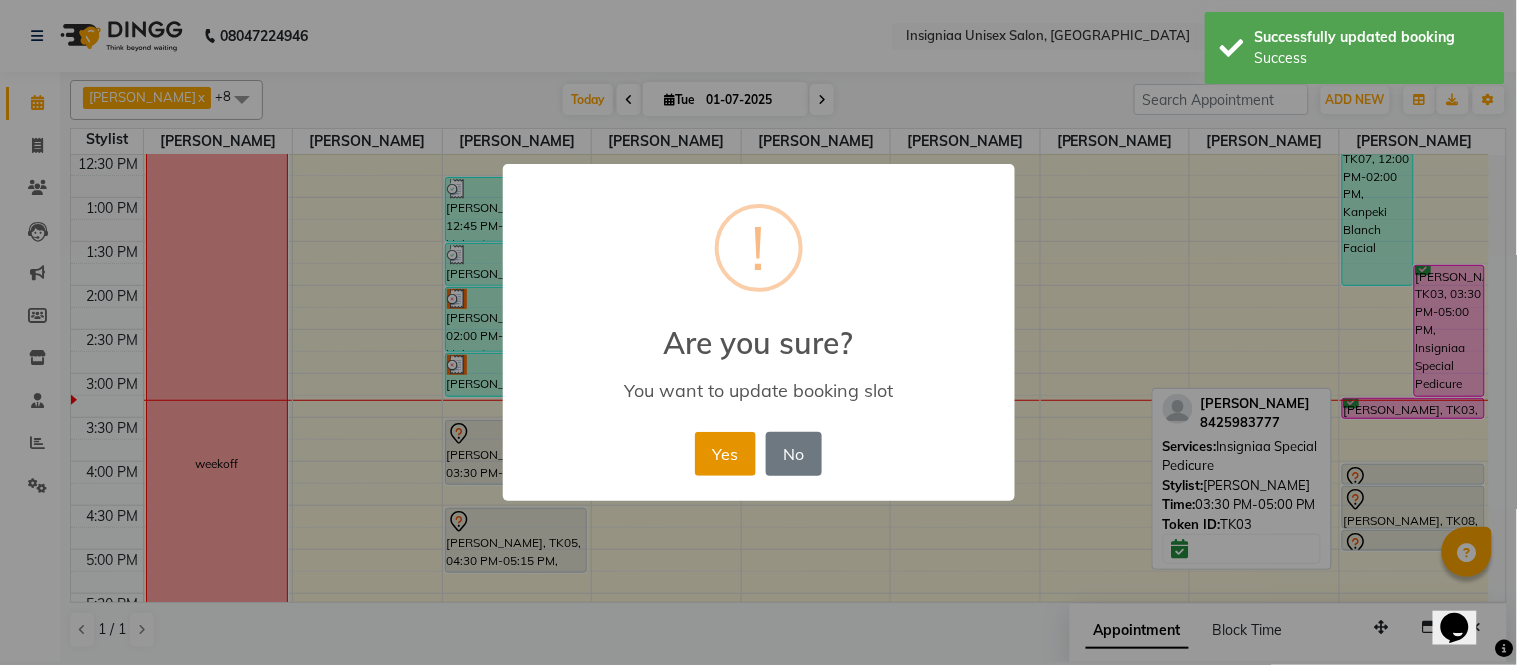 click on "Yes" at bounding box center [725, 454] 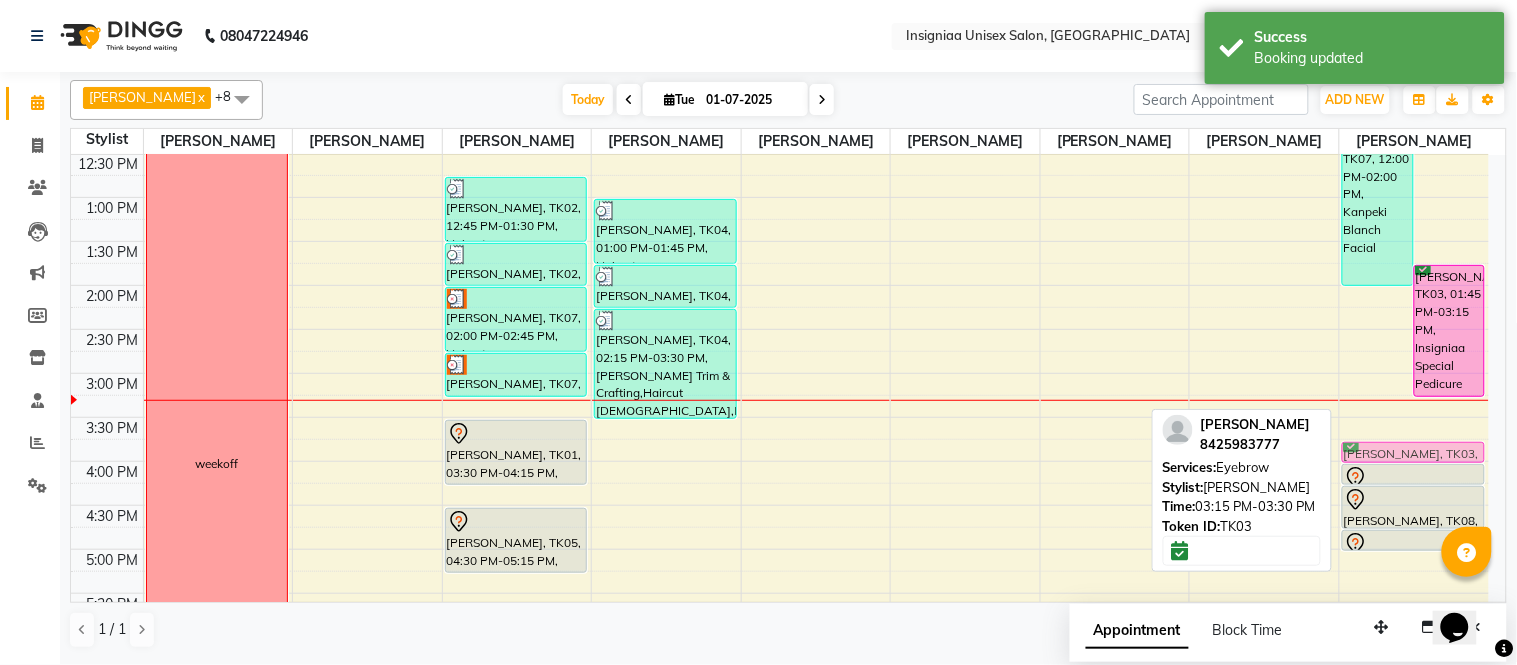 drag, startPoint x: 1435, startPoint y: 403, endPoint x: 1446, endPoint y: 437, distance: 35.735138 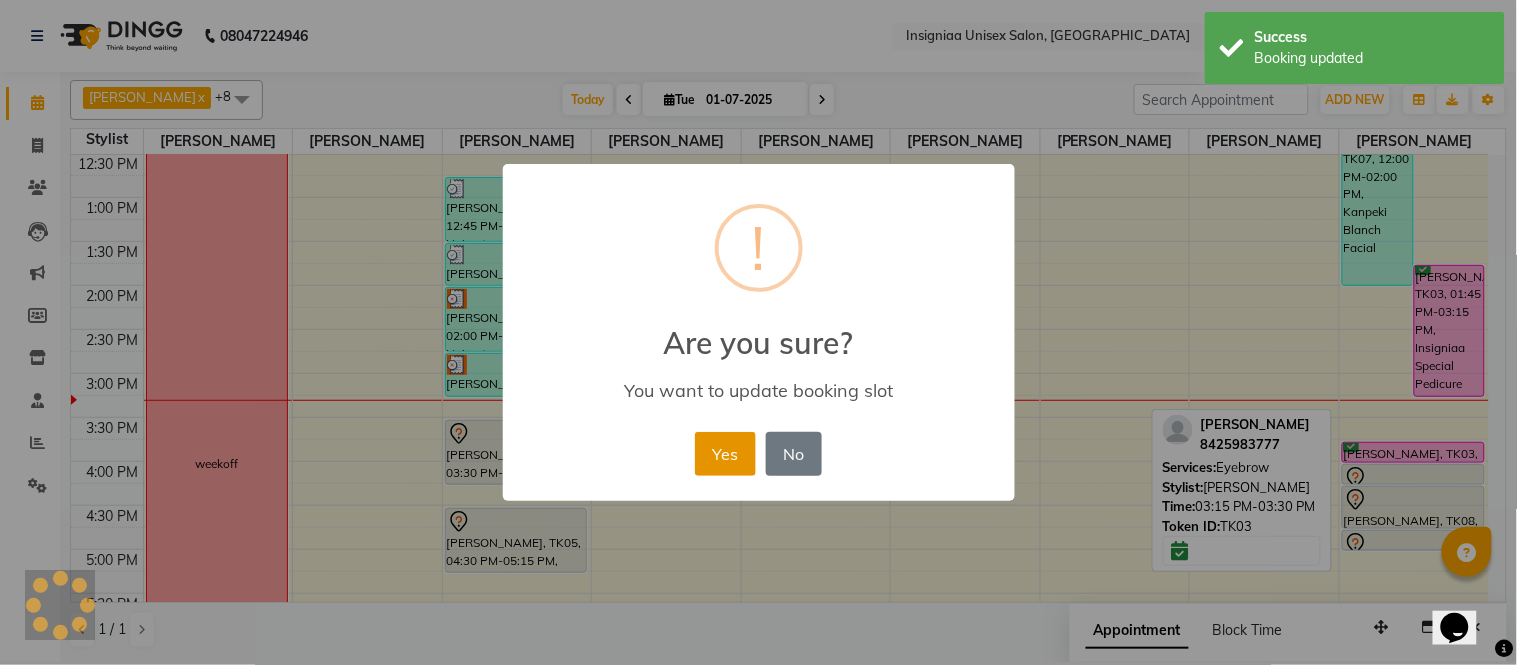 click on "Yes" at bounding box center (725, 454) 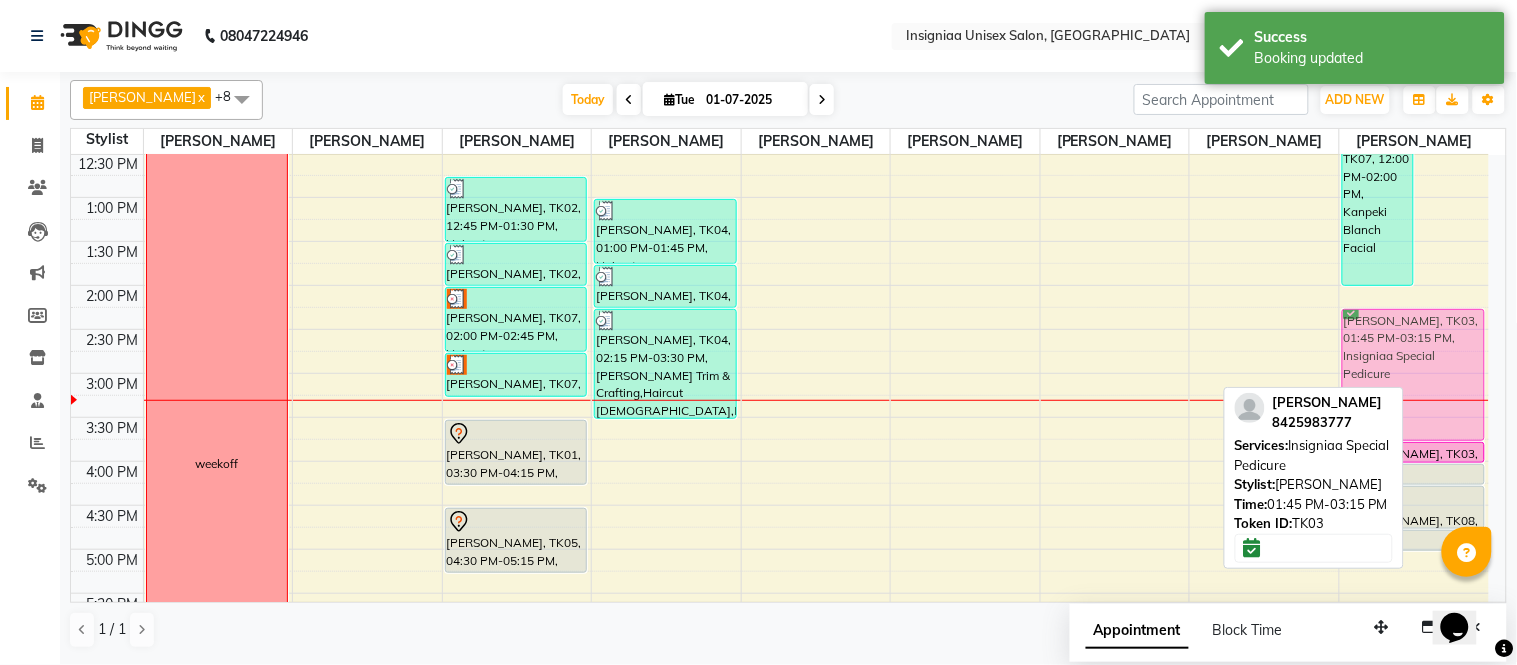 drag, startPoint x: 1451, startPoint y: 347, endPoint x: 1454, endPoint y: 383, distance: 36.124783 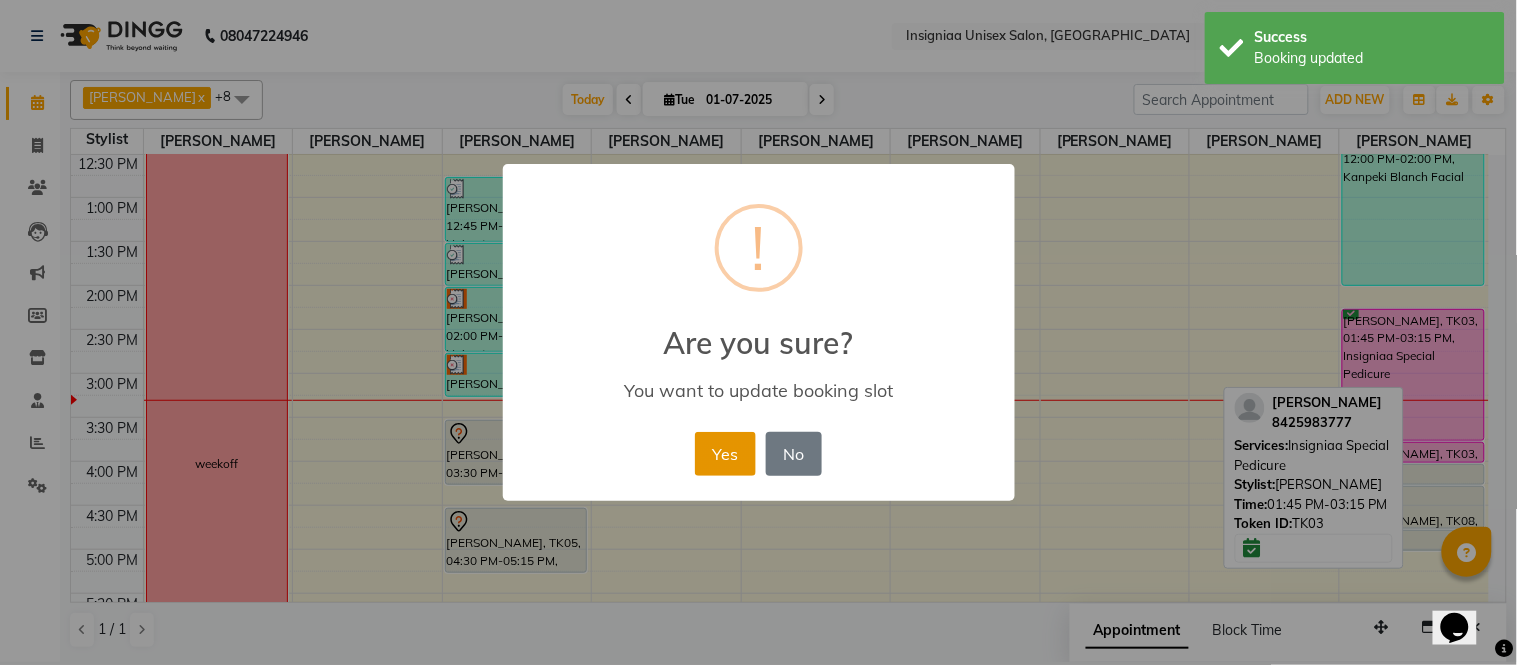 click on "Yes" at bounding box center (725, 454) 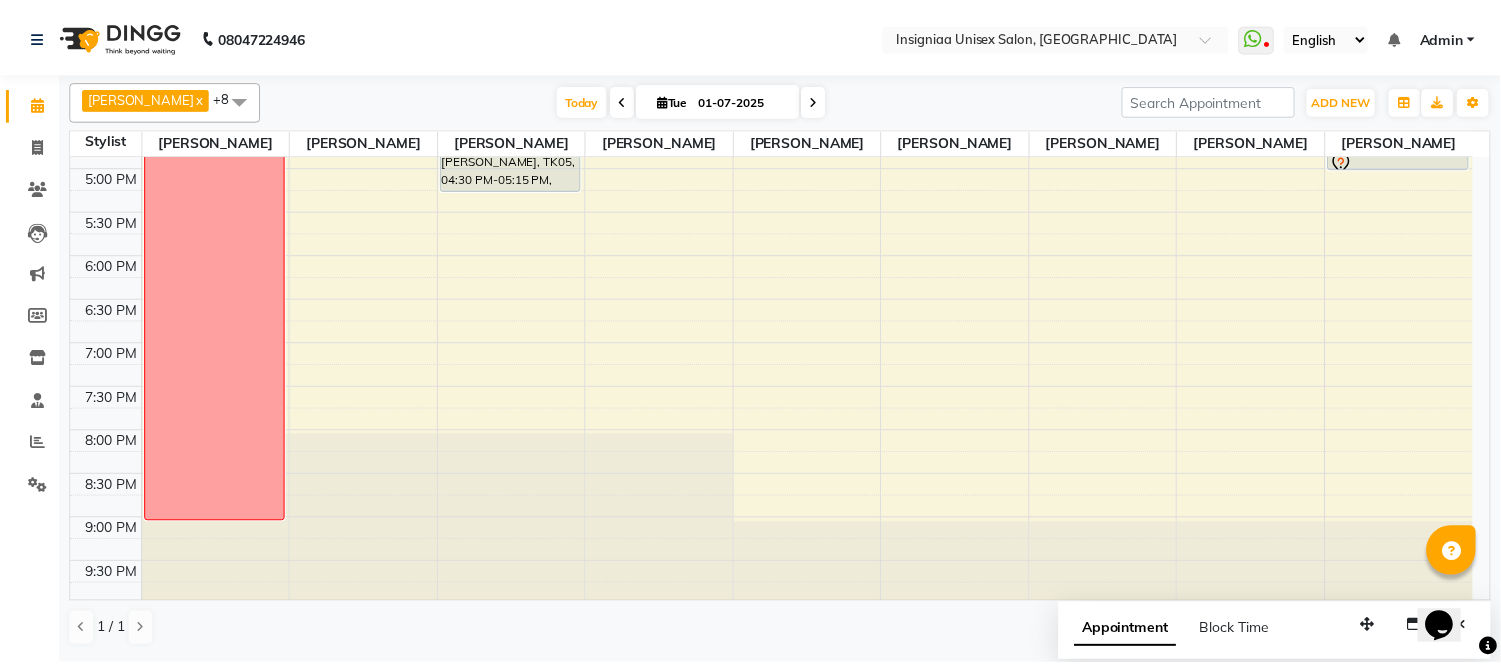 scroll, scrollTop: 613, scrollLeft: 0, axis: vertical 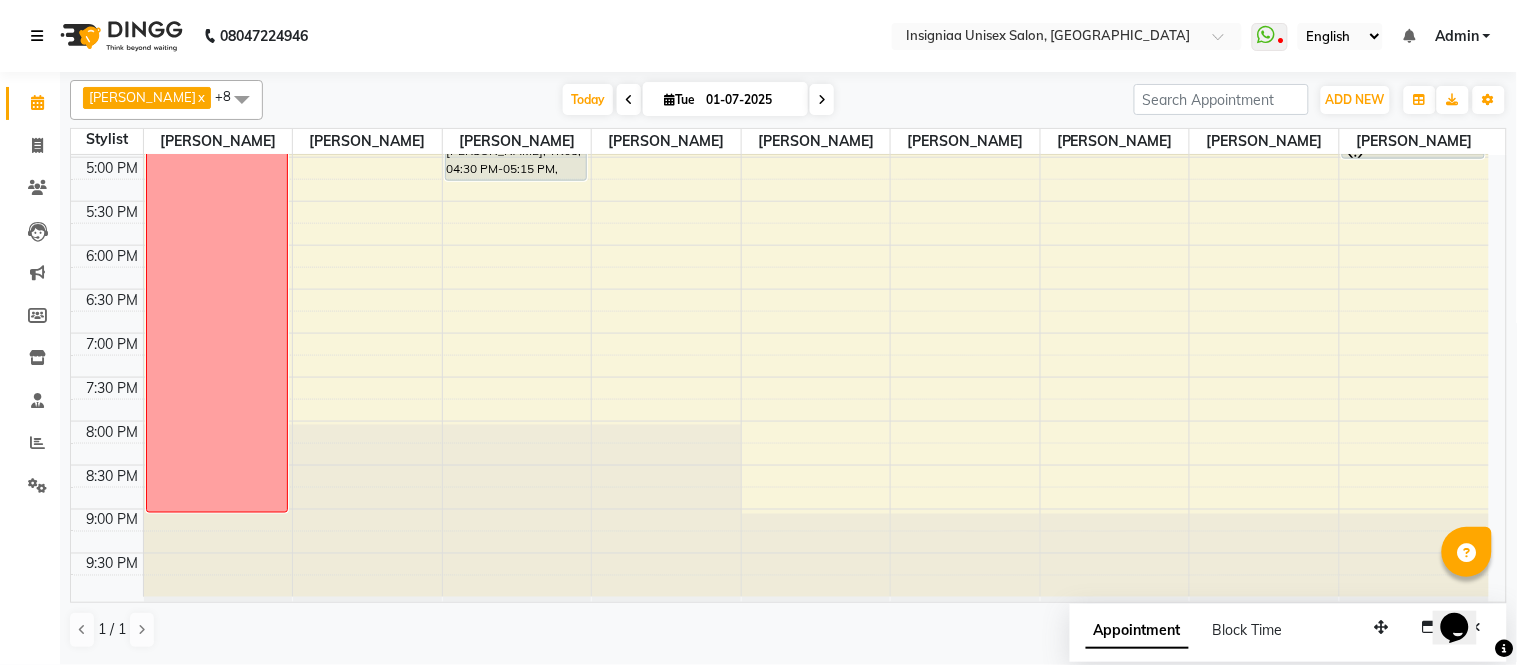 click at bounding box center [37, 36] 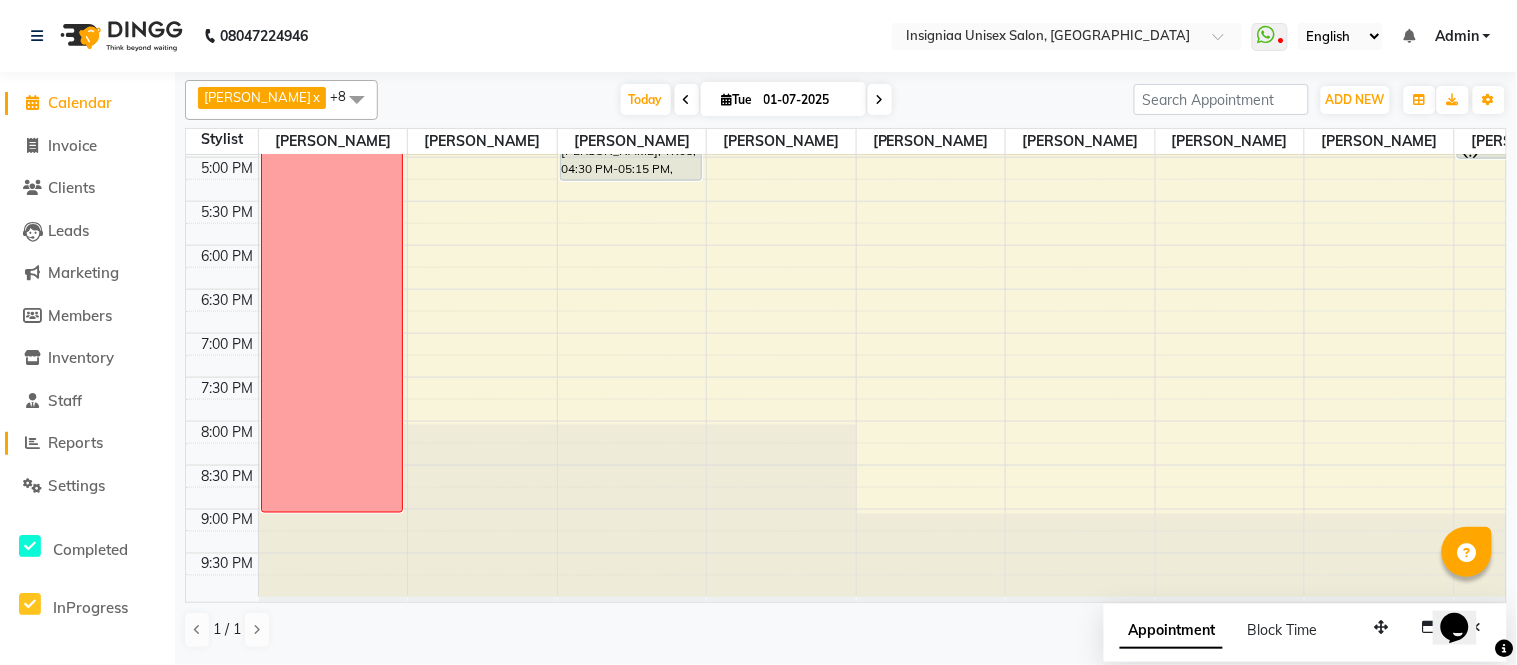 click on "Reports" 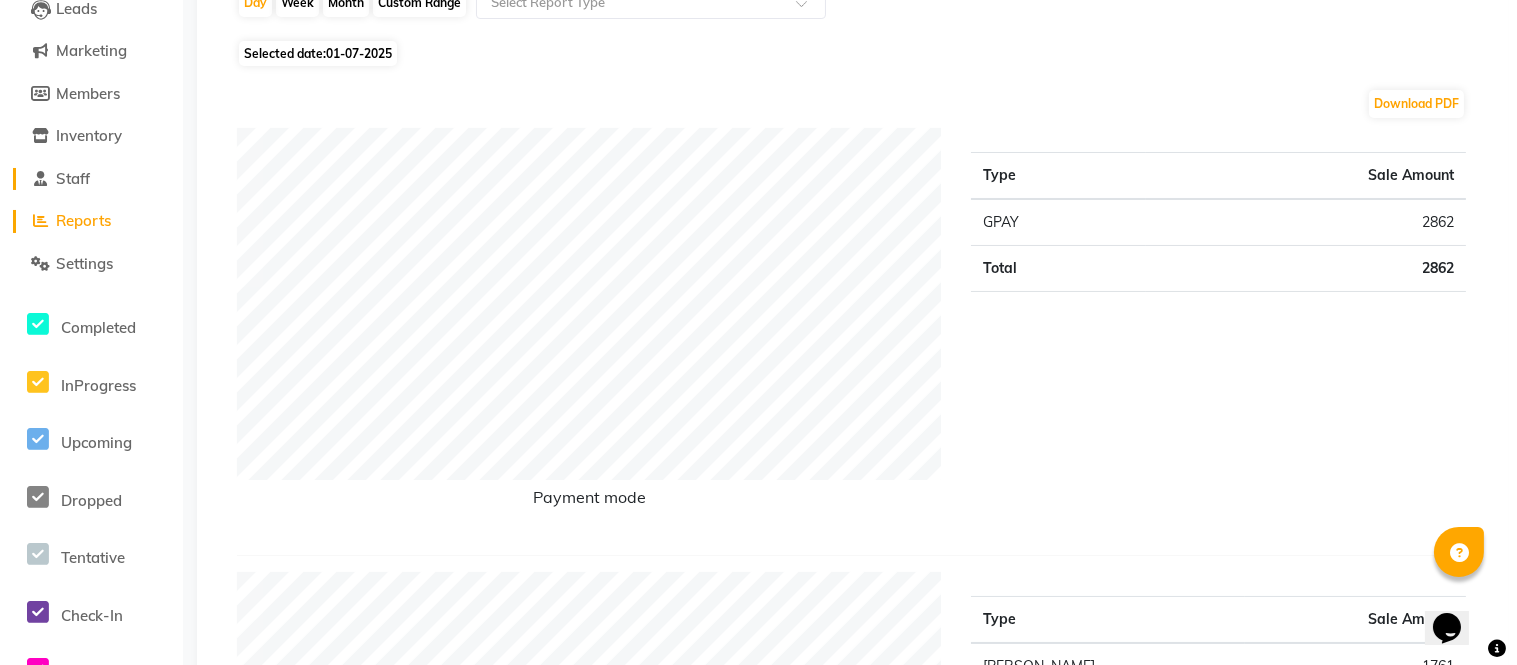 scroll, scrollTop: 0, scrollLeft: 0, axis: both 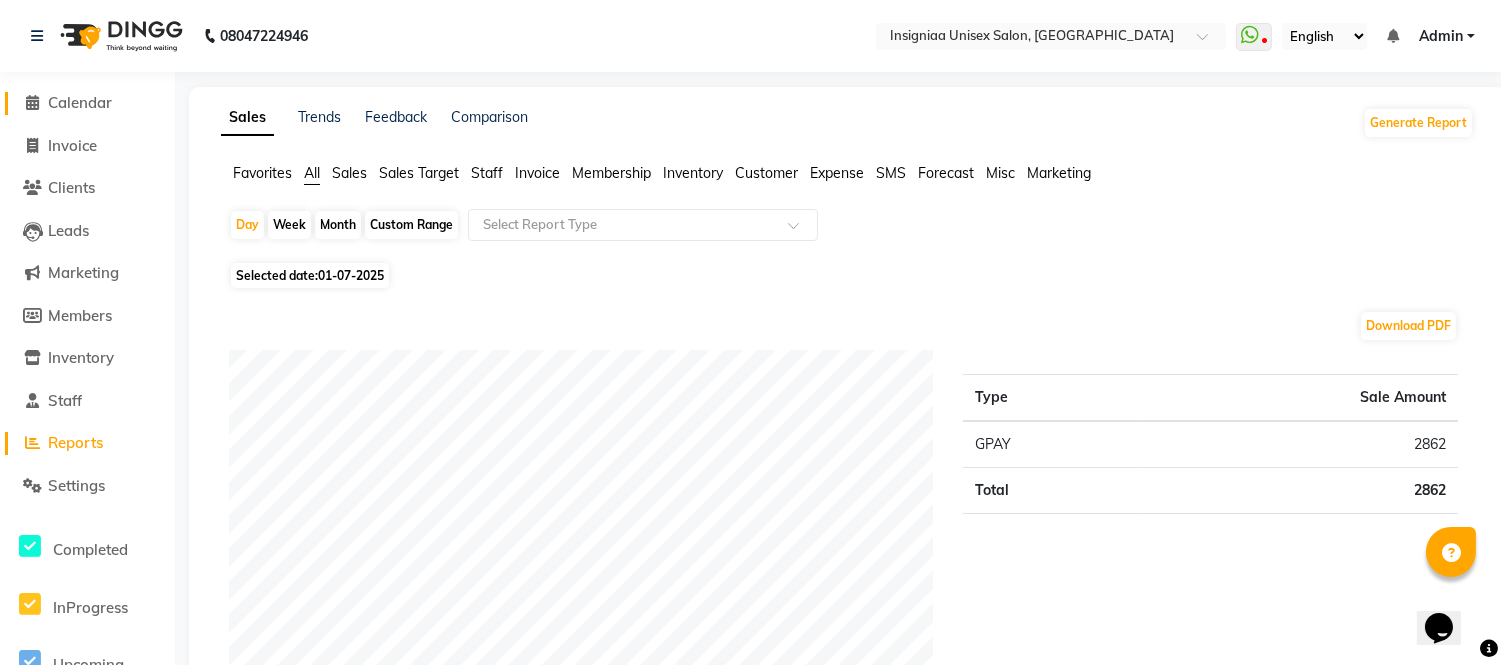 click on "Calendar" 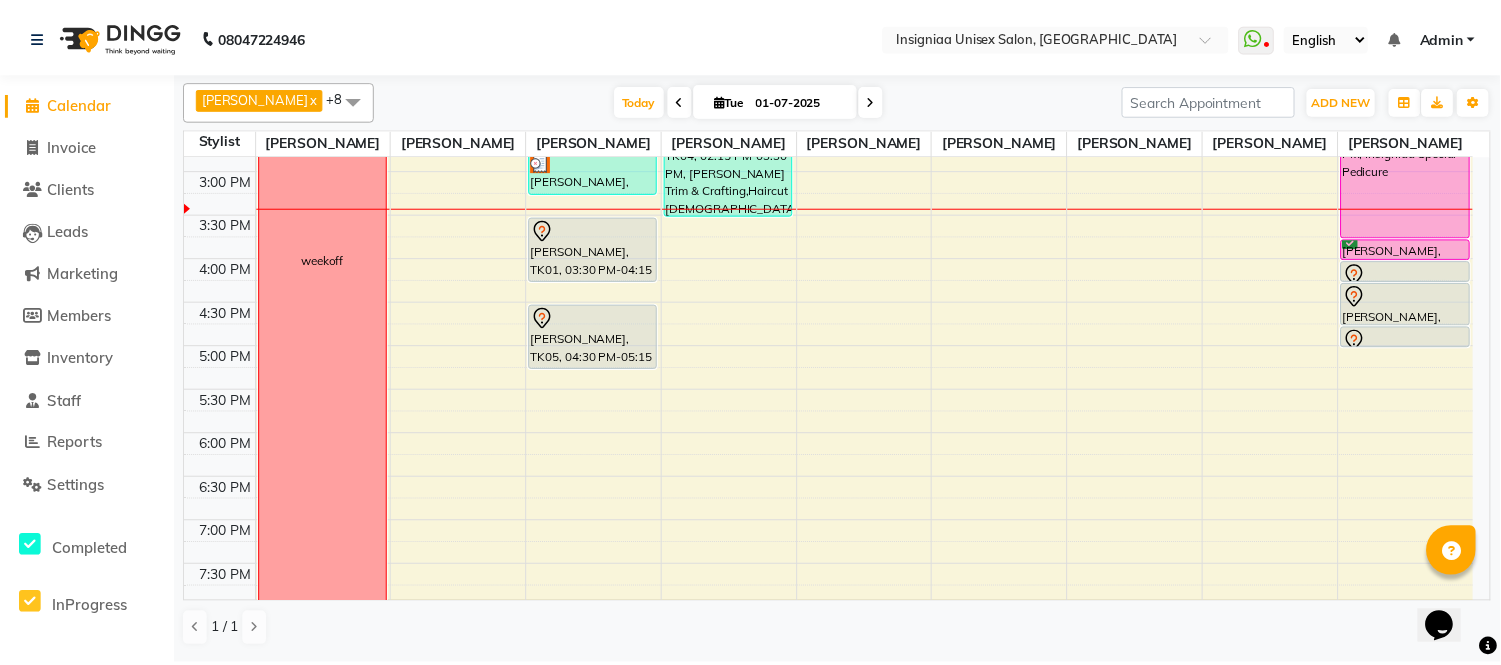 scroll, scrollTop: 412, scrollLeft: 0, axis: vertical 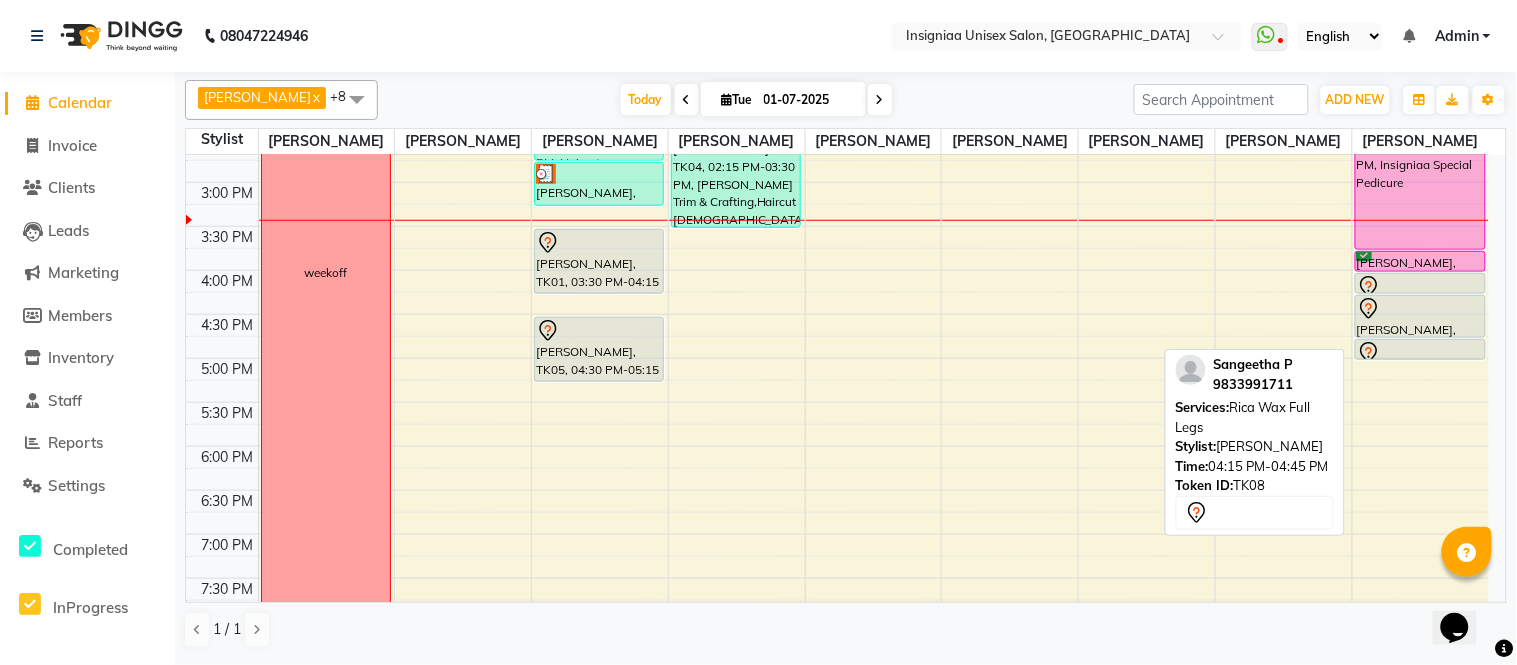 click on "[PERSON_NAME], TK08, 04:15 PM-04:45 PM, Rica Wax Full Legs" at bounding box center (1420, 316) 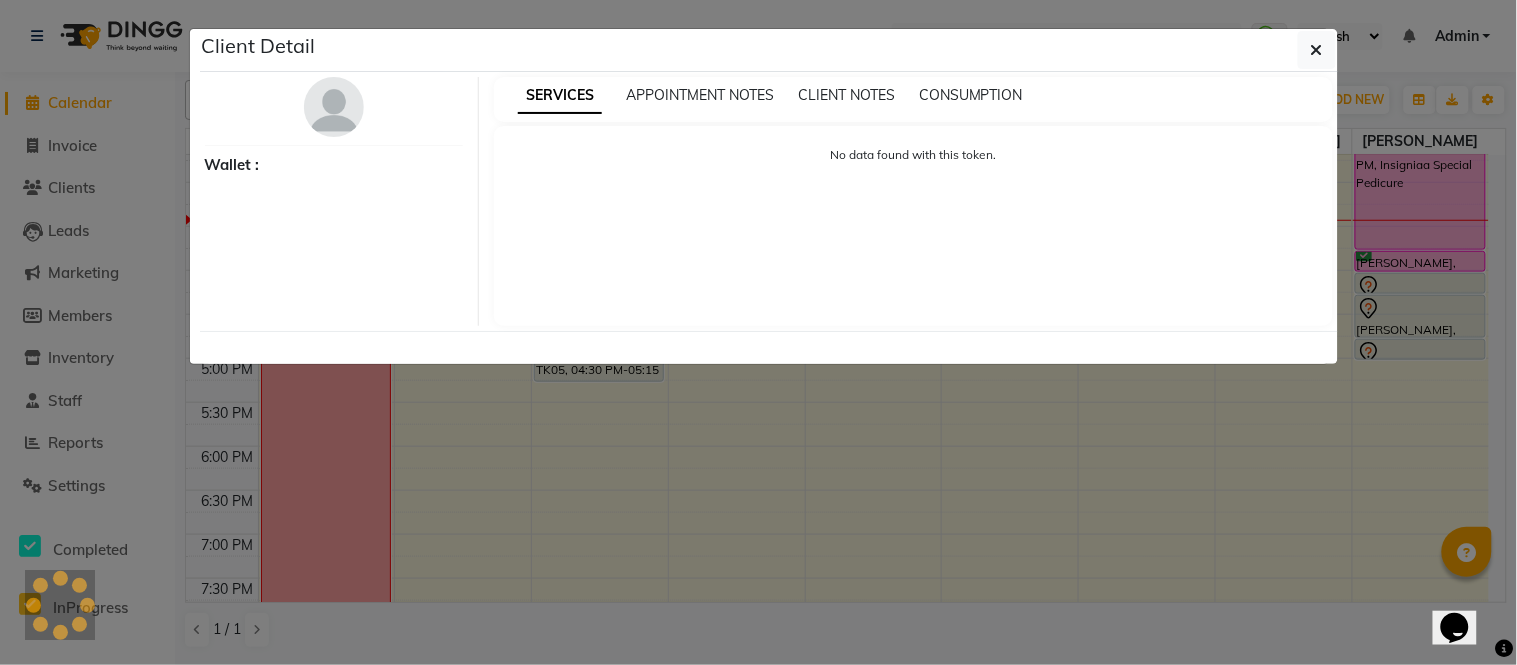 select on "7" 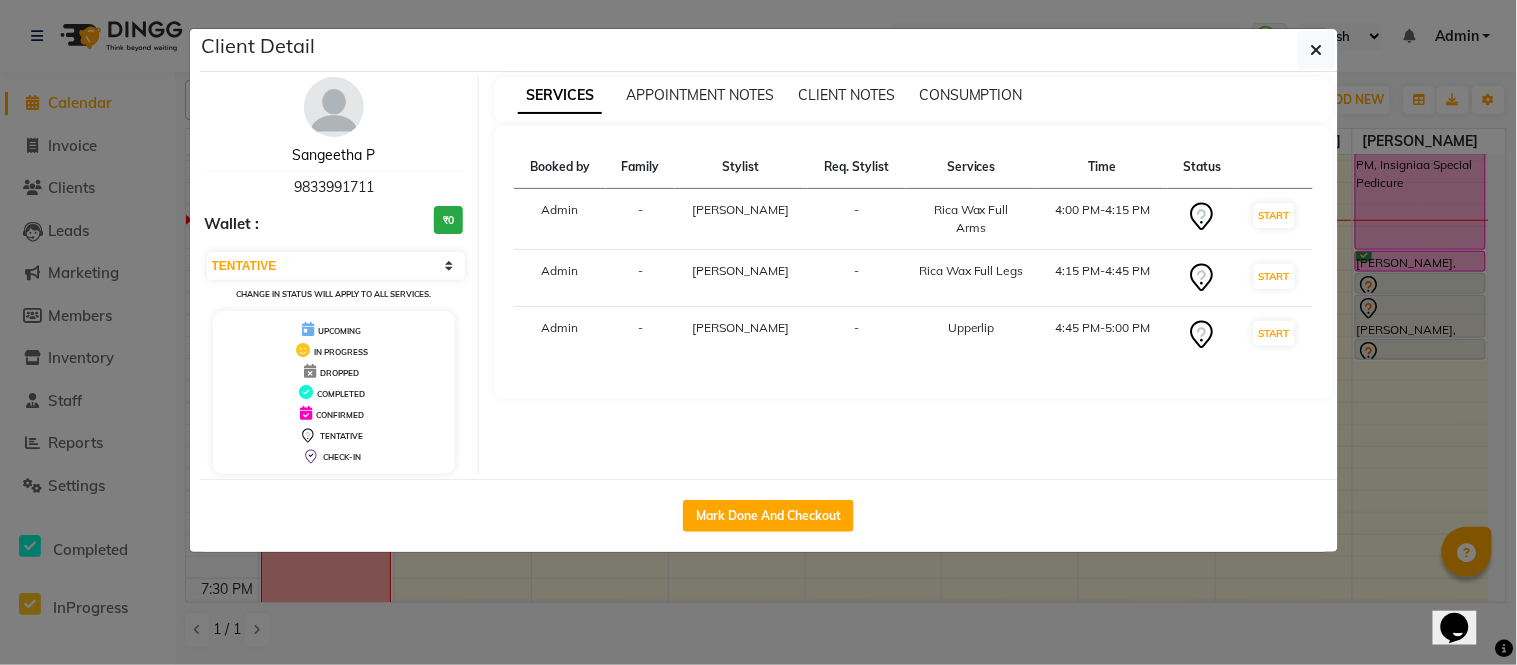 click on "Sangeetha P" at bounding box center (333, 155) 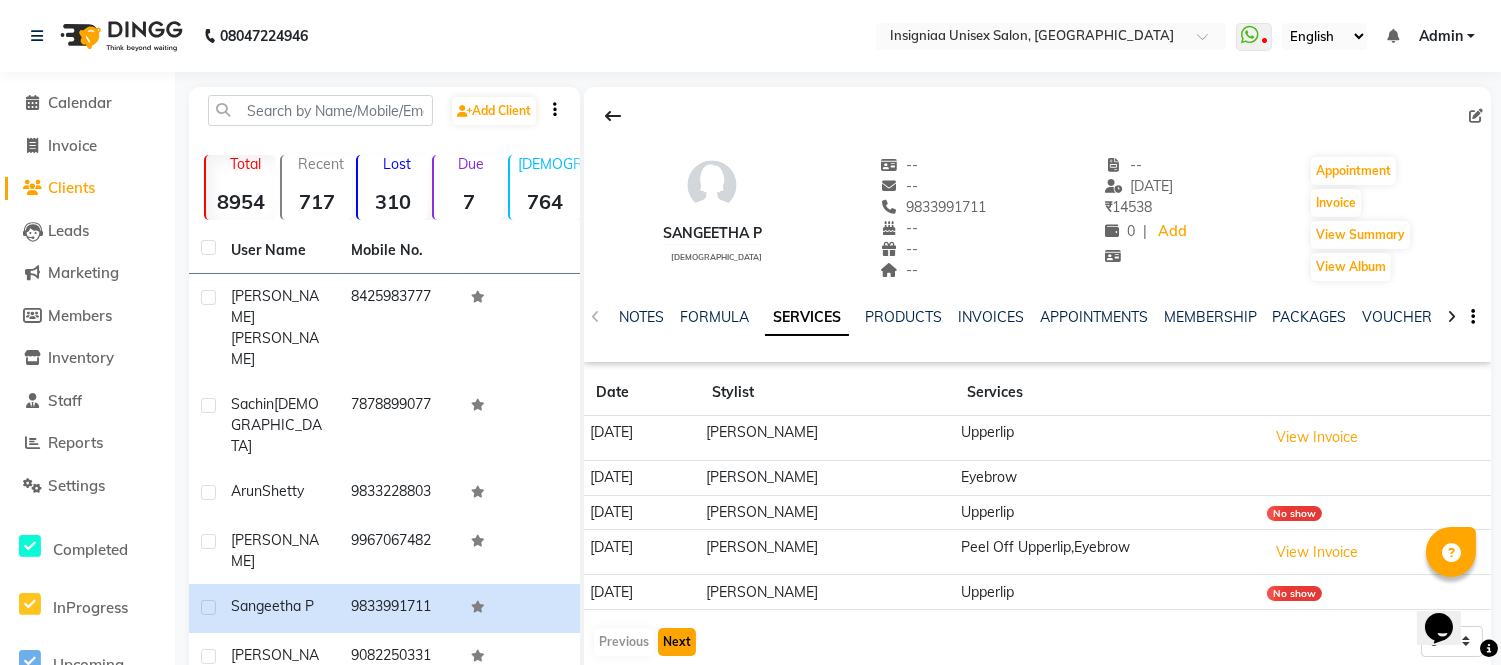 click on "Next" 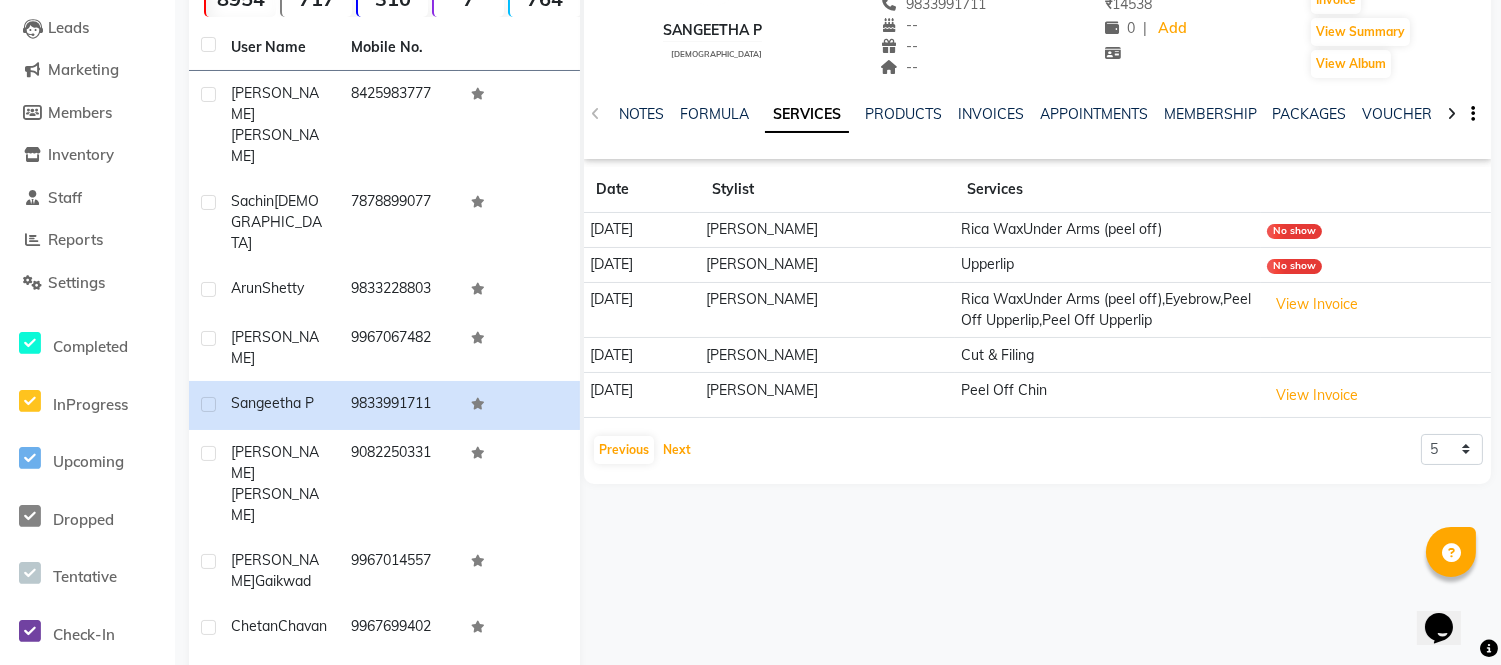 scroll, scrollTop: 235, scrollLeft: 0, axis: vertical 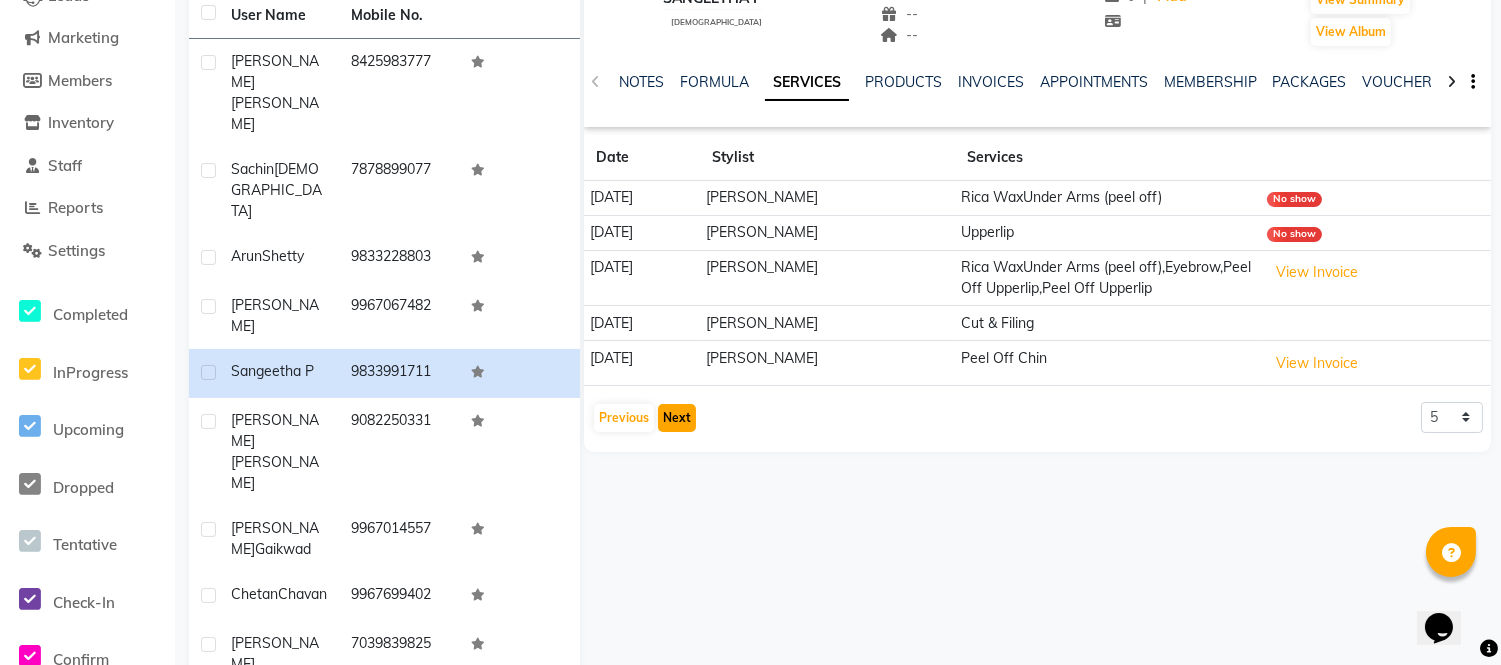 click on "Next" 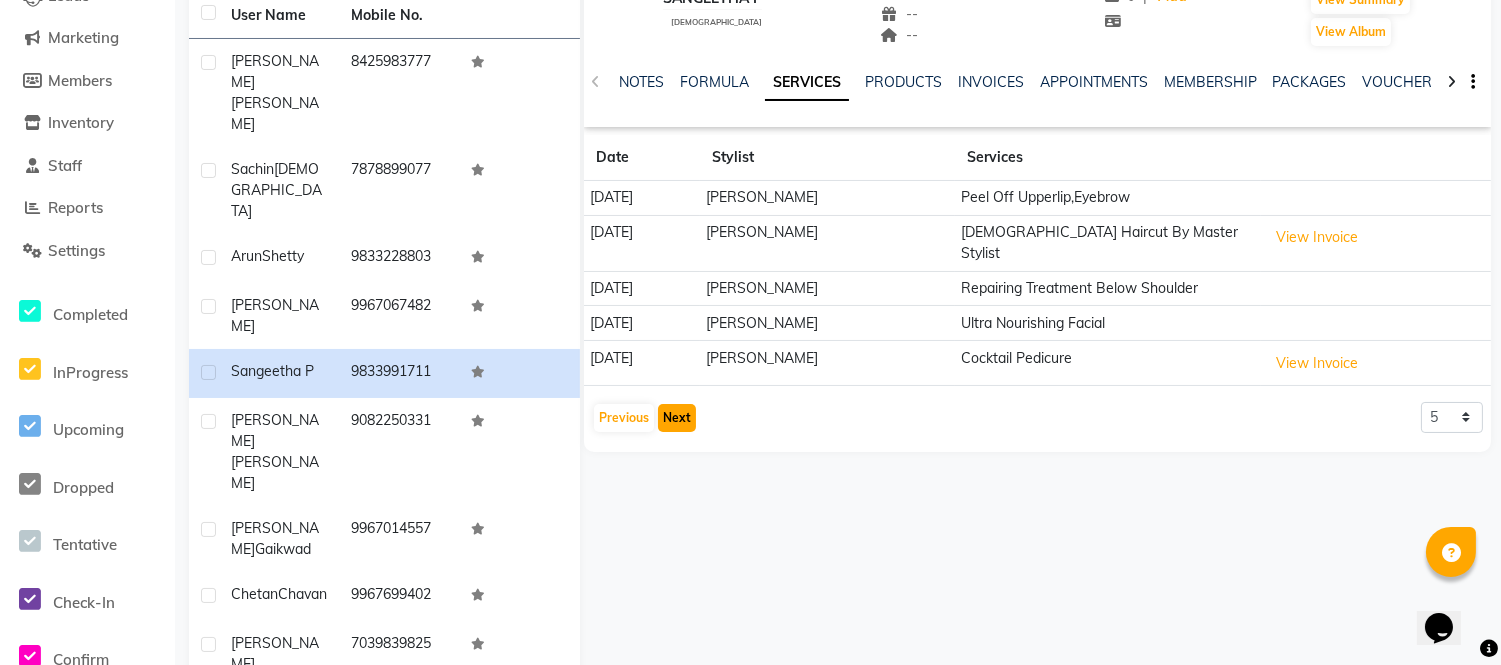 click on "Next" 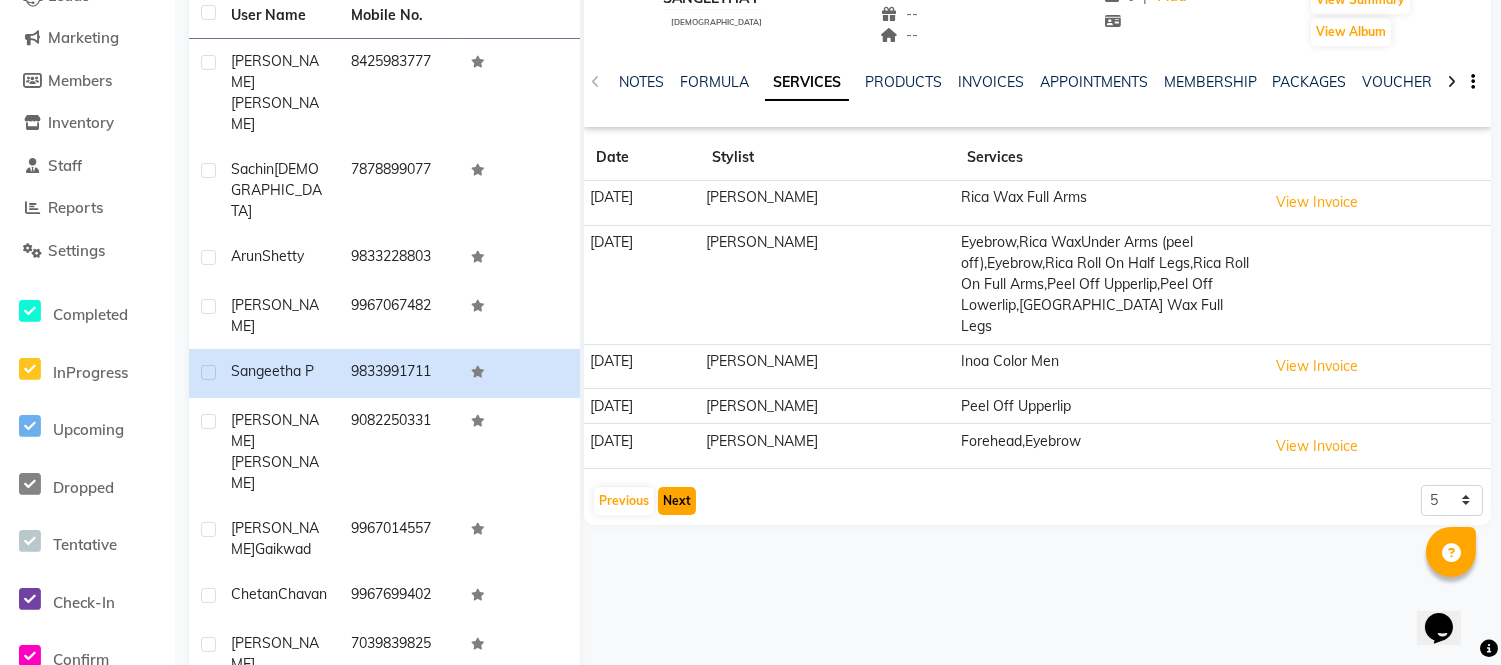 click on "Next" 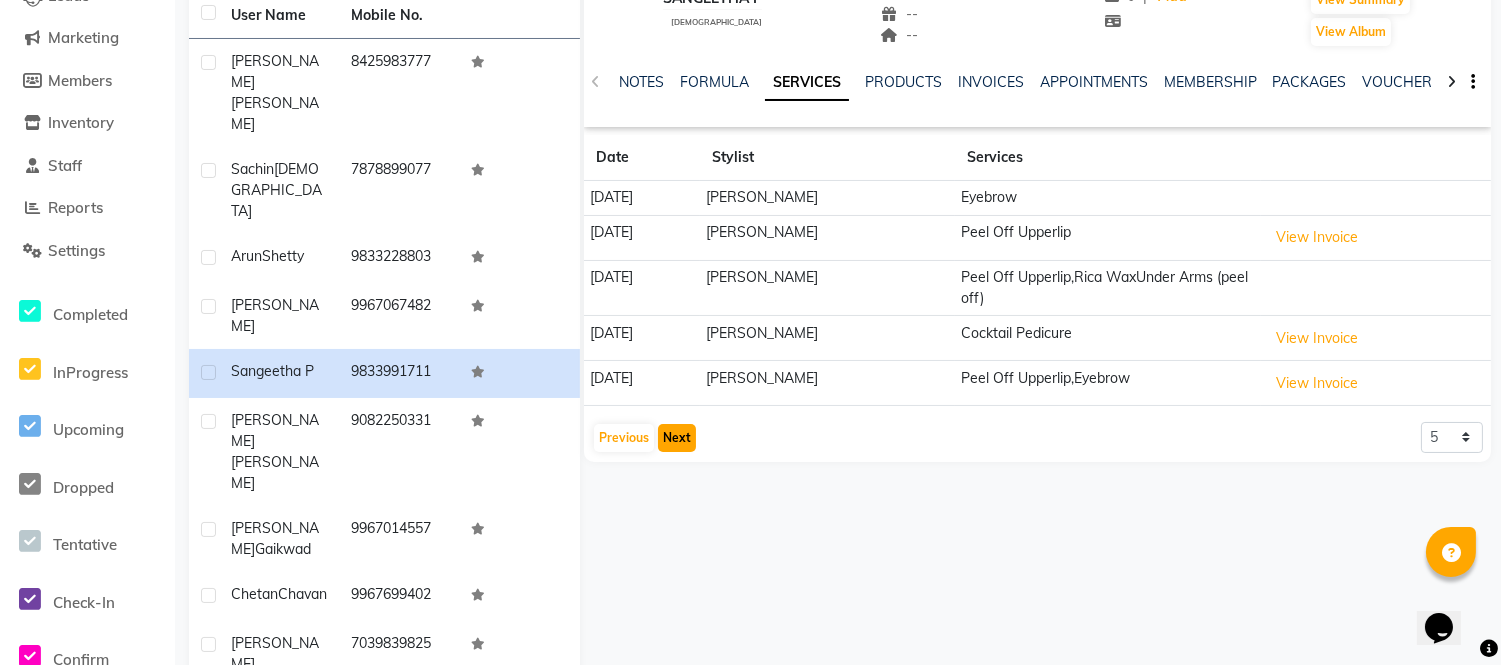 click on "Next" 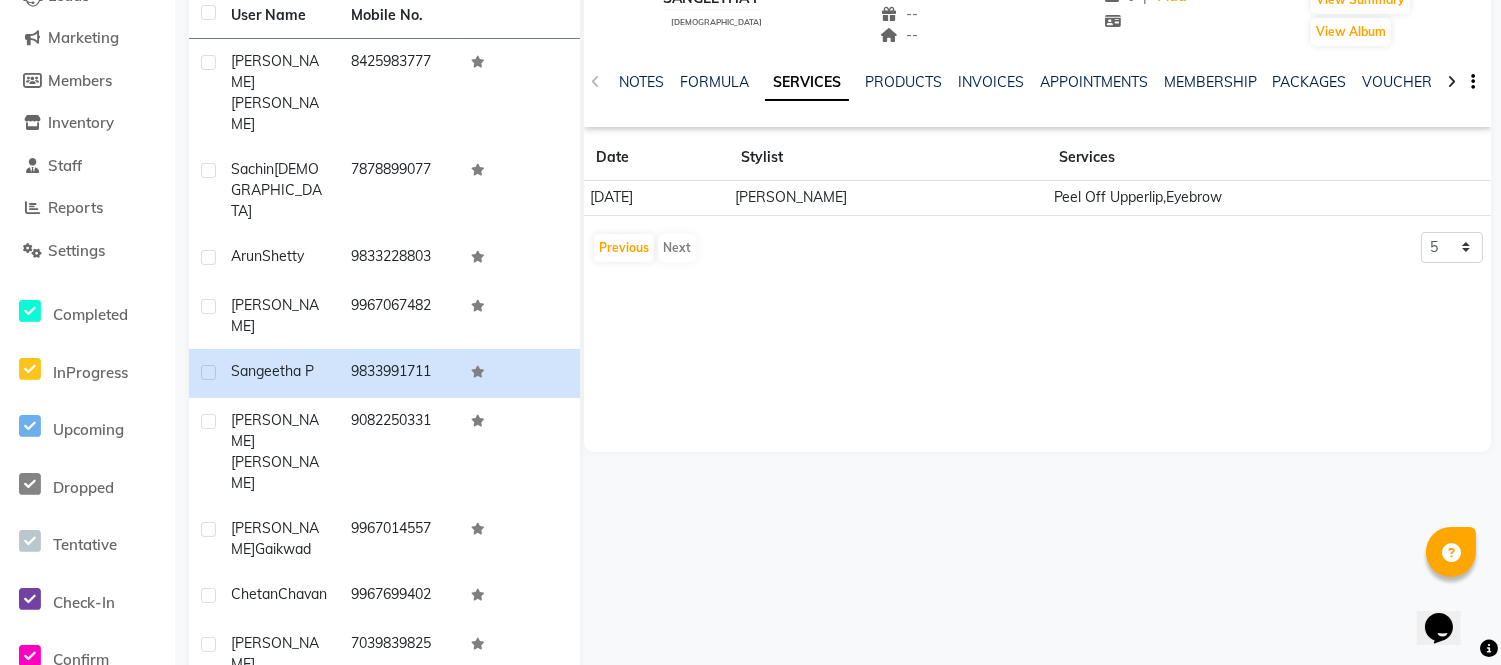 click on "Sangeetha P    female  --   --   9833991711  --  --  --  -- 27-05-2025 ₹    14538 0 |  Add   Appointment   Invoice  View Summary  View Album  NOTES FORMULA SERVICES PRODUCTS INVOICES APPOINTMENTS MEMBERSHIP PACKAGES VOUCHERS GIFTCARDS POINTS FORMS FAMILY CARDS WALLET Date Stylist Services 23-12-2024 Nilam Manke Peel Off Upperlip,Eyebrow  Previous   Next  5 10 50 100 500" 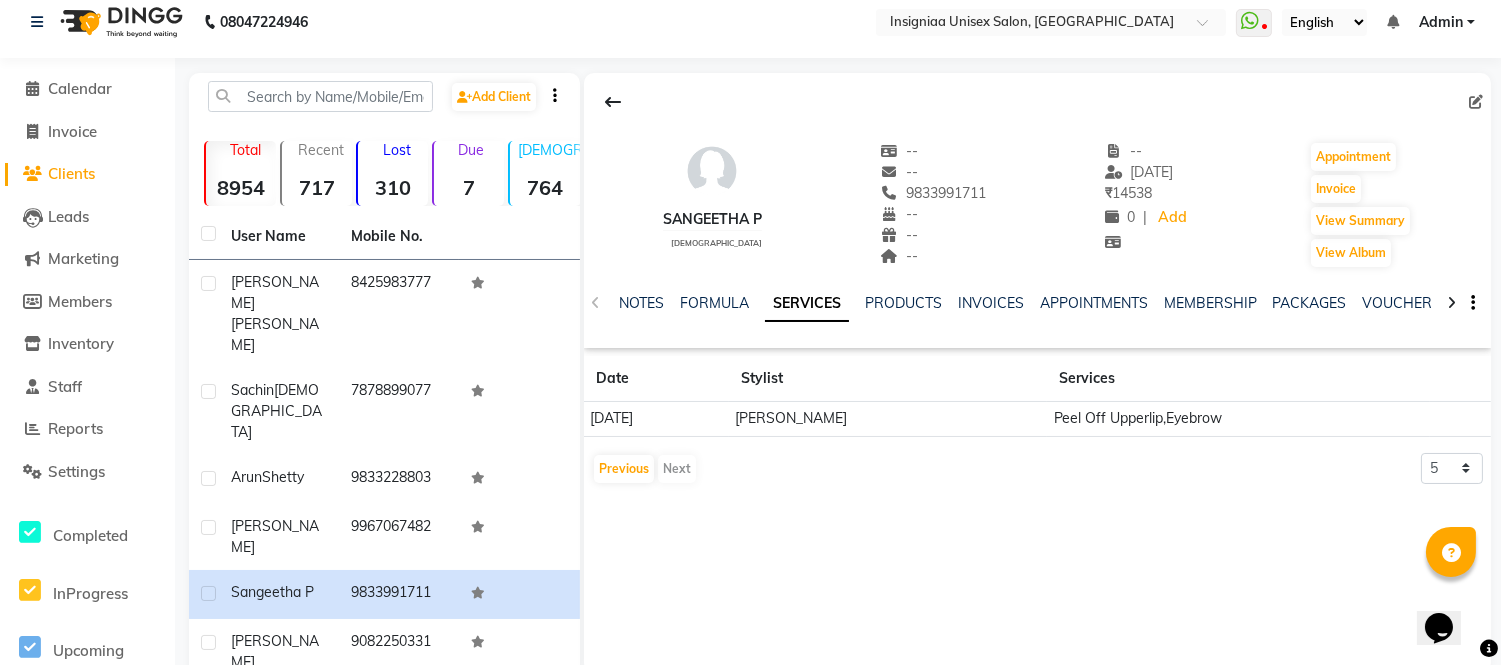 scroll, scrollTop: 0, scrollLeft: 0, axis: both 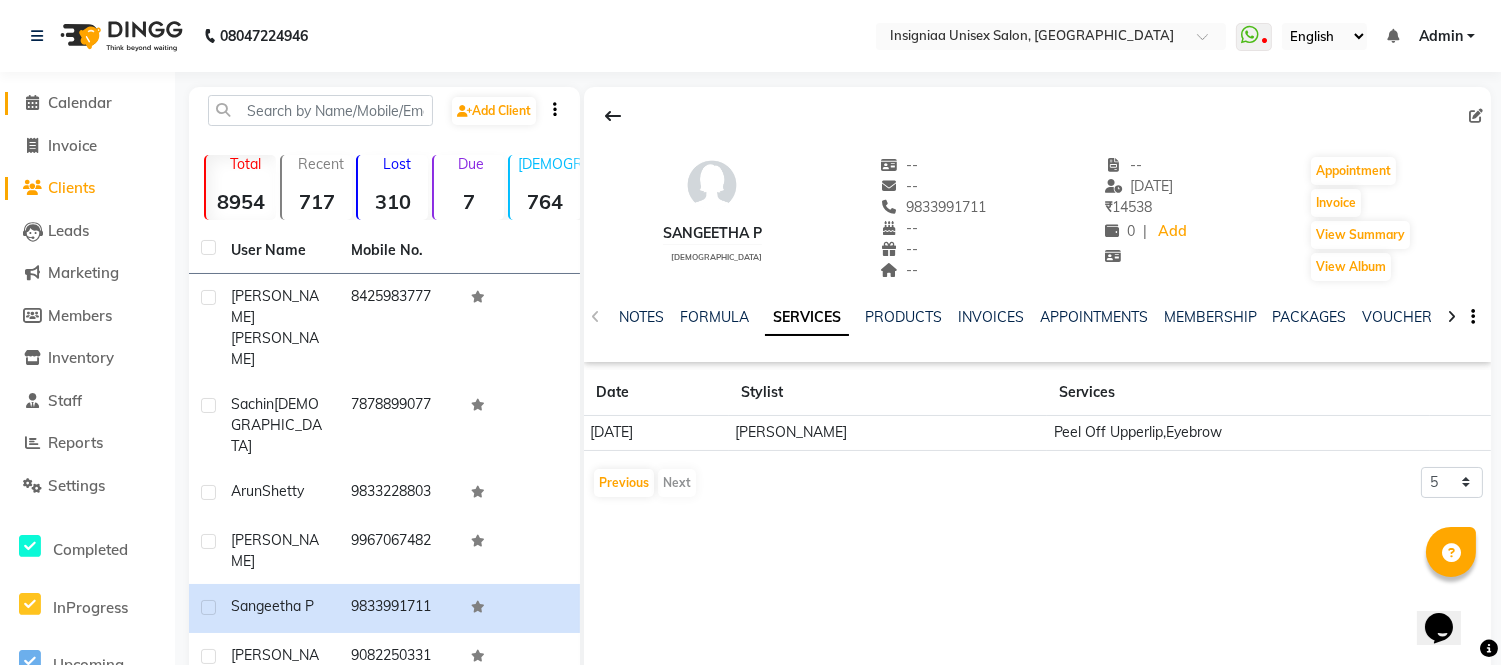 click on "Calendar" 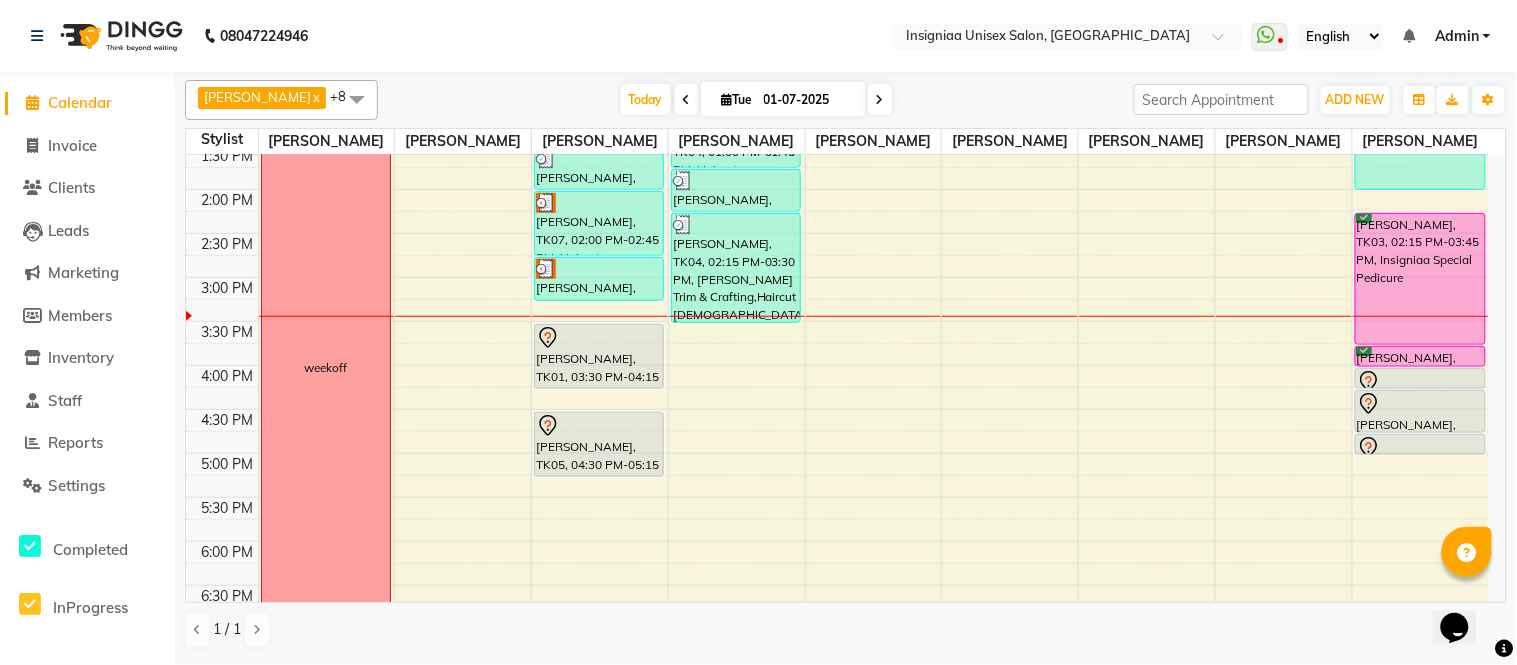 scroll, scrollTop: 221, scrollLeft: 0, axis: vertical 